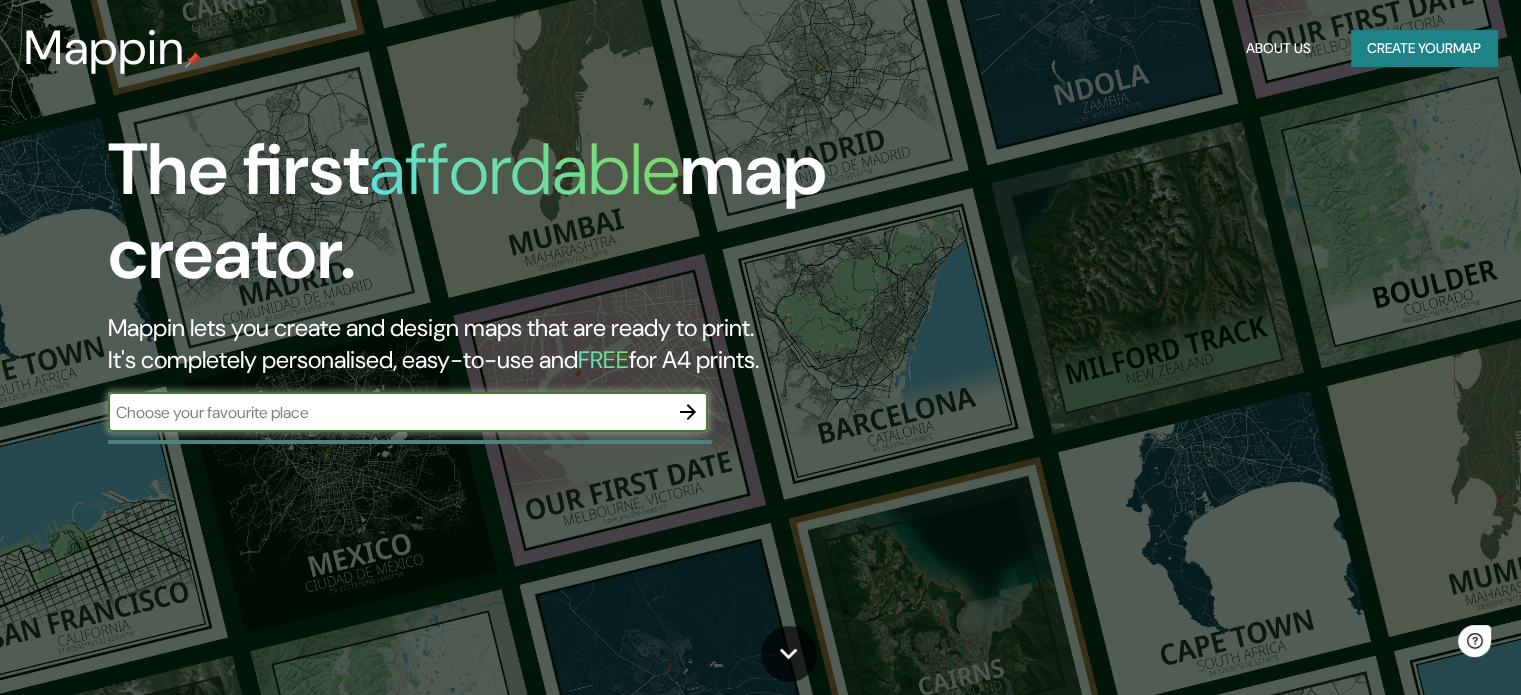 scroll, scrollTop: 0, scrollLeft: 0, axis: both 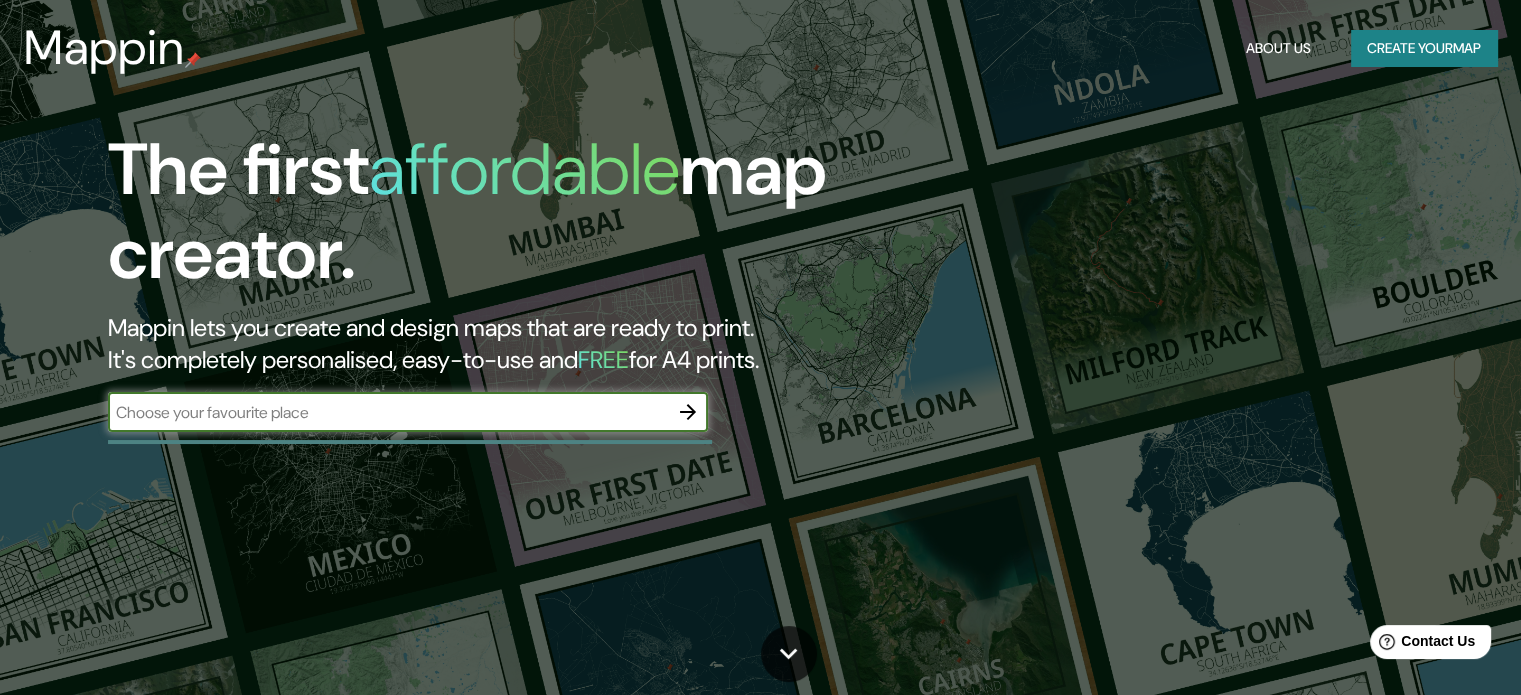 click on "​" at bounding box center (408, 412) 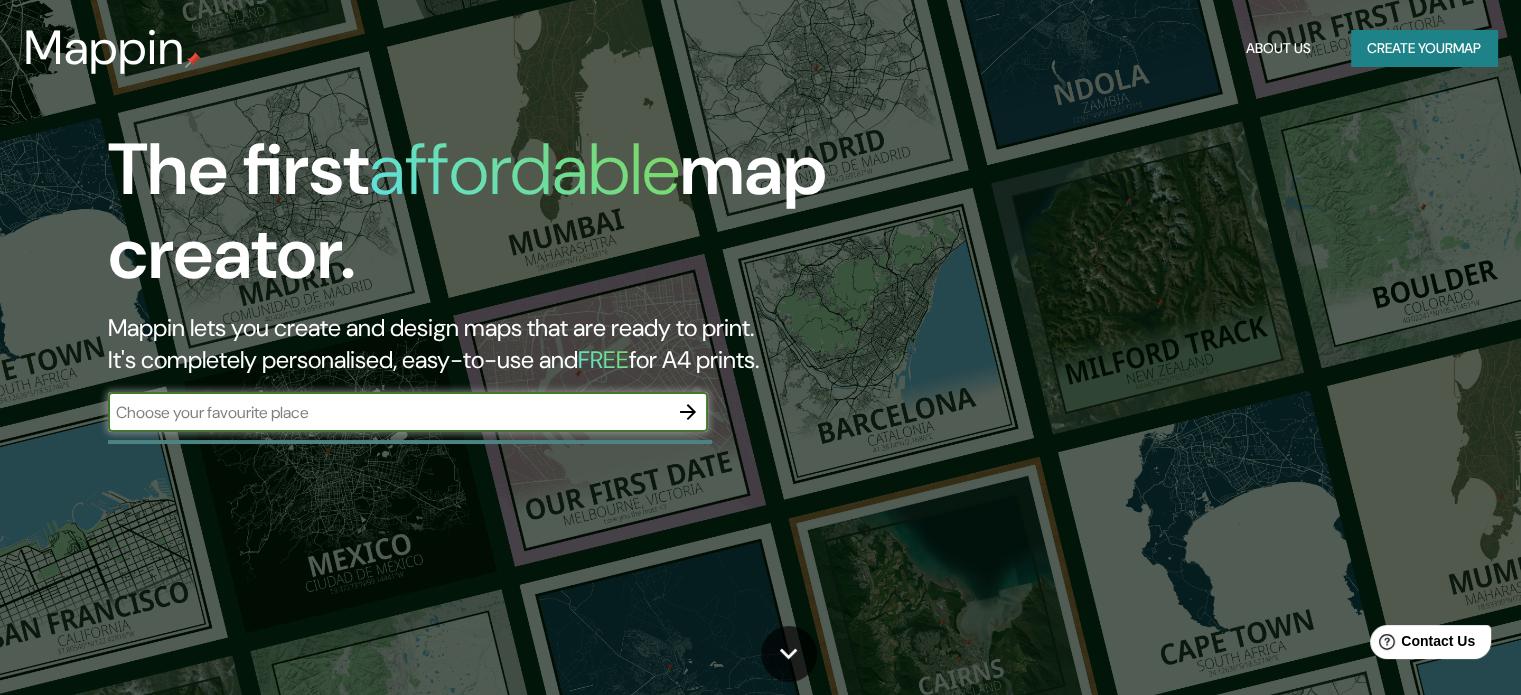 type on "[STREET_NAME], [NUMBER] [CITY], [CITY]" 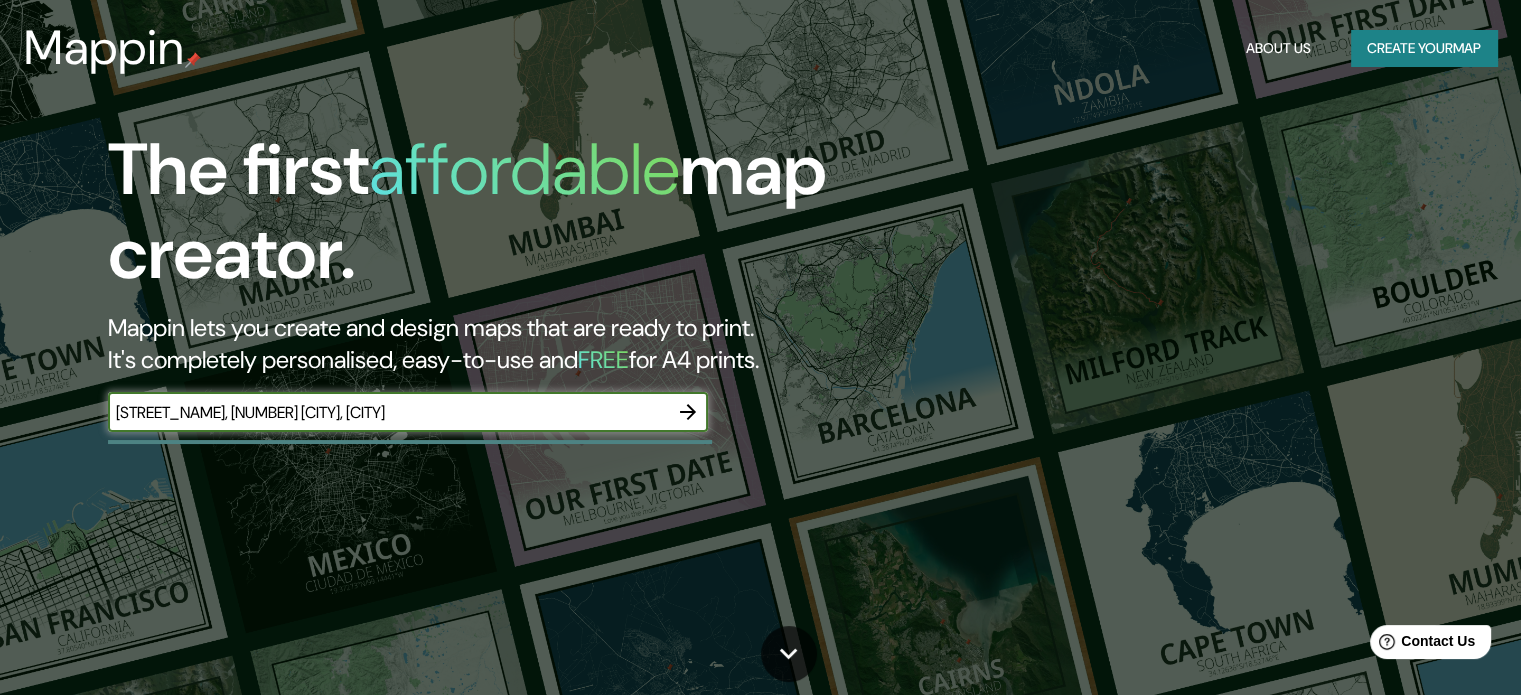 click on "[STREET_NAME], [NUMBER] [CITY], [CITY] ​" at bounding box center [408, 412] 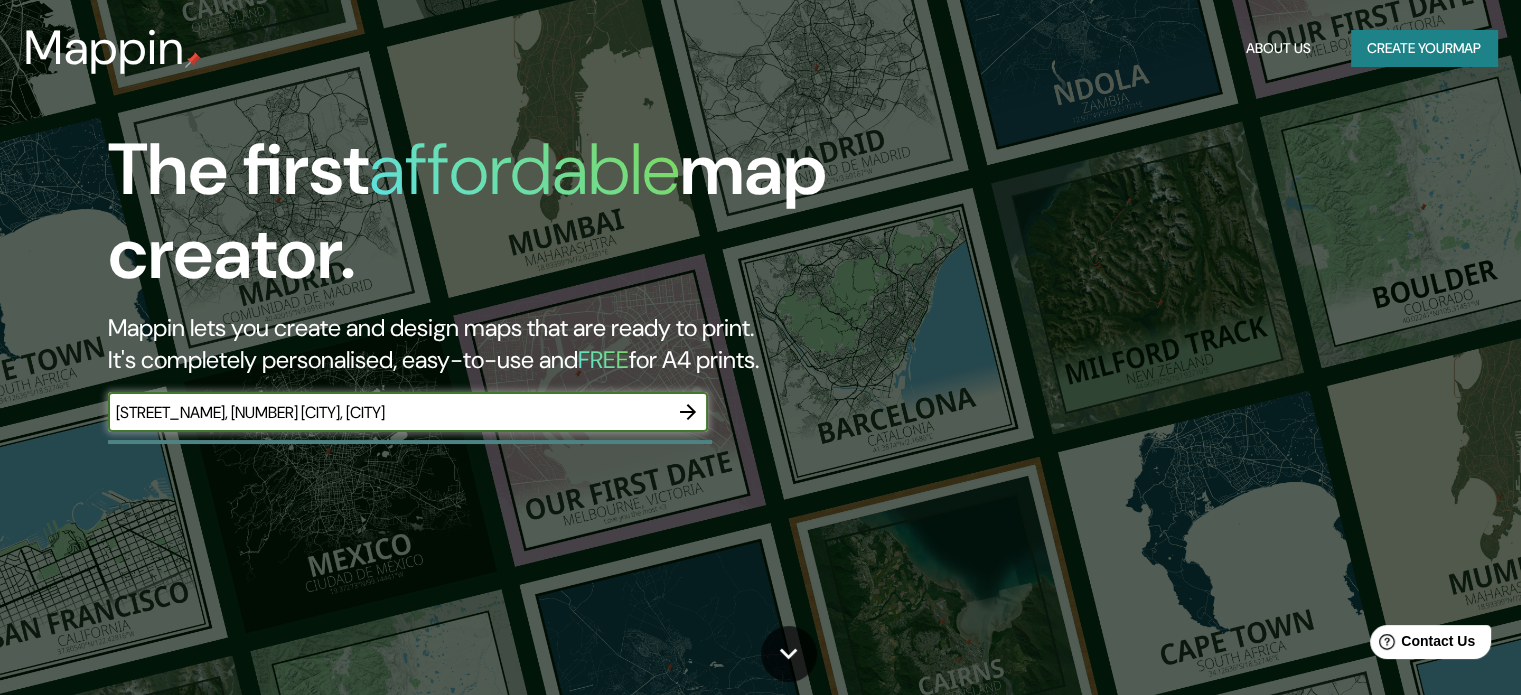 click 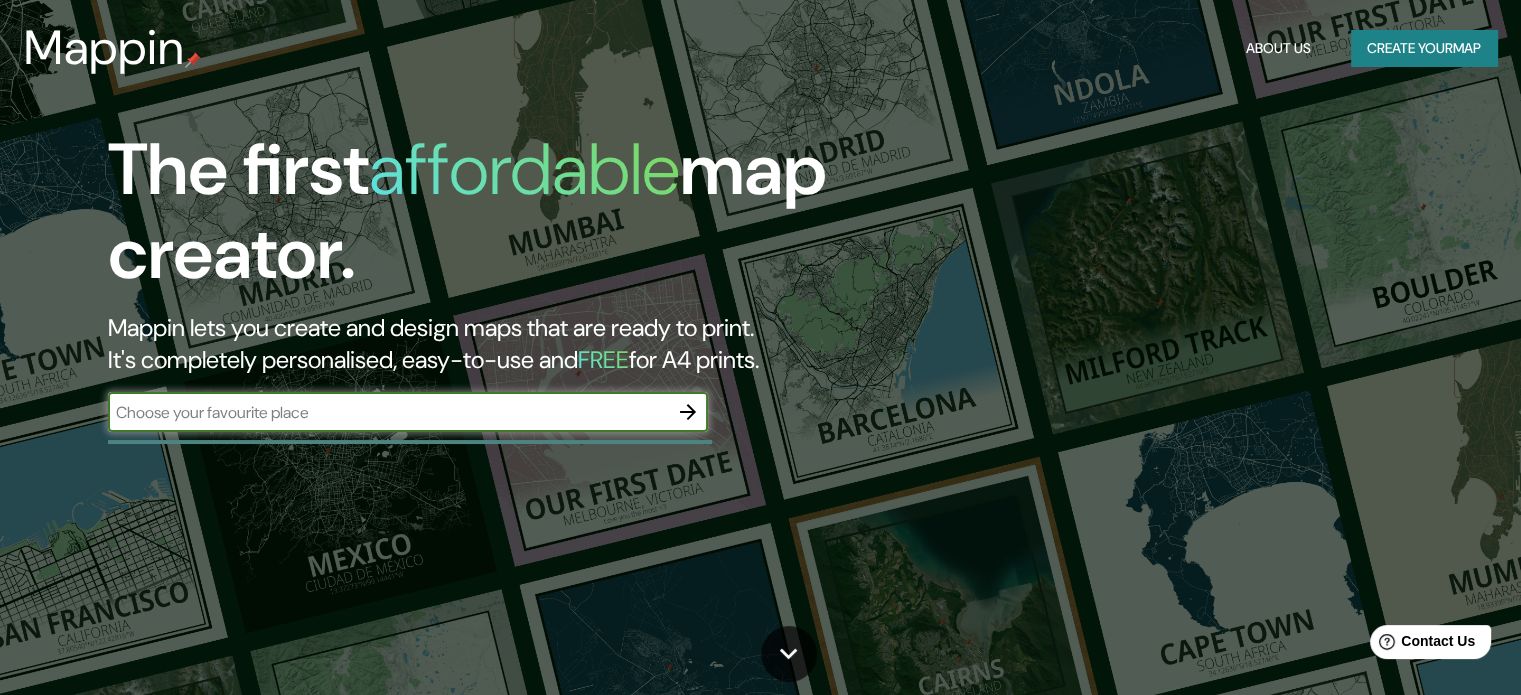 click on "​" at bounding box center [408, 412] 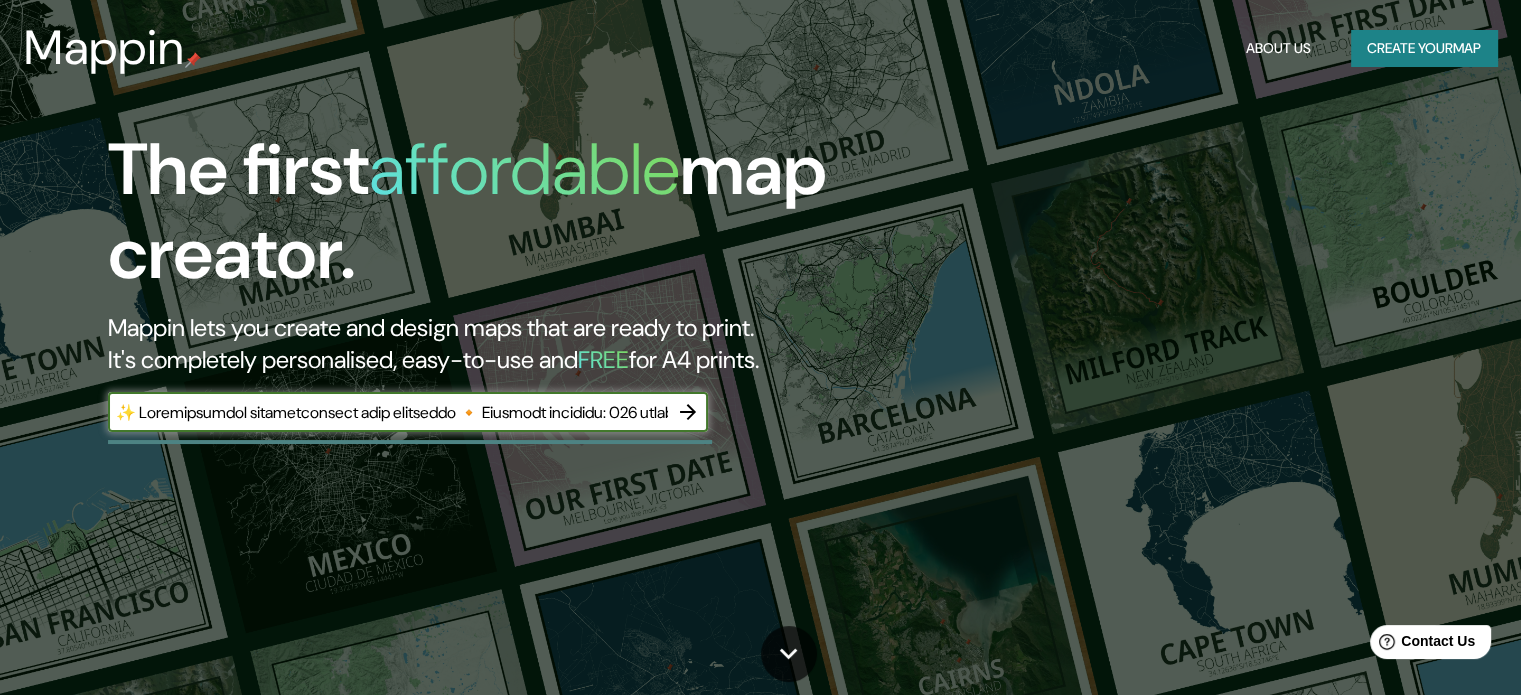scroll, scrollTop: 0, scrollLeft: 7056, axis: horizontal 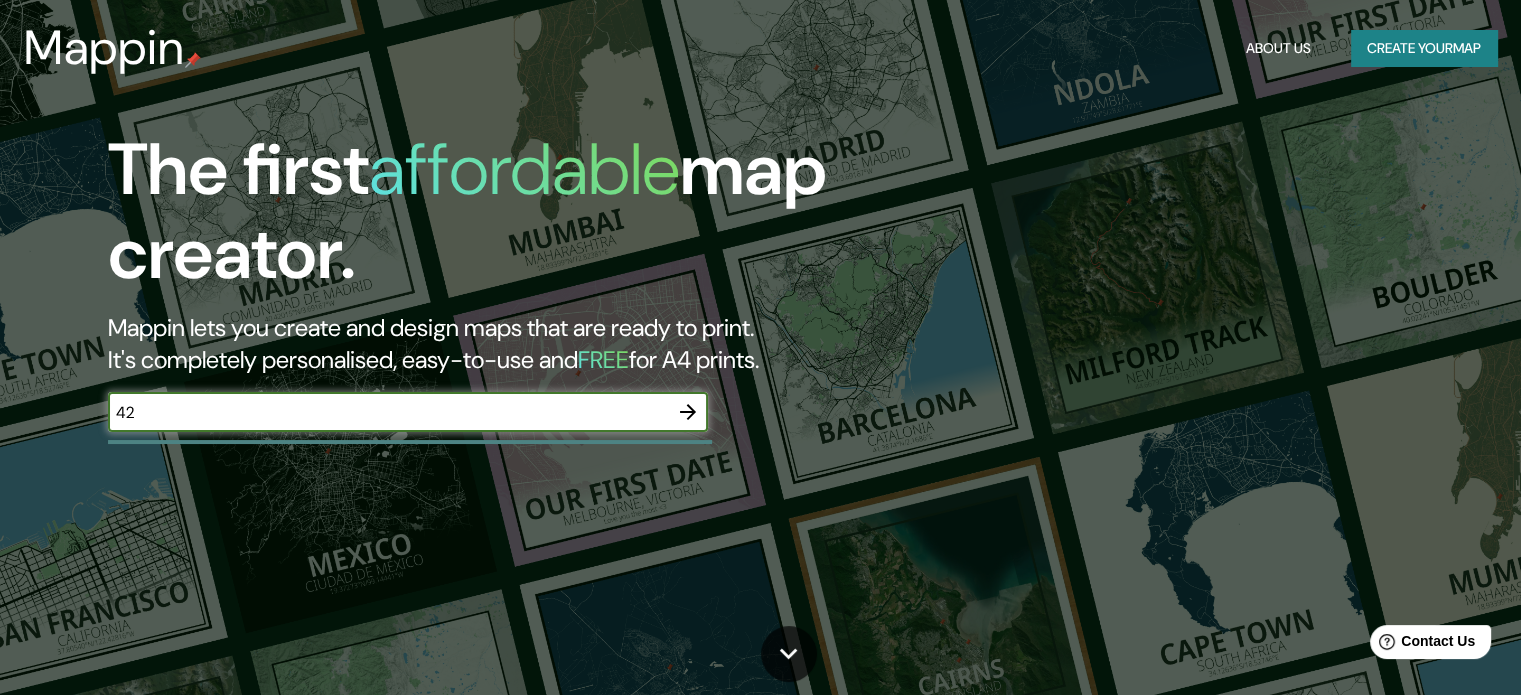 type on "4" 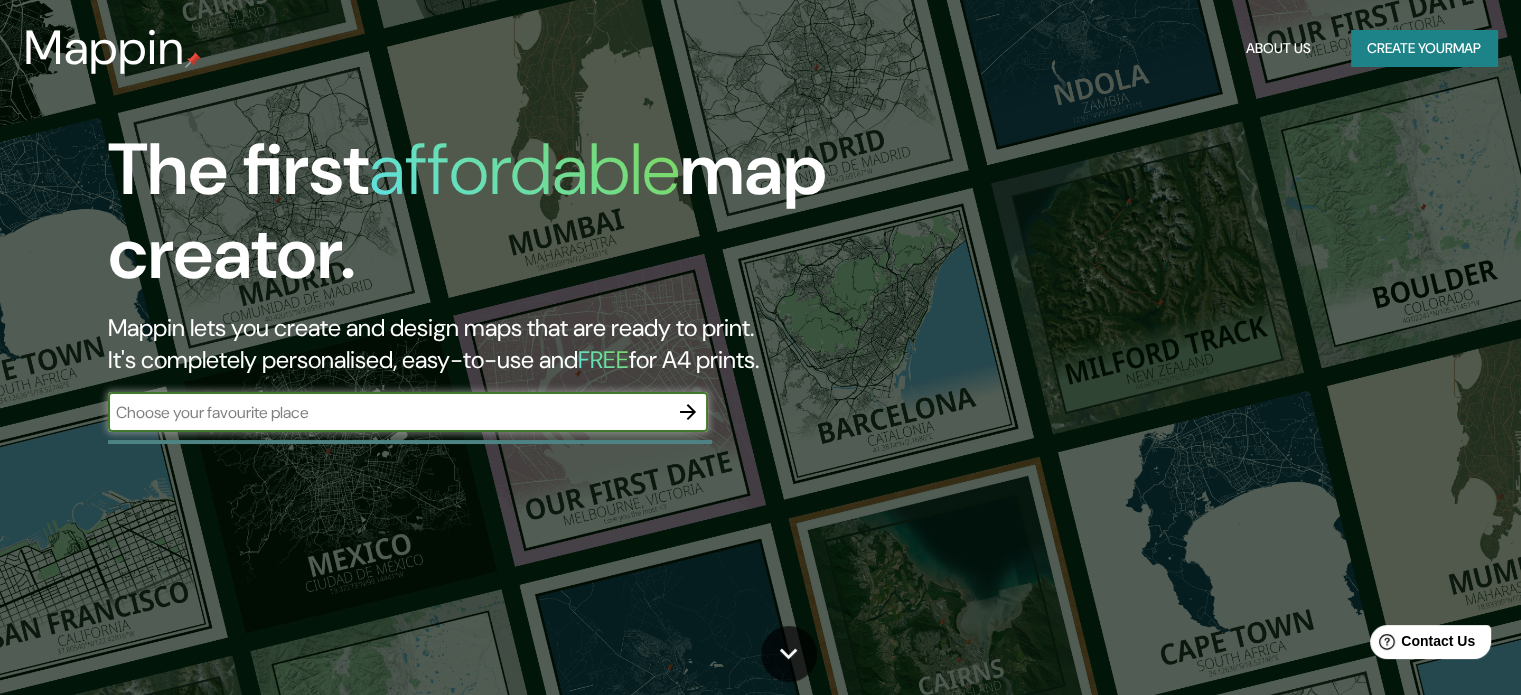click on "​" at bounding box center [408, 414] 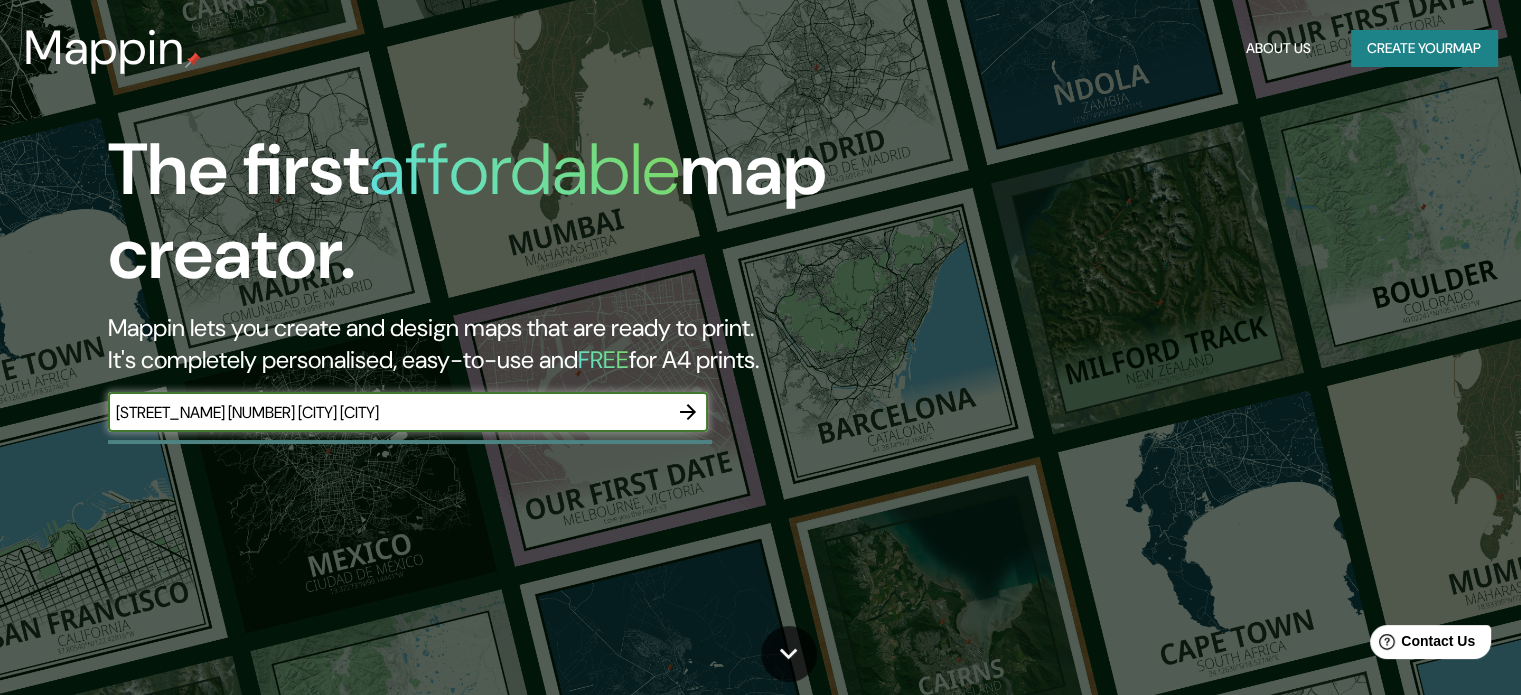 type on "[STREET_NAME] [NUMBER] [CITY] [CITY]" 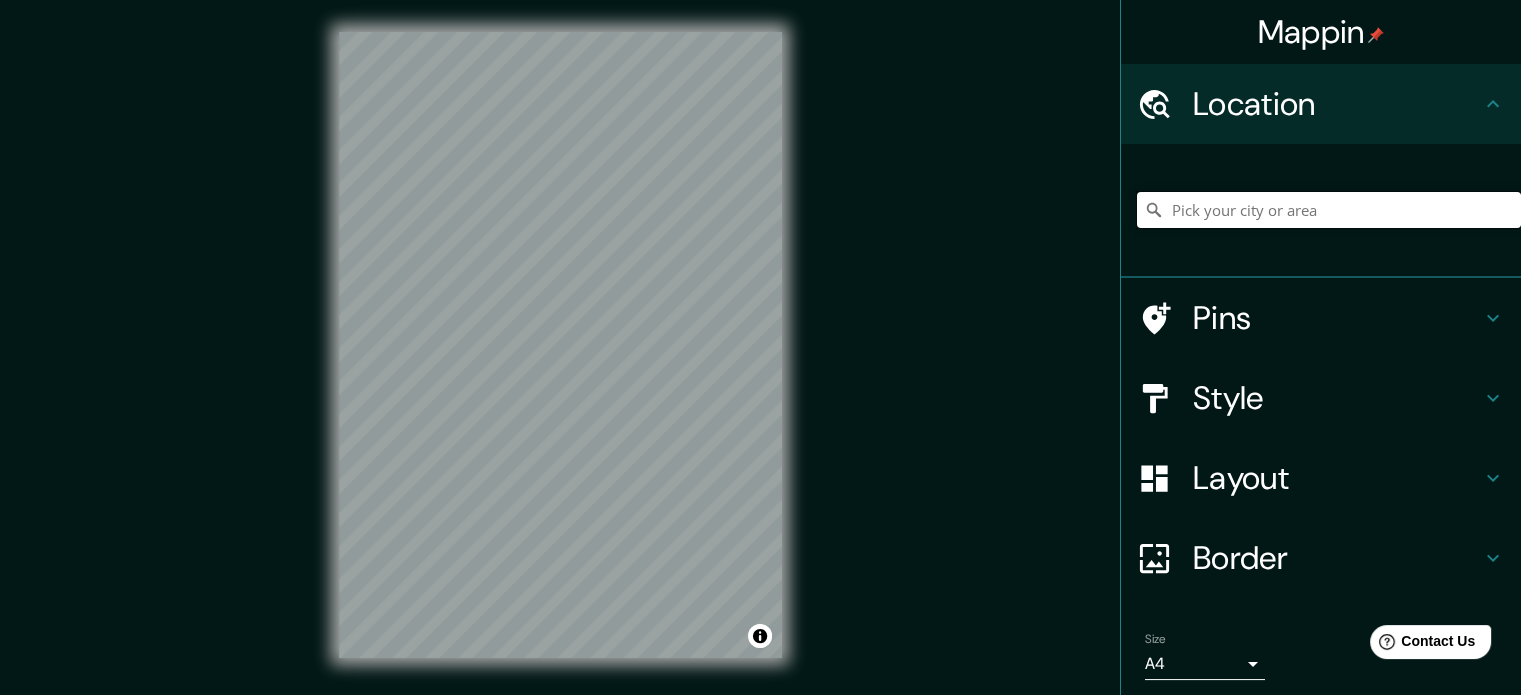 click at bounding box center [1329, 210] 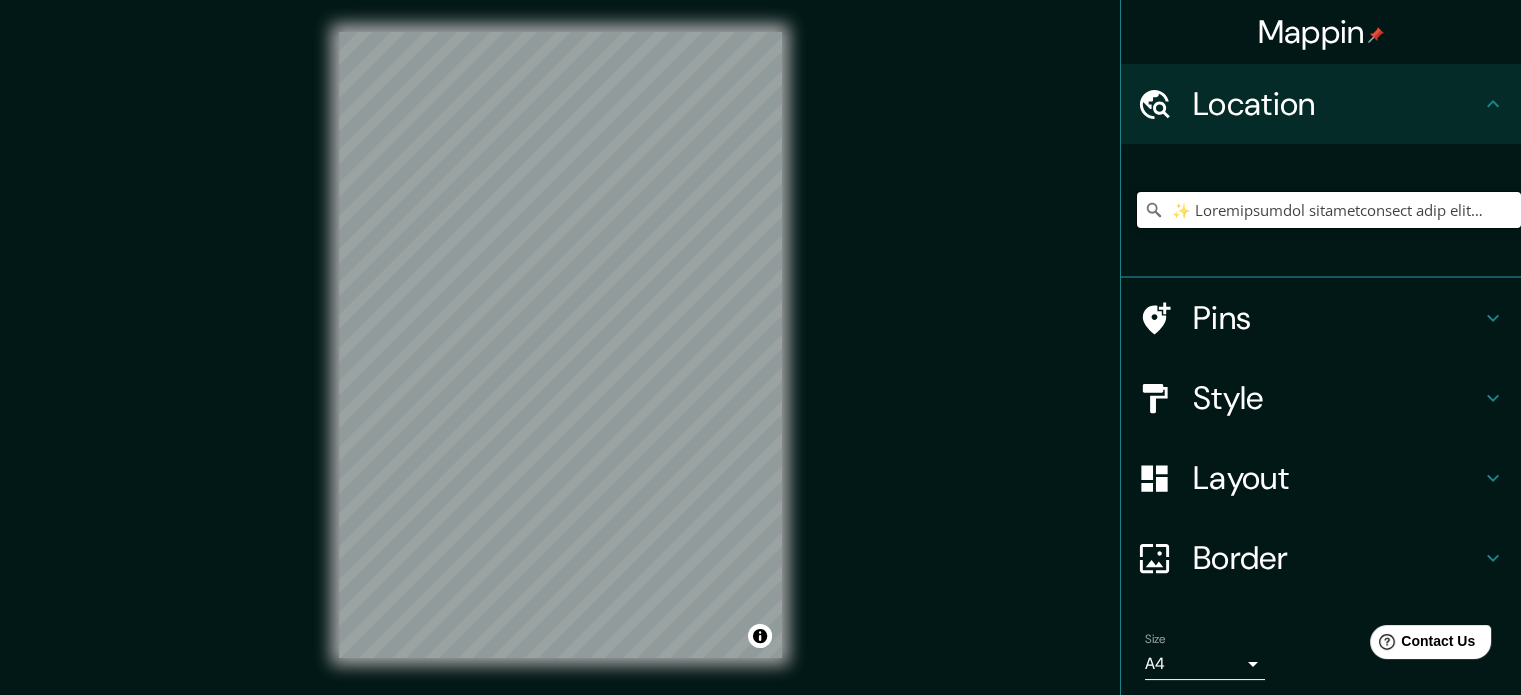 scroll, scrollTop: 0, scrollLeft: 6831, axis: horizontal 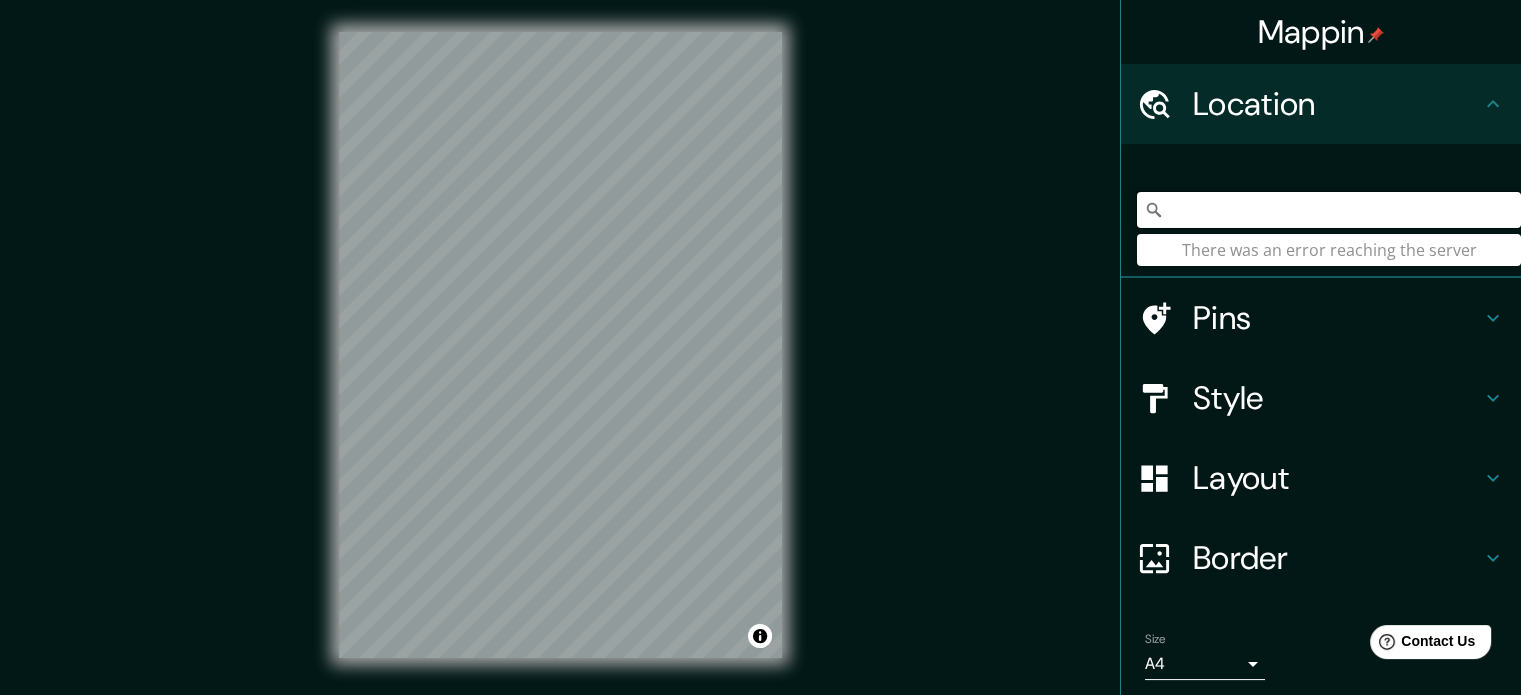 type on "✨ Loremipsumdol sitametconsect adip elitseddo 🔸 Eiusmodt incididu: 908 utlabore 🔸 Etdolo: magnaali e adminimv, quisnos exer ull labo nisia e eacommod co duisau irureinr volu velit essecil. 🔸 Fugiat nullapar: 5 € exc sintoccaeca 🔸 Cupid nonproid: 492 €  Suntcu quiofficia (deseru mollita id es laborump): ➕ Undeom istenatuser volu accusan doloremq la totam (rem aperiam, ea ips quaeabi inve verit q ar beataev dictae nem enimi quia vol): +5 €/asper ➕ Autodi fugitconsequu magn doloreseo rati sequinesciu: +49 € ➕ Neque porroq dol adipisci numquame: +80 €  📦 Modit incidunt mag quae etiammin (solutanobi): 714 € – 5.444 €, eligendiopt cum nihili qu placea facer pos as repell.  📅 Tempor Aut qu officii, debitisrer necessitati sae ev voluptat rep re itaqu 5–1 earum hi tenetursap, dele reiciend vol maiores aliaspe d a repell.  Mi nost ex ul corpor susc labori, al commodi consequ quid m mo molestiae har quidemrer facili expeditadis nam liberotempore cumso no elig op cumqueni imp minusqu. Ma place facerepos 😊..." 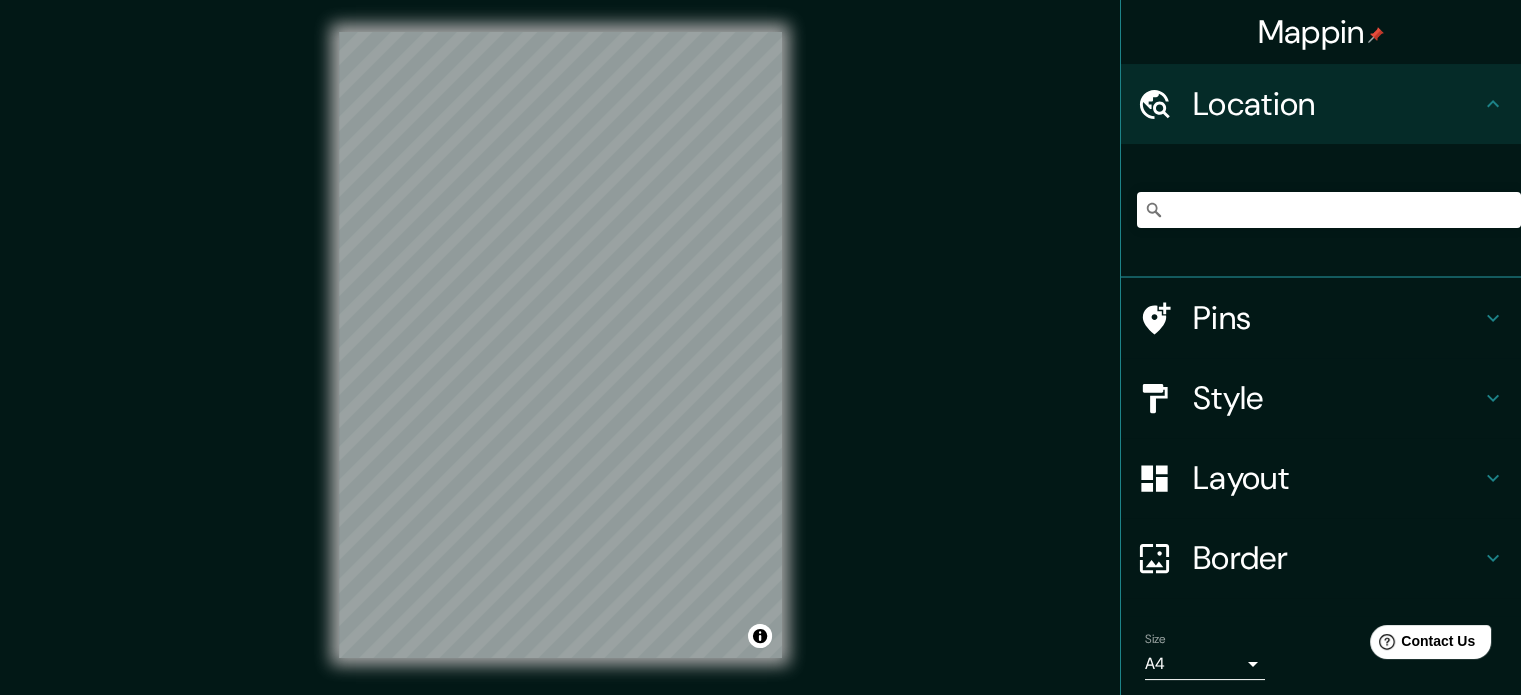 click on "There was an error reaching the server" at bounding box center (1329, 210) 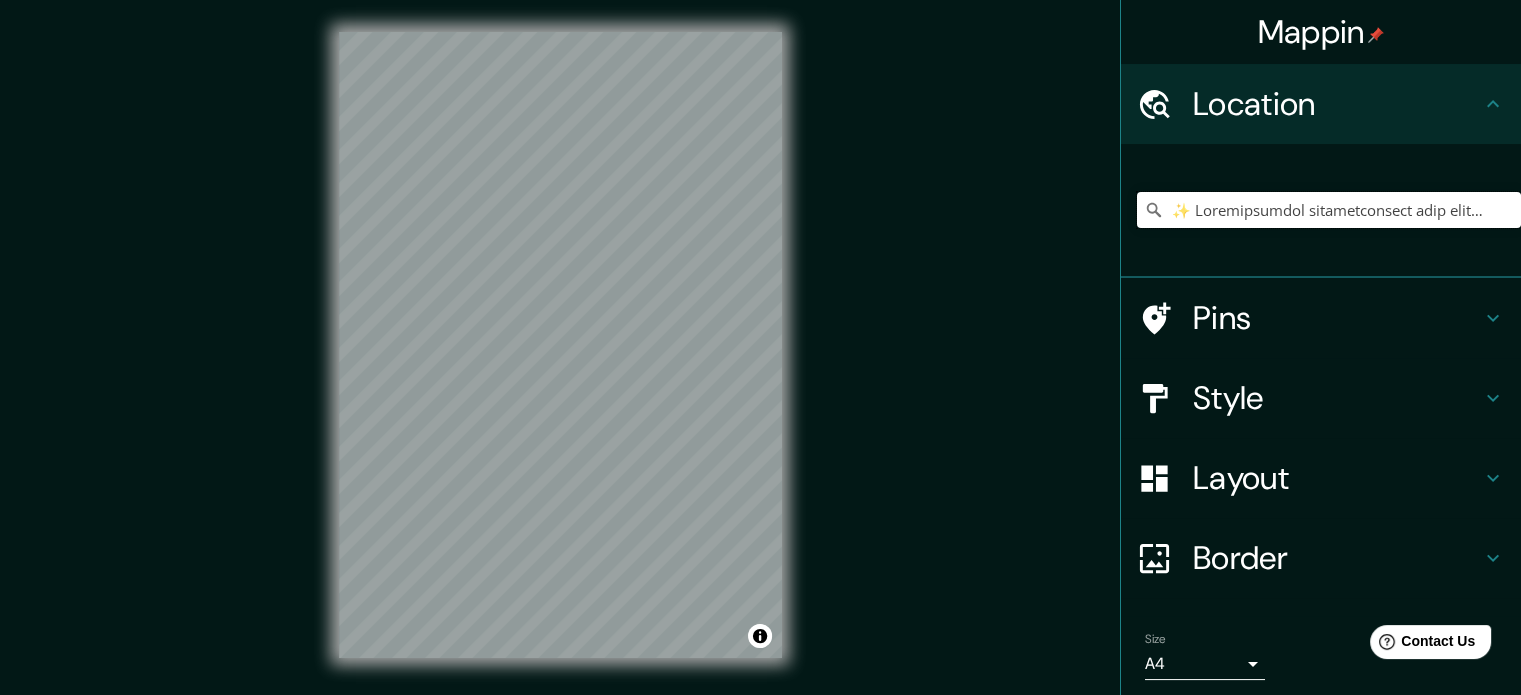 click at bounding box center (1329, 210) 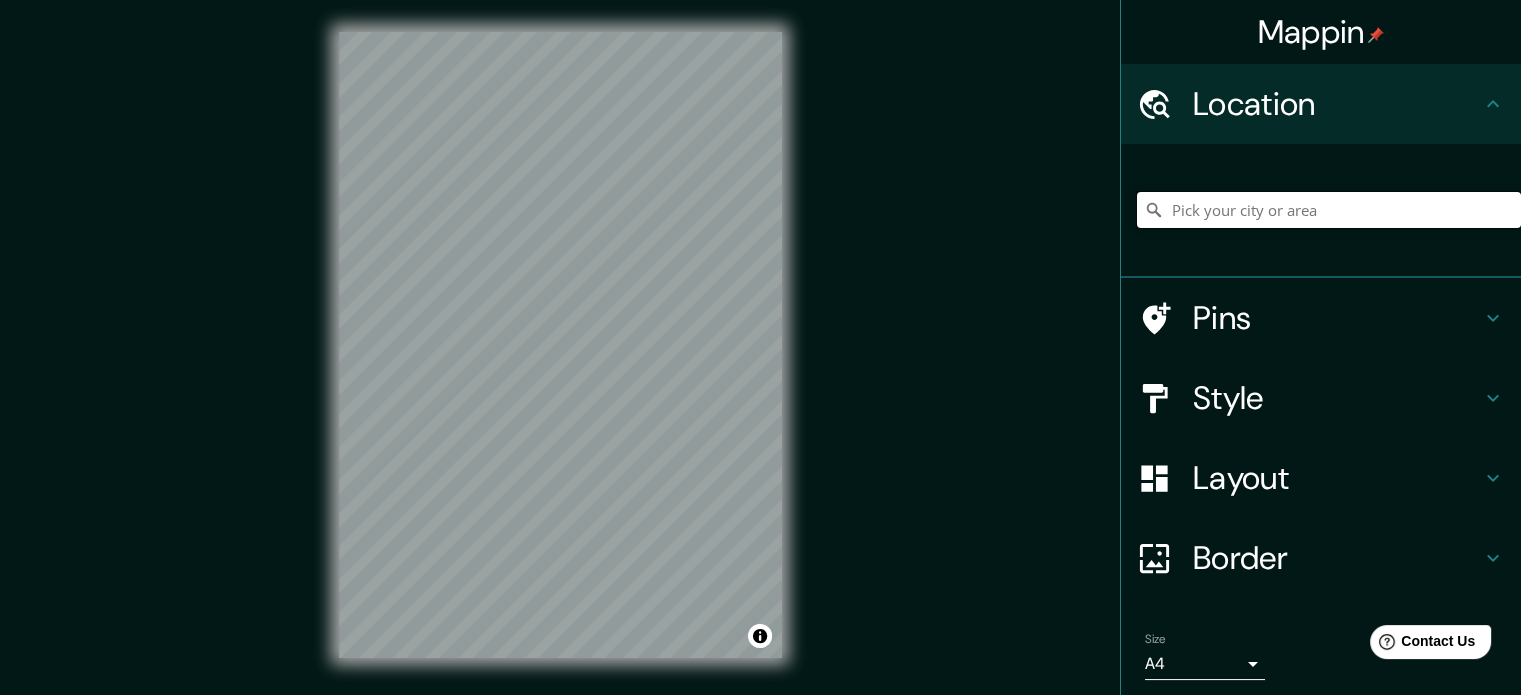 click at bounding box center [1329, 210] 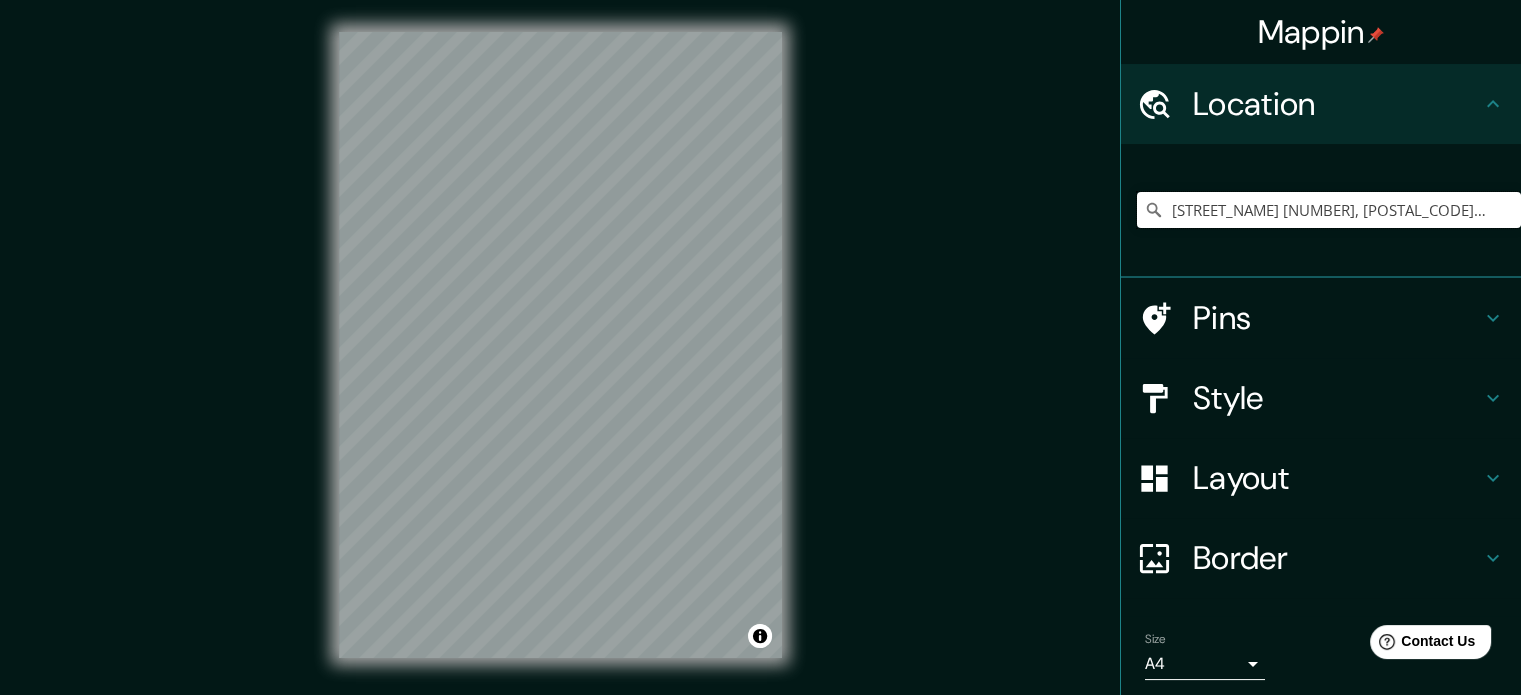 type on "[STREET_NAME] [NUMBER], [POSTAL_CODE] [CITY], [STATE], [COUNTRY]" 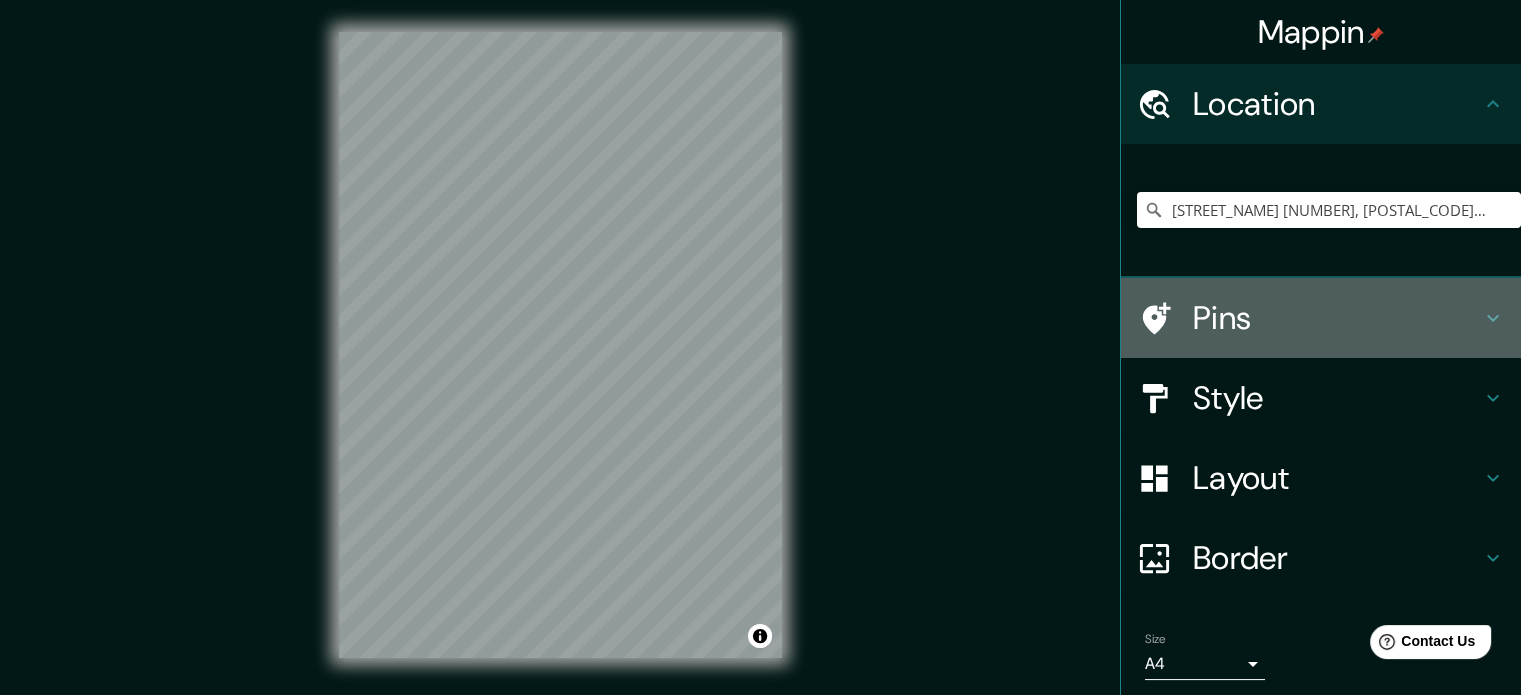 click on "Pins" at bounding box center (1337, 318) 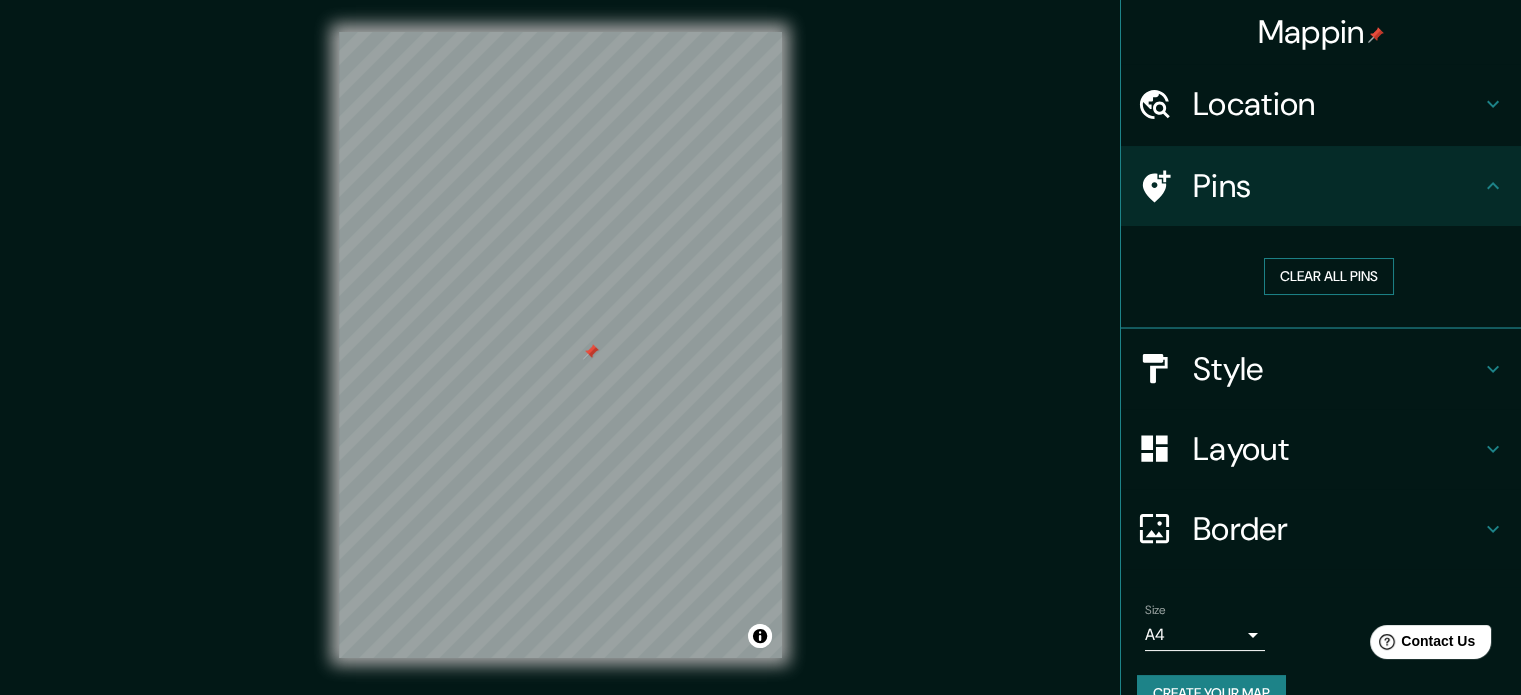 click on "Clear all pins" at bounding box center (1329, 276) 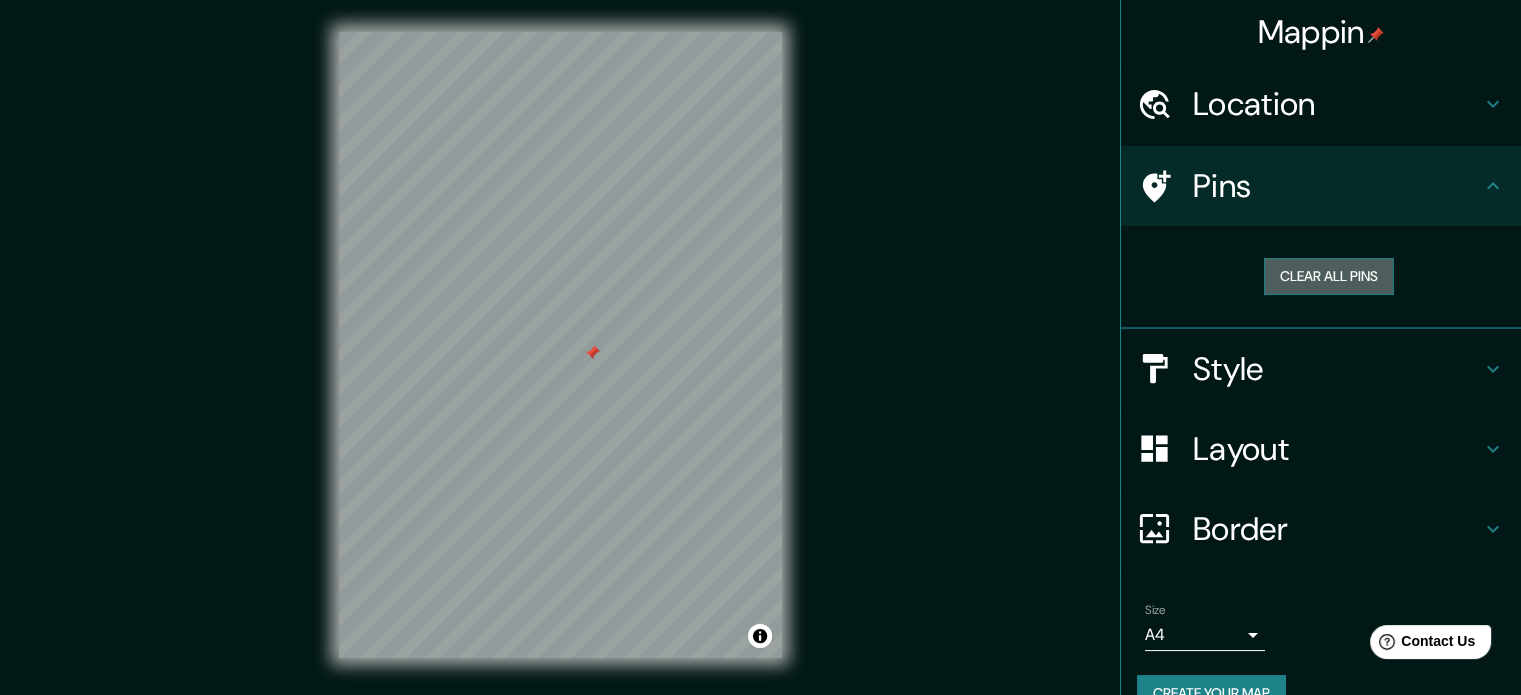 click on "Clear all pins" at bounding box center [1329, 276] 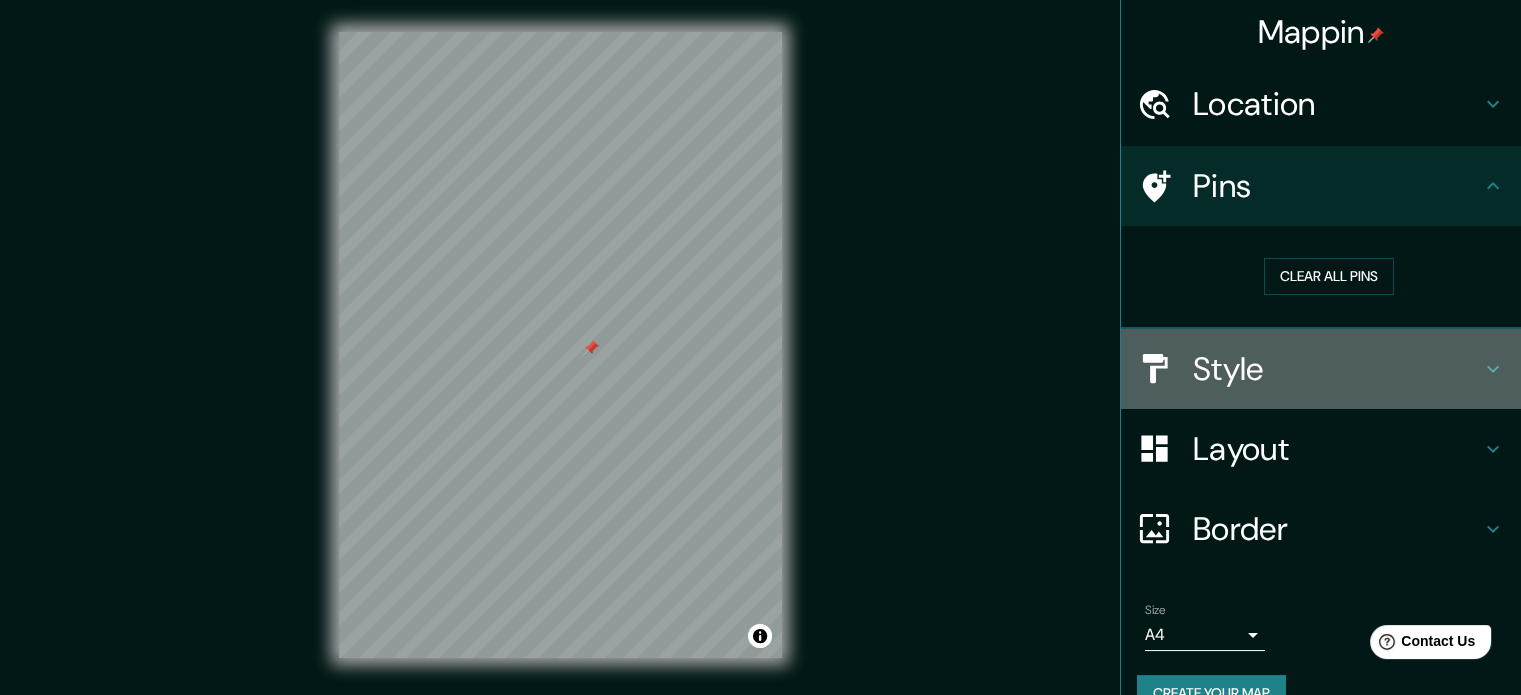 click on "Style" at bounding box center (1321, 369) 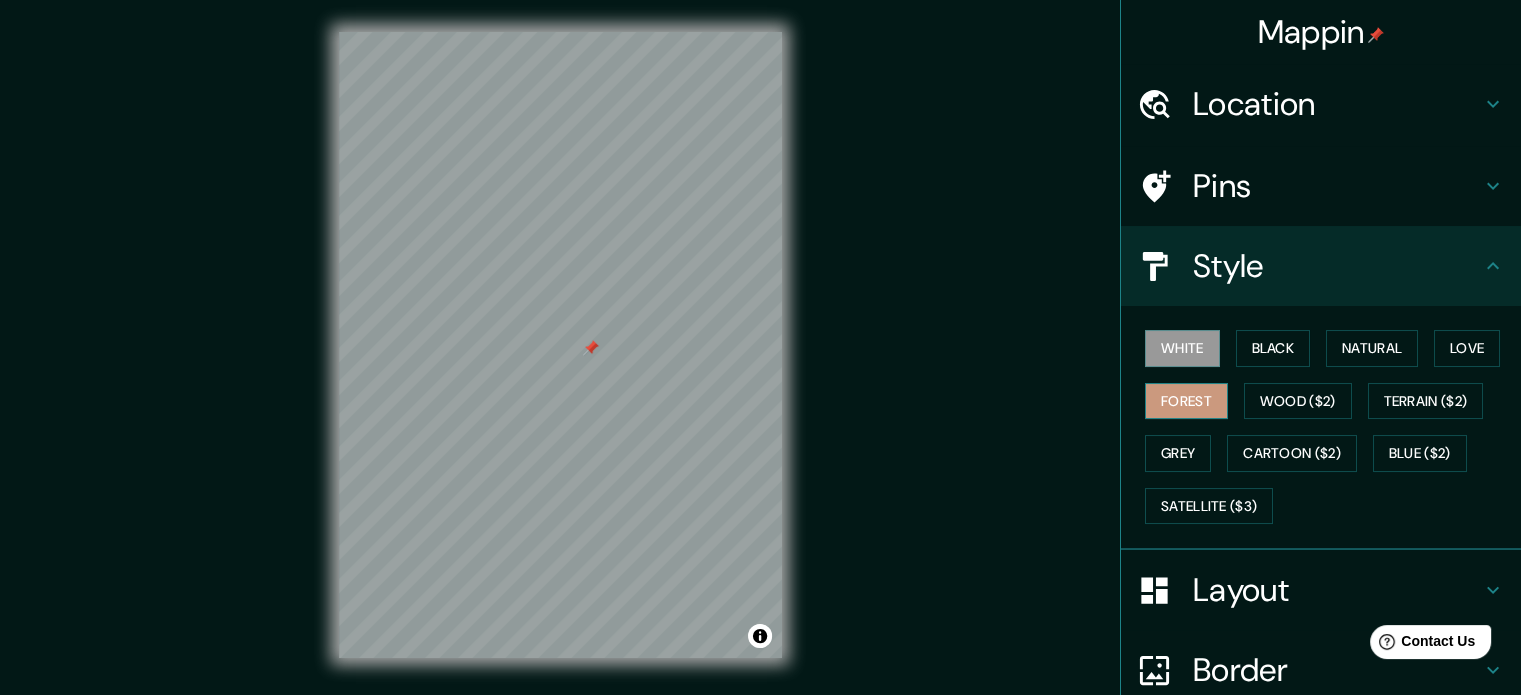 click on "Forest" at bounding box center (1186, 401) 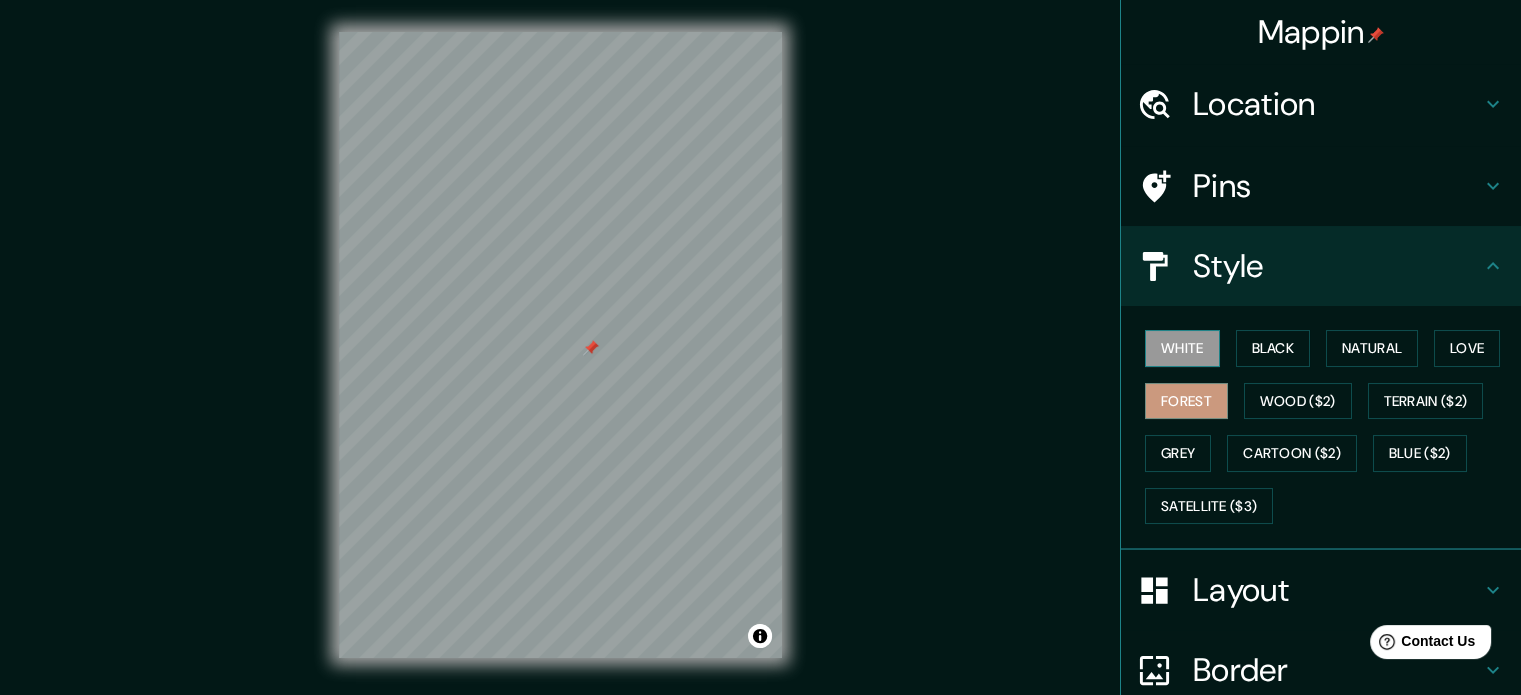 click on "White" at bounding box center (1182, 348) 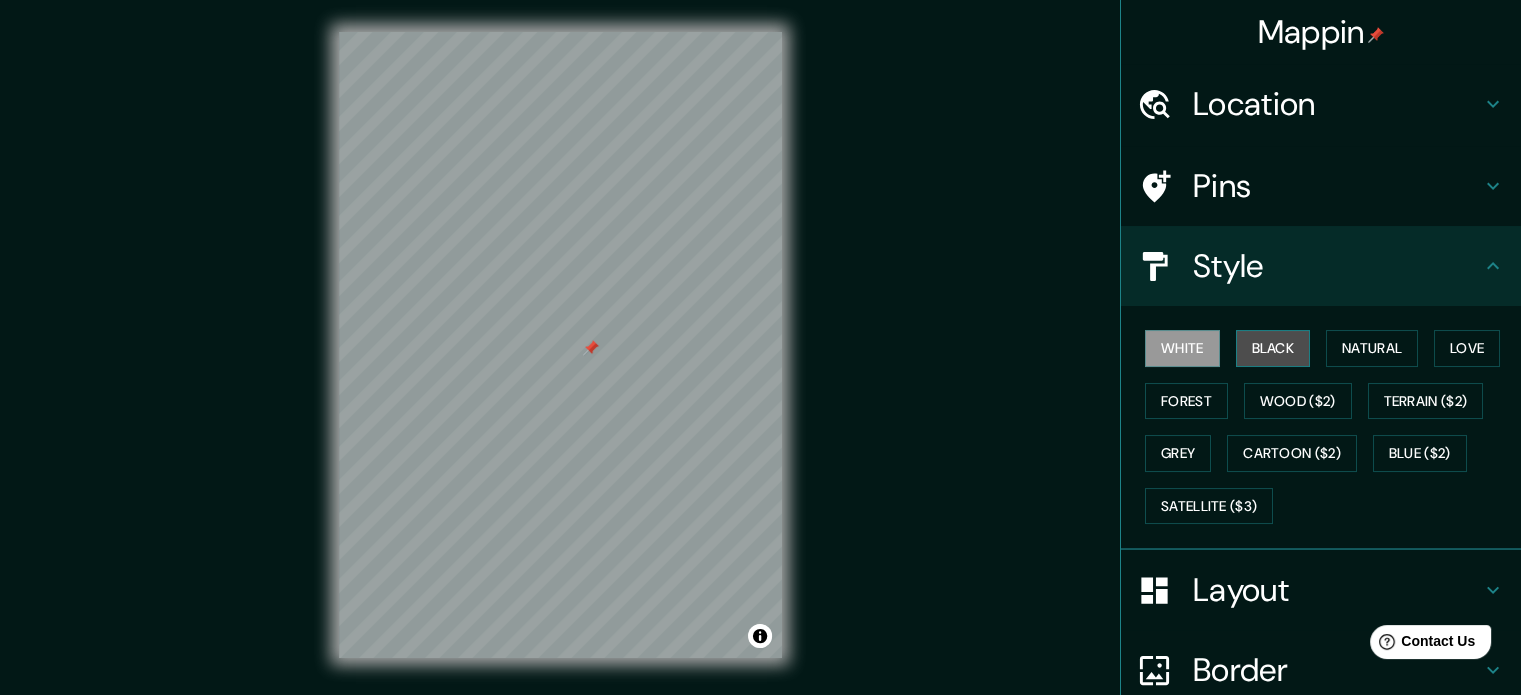 click on "Black" at bounding box center (1273, 348) 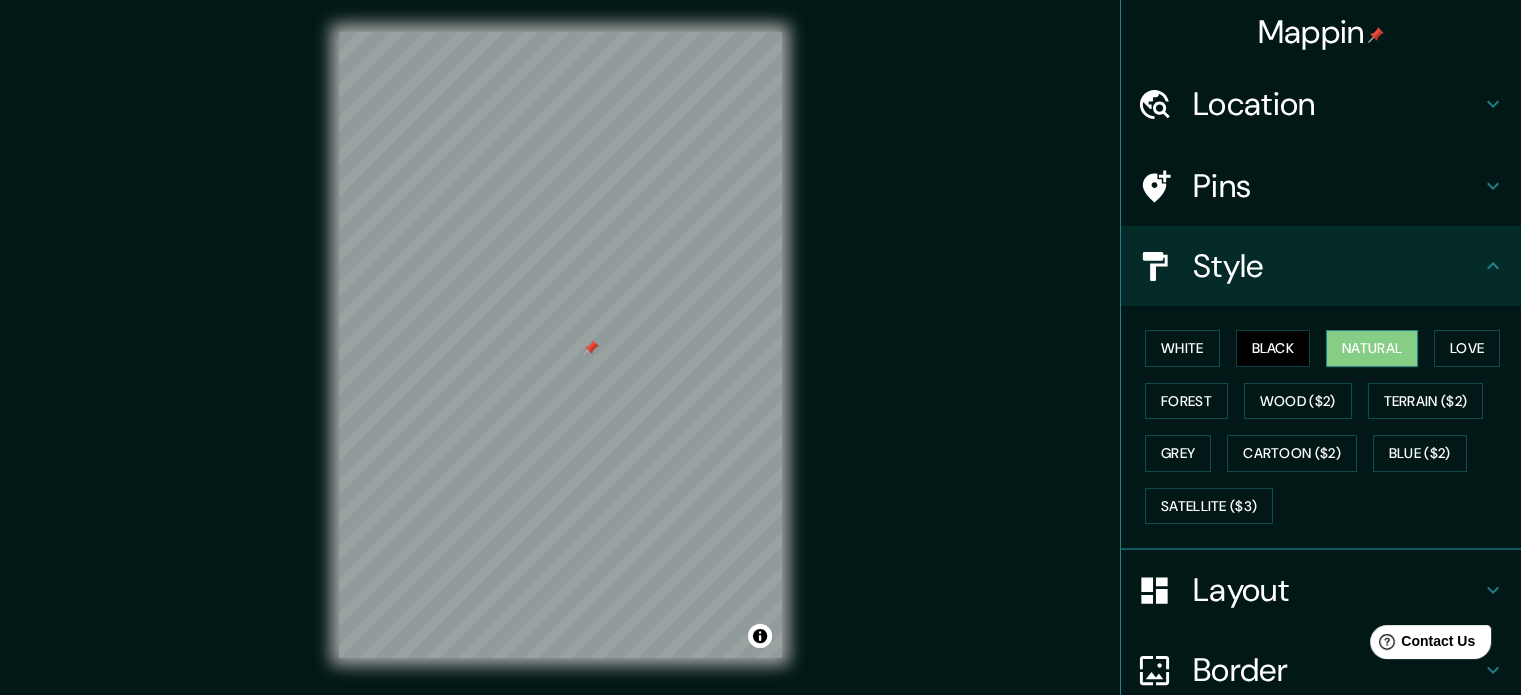 click on "Natural" at bounding box center [1372, 348] 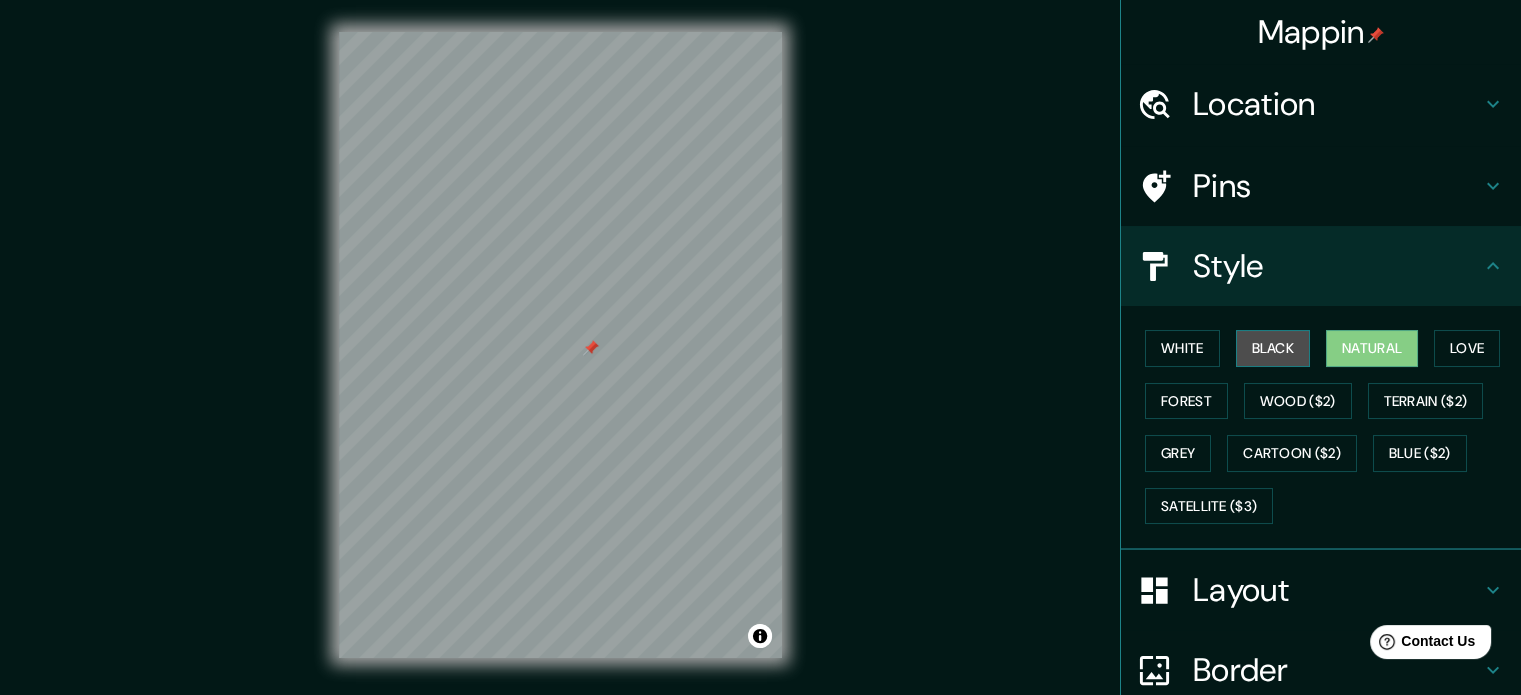 click on "Black" at bounding box center (1273, 348) 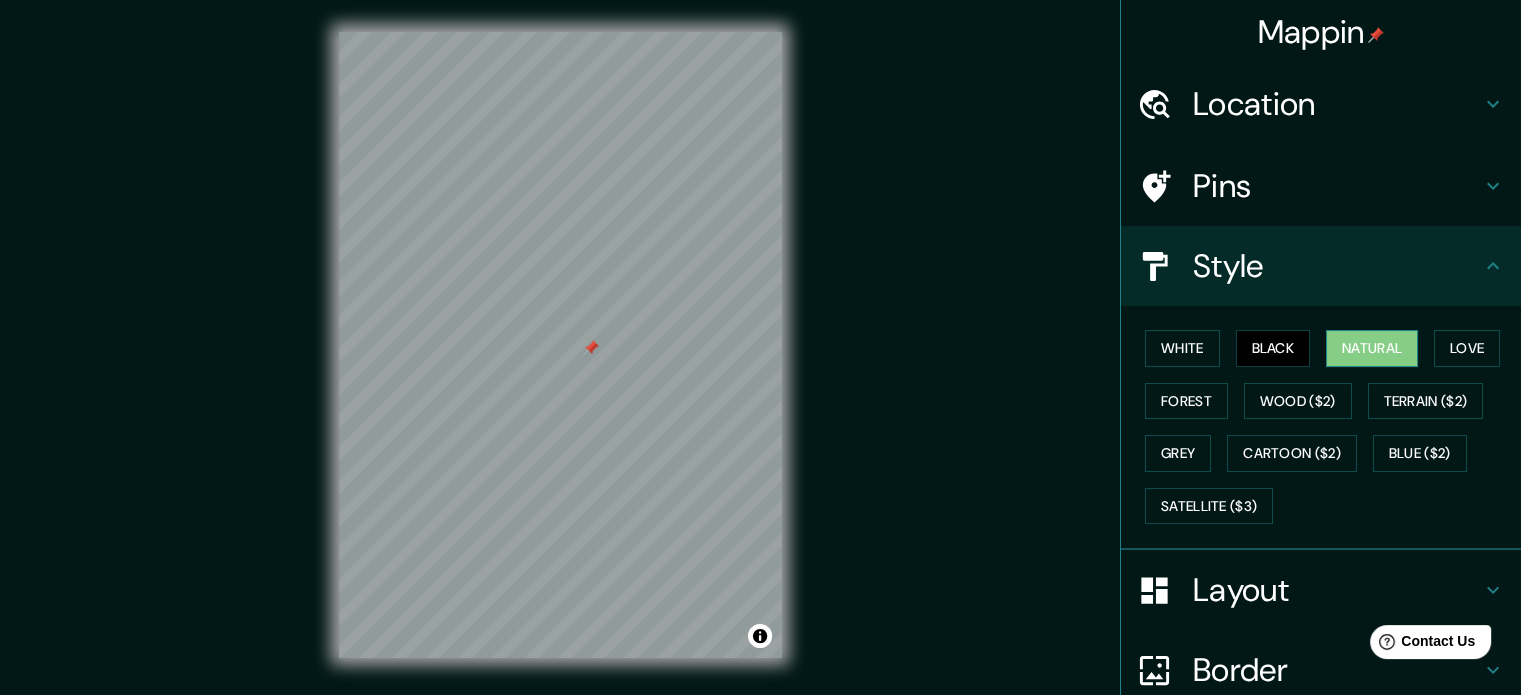 click on "Natural" at bounding box center (1372, 348) 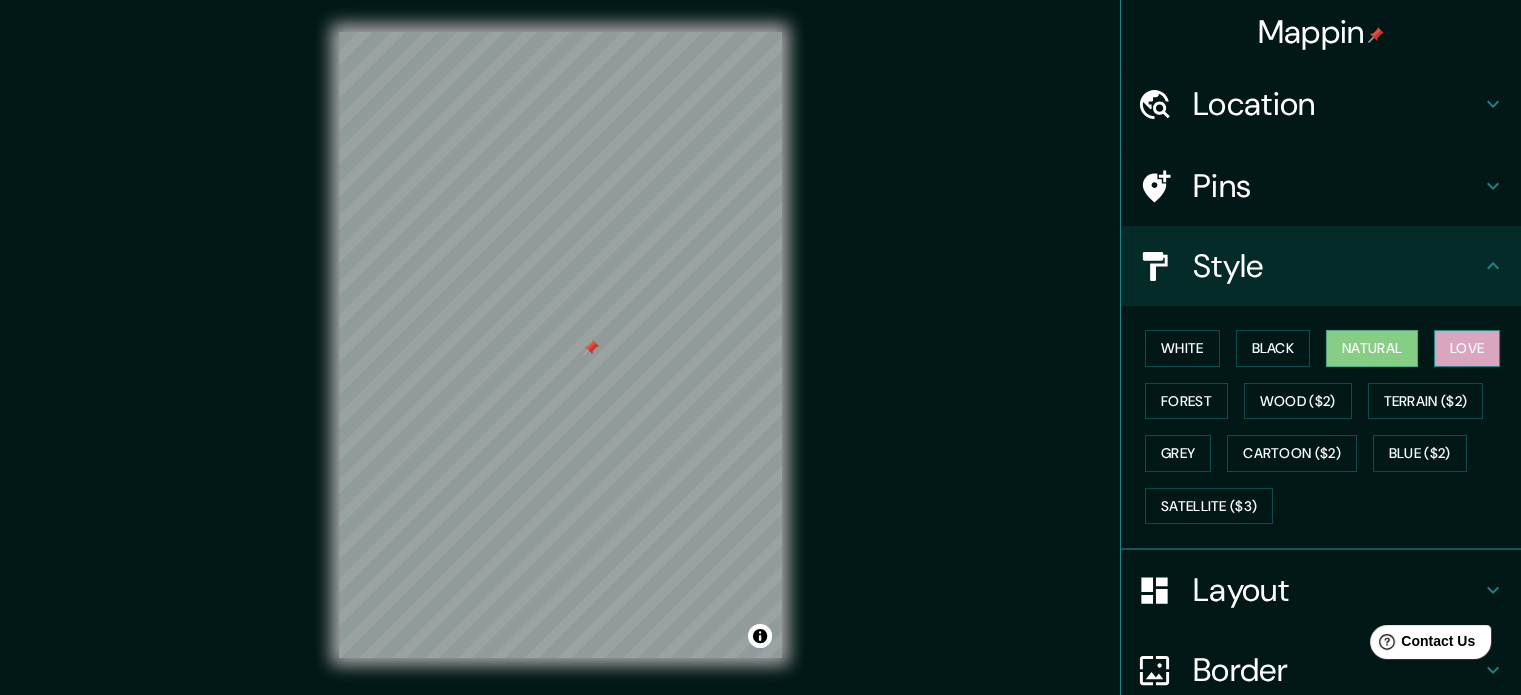 click on "Love" at bounding box center [1467, 348] 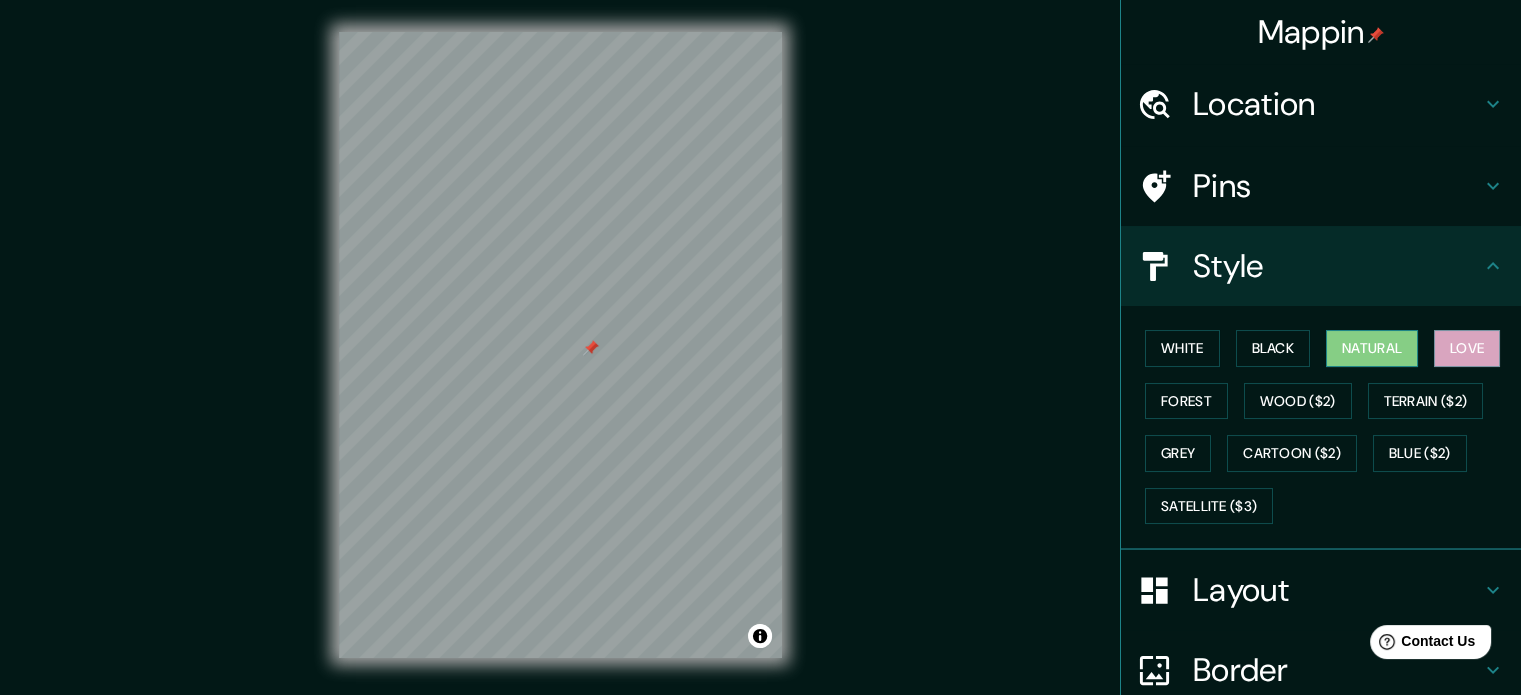click on "Natural" at bounding box center [1372, 348] 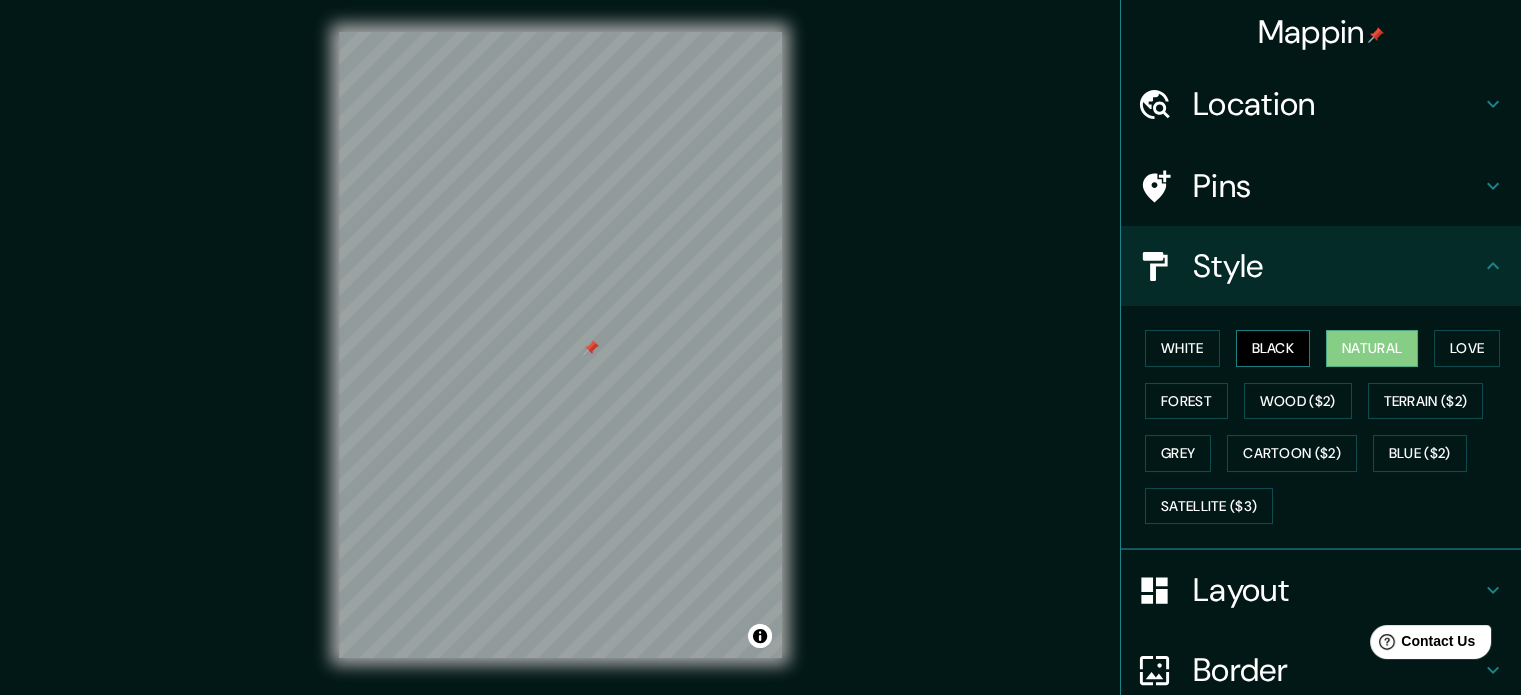 click on "Black" at bounding box center (1273, 348) 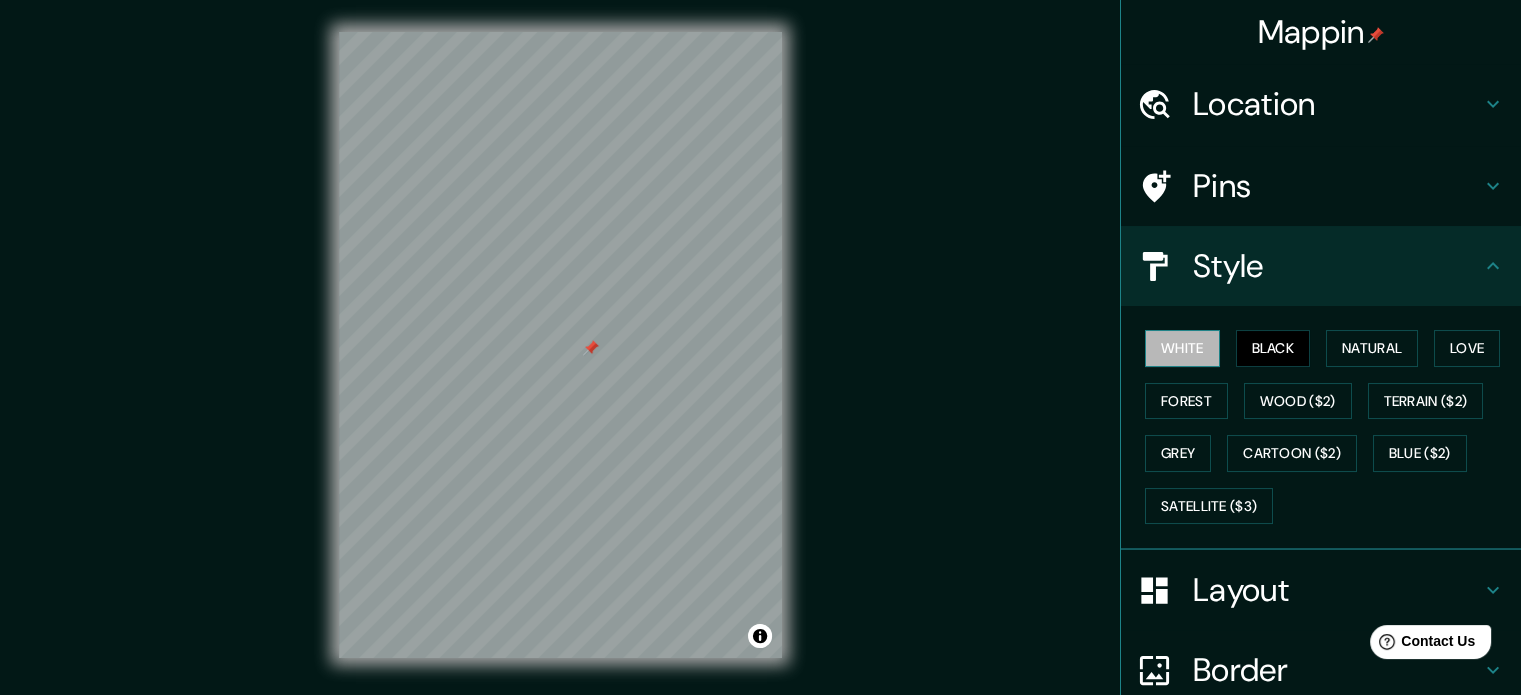 click on "White" at bounding box center [1182, 348] 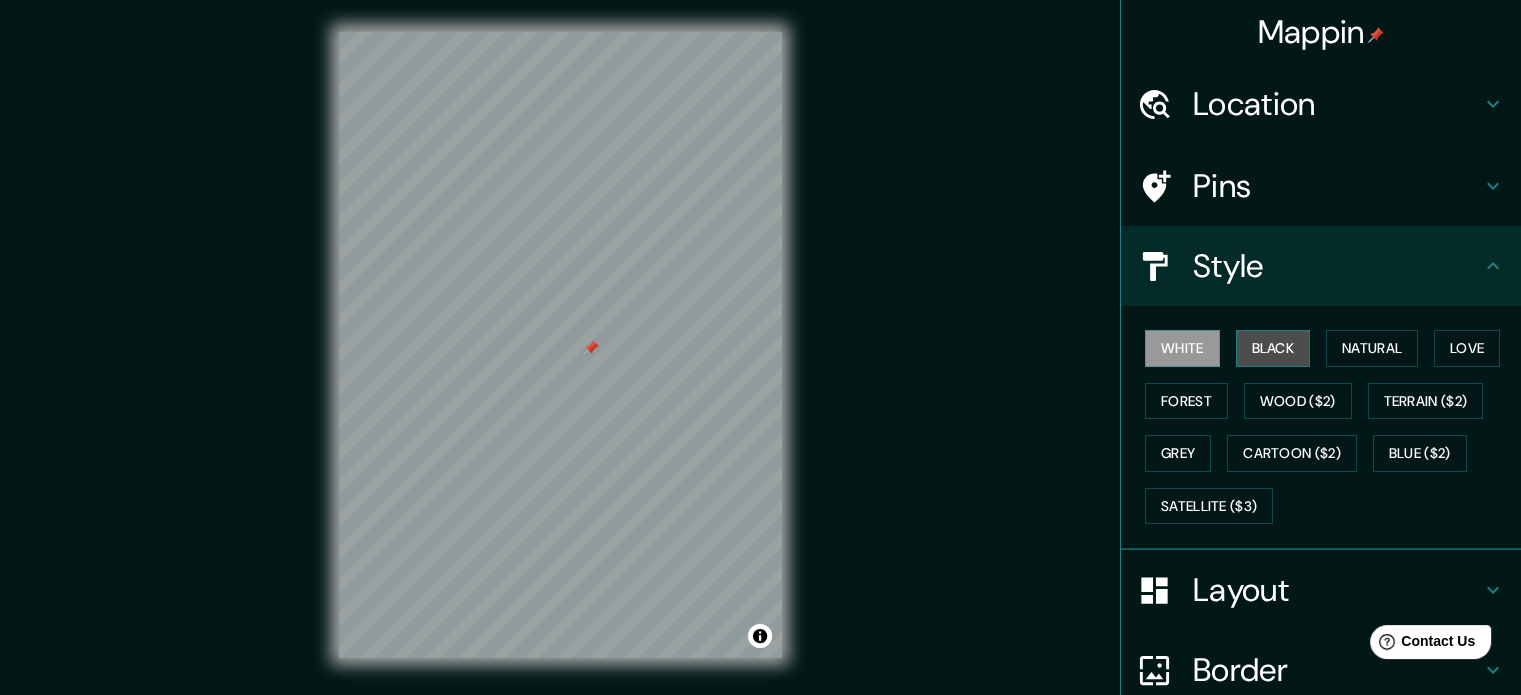 click on "Black" at bounding box center (1273, 348) 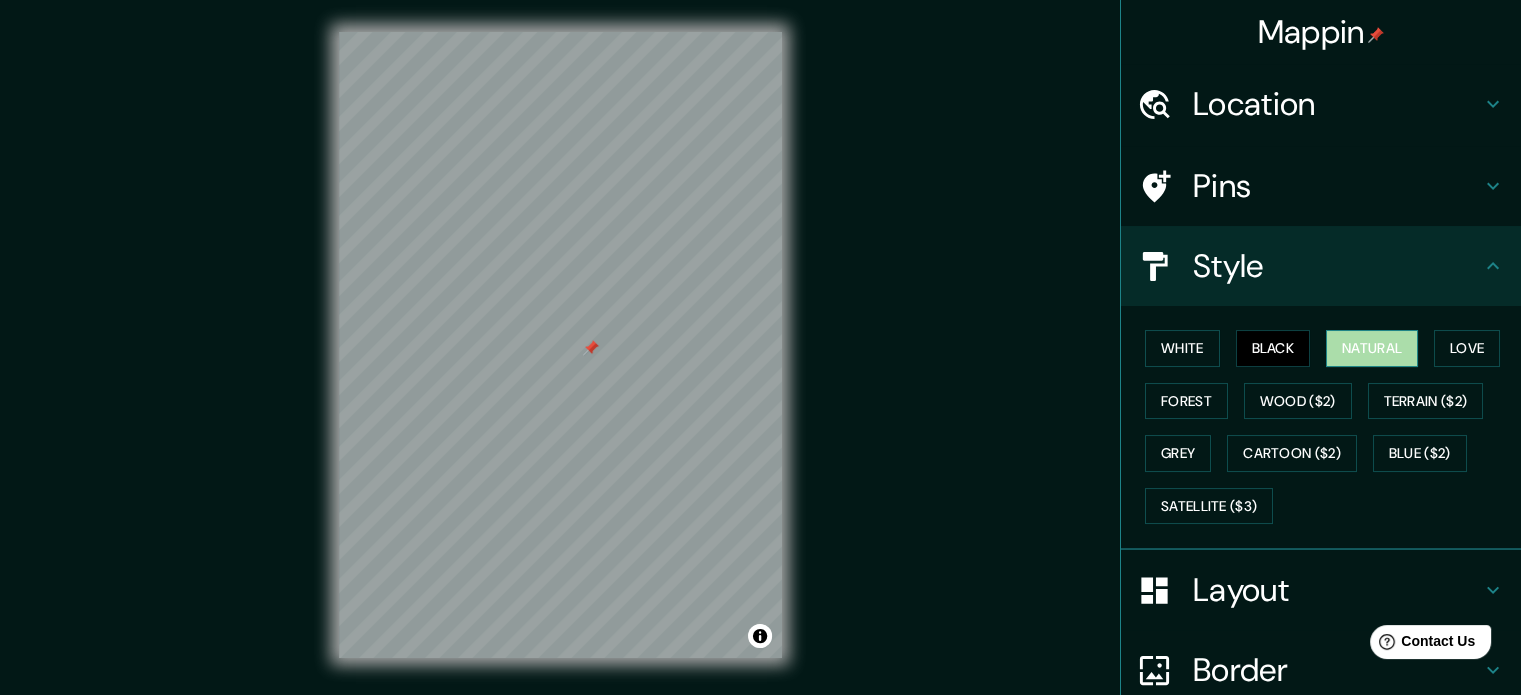 click on "Natural" at bounding box center [1372, 348] 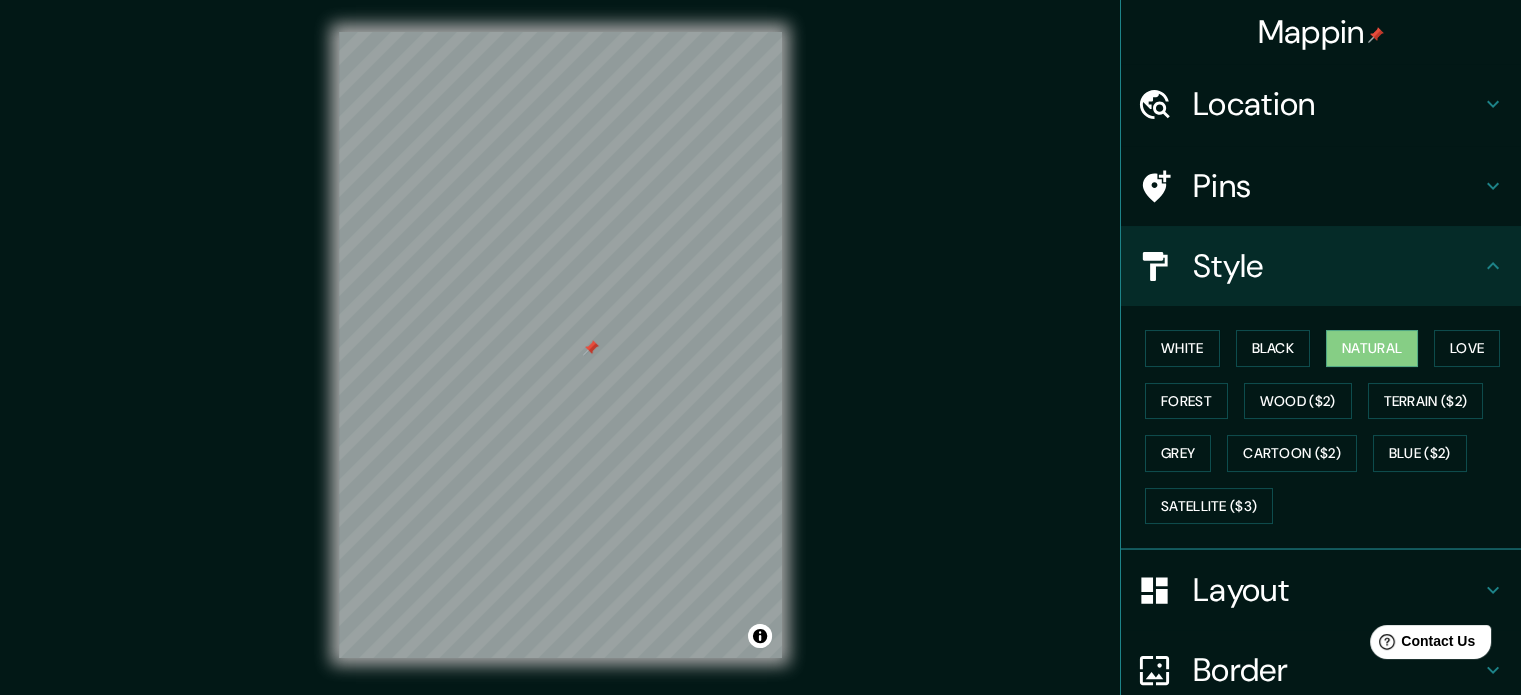 click on "White Black Natural Love Forest Wood ($2) Terrain ($2) Grey Cartoon ($2) Blue ($2) Satellite ($3)" at bounding box center [1329, 427] 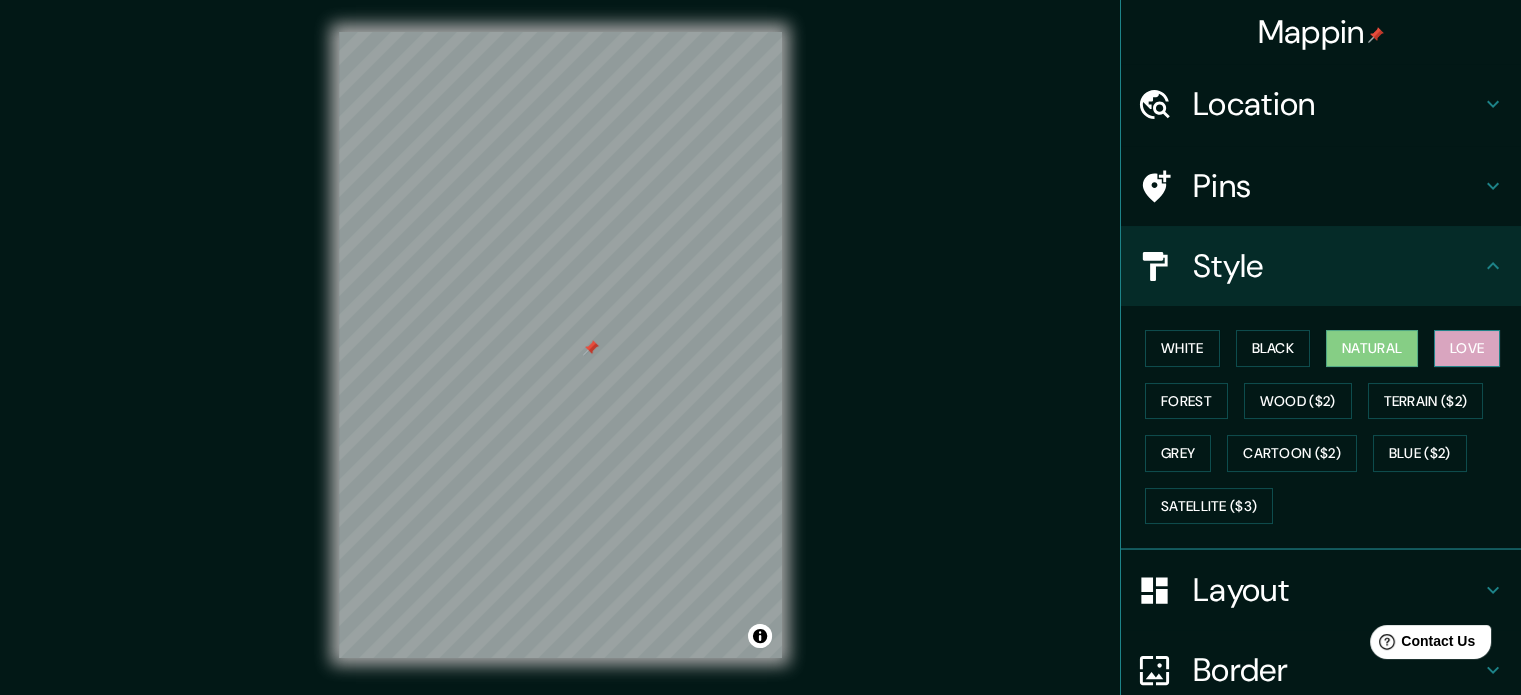 click on "Love" at bounding box center (1467, 348) 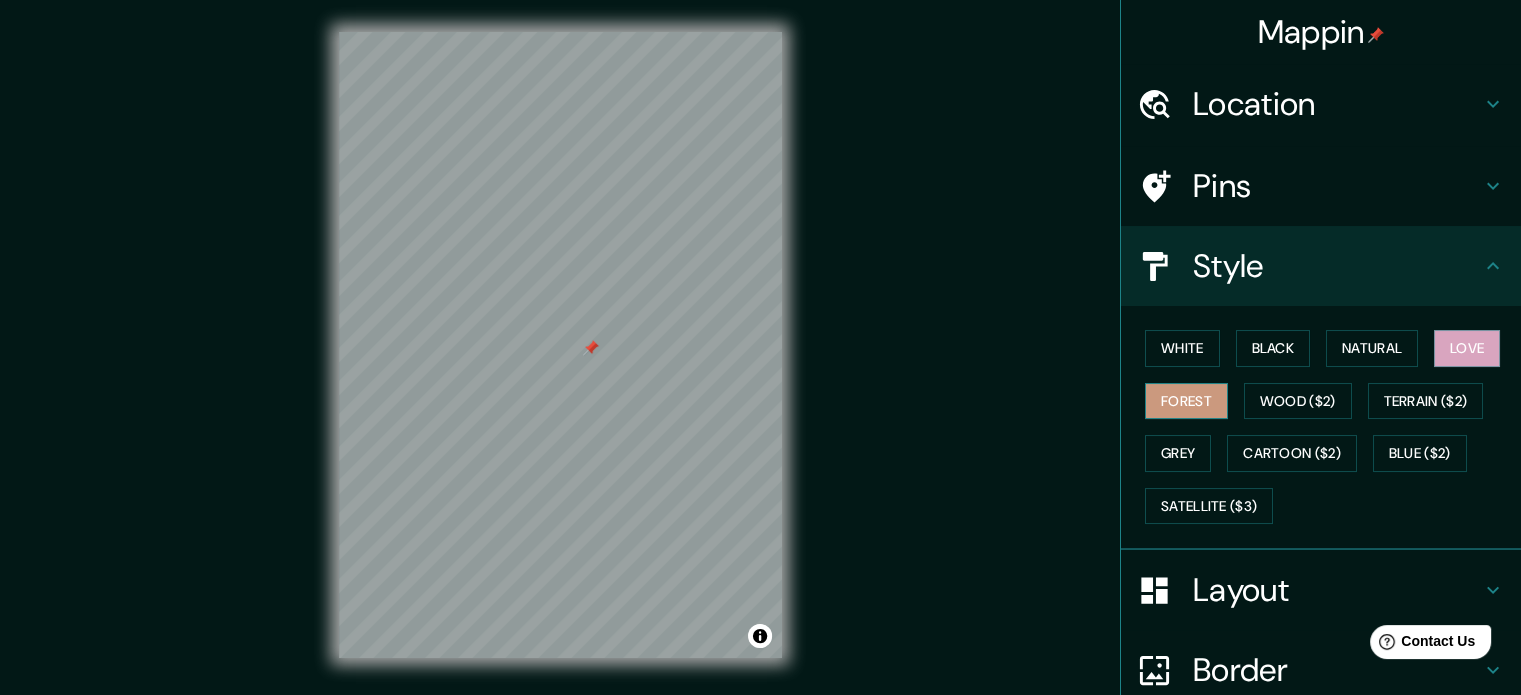 click on "Forest" at bounding box center [1186, 401] 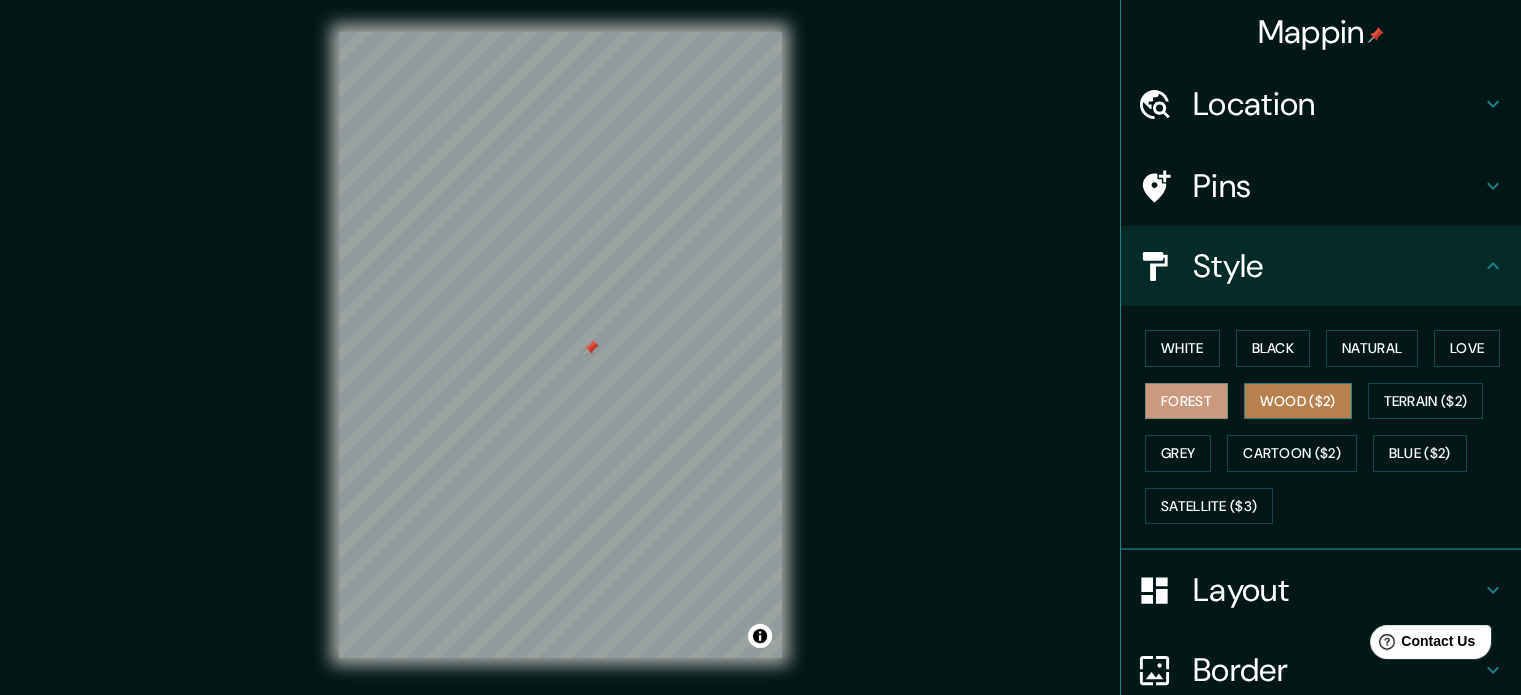 click on "Wood ($2)" at bounding box center (1298, 401) 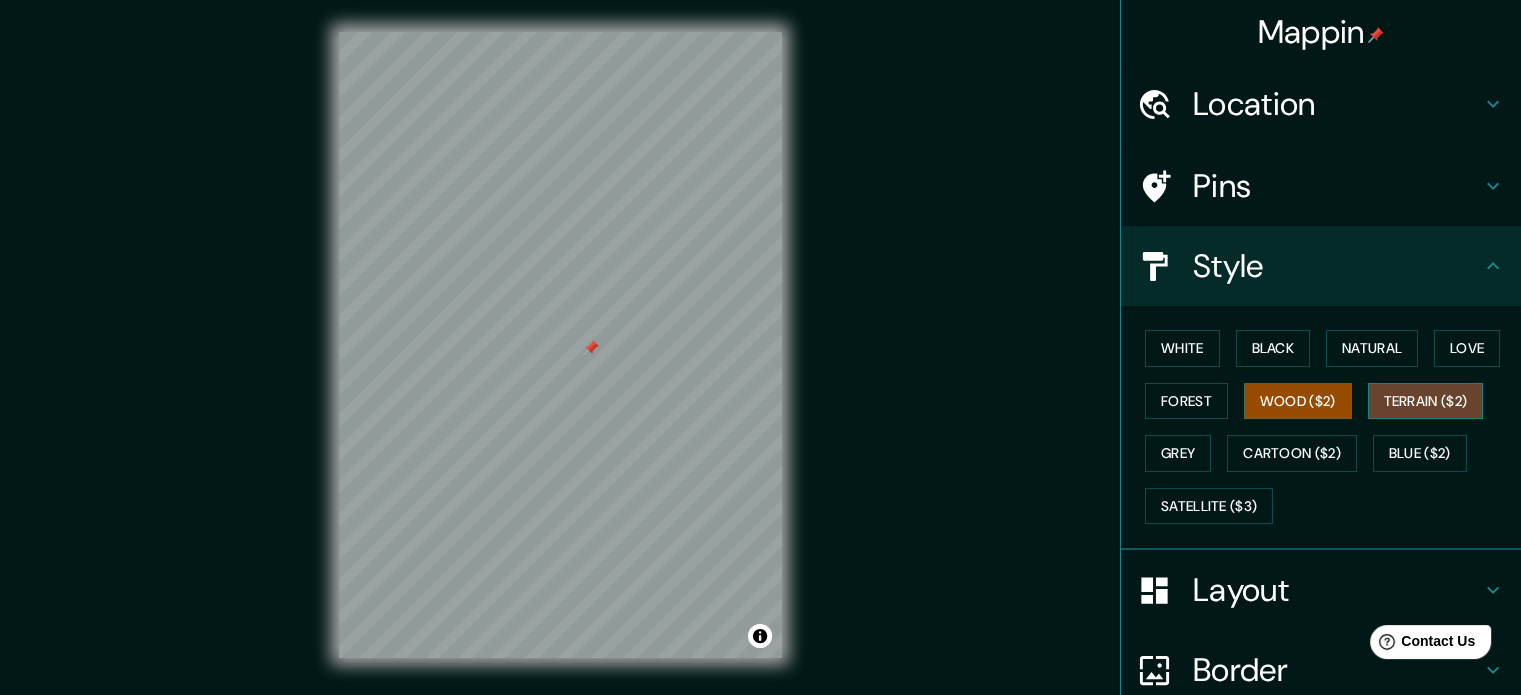click on "Terrain ($2)" at bounding box center [1426, 401] 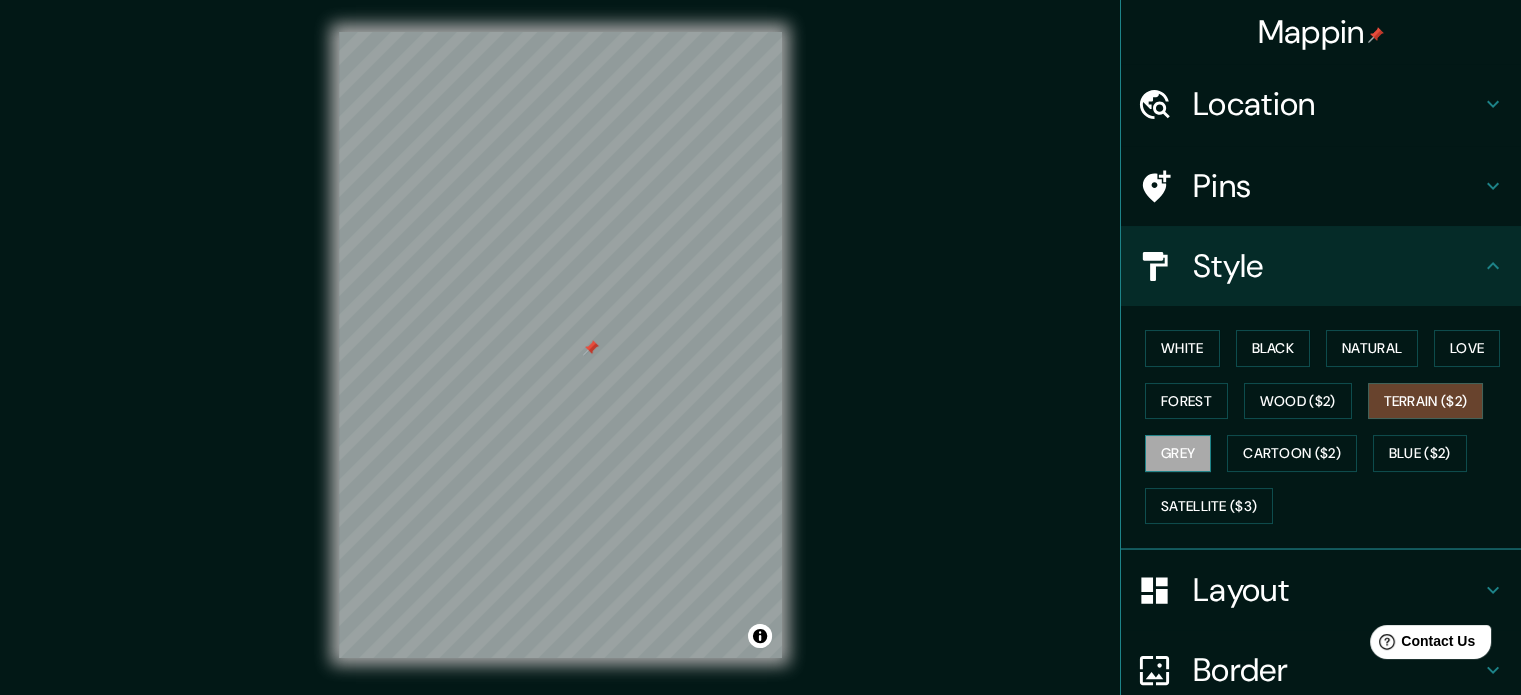 click on "Grey" at bounding box center (1178, 453) 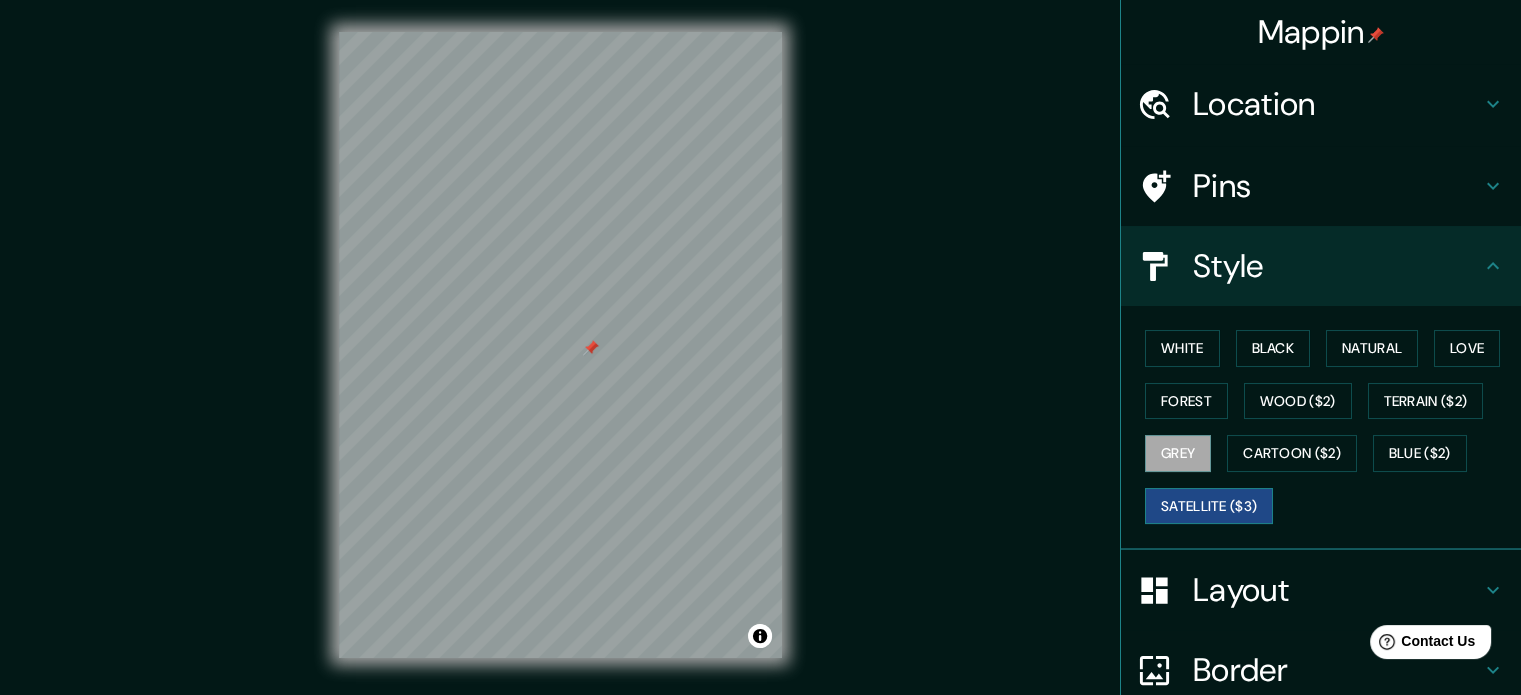 click on "Satellite ($3)" at bounding box center (1209, 506) 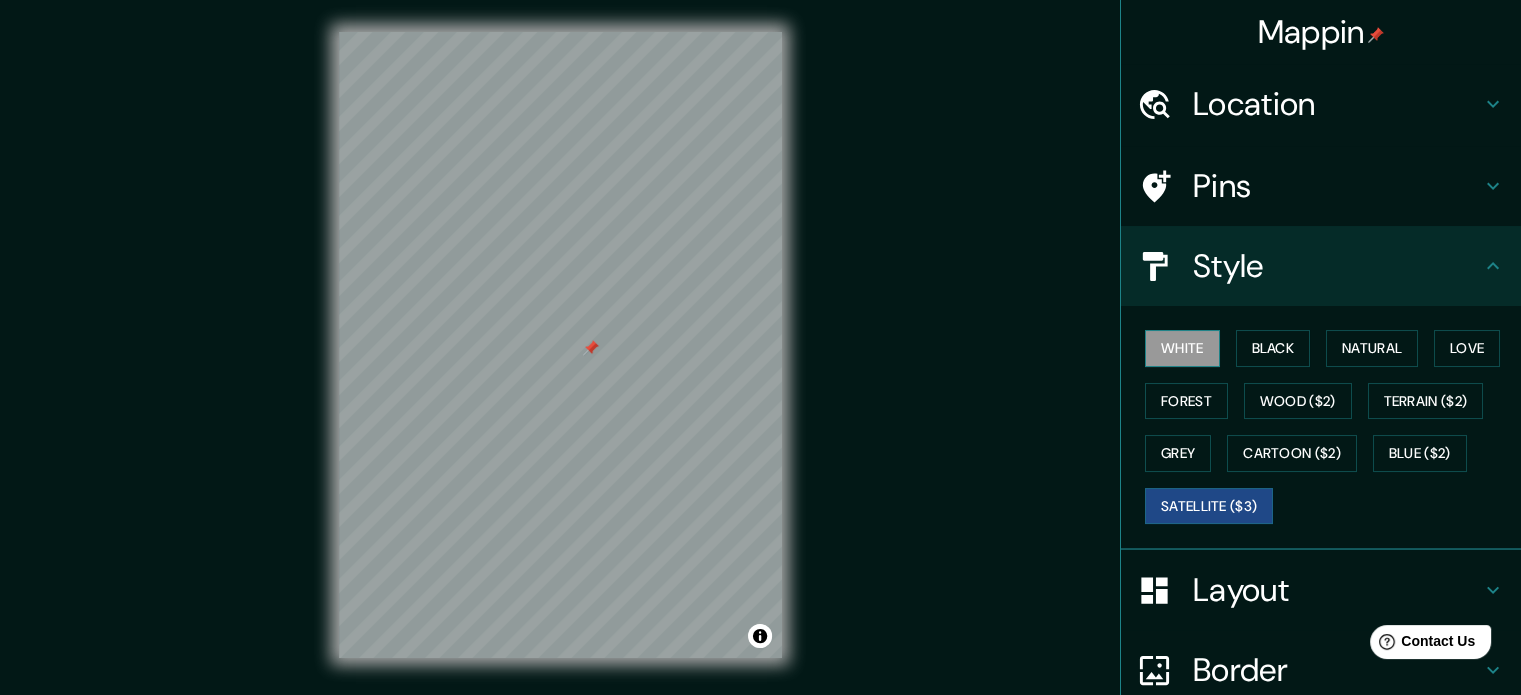 click on "White" at bounding box center [1182, 348] 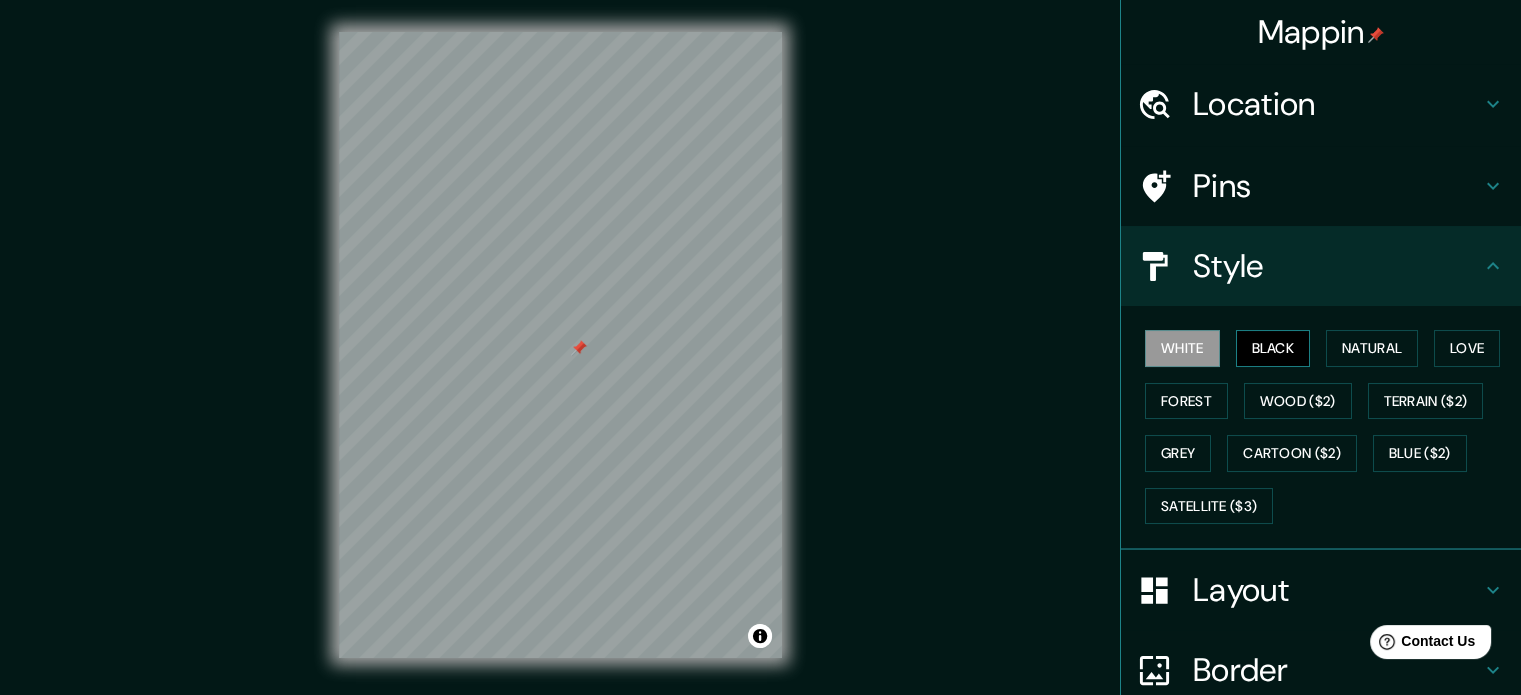 click on "Black" at bounding box center (1273, 348) 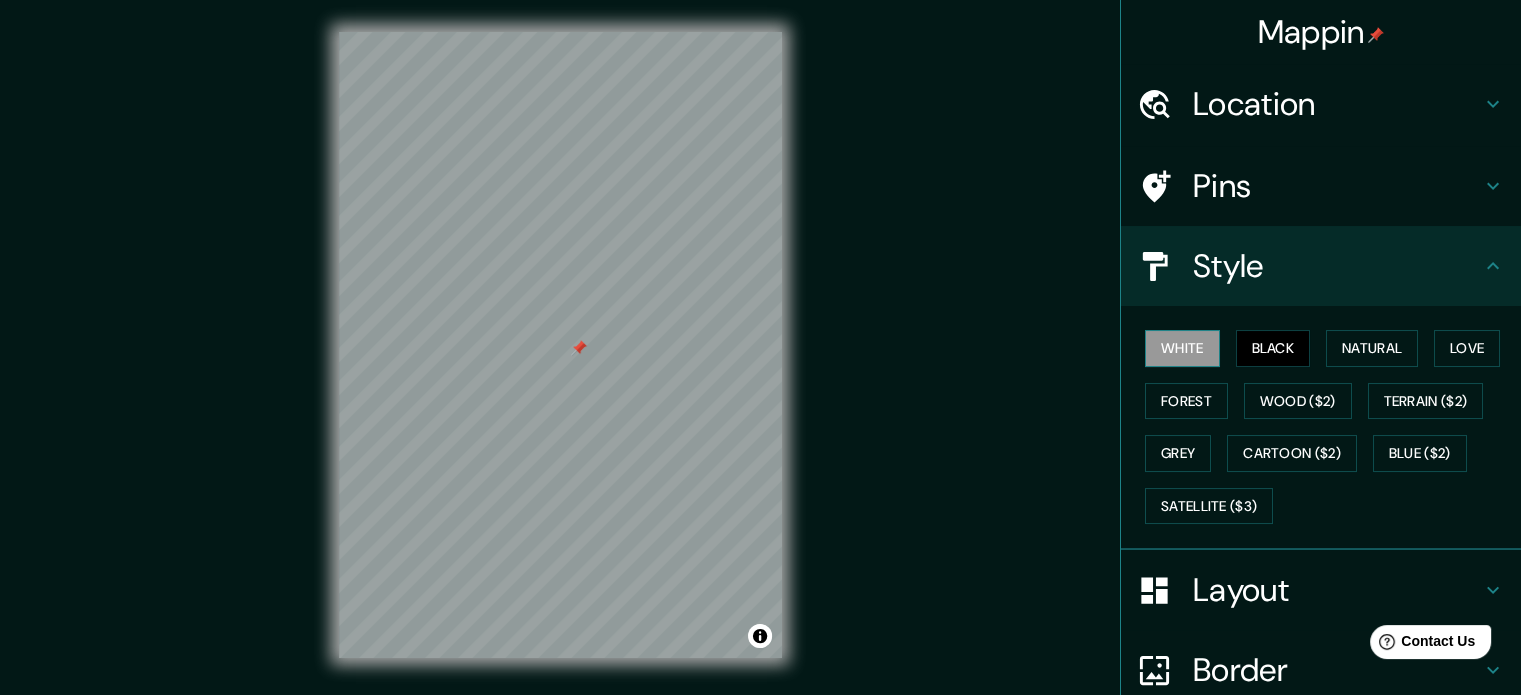 click on "White" at bounding box center [1182, 348] 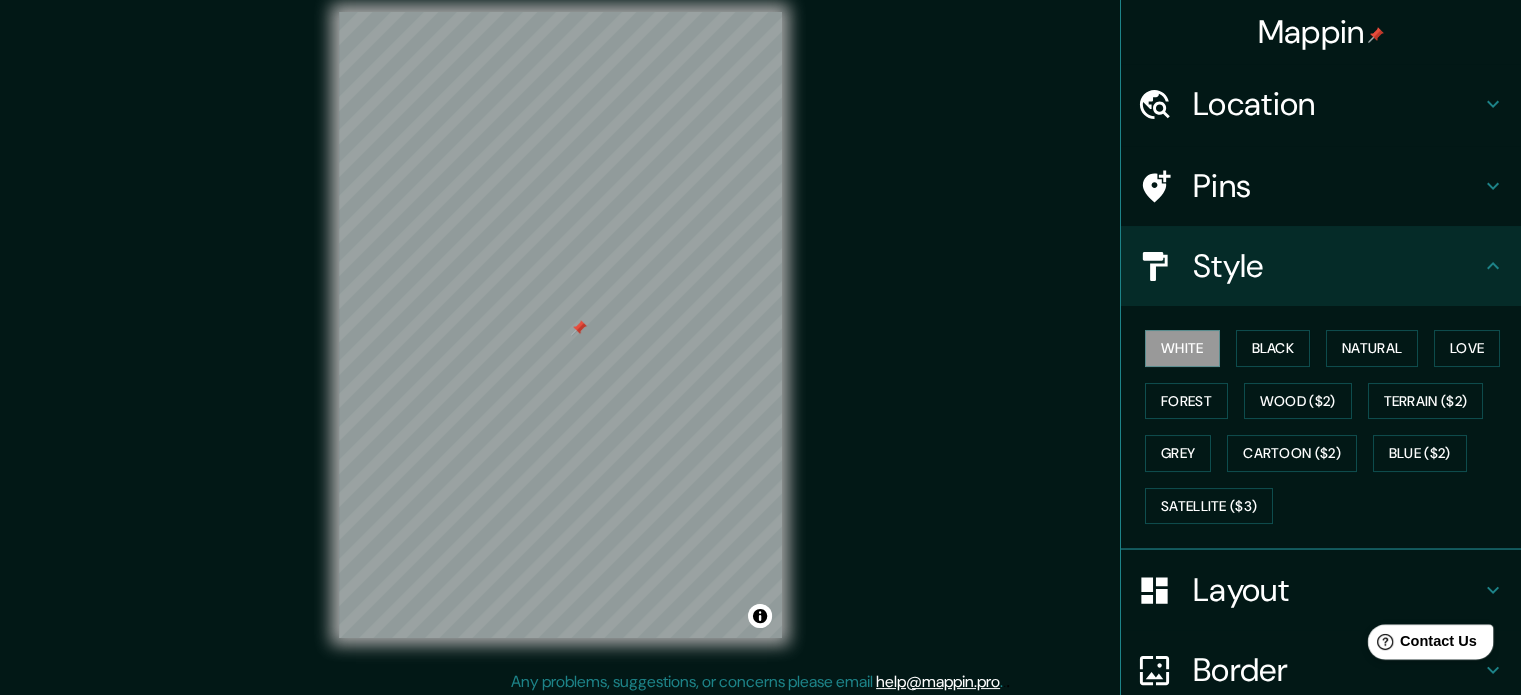 scroll, scrollTop: 26, scrollLeft: 0, axis: vertical 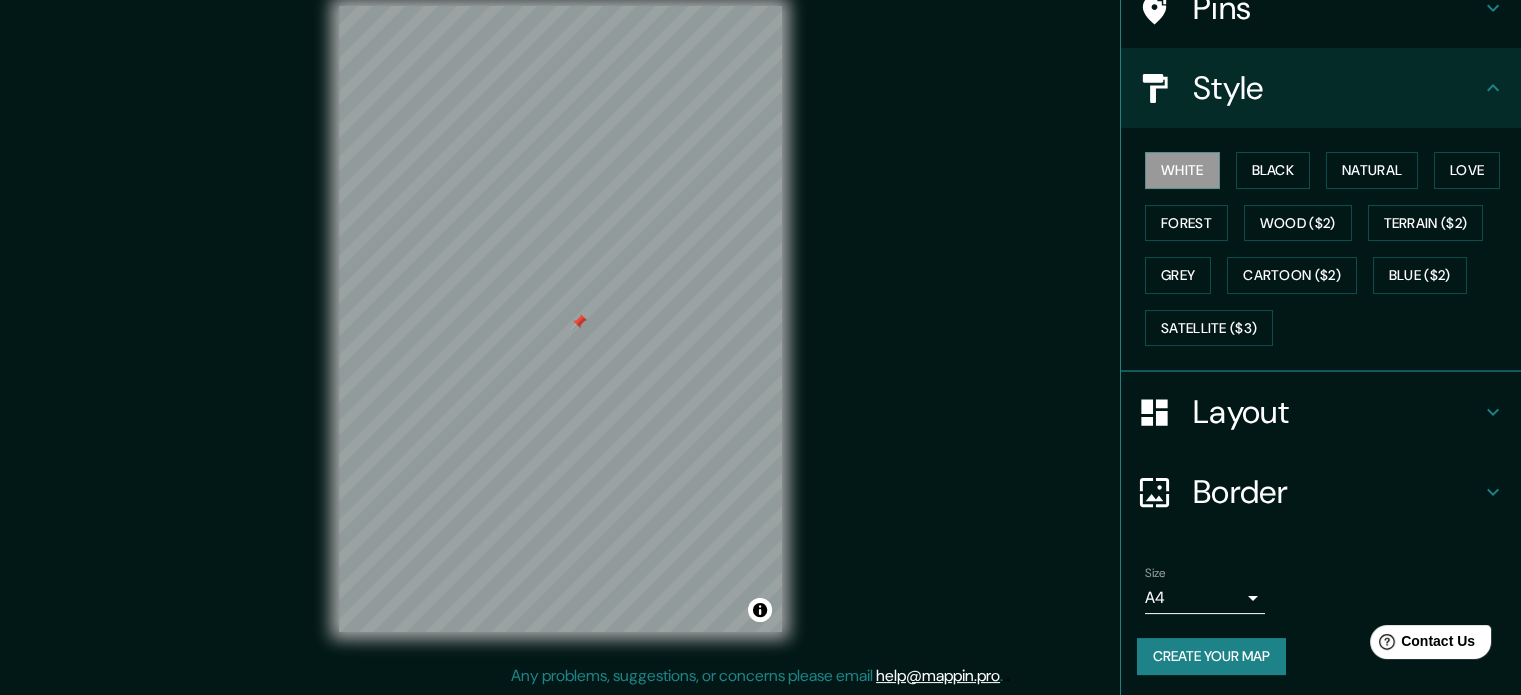 click on "Border" at bounding box center [1337, 492] 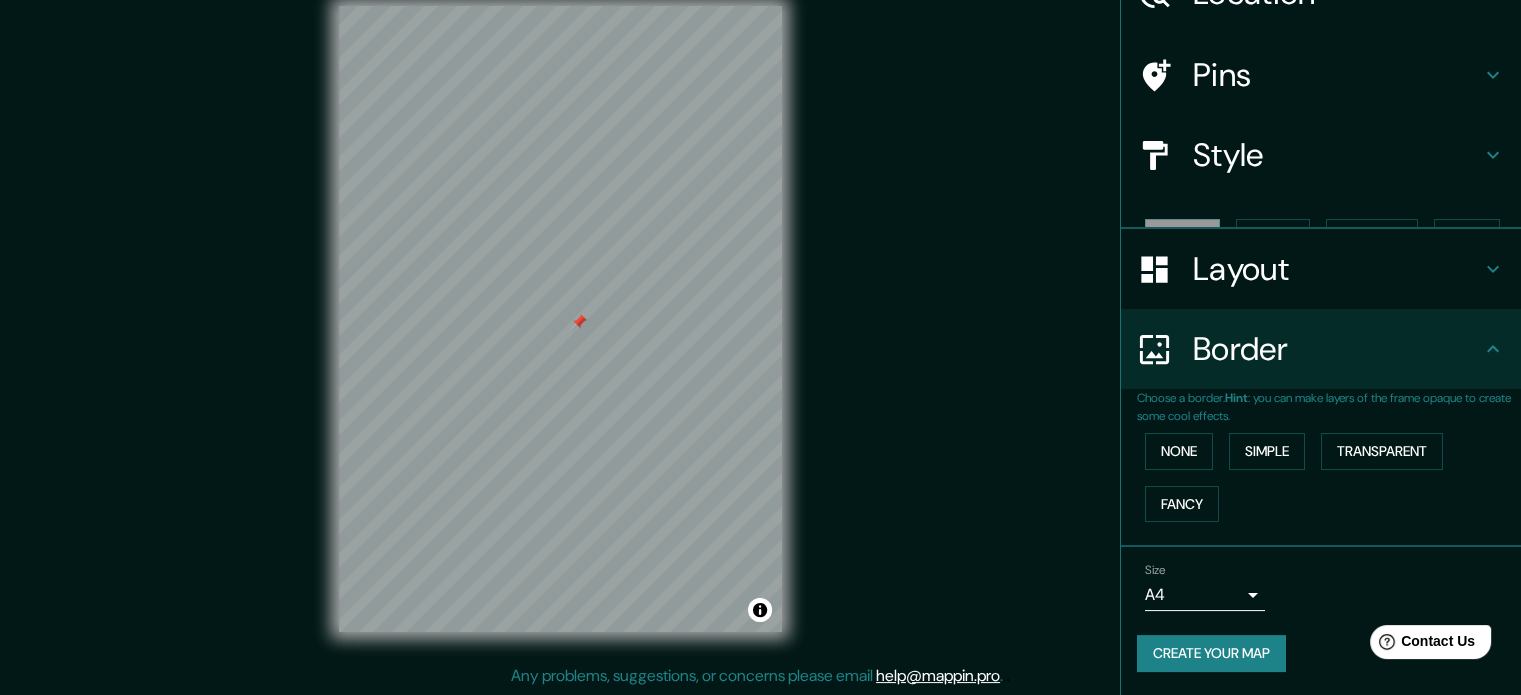scroll, scrollTop: 76, scrollLeft: 0, axis: vertical 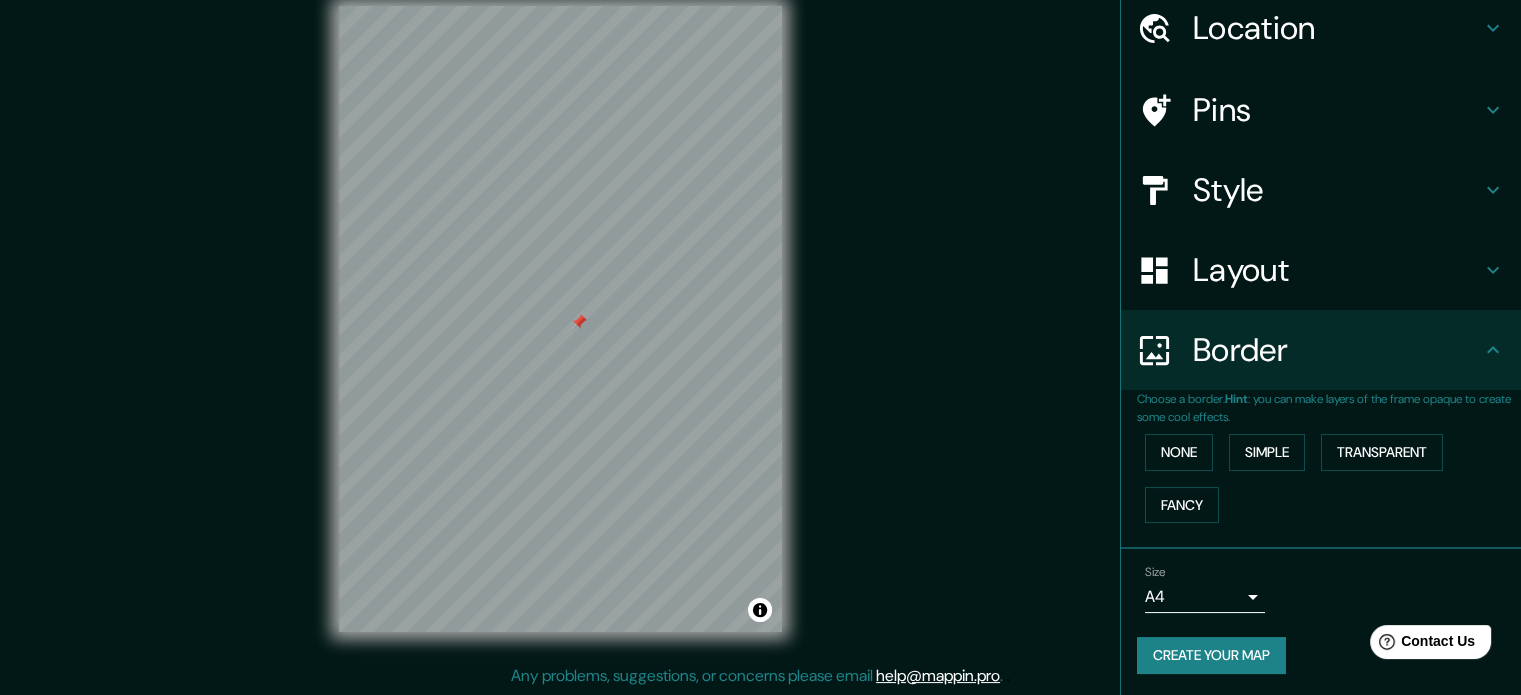 click on "None Simple Transparent Fancy" at bounding box center [1329, 478] 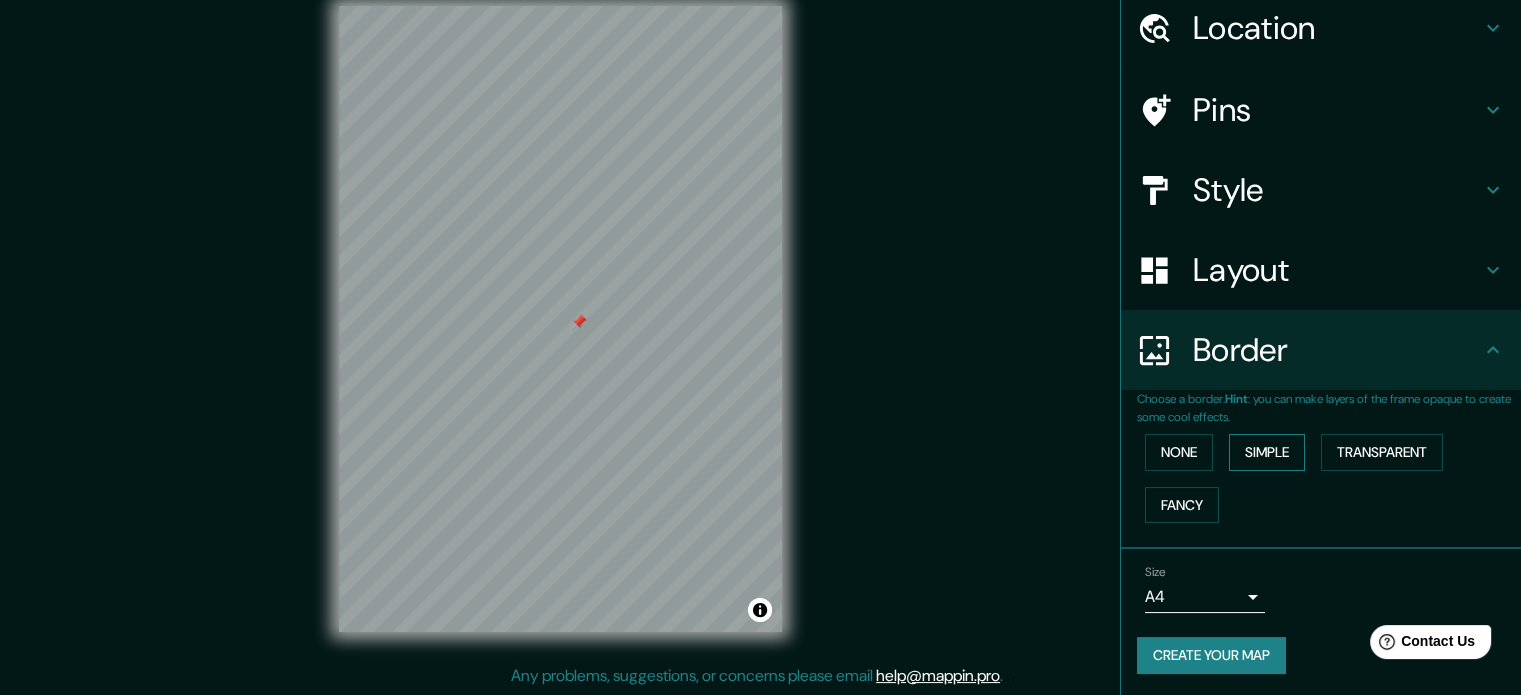 click on "Simple" at bounding box center [1267, 452] 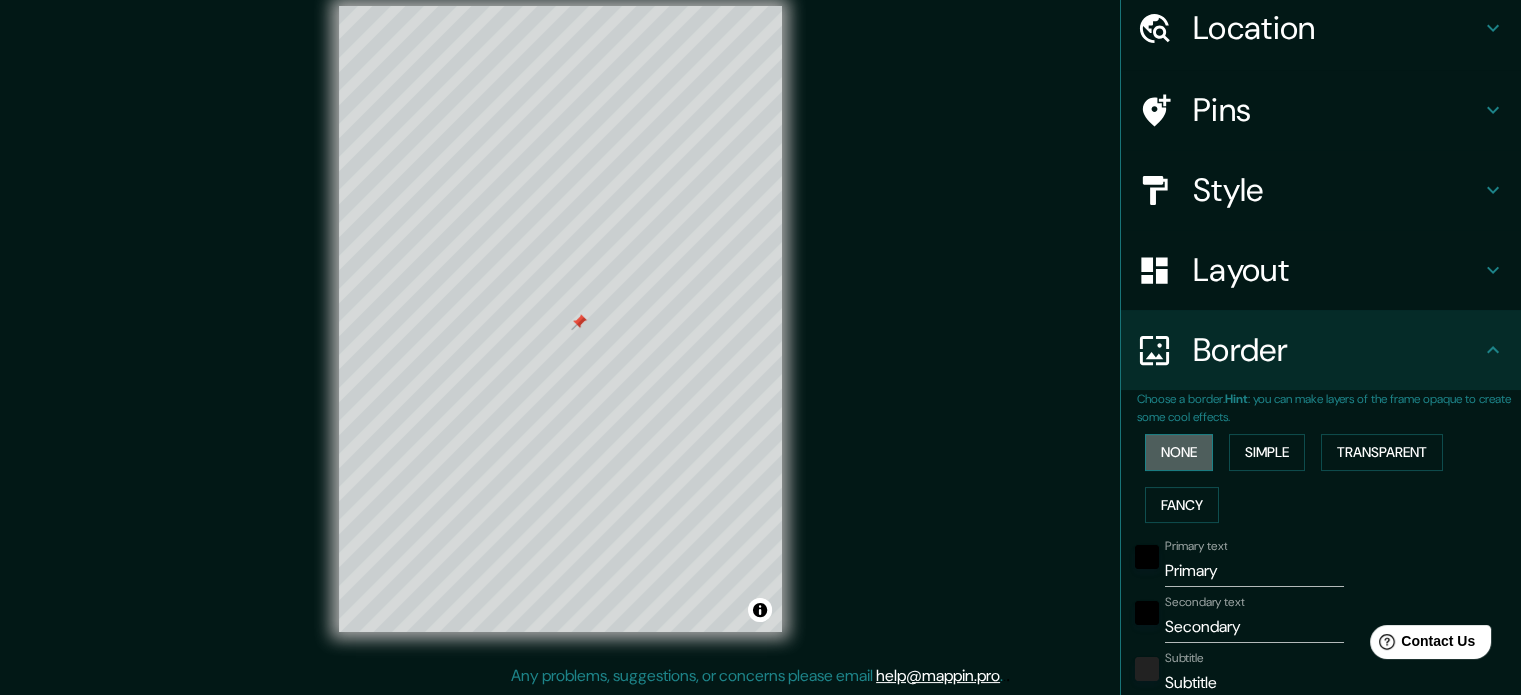click on "None" at bounding box center (1179, 452) 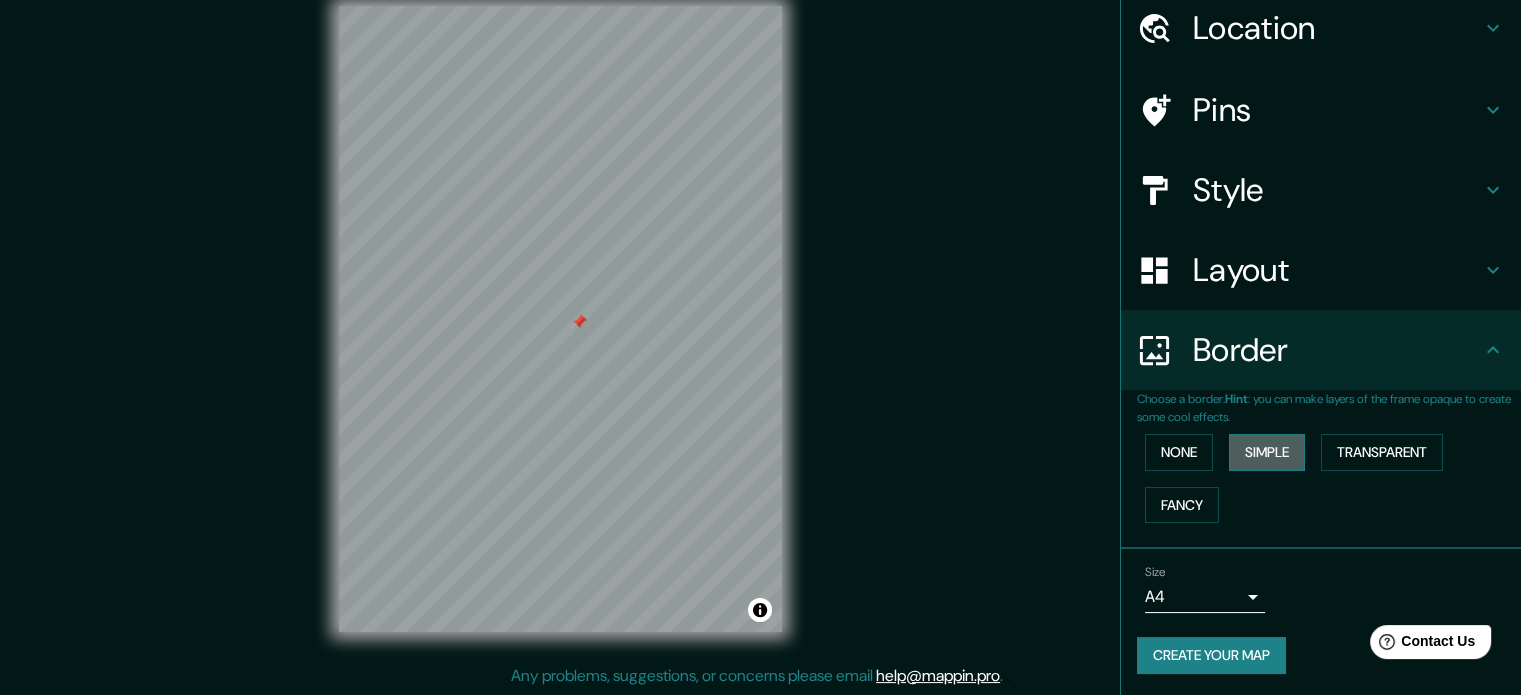 click on "Simple" at bounding box center (1267, 452) 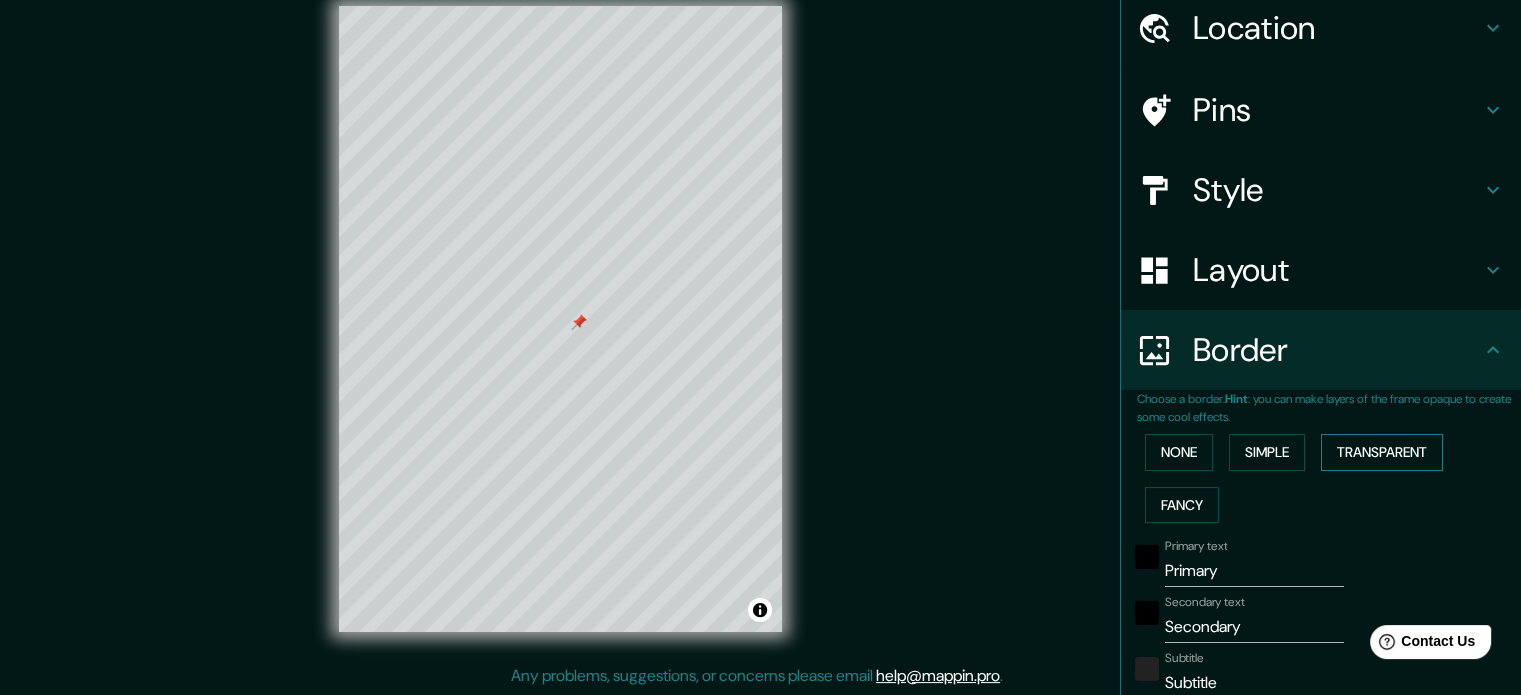 click on "Transparent" at bounding box center [1382, 452] 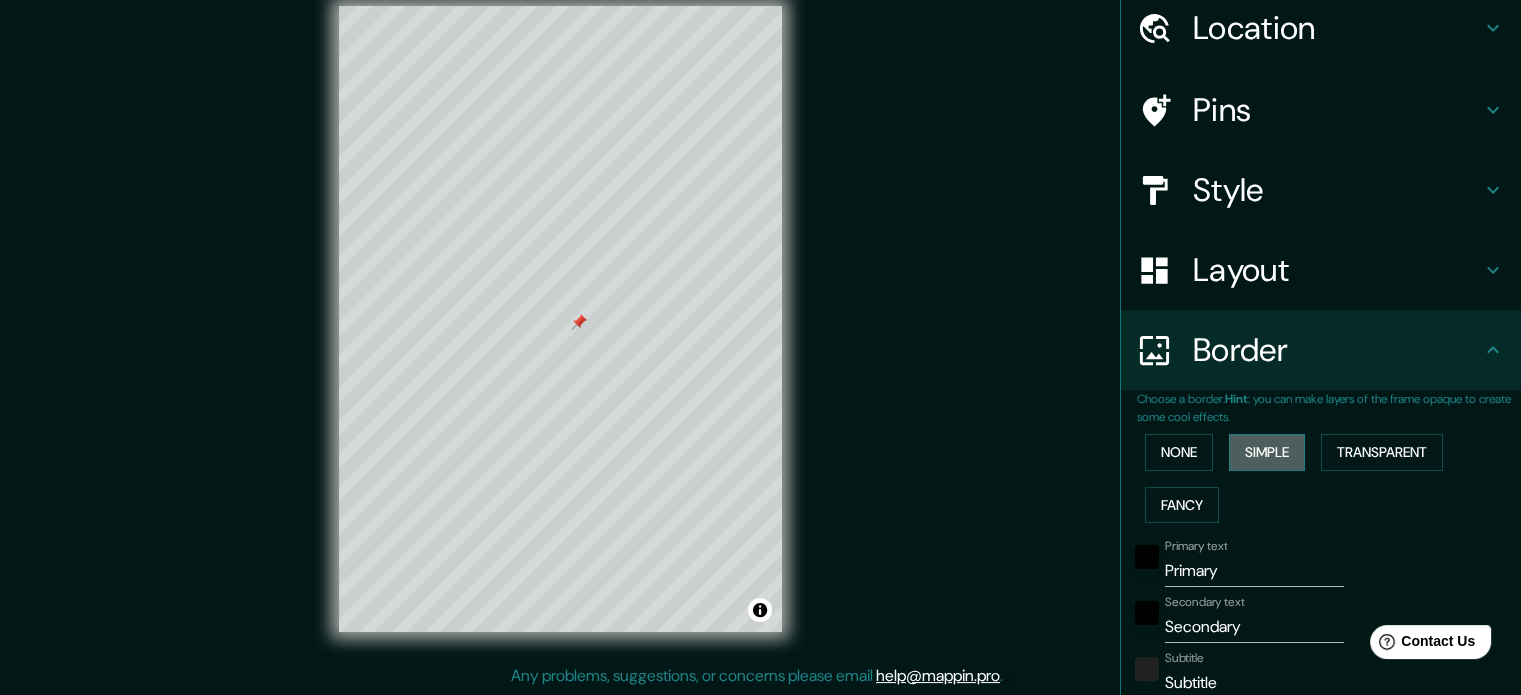 click on "Simple" at bounding box center [1267, 452] 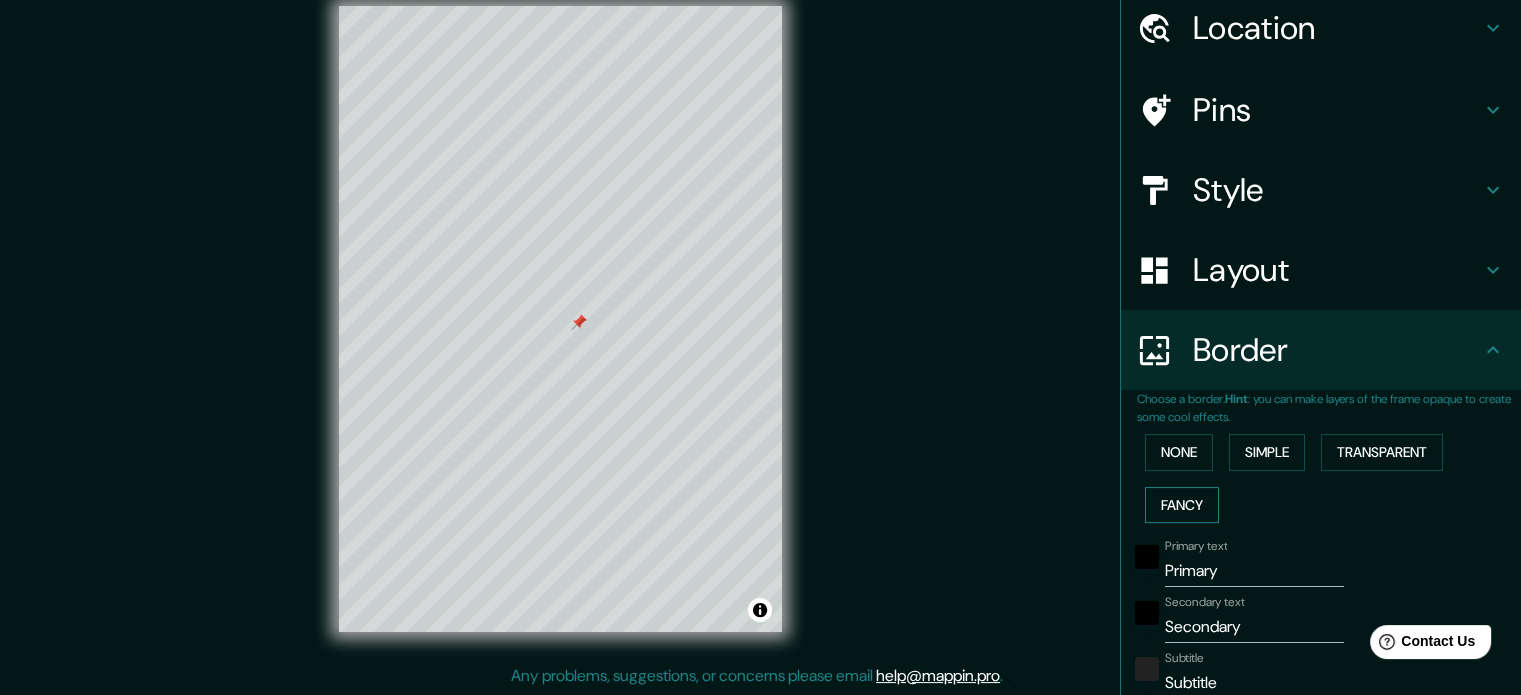 click on "Fancy" at bounding box center (1182, 505) 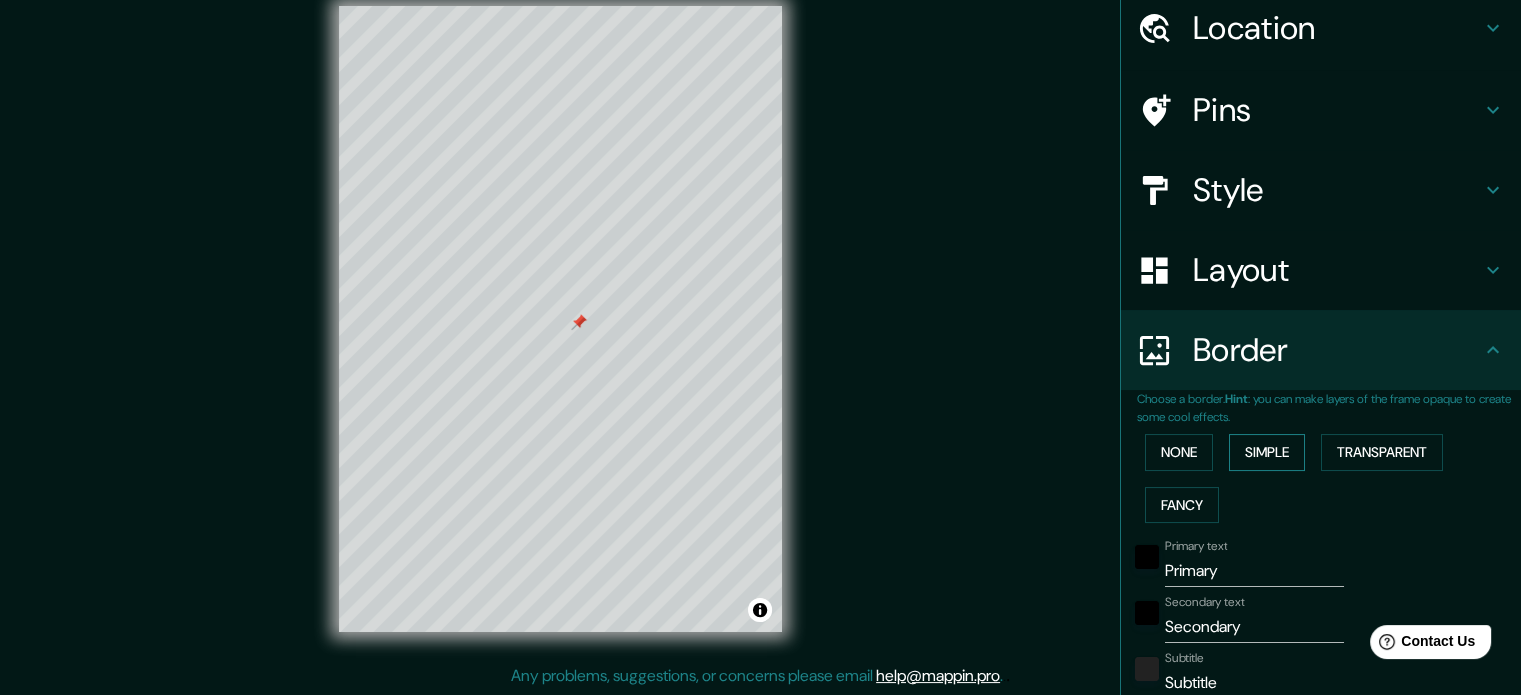 click on "Simple" at bounding box center (1267, 452) 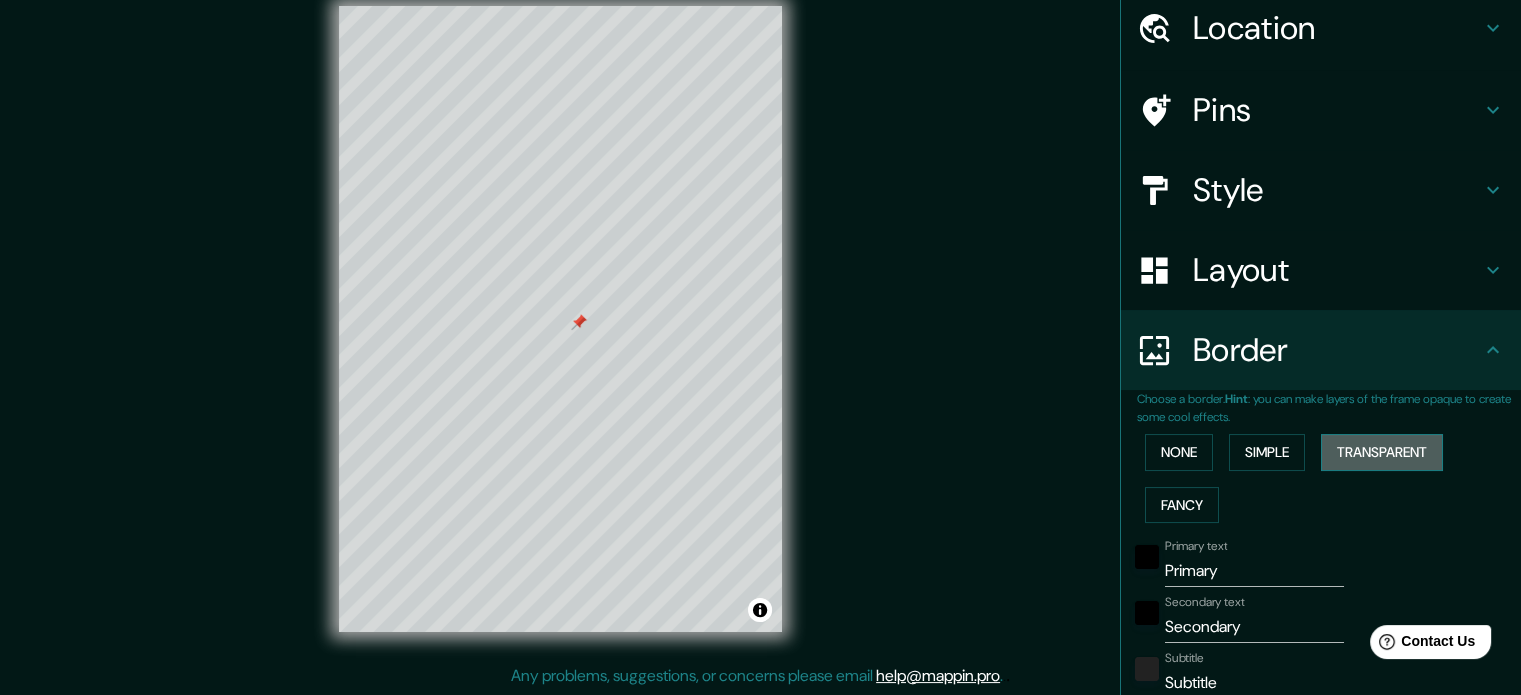 click on "Transparent" at bounding box center [1382, 452] 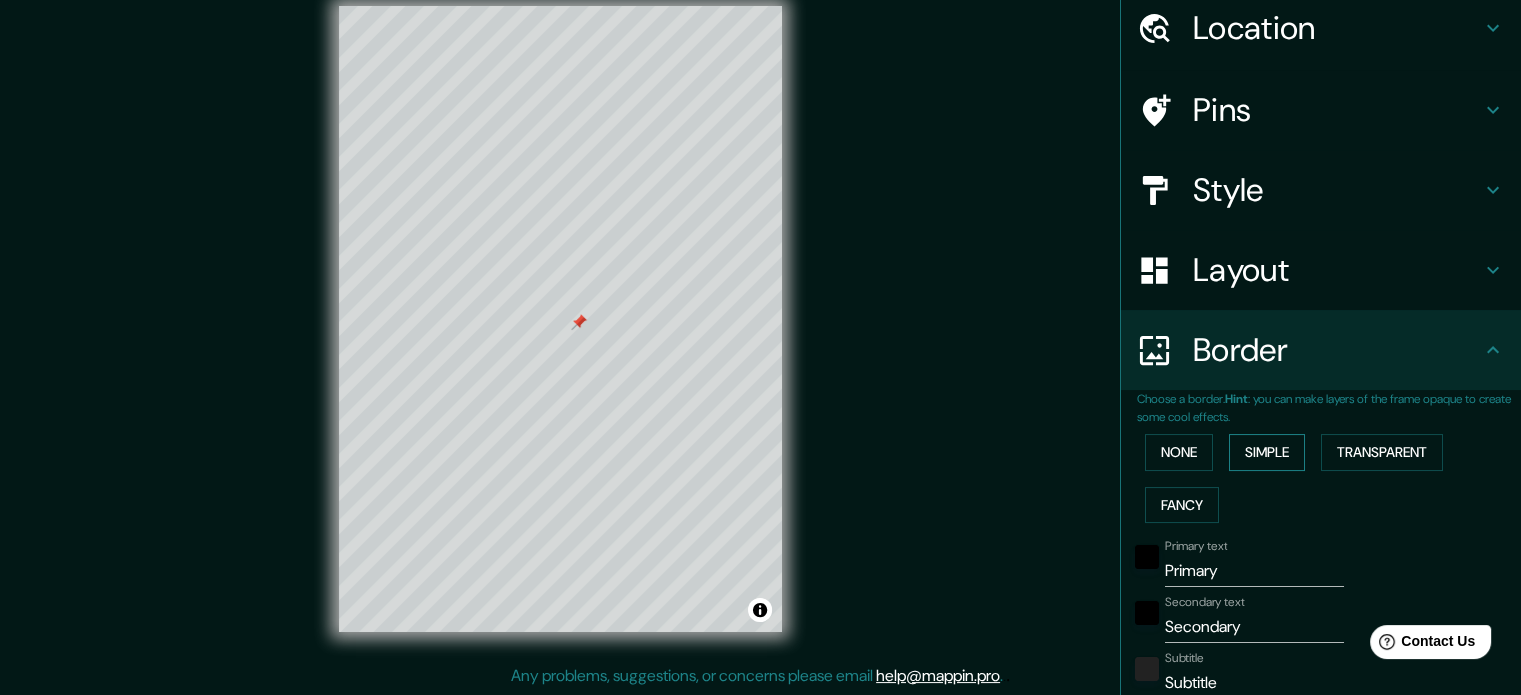 click on "Simple" at bounding box center (1267, 452) 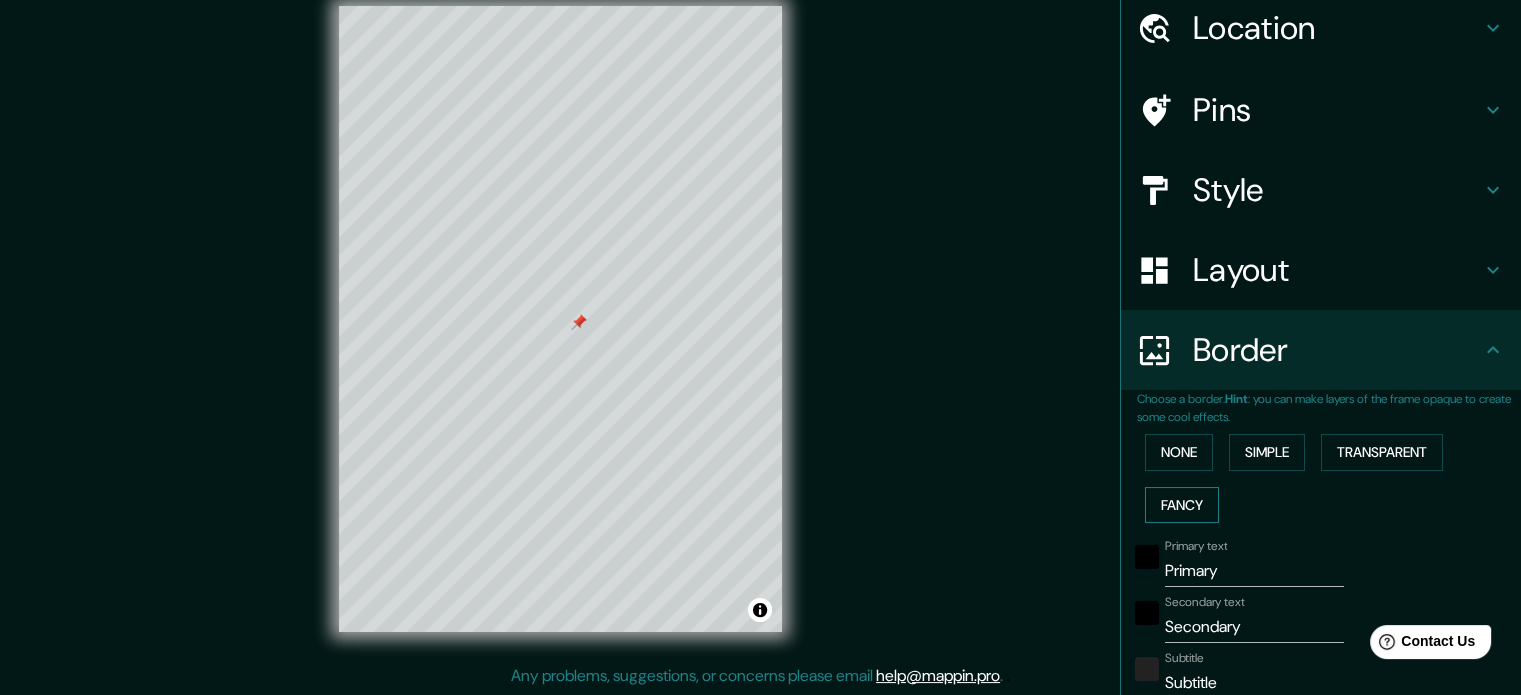 click on "Fancy" at bounding box center (1182, 505) 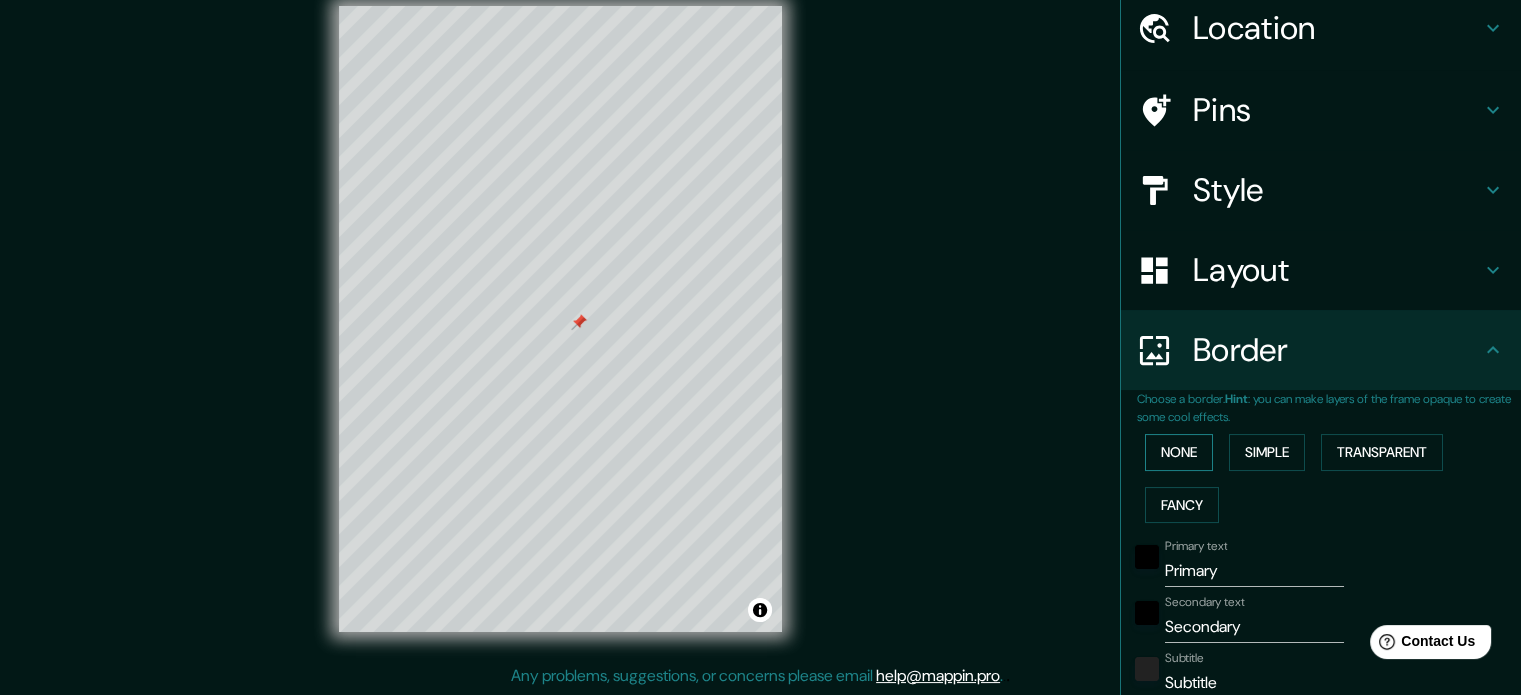 click on "None" at bounding box center [1179, 452] 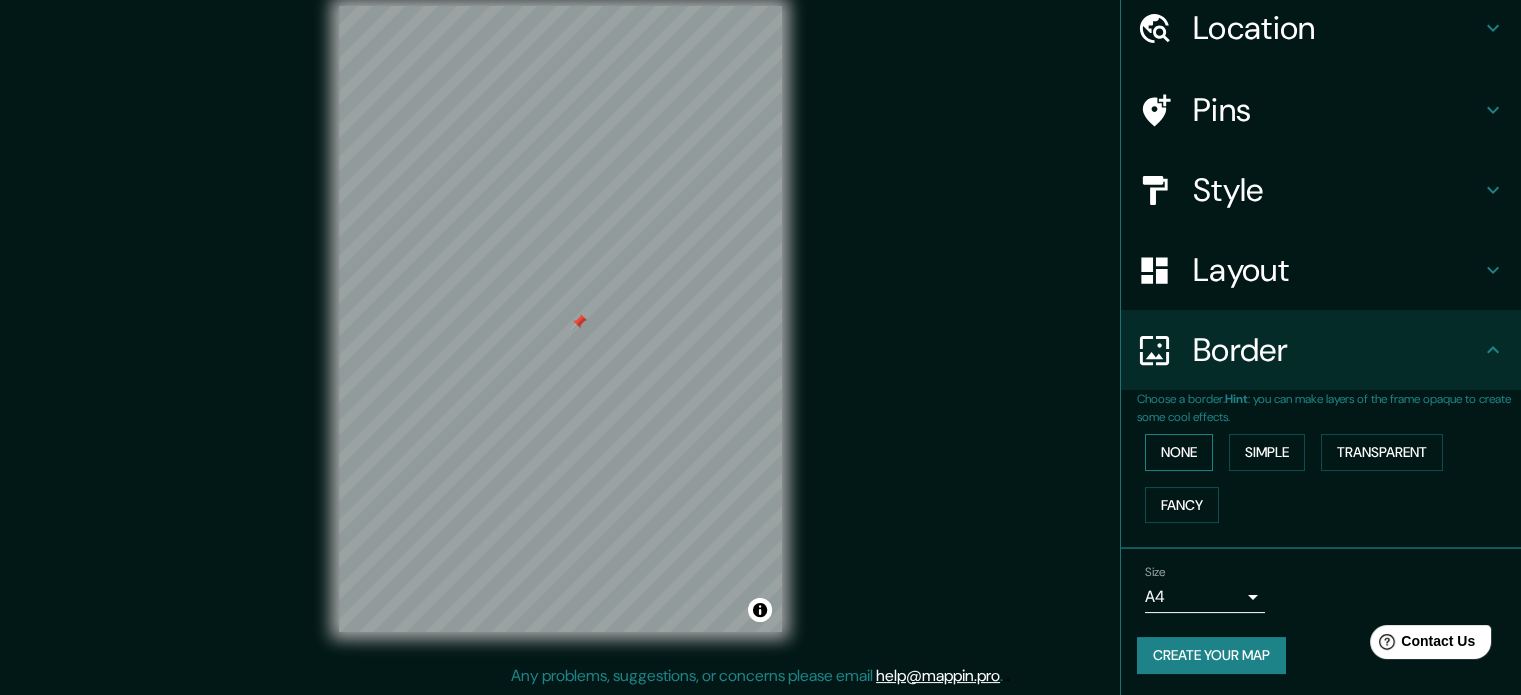 click on "None" at bounding box center [1179, 452] 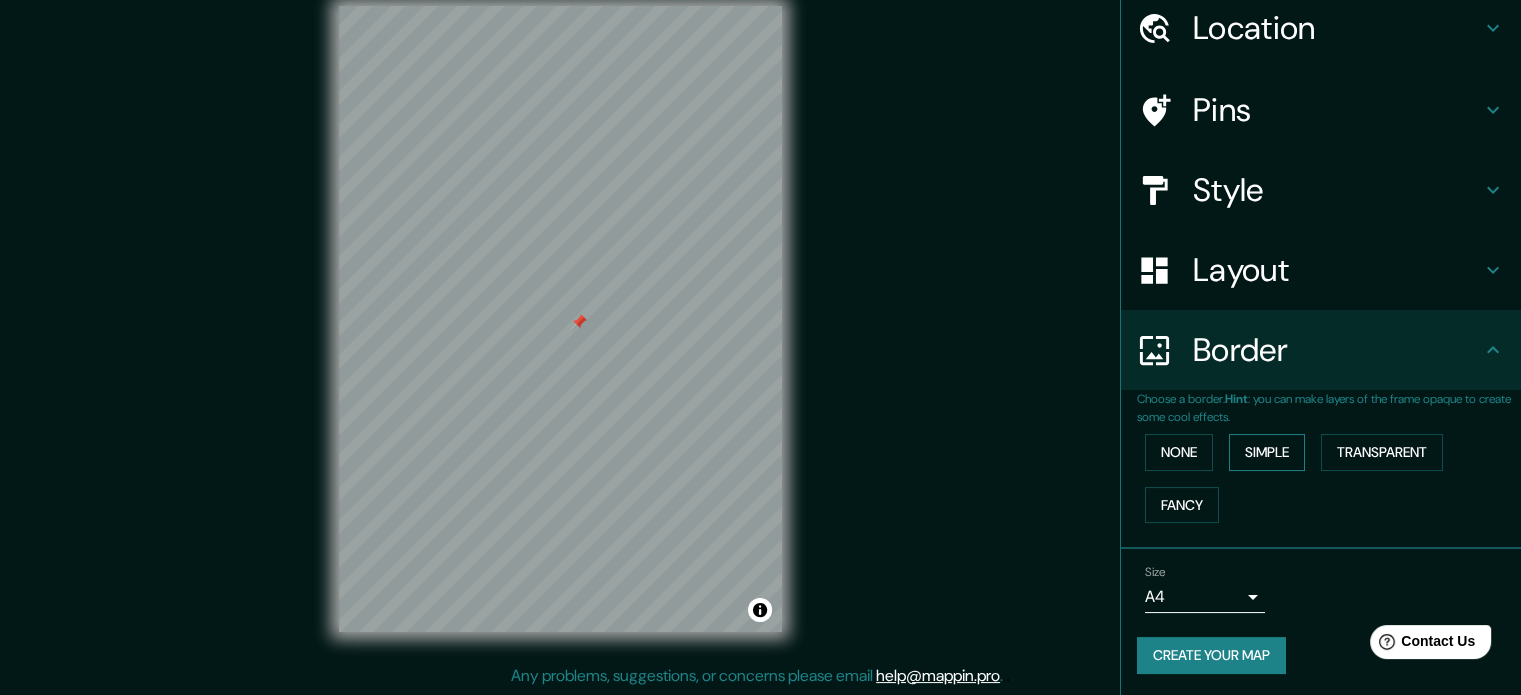 click on "Simple" at bounding box center (1267, 452) 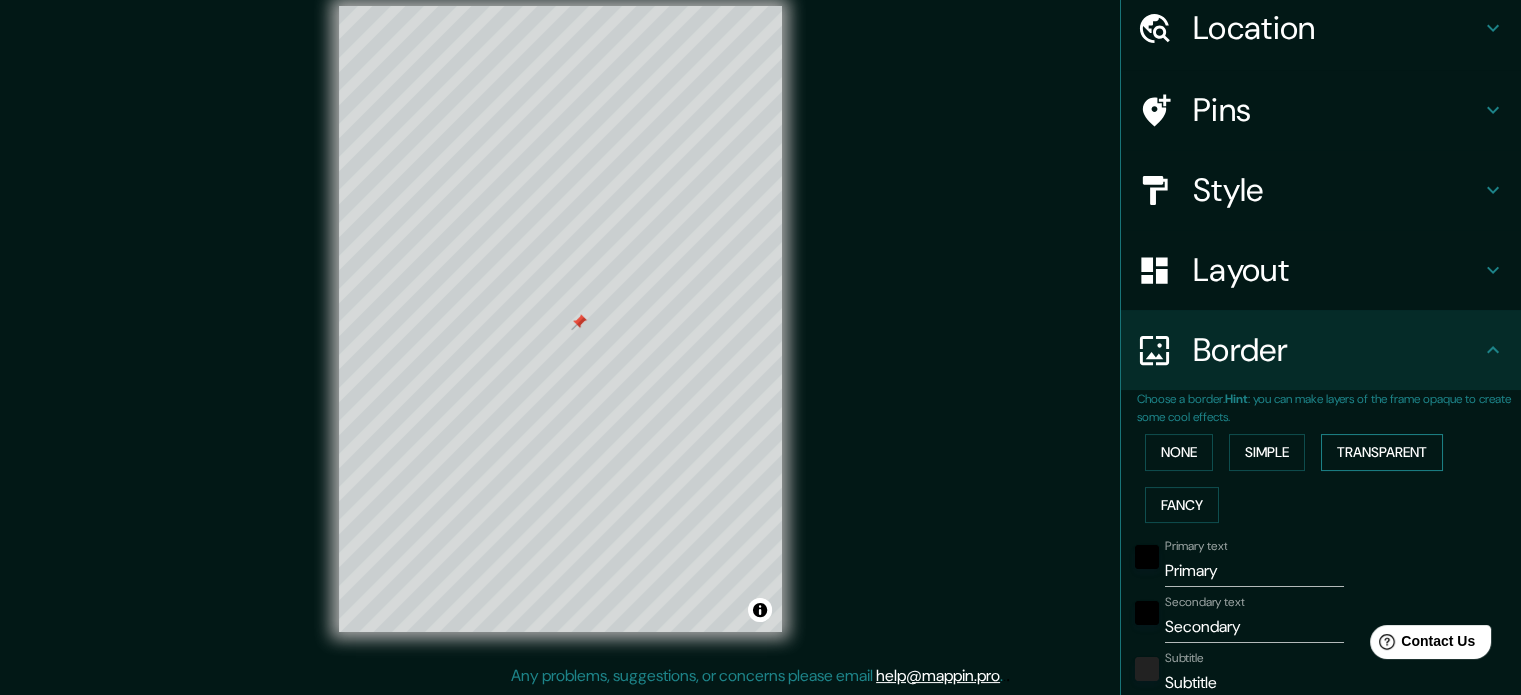 click on "Transparent" at bounding box center (1382, 452) 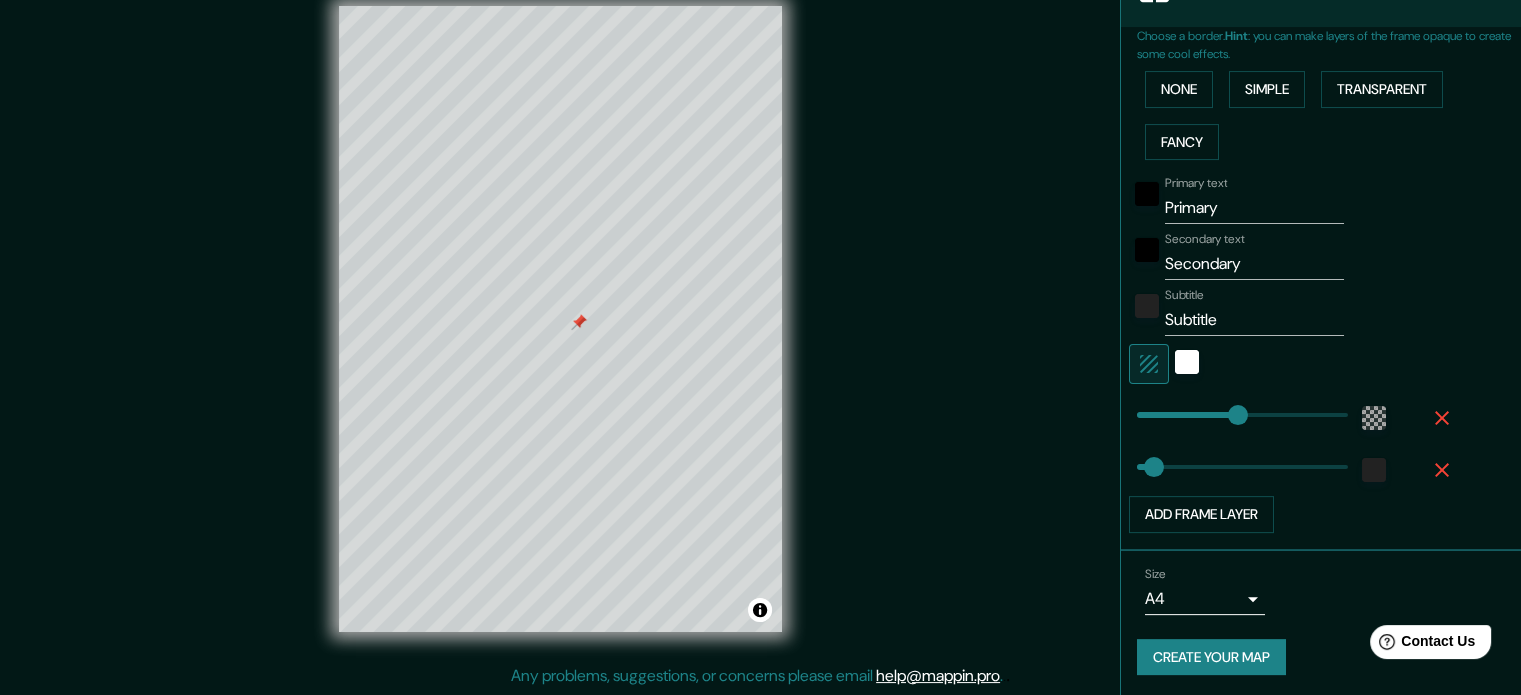 scroll, scrollTop: 440, scrollLeft: 0, axis: vertical 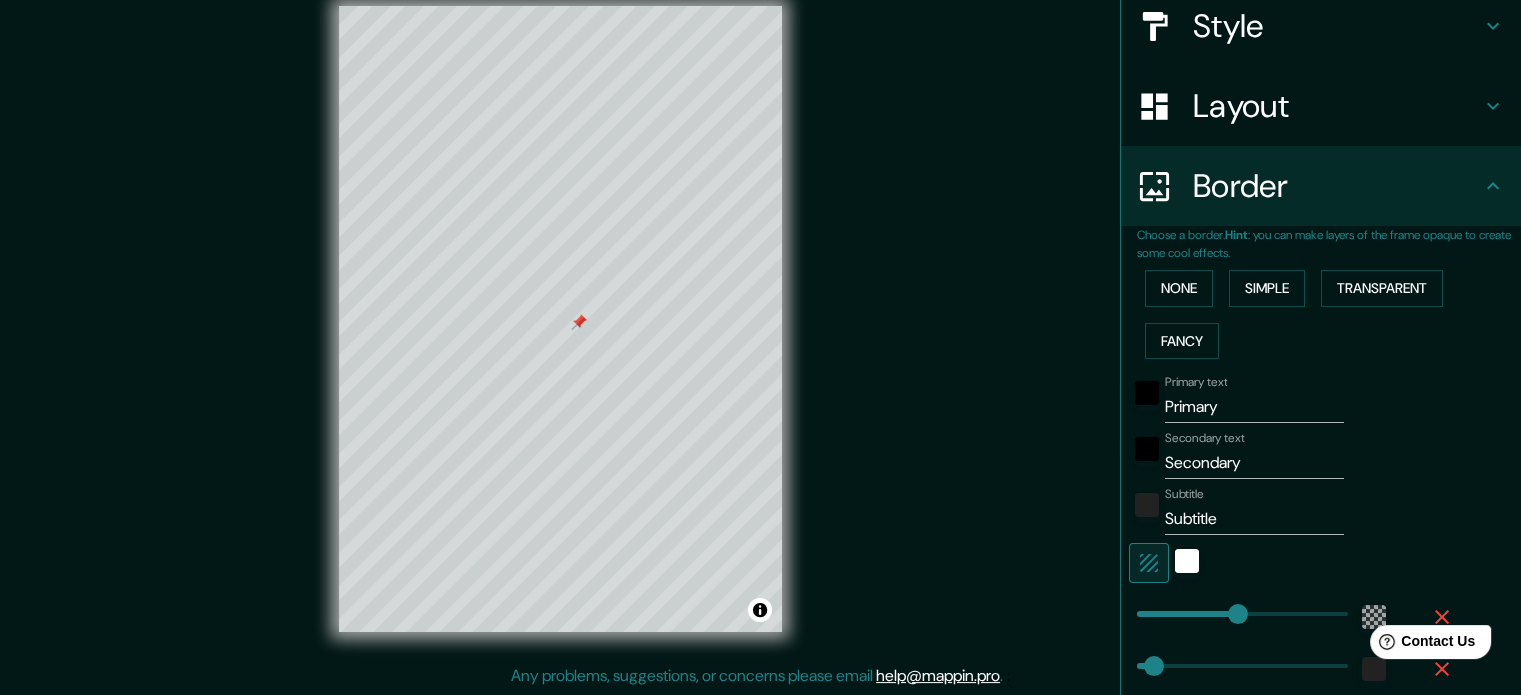 click on "Border" at bounding box center (1321, 186) 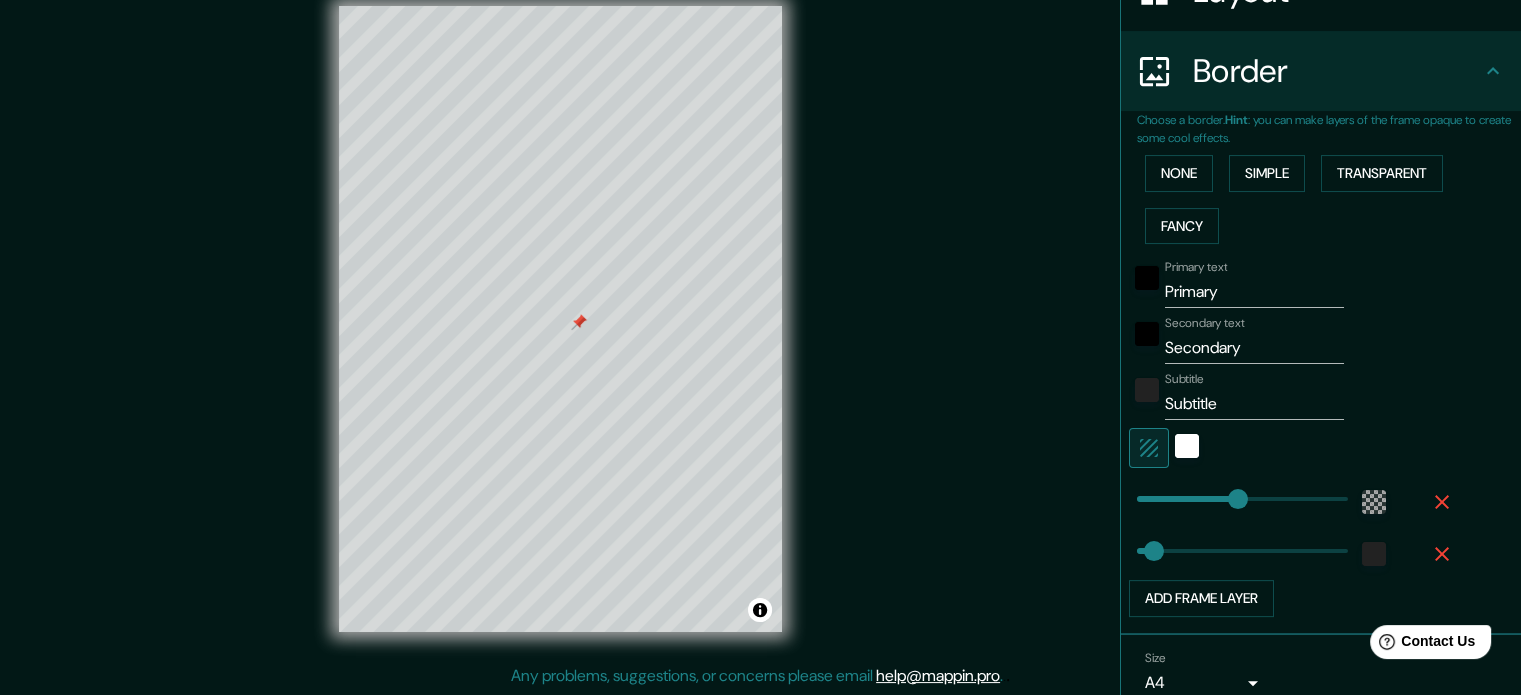 scroll, scrollTop: 440, scrollLeft: 0, axis: vertical 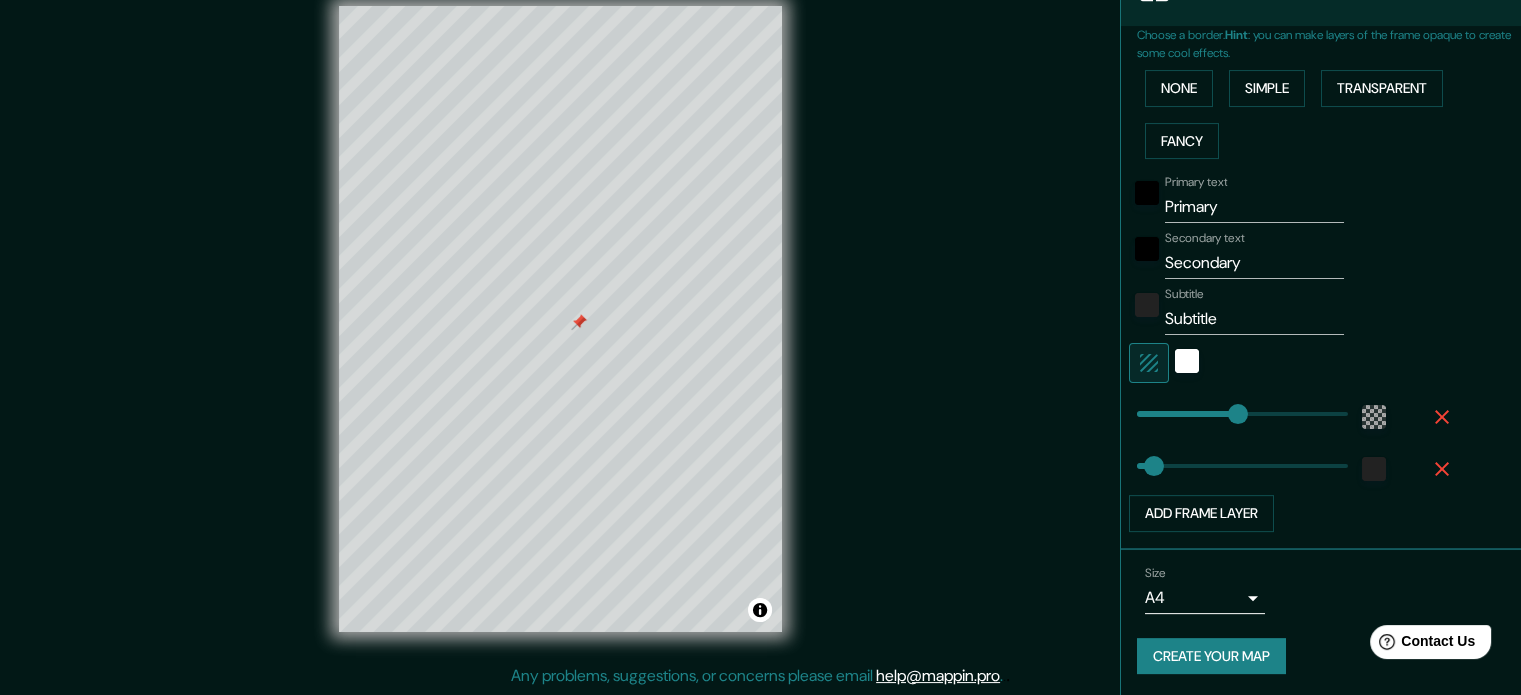 type on "220" 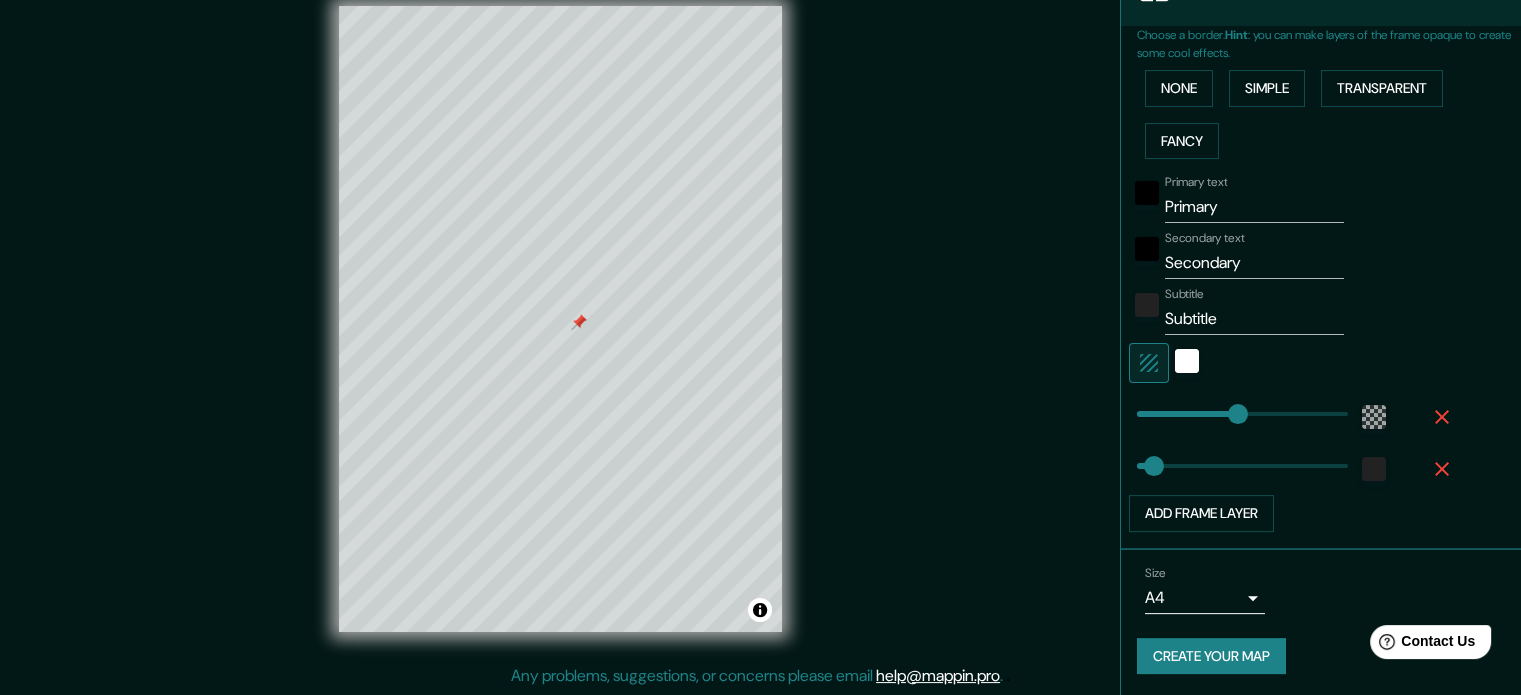 type on "213" 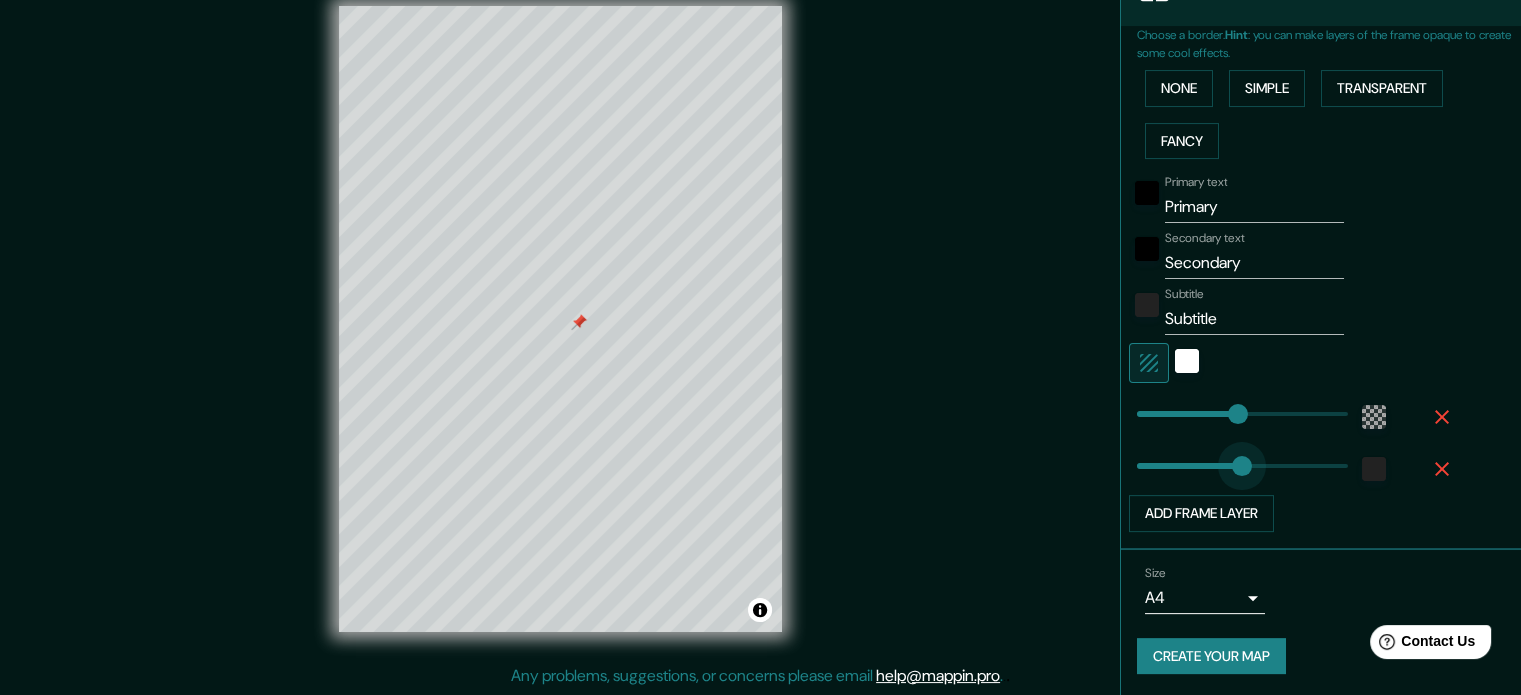 type on "0" 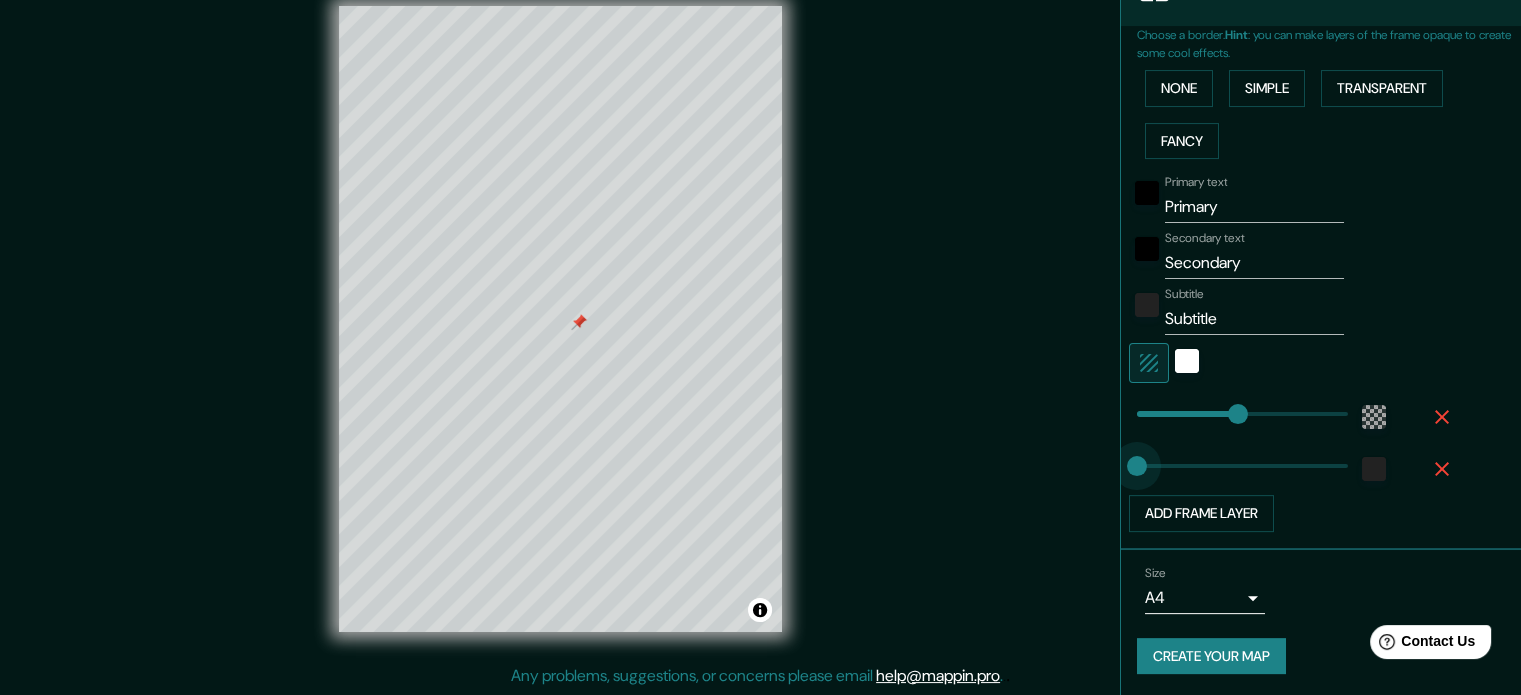 drag, startPoint x: 1226, startPoint y: 460, endPoint x: 1094, endPoint y: 474, distance: 132.74034 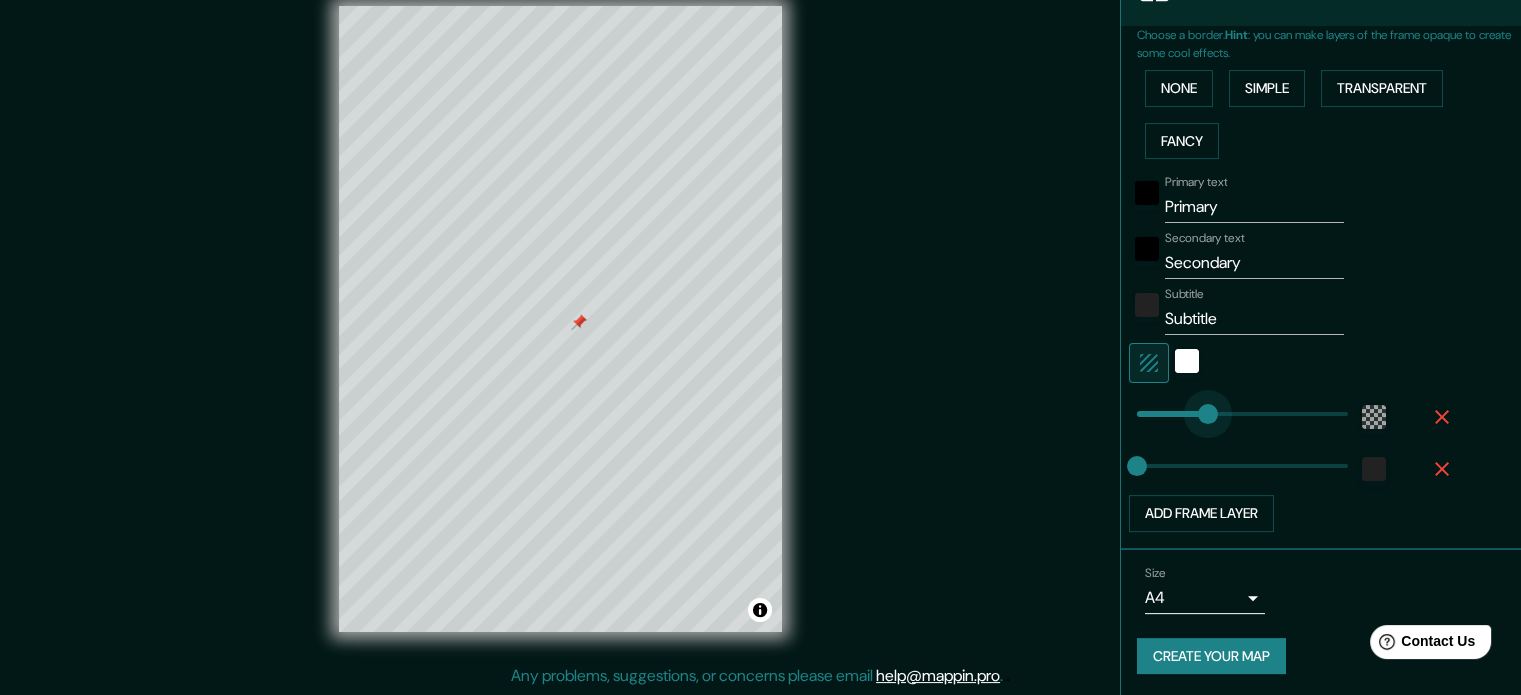 type on "102" 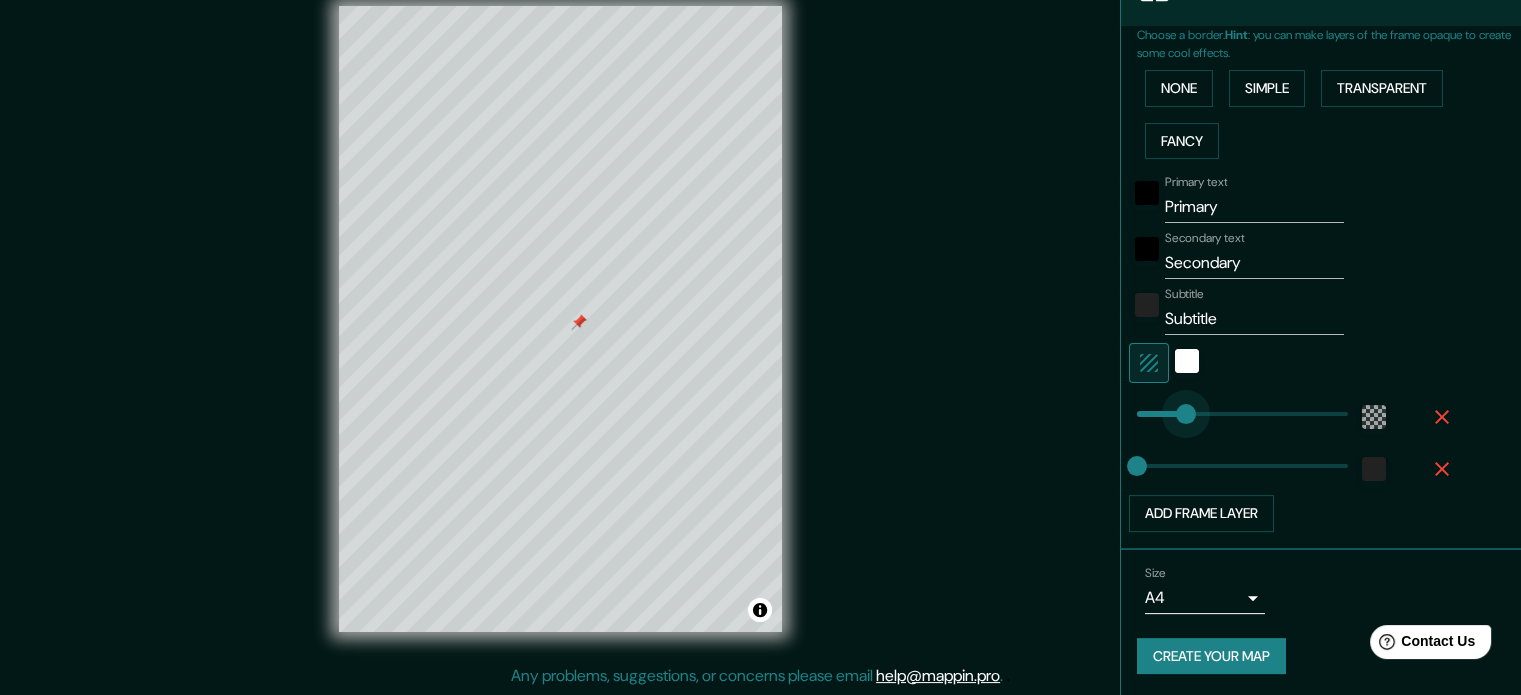 type on "117" 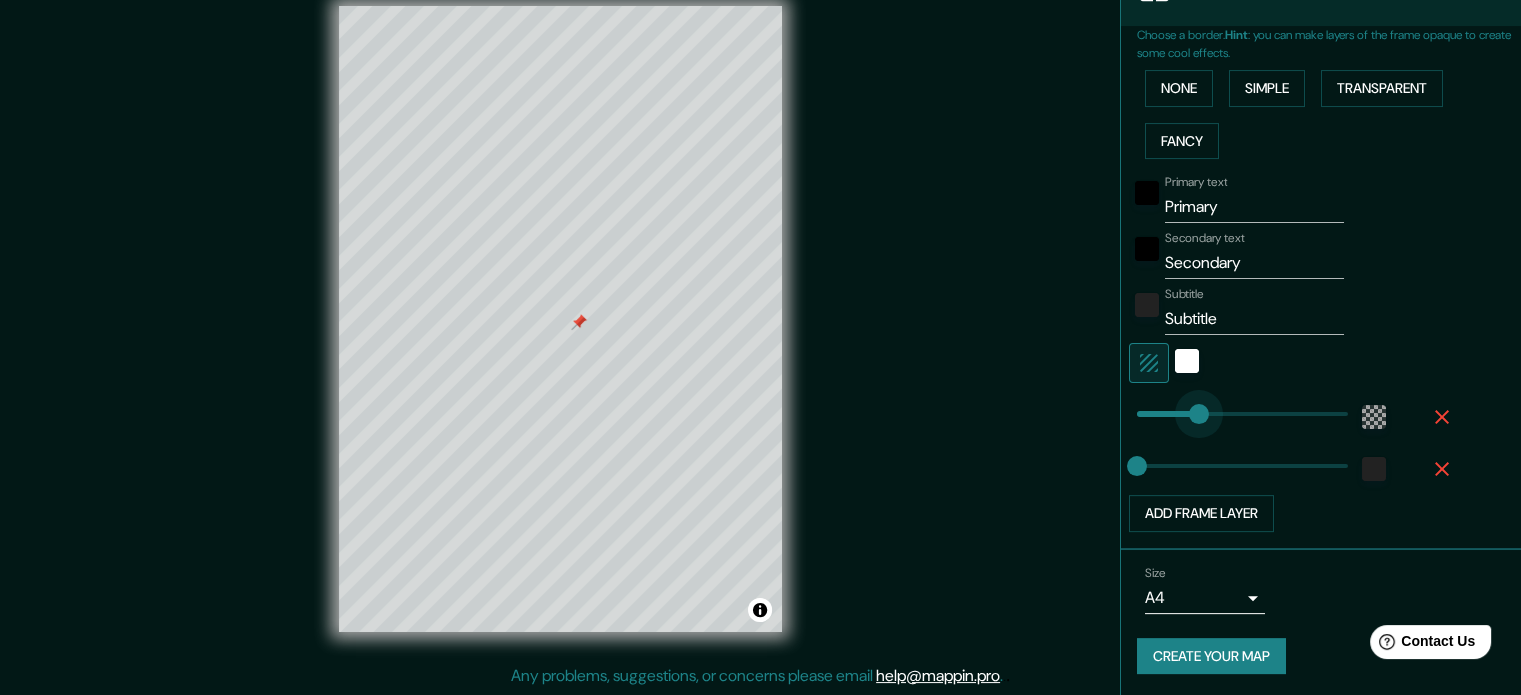 type on "146" 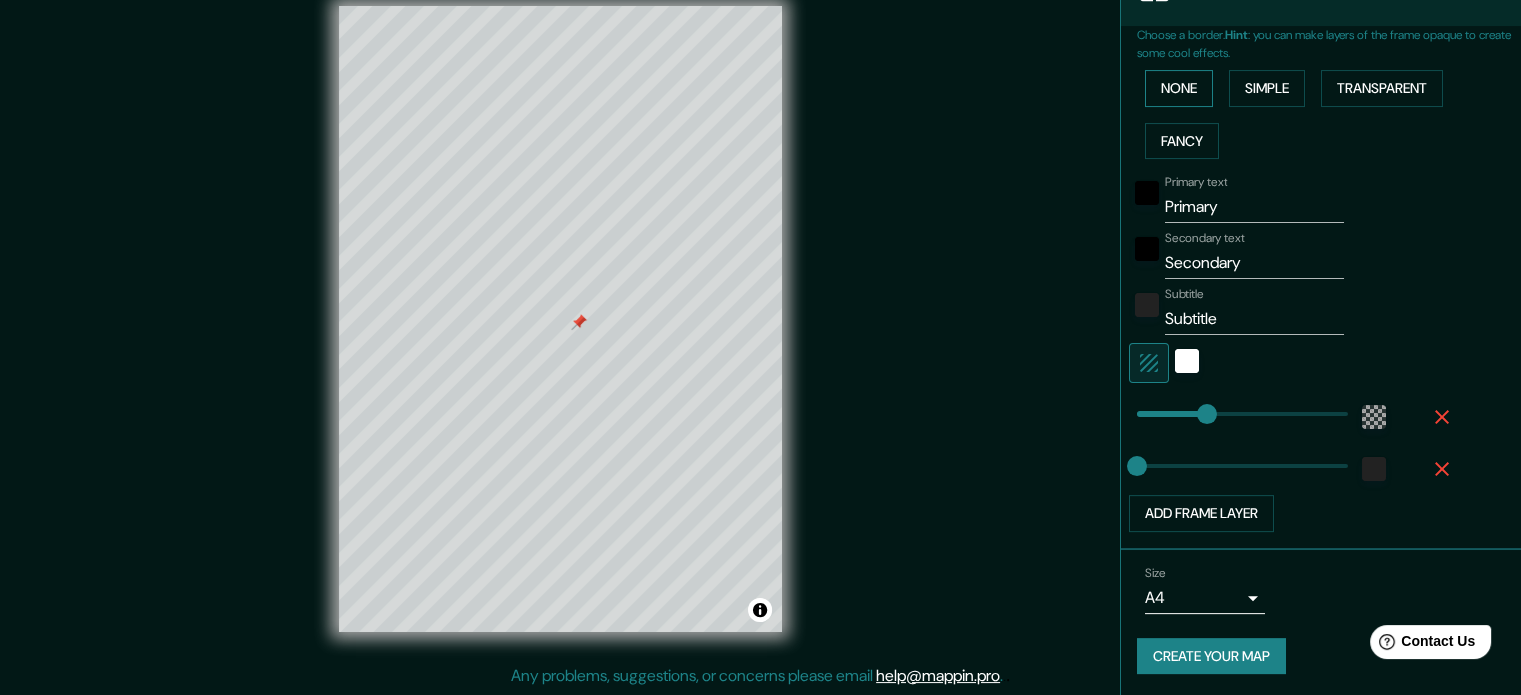 click on "None" at bounding box center [1179, 88] 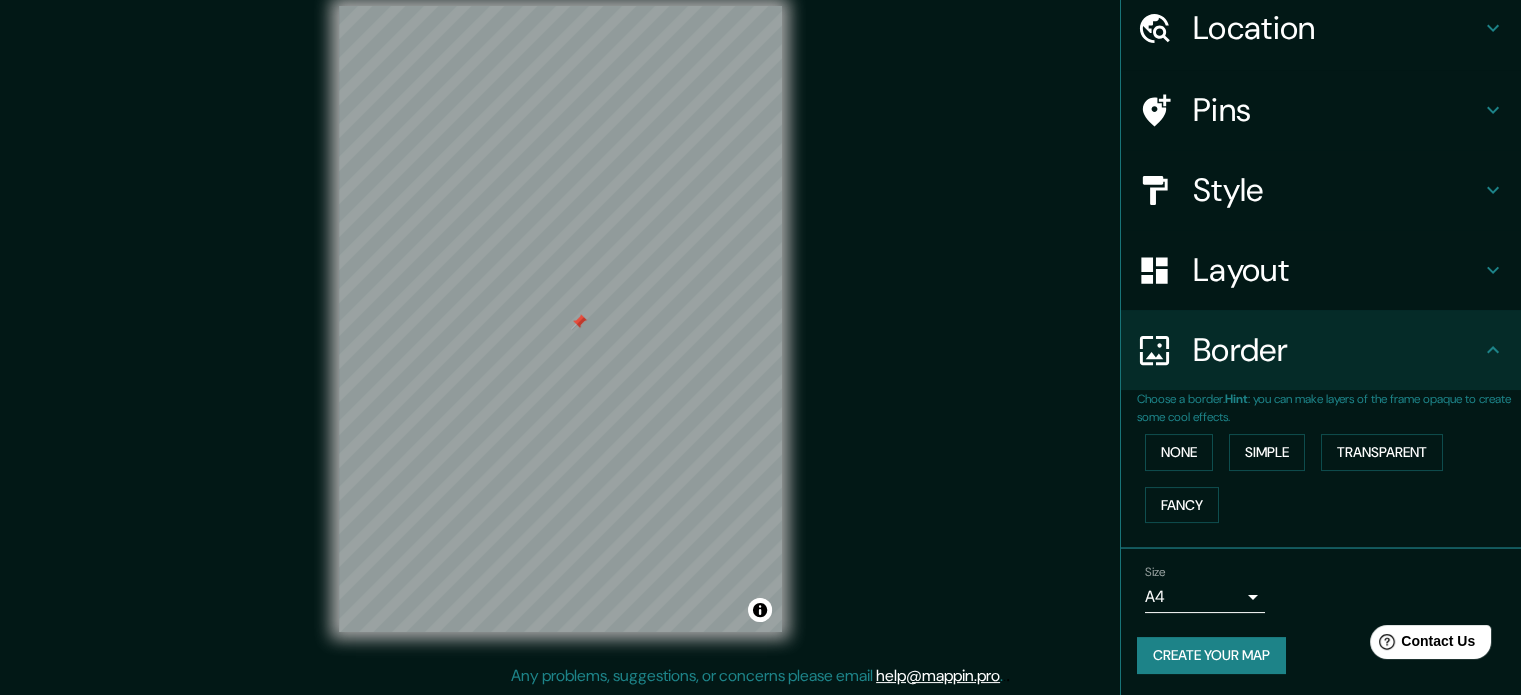 click on "Pins" at bounding box center (1321, 110) 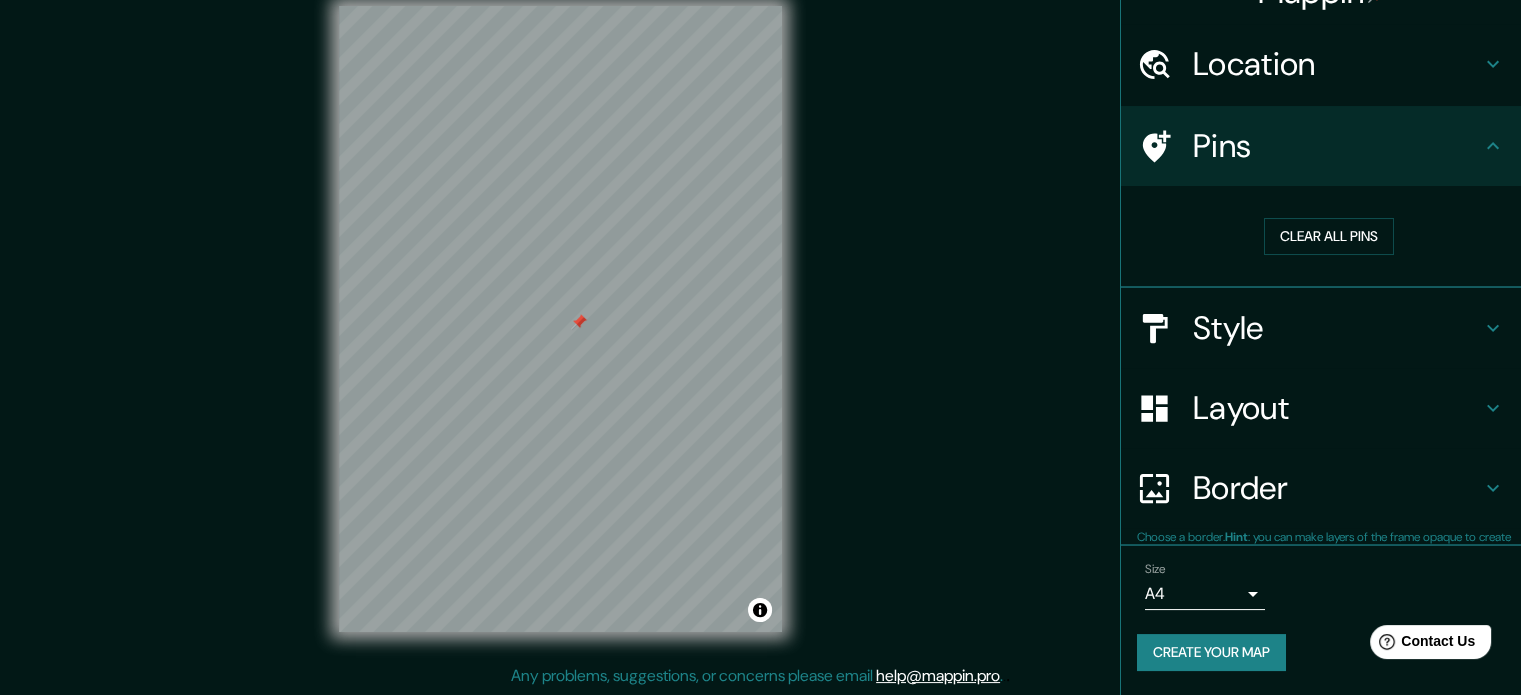 scroll, scrollTop: 38, scrollLeft: 0, axis: vertical 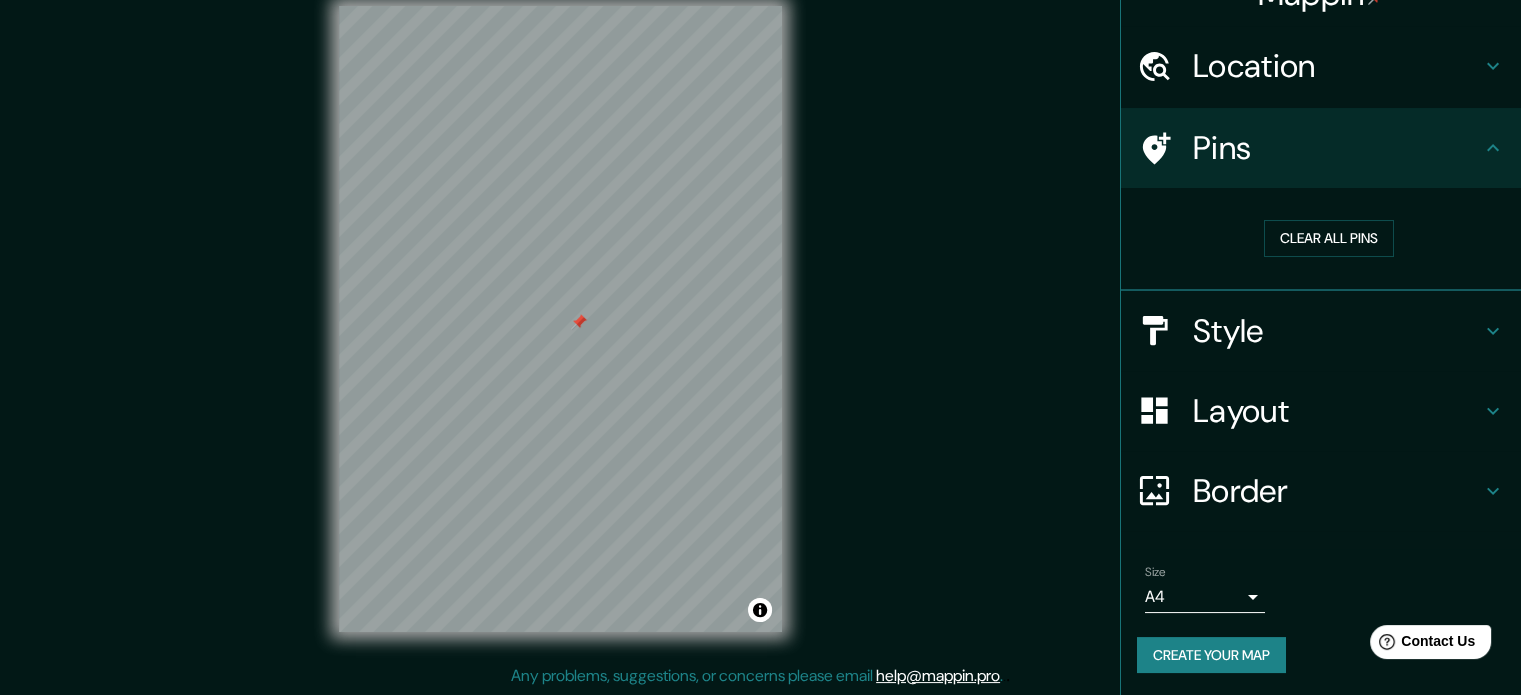 click on "Style" at bounding box center (1337, 331) 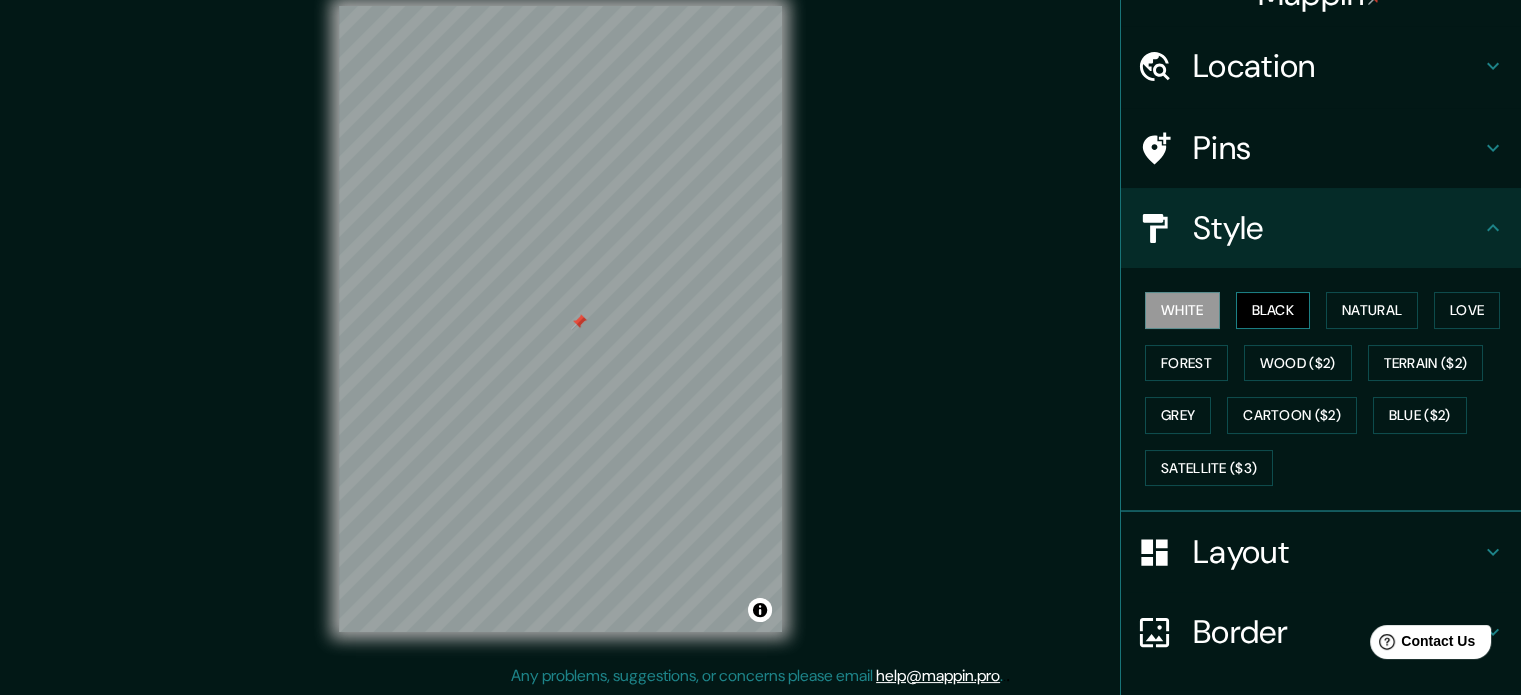 click on "Black" at bounding box center [1273, 310] 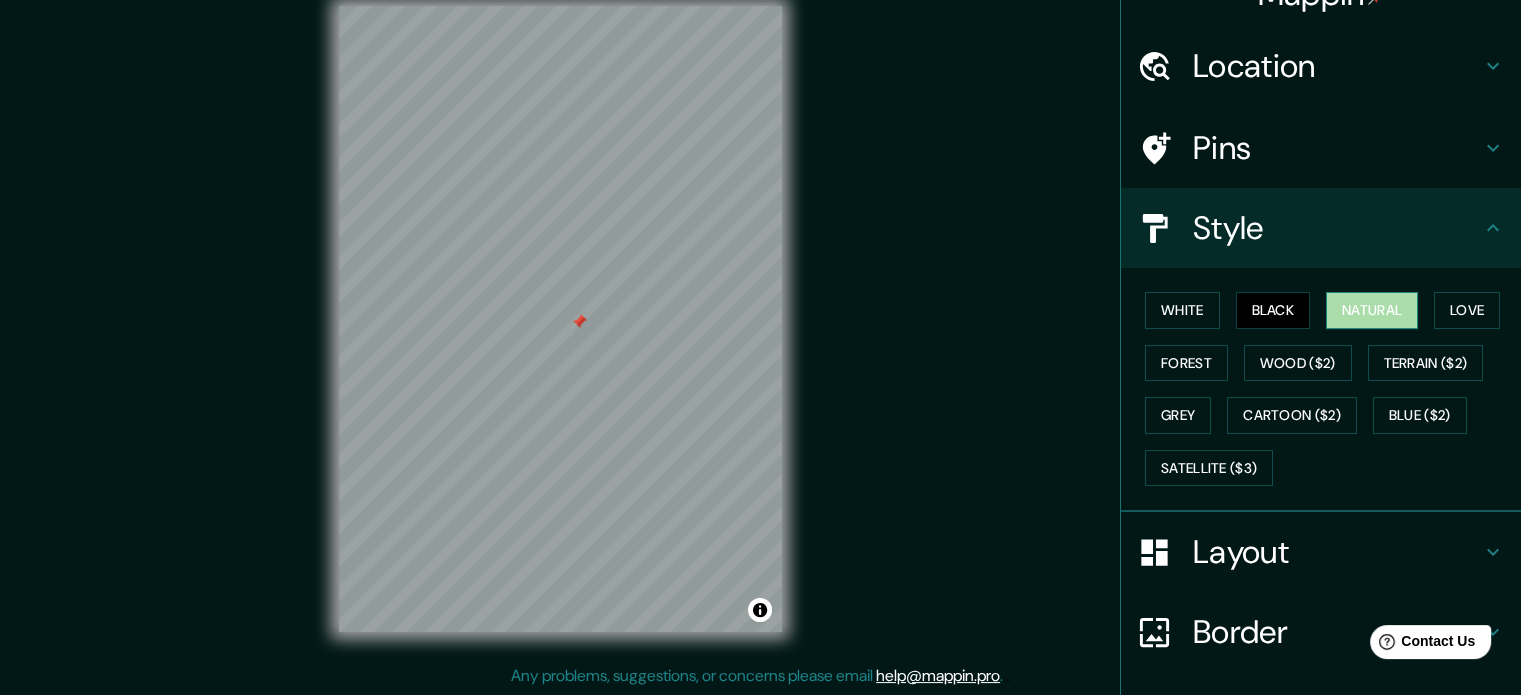 click on "Natural" at bounding box center (1372, 310) 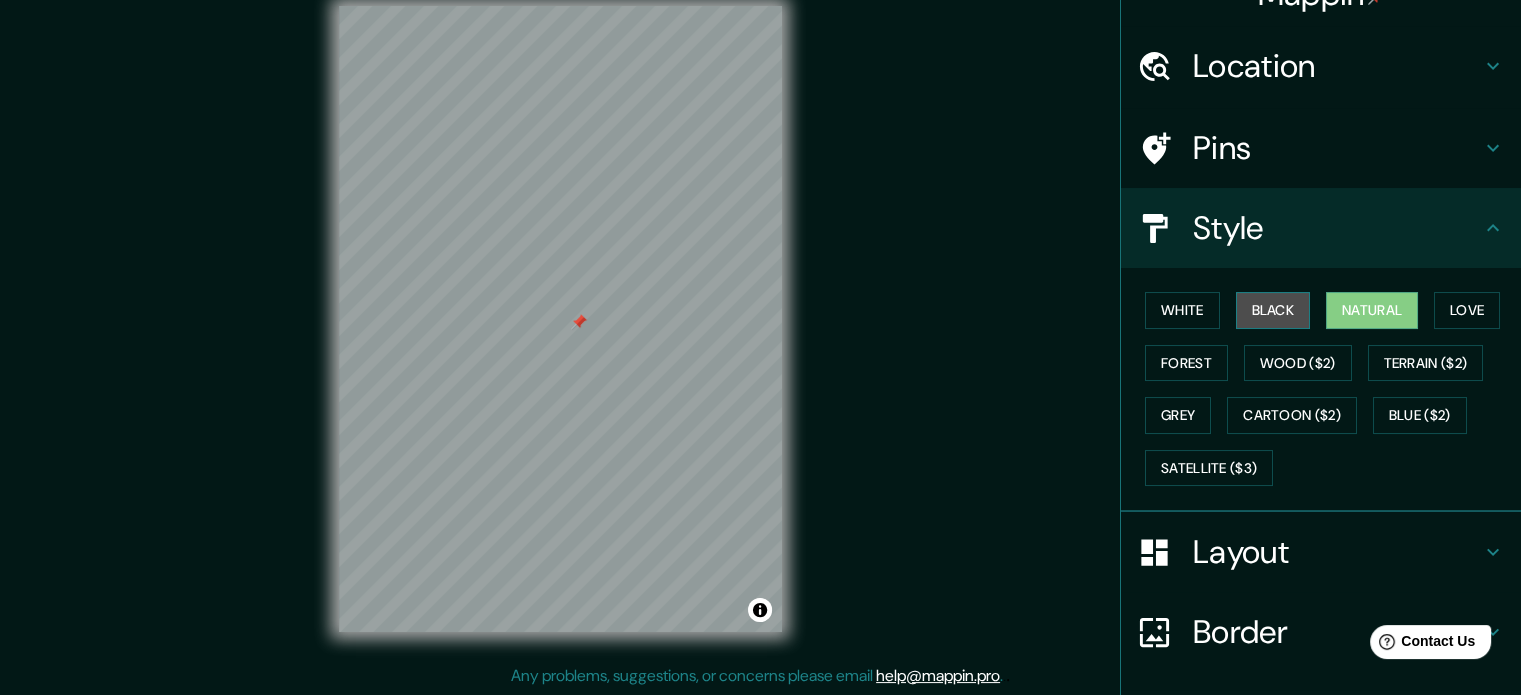 click on "Black" at bounding box center (1273, 310) 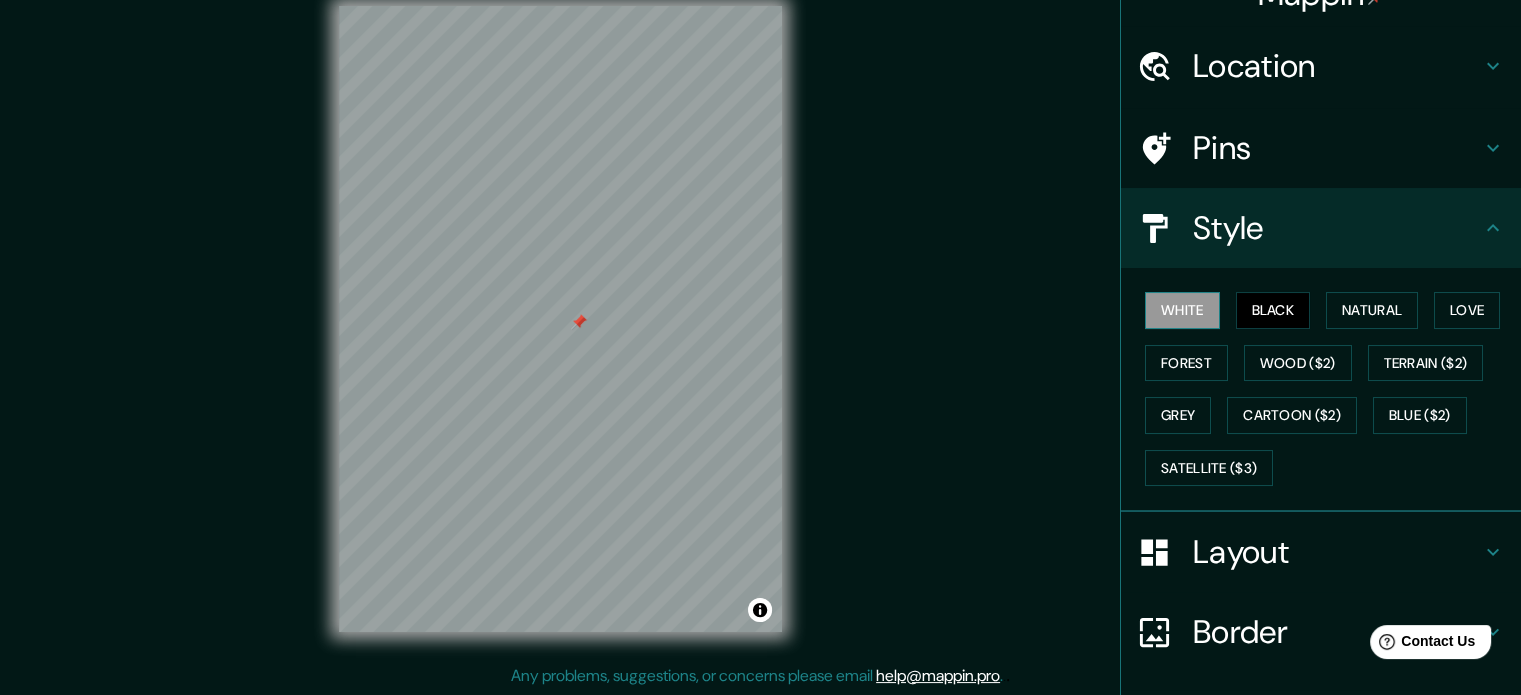 click on "White" at bounding box center [1182, 310] 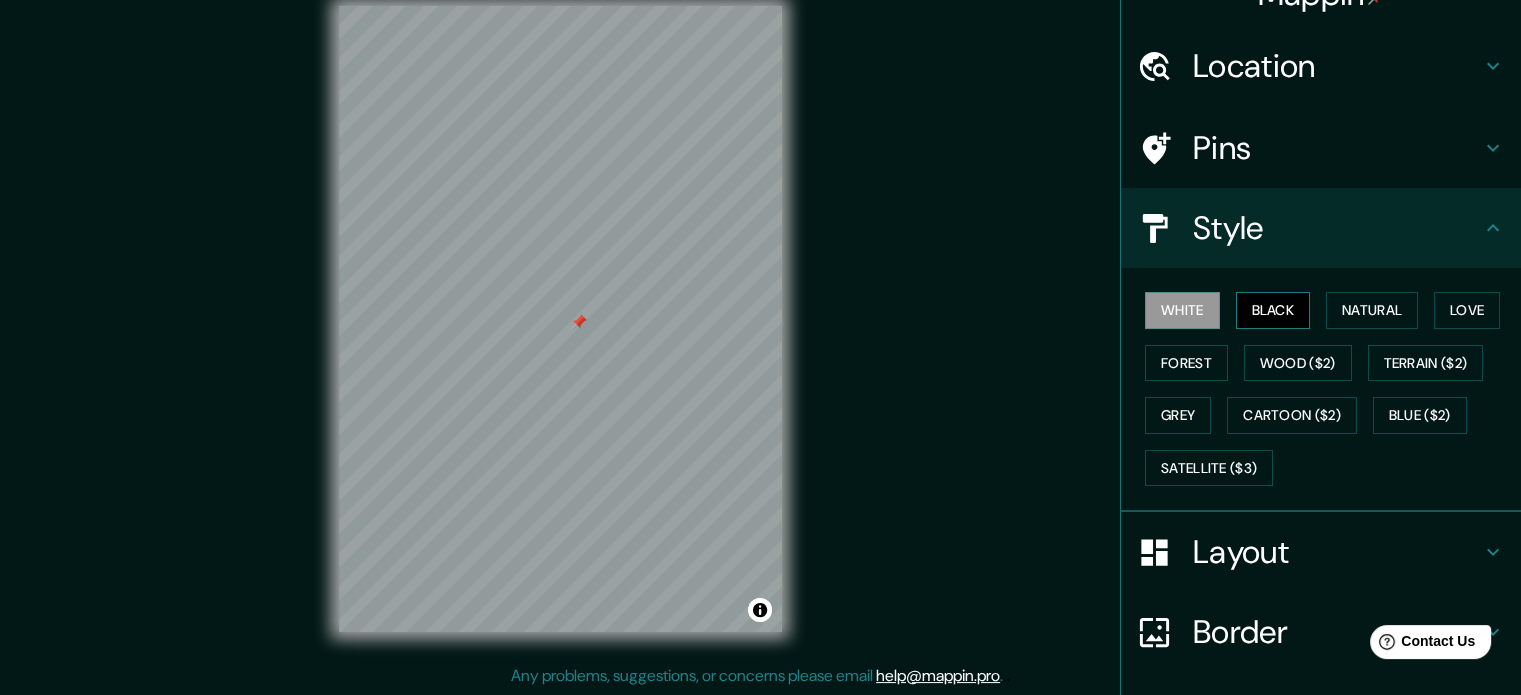 click on "Black" at bounding box center (1273, 310) 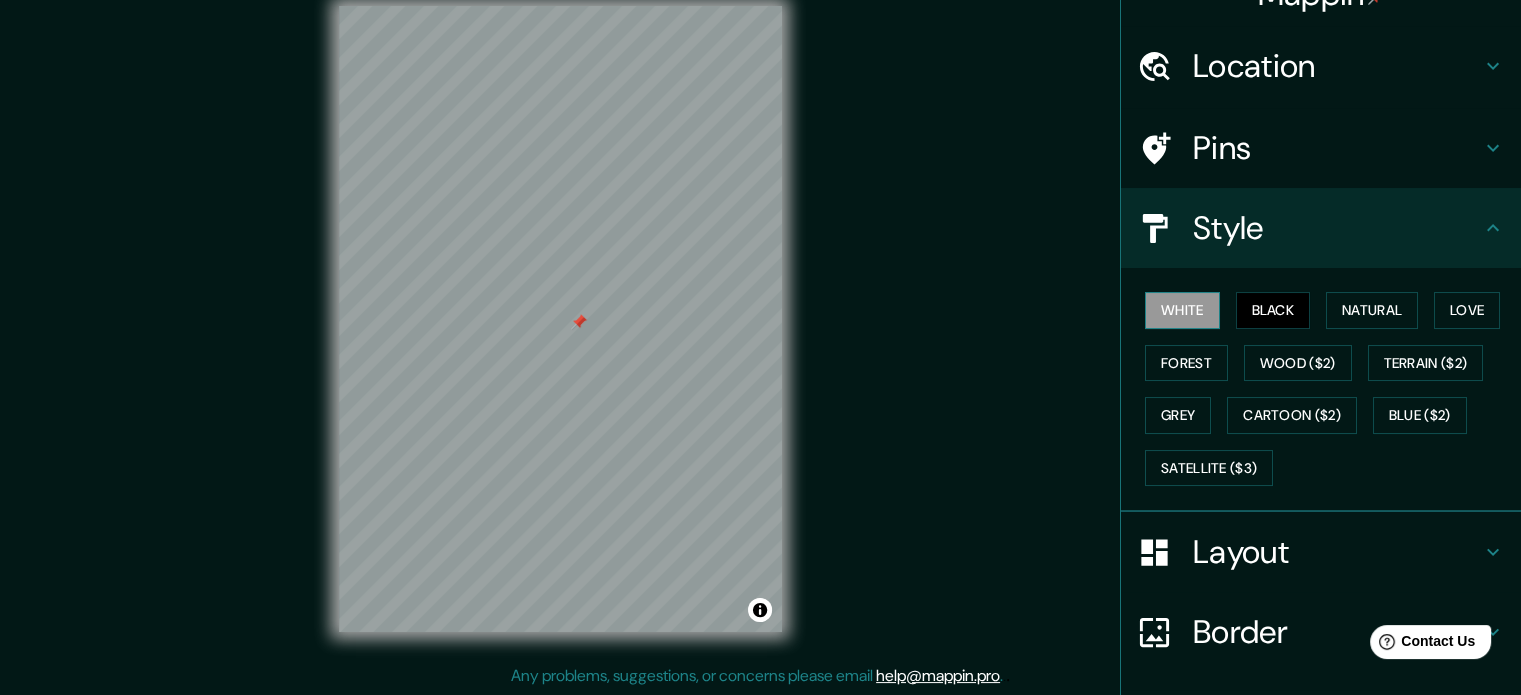 click on "White" at bounding box center [1182, 310] 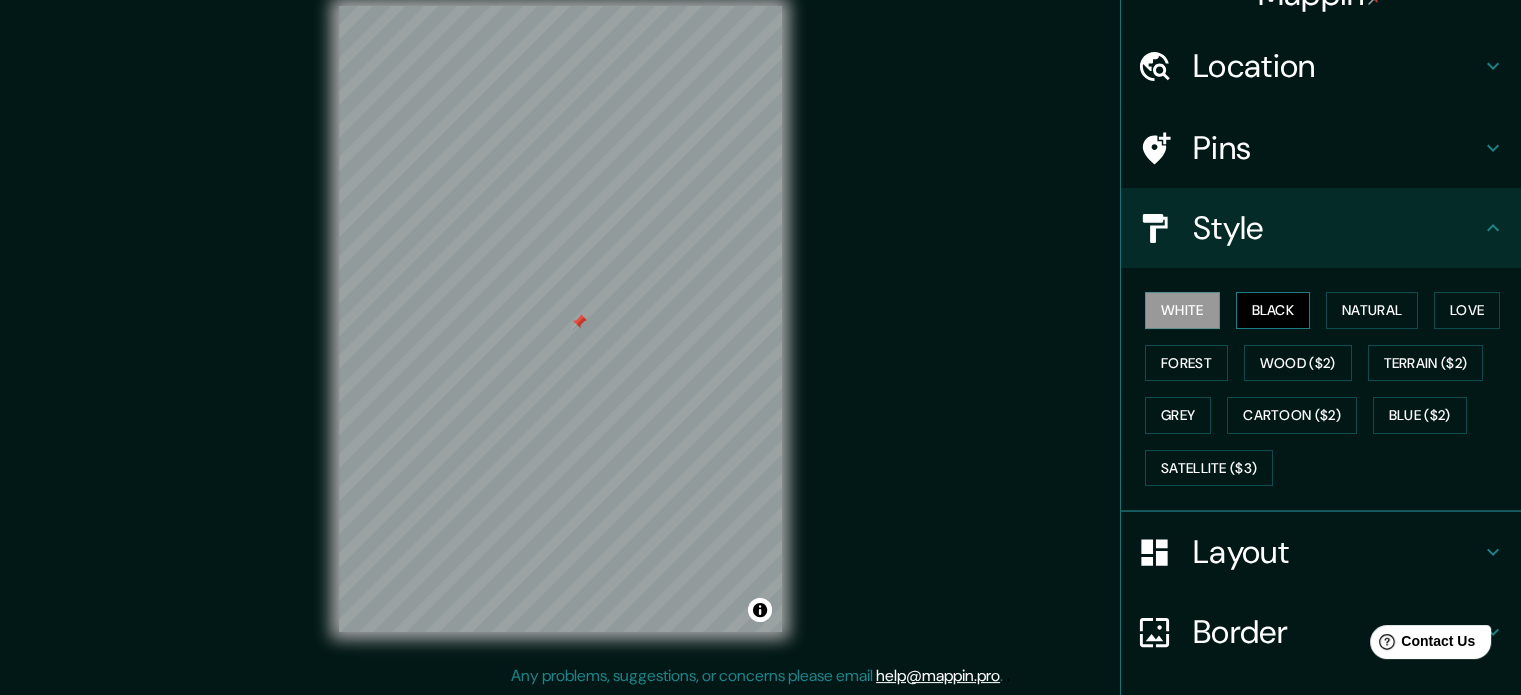 click on "Black" at bounding box center [1273, 310] 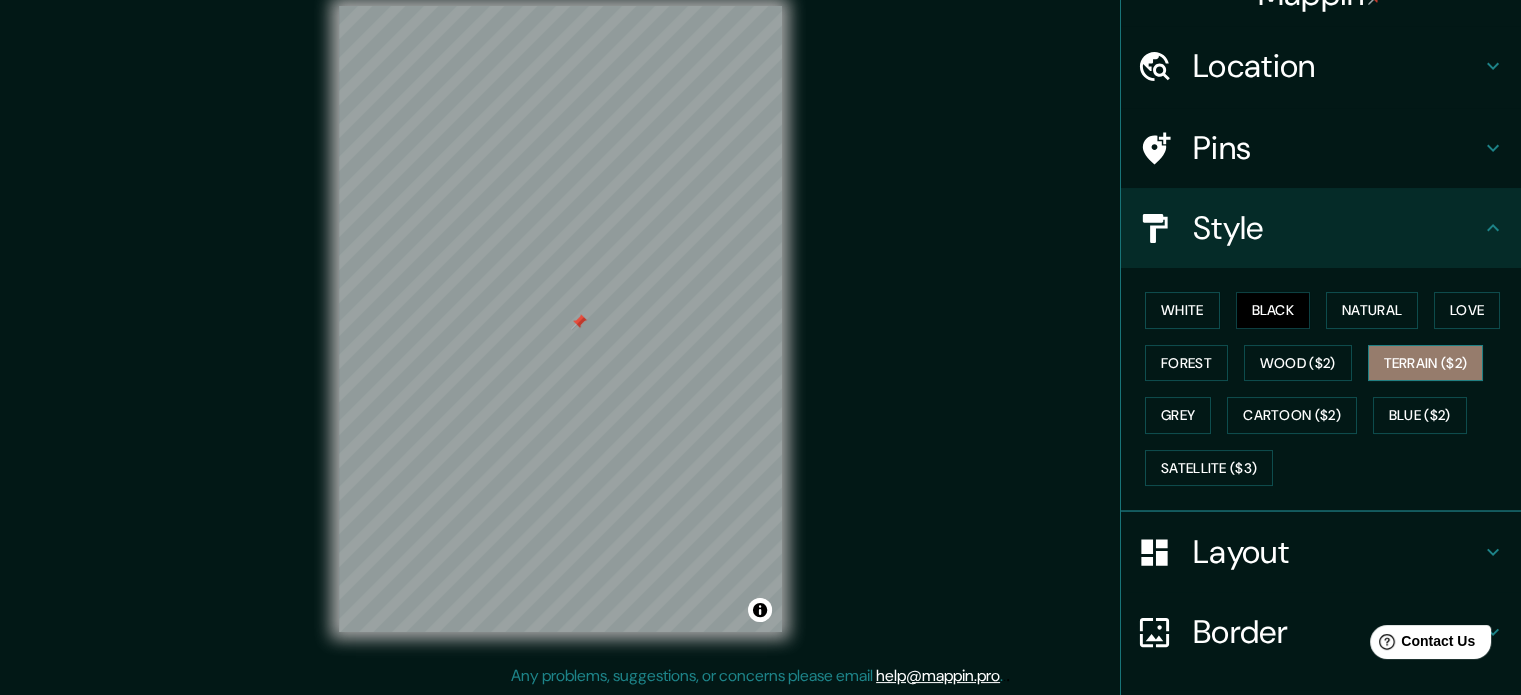 click on "Terrain ($2)" at bounding box center (1426, 363) 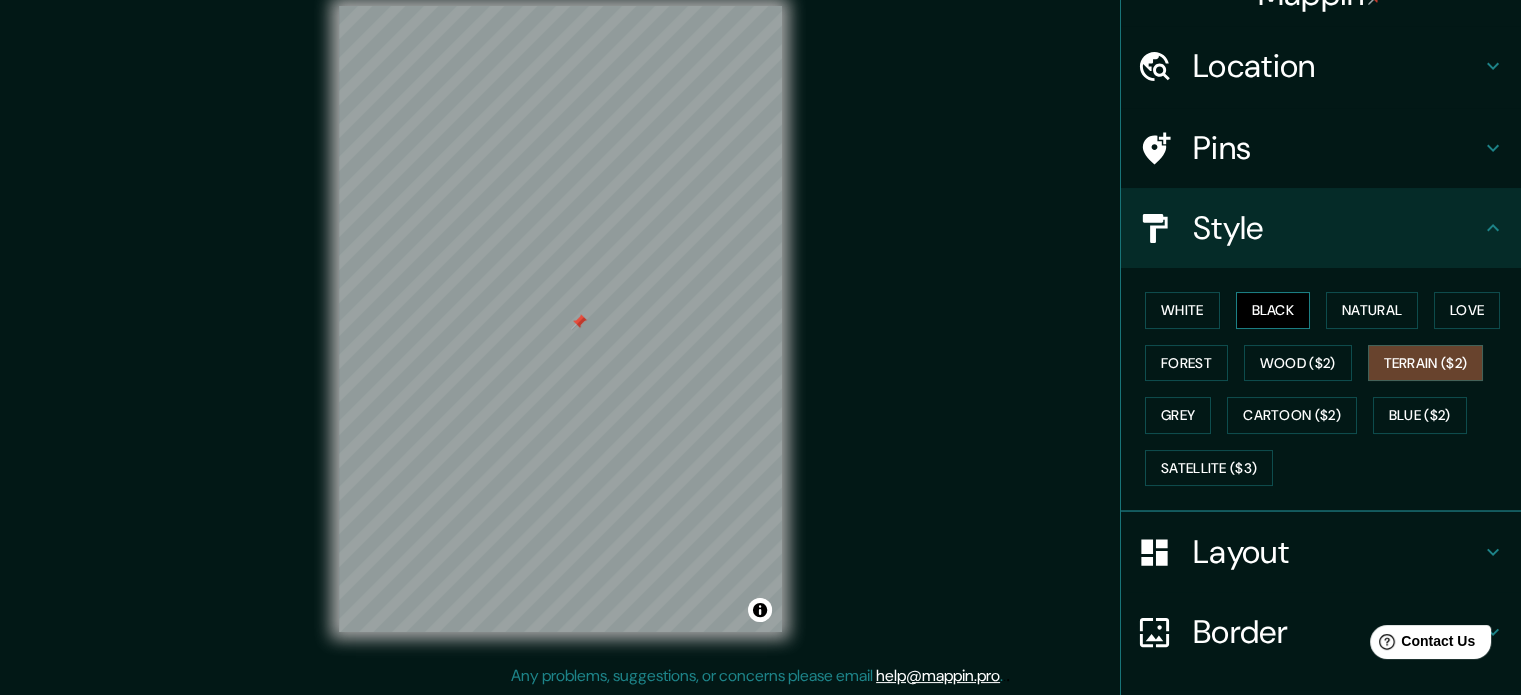 click on "Black" at bounding box center (1273, 310) 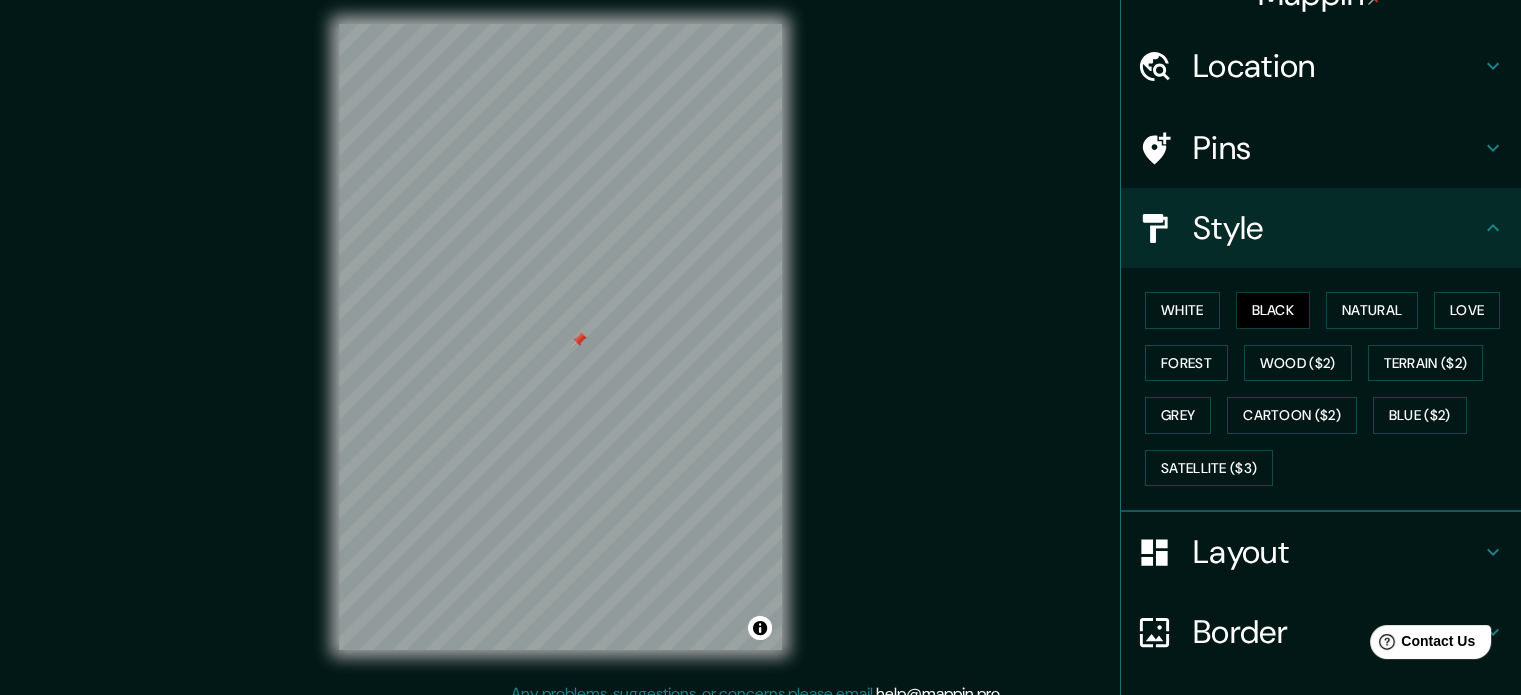 scroll, scrollTop: 0, scrollLeft: 0, axis: both 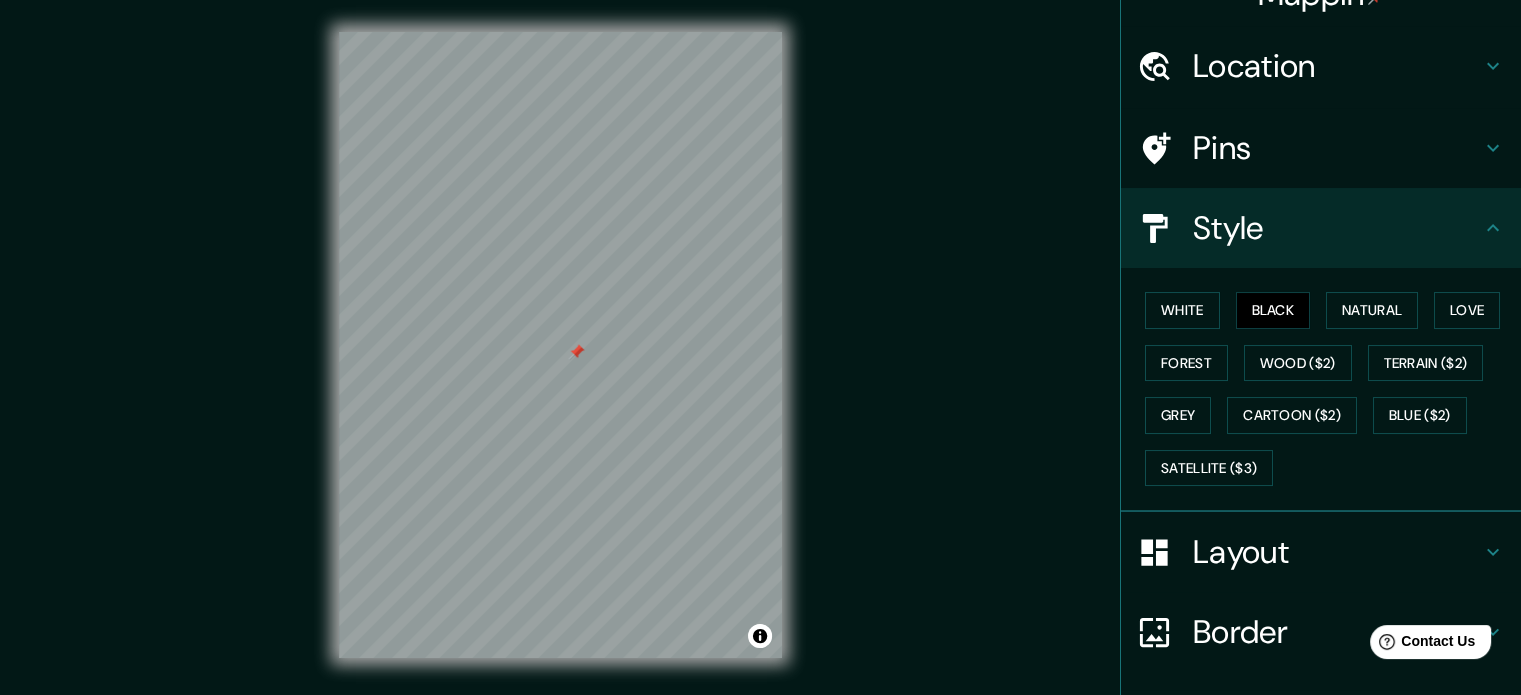 drag, startPoint x: 576, startPoint y: 346, endPoint x: 584, endPoint y: 367, distance: 22.472204 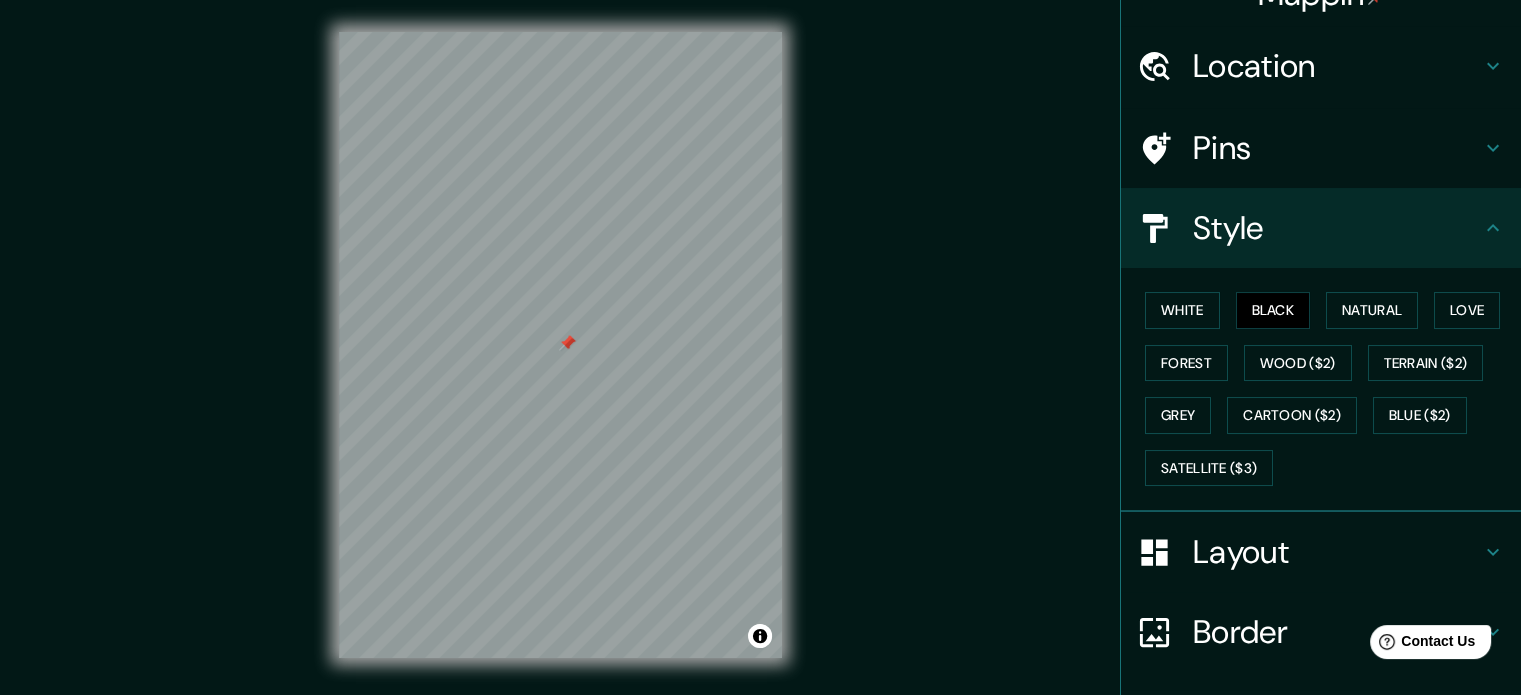 click on "Layout" at bounding box center (1337, 552) 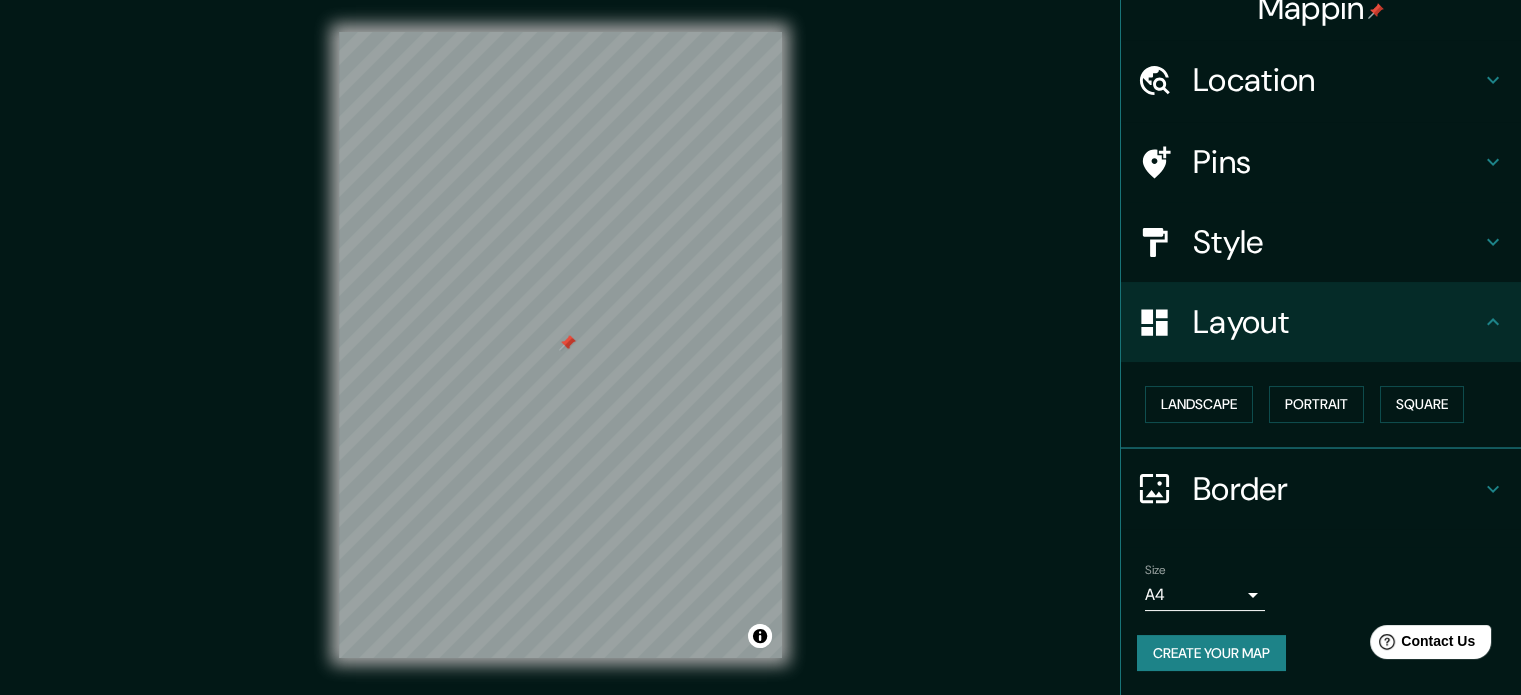 scroll, scrollTop: 22, scrollLeft: 0, axis: vertical 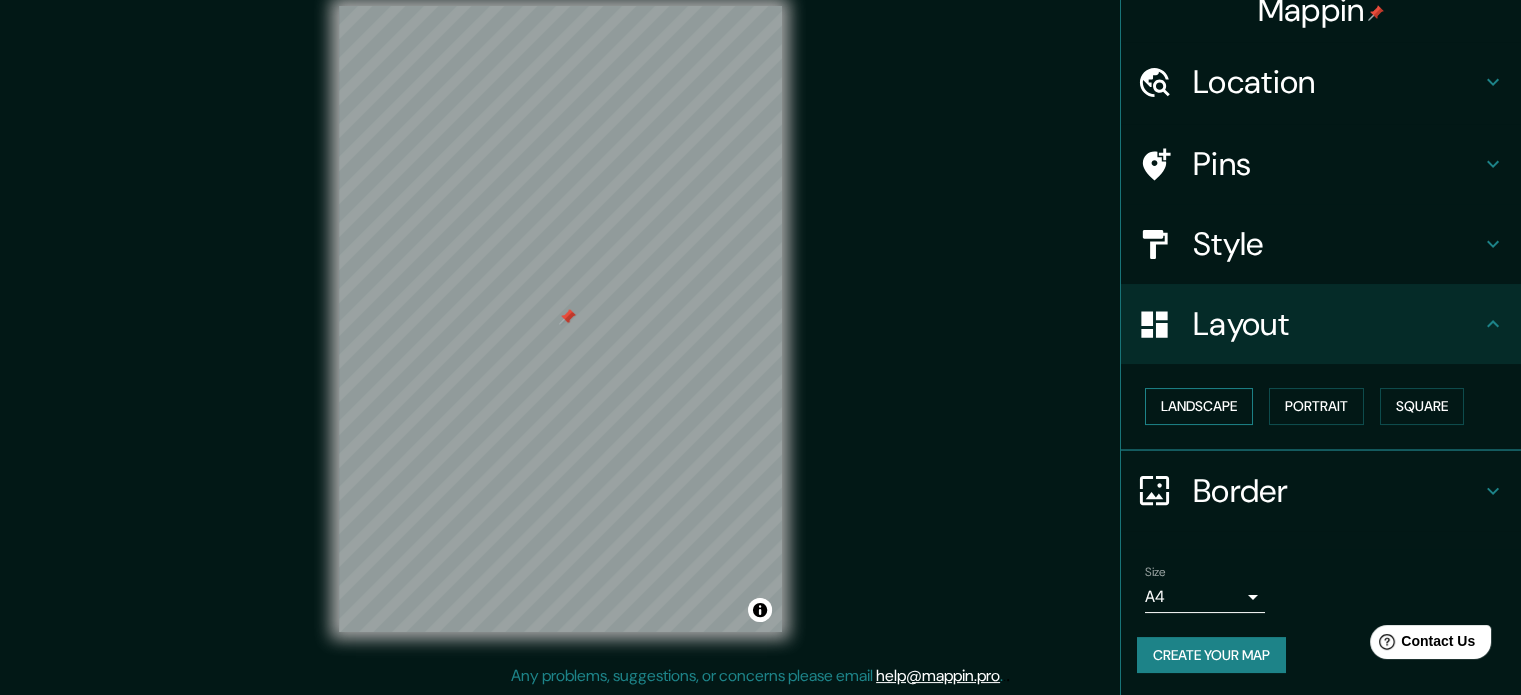 click on "Landscape" at bounding box center [1199, 406] 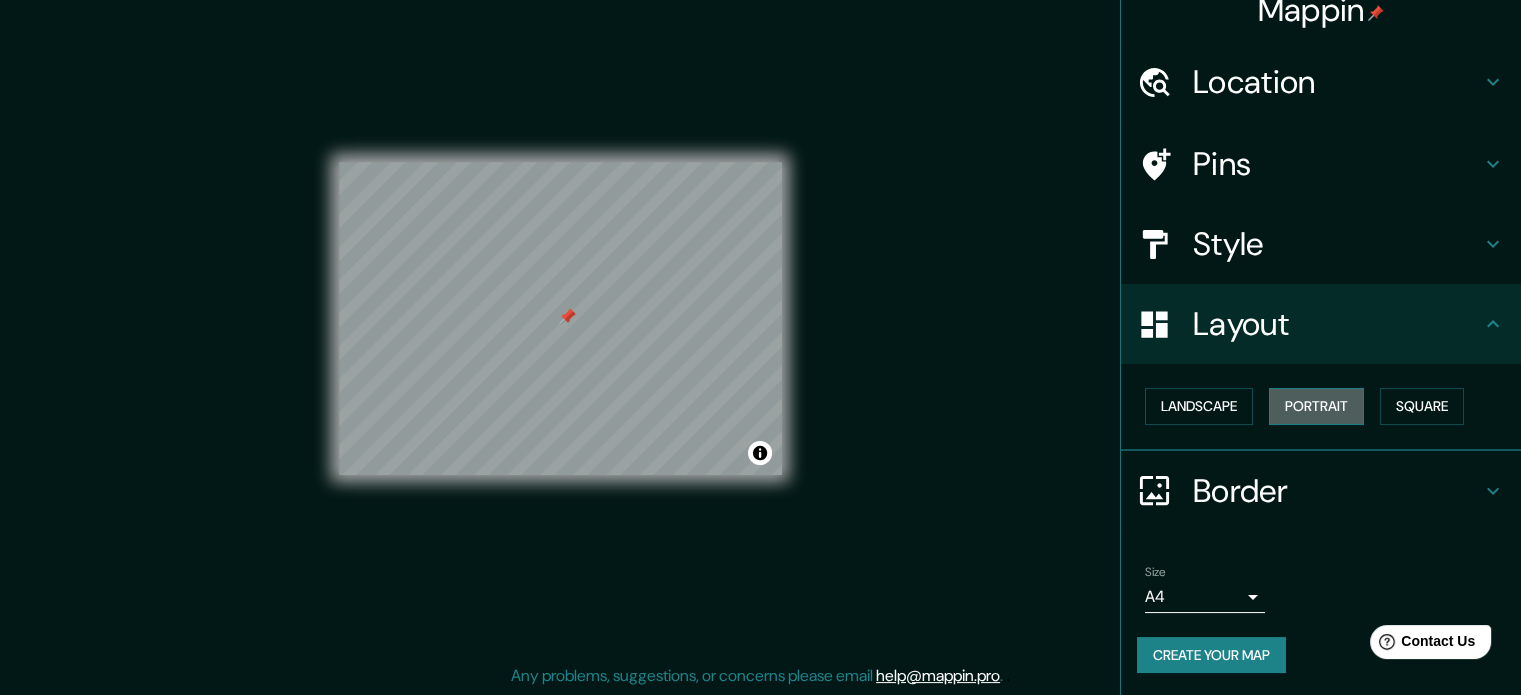 click on "Portrait" at bounding box center [1316, 406] 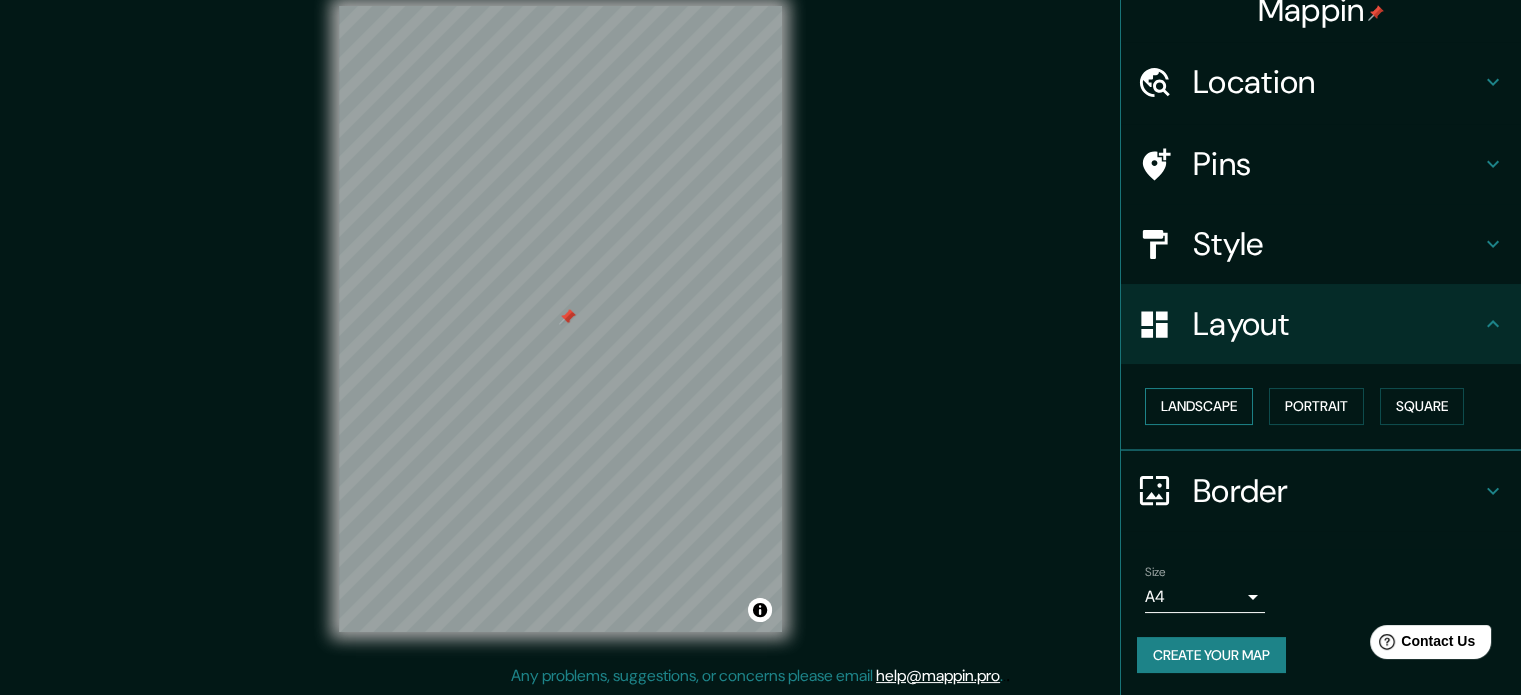click on "Landscape" at bounding box center [1199, 406] 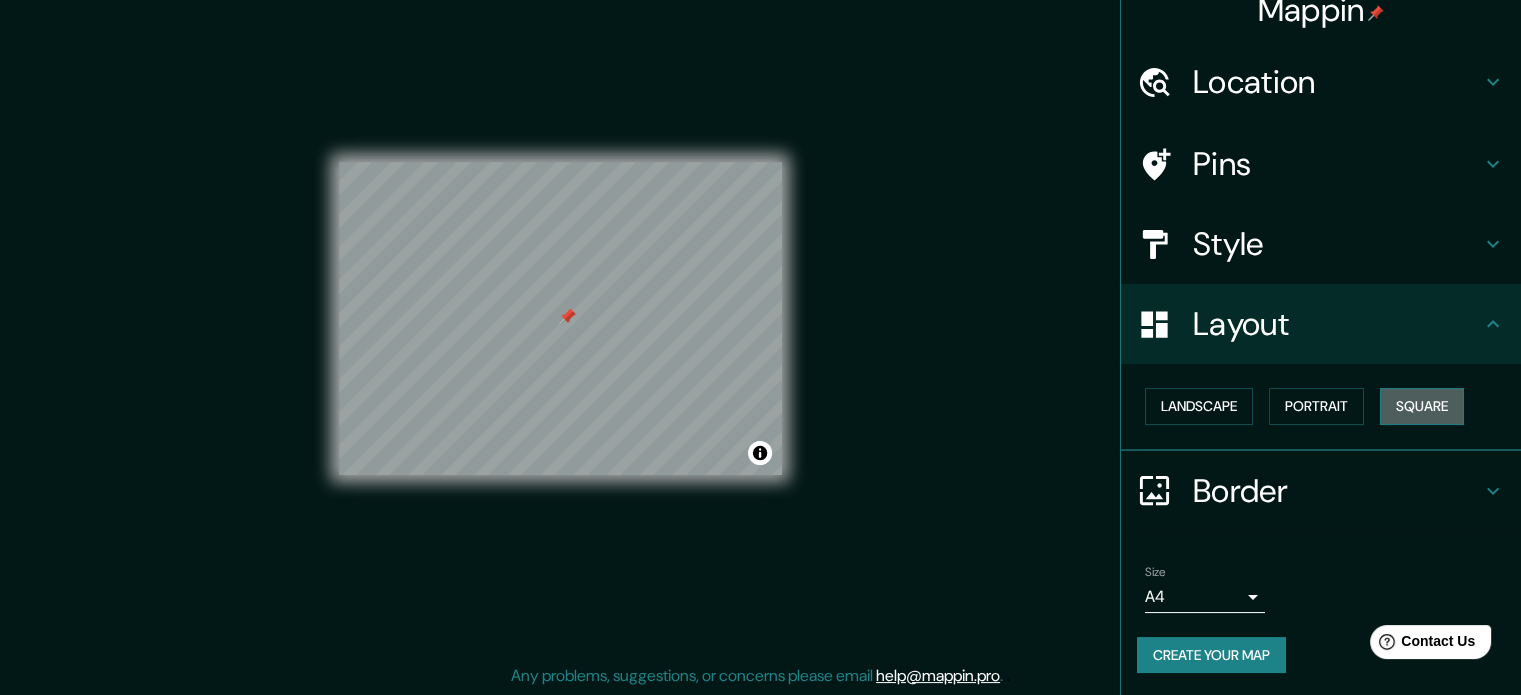 click on "Square" at bounding box center [1422, 406] 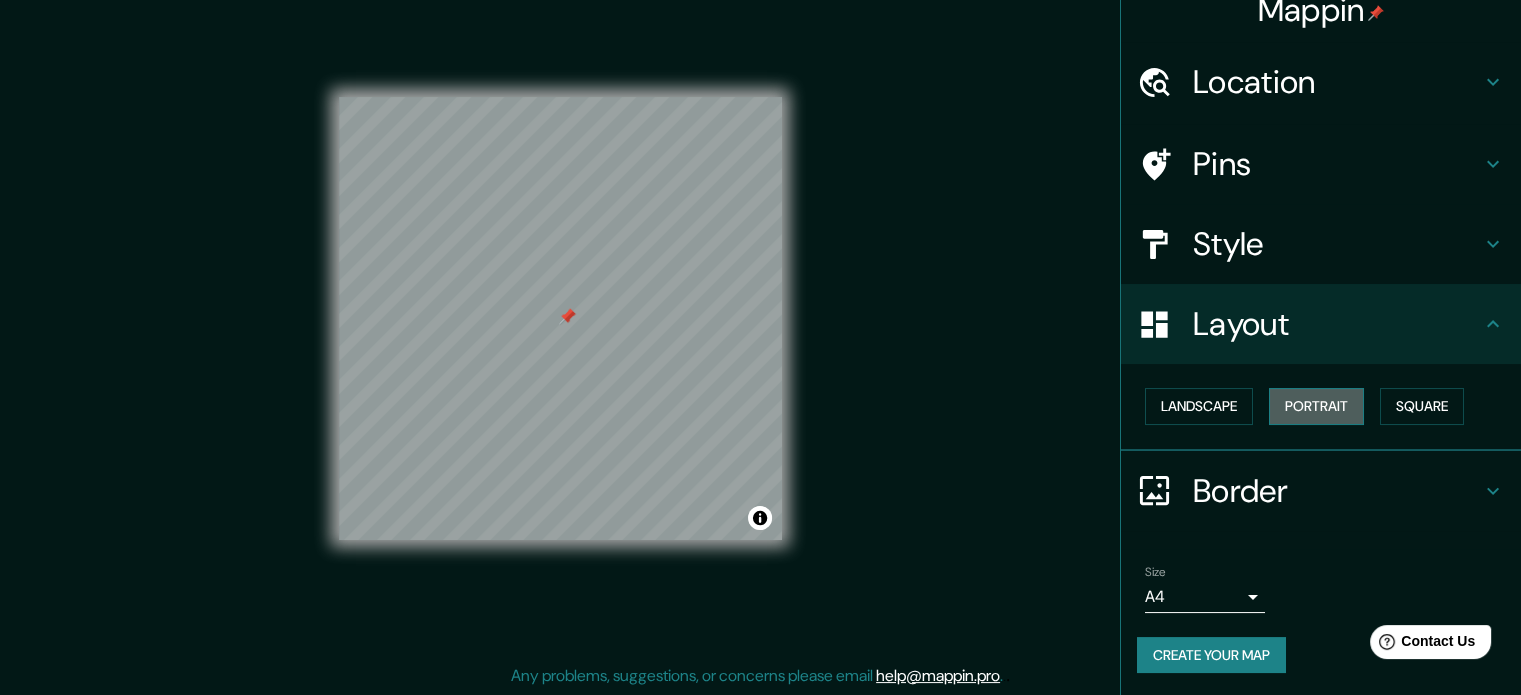 click on "Portrait" at bounding box center (1316, 406) 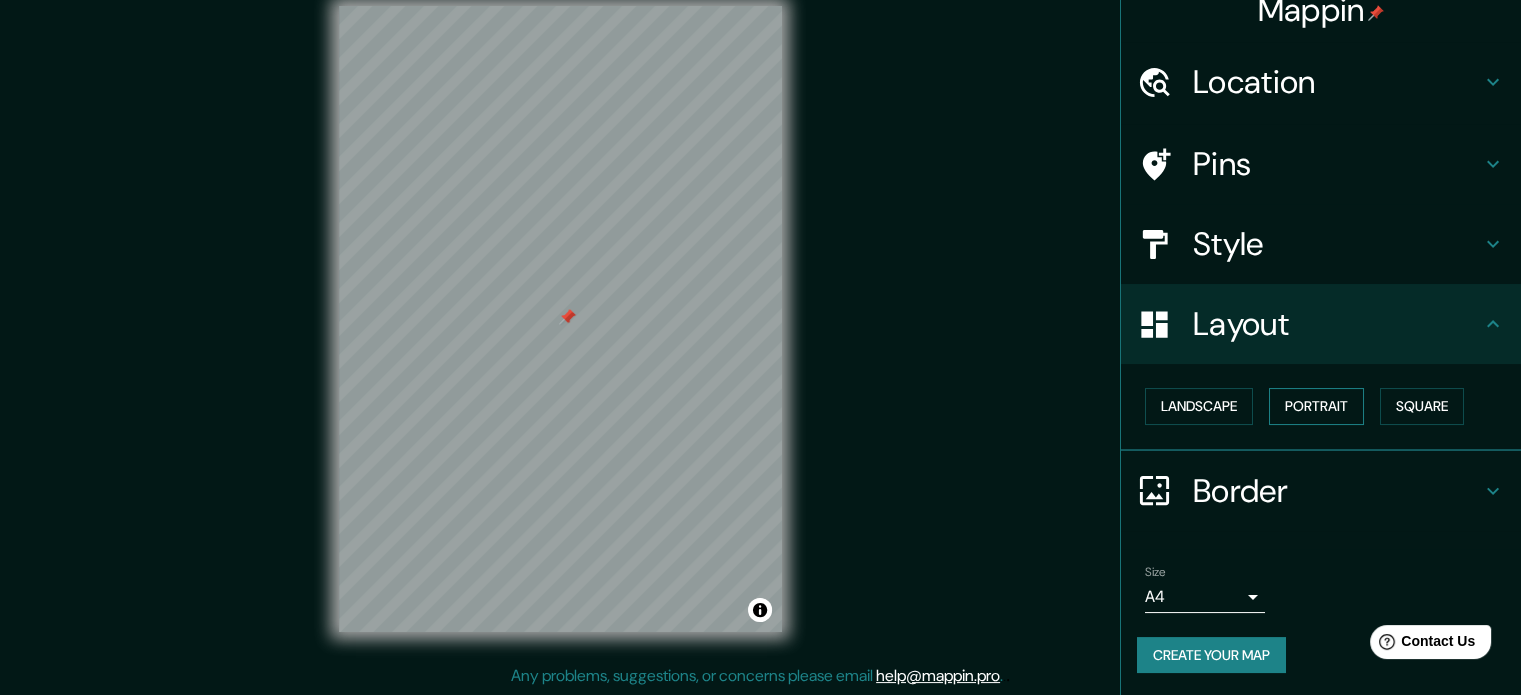 click on "Portrait" at bounding box center (1316, 406) 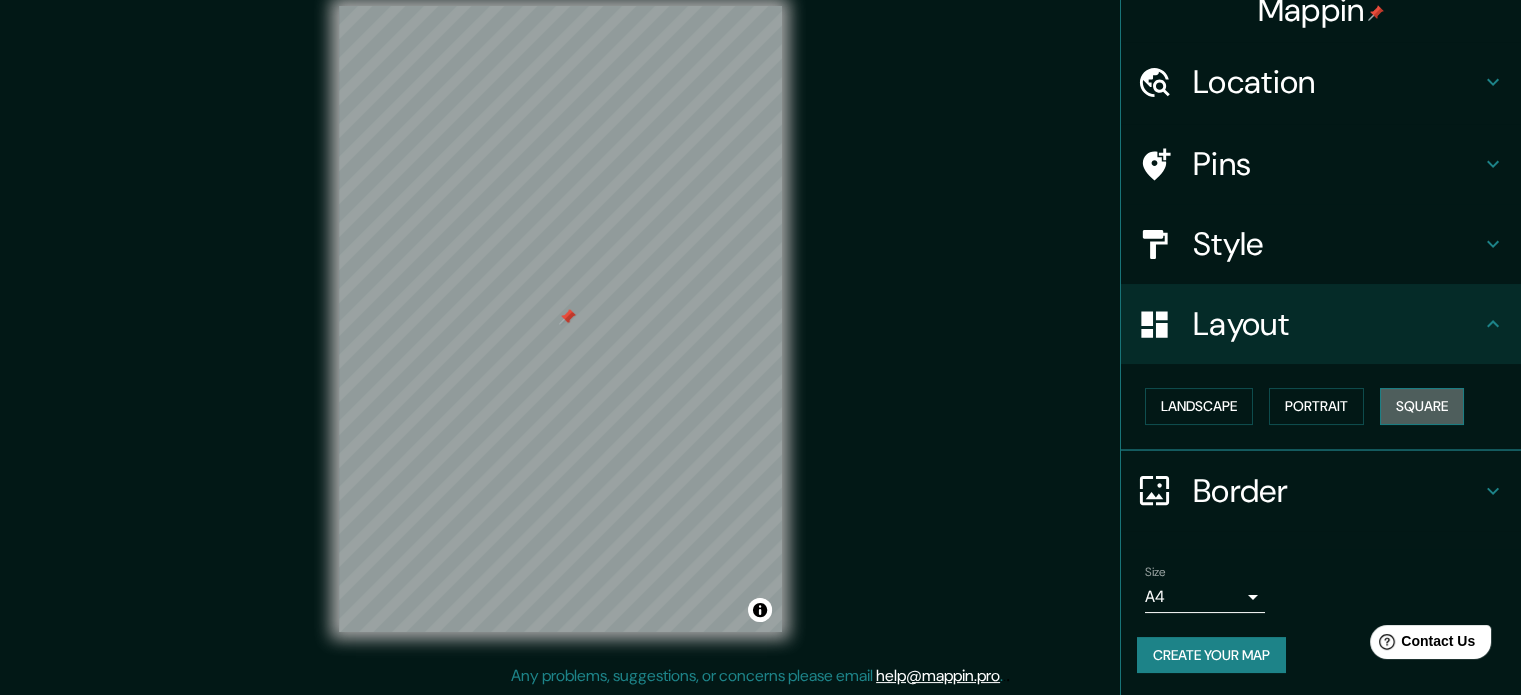 click on "Square" at bounding box center [1422, 406] 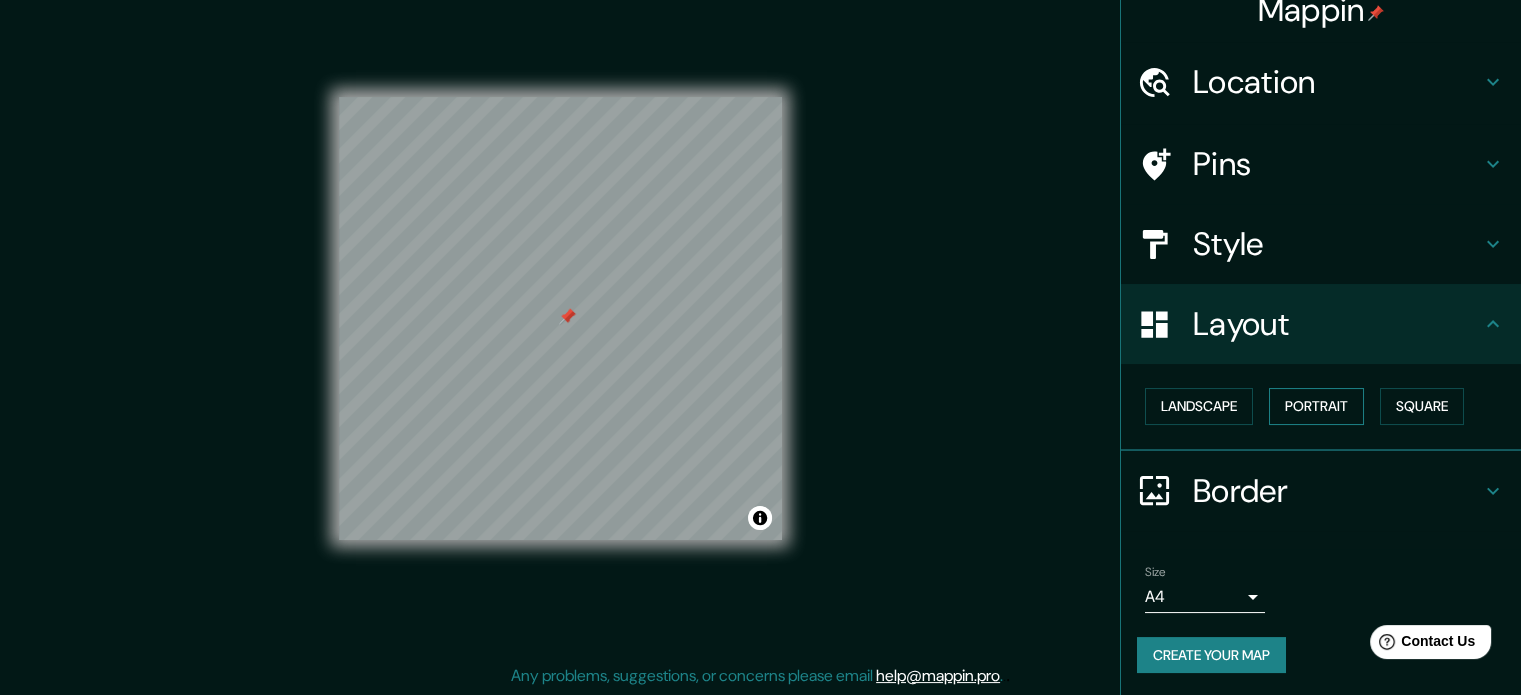 click on "Portrait" at bounding box center [1316, 406] 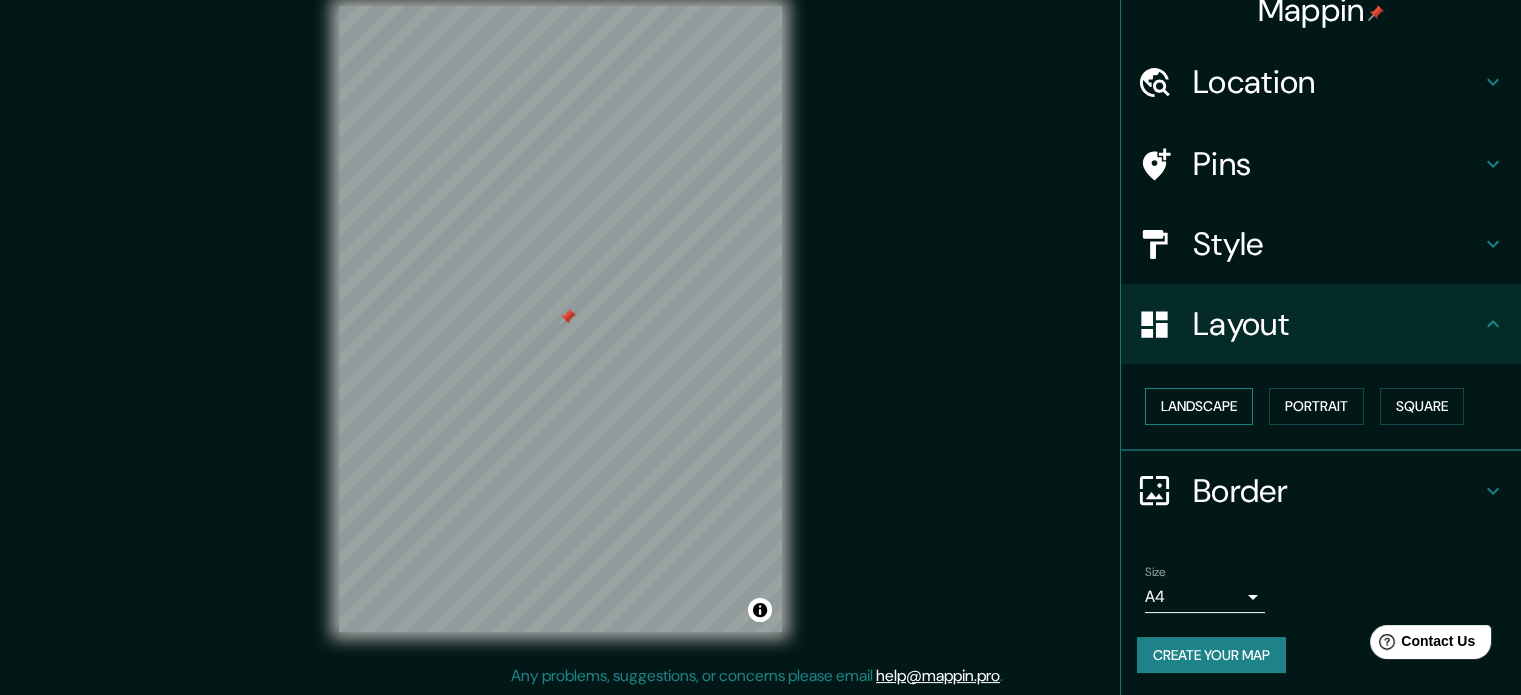 click on "Landscape" at bounding box center [1199, 406] 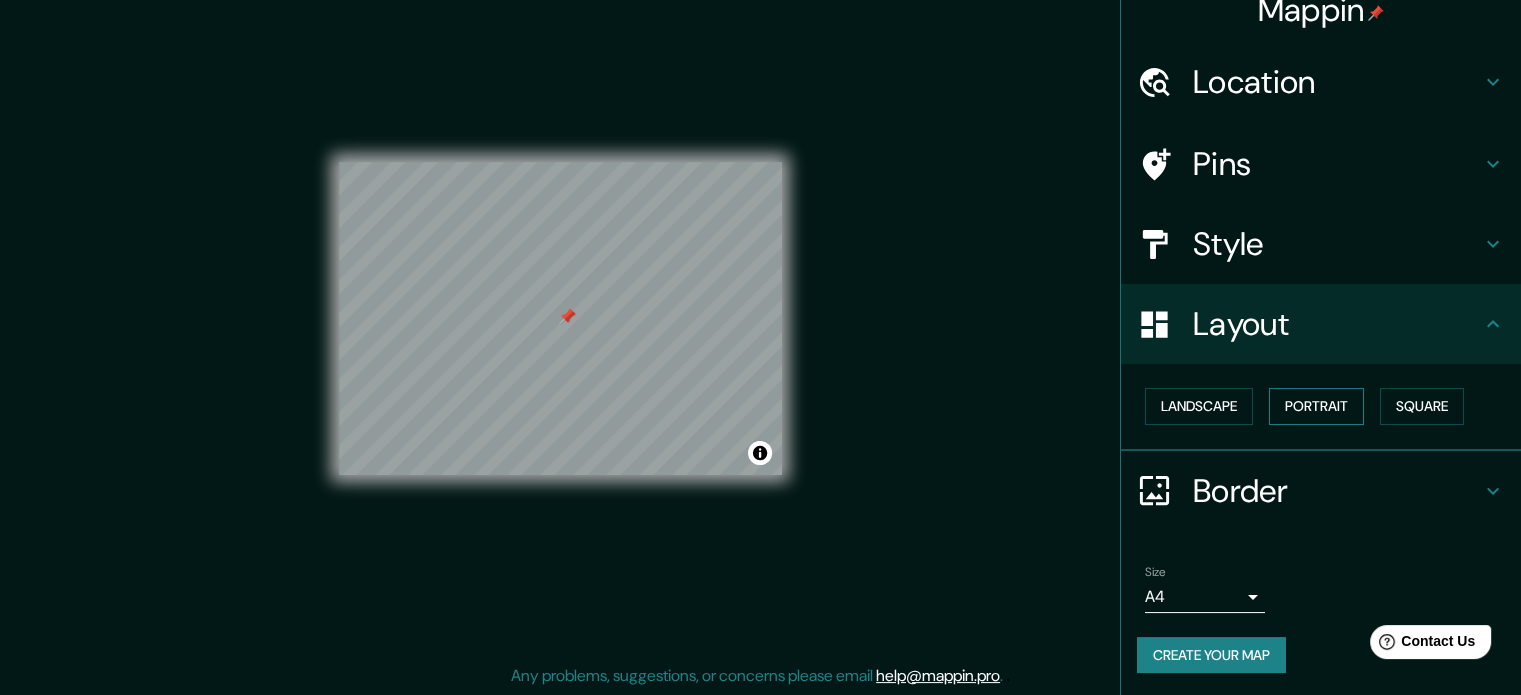 click on "Portrait" at bounding box center (1316, 406) 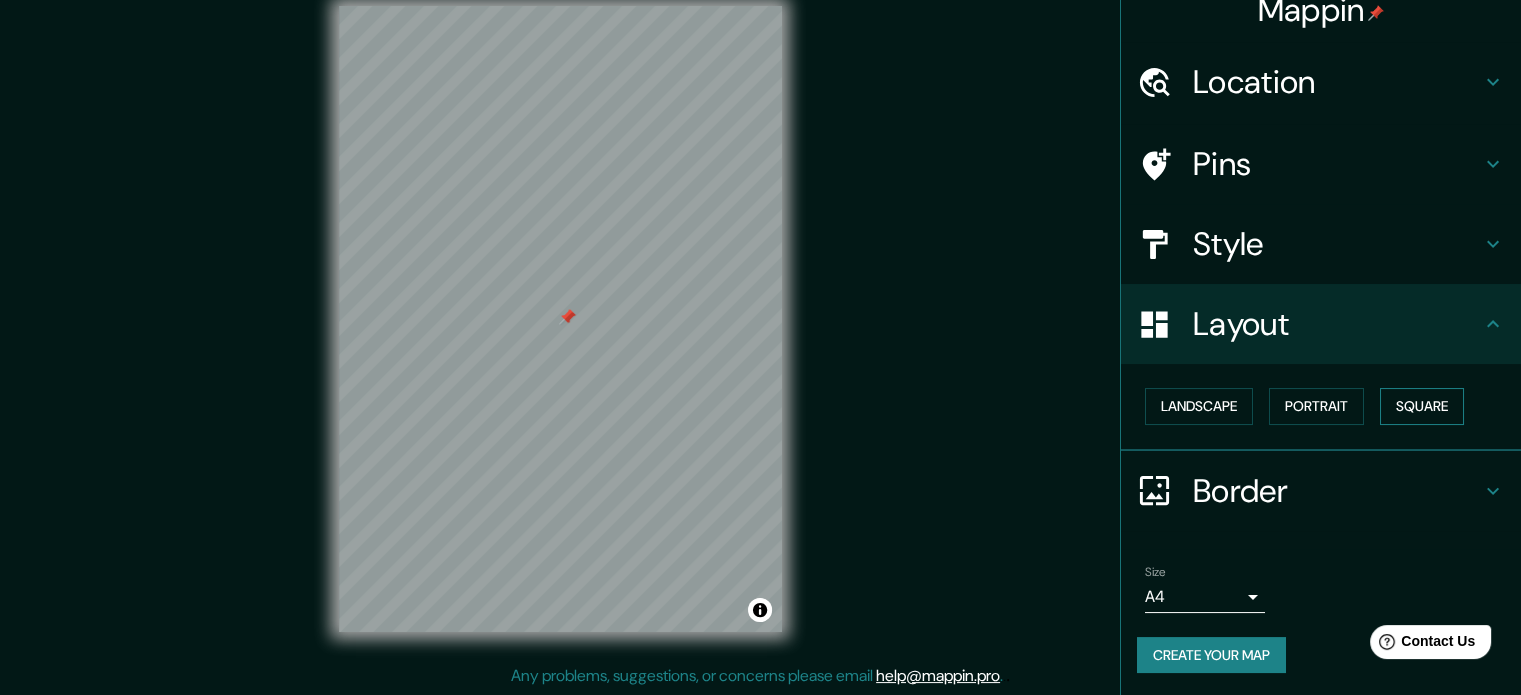 click on "Square" at bounding box center [1422, 406] 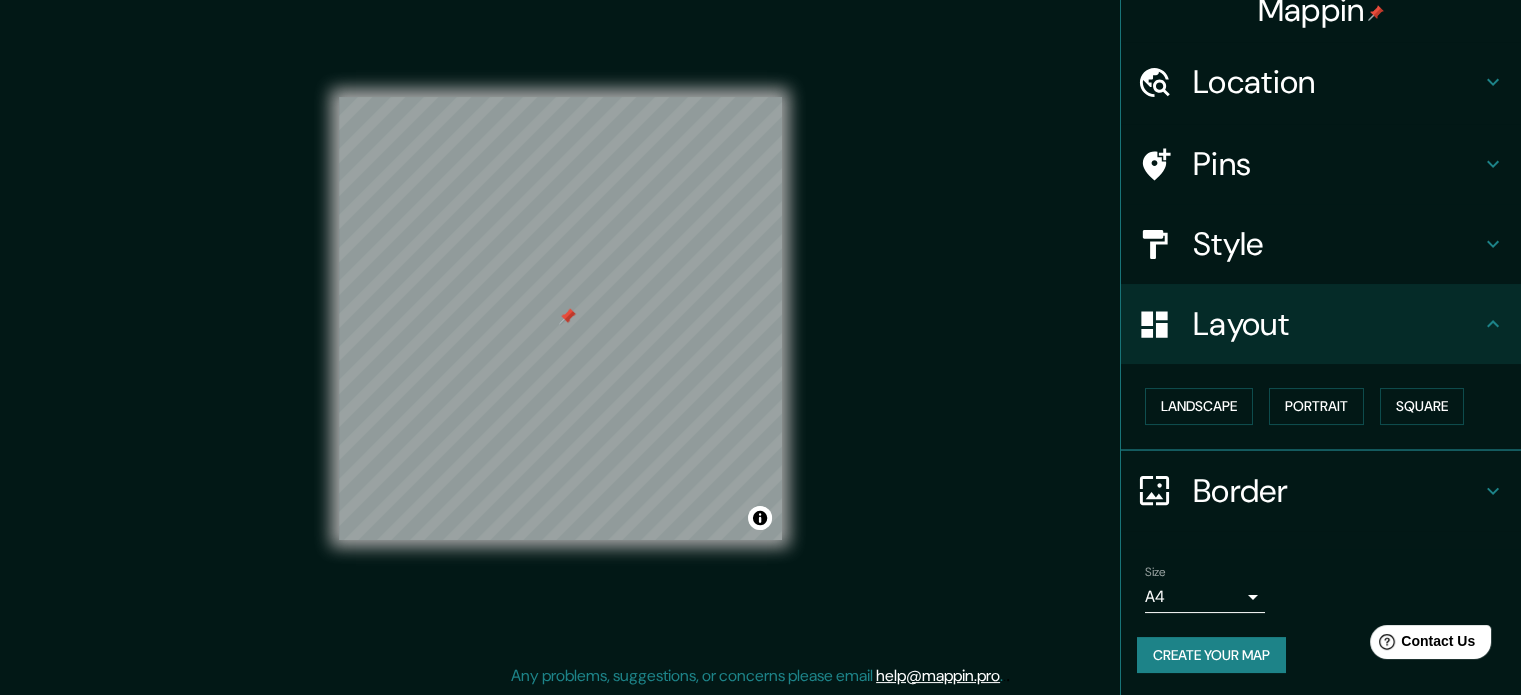 click on "Mappin Location [STREET_NAME] [NUMBER], [POSTAL_CODE] [CITY], [STATE], [COUNTRY] [STREET_NAME] [NUMBER] [POSTAL_CODE] [CITY], [STATE], [COUNTRY] [POSTAL_CODE] [CITY], [STATE], [COUNTRY] [CITY] [STATE], [COUNTRY] [CITY] [STATE], [COUNTRY] [CITY] [STATE], [COUNTRY] Pins Style Layout Border Choose a border. Hint : you can make layers of the frame opaque to create some cool effects. None Simple Transparent Fancy Size A4 single Create your map © Mapbox © OpenStreetMap Improve this map Any problems, suggestions, or concerns please email [EMAIL] . . ." at bounding box center (760, 321) 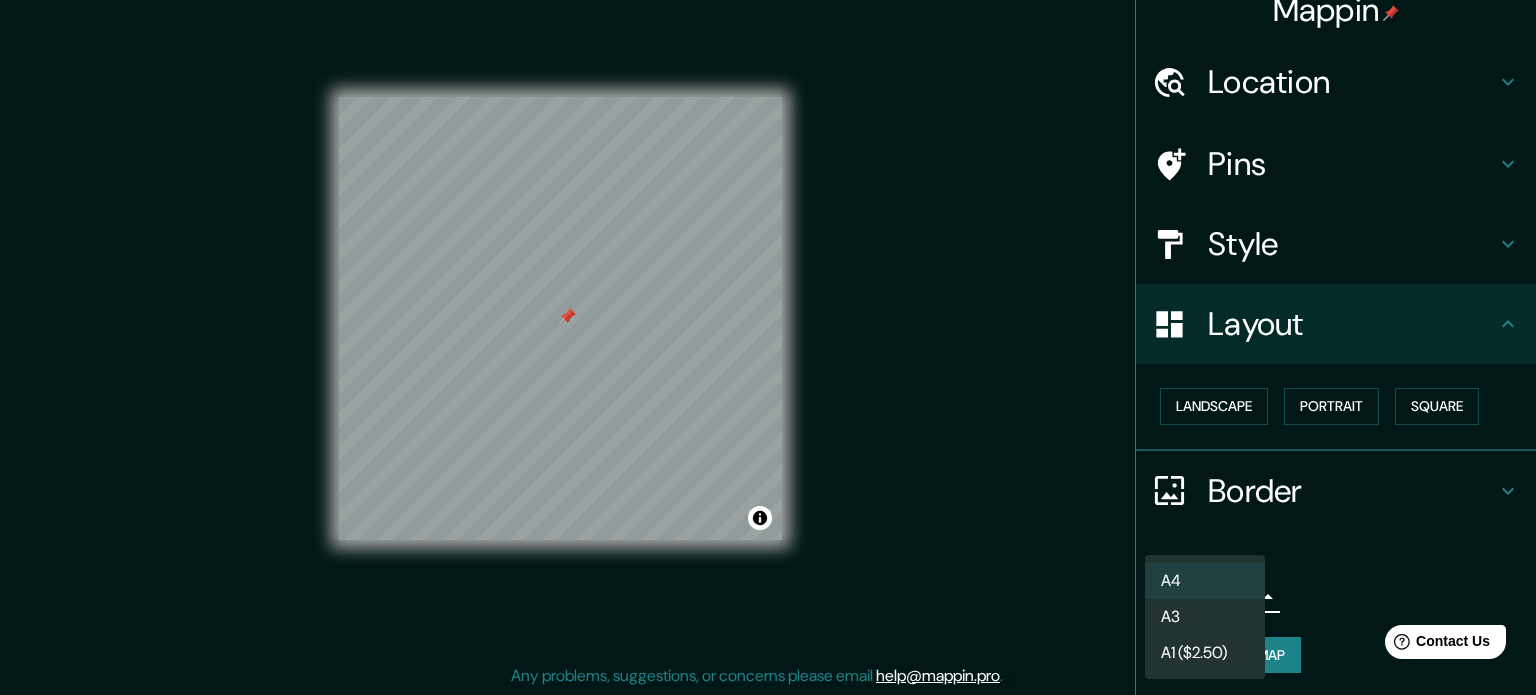 click on "A3" at bounding box center (1205, 617) 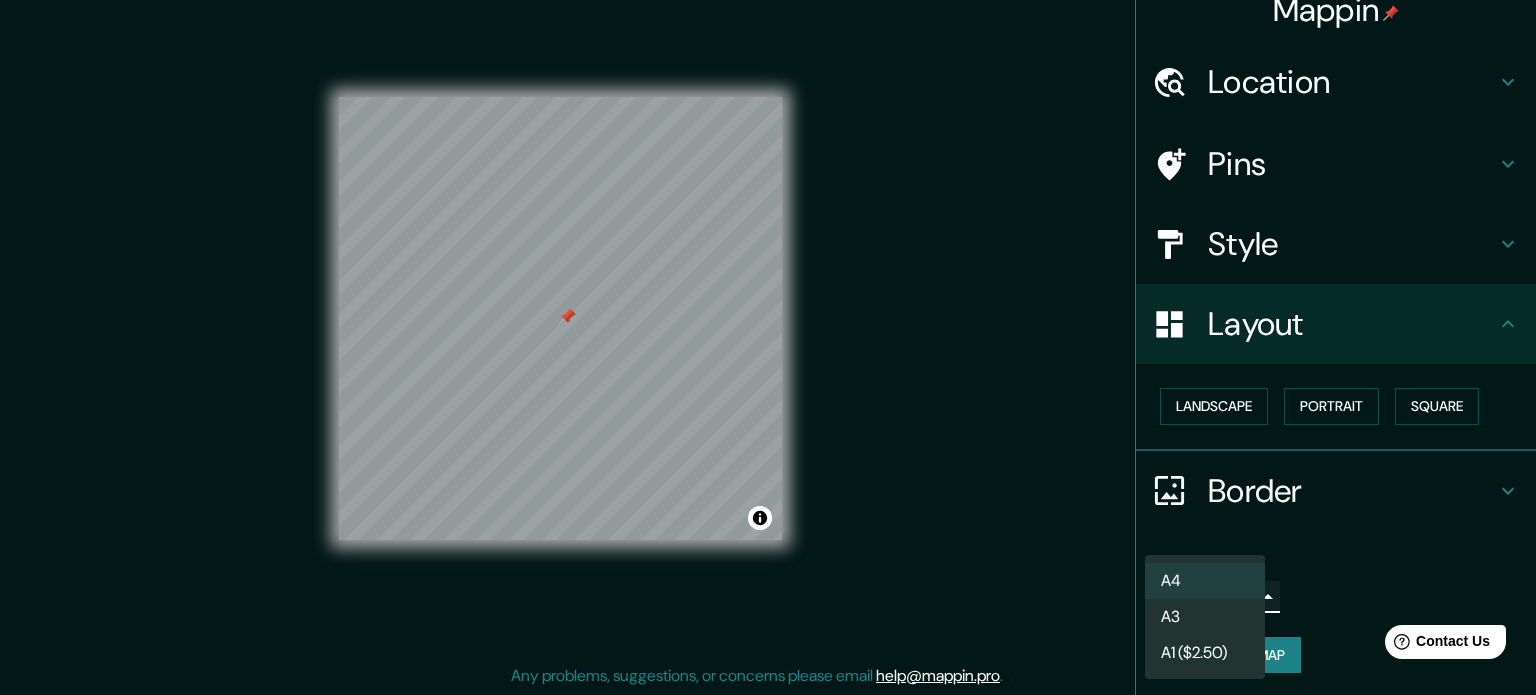type on "a4" 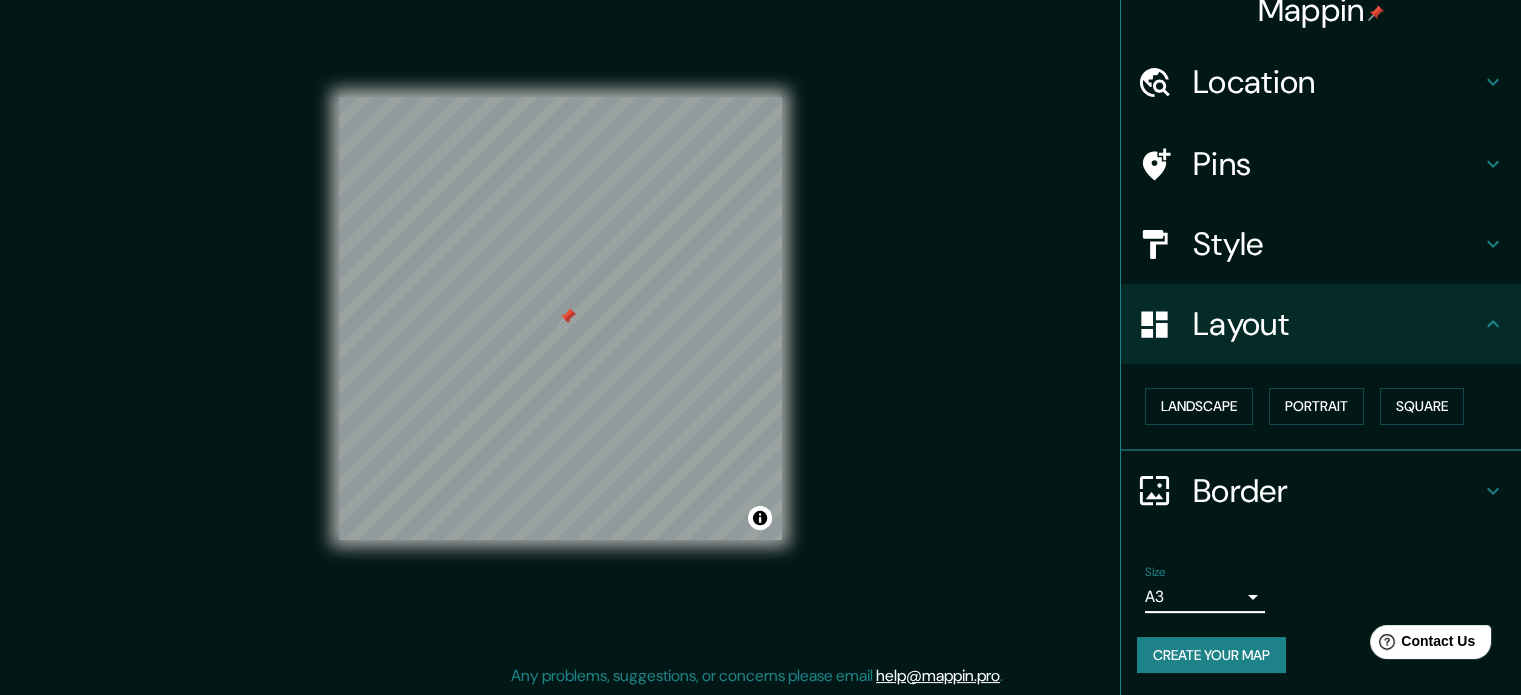 click on "Style" at bounding box center [1337, 244] 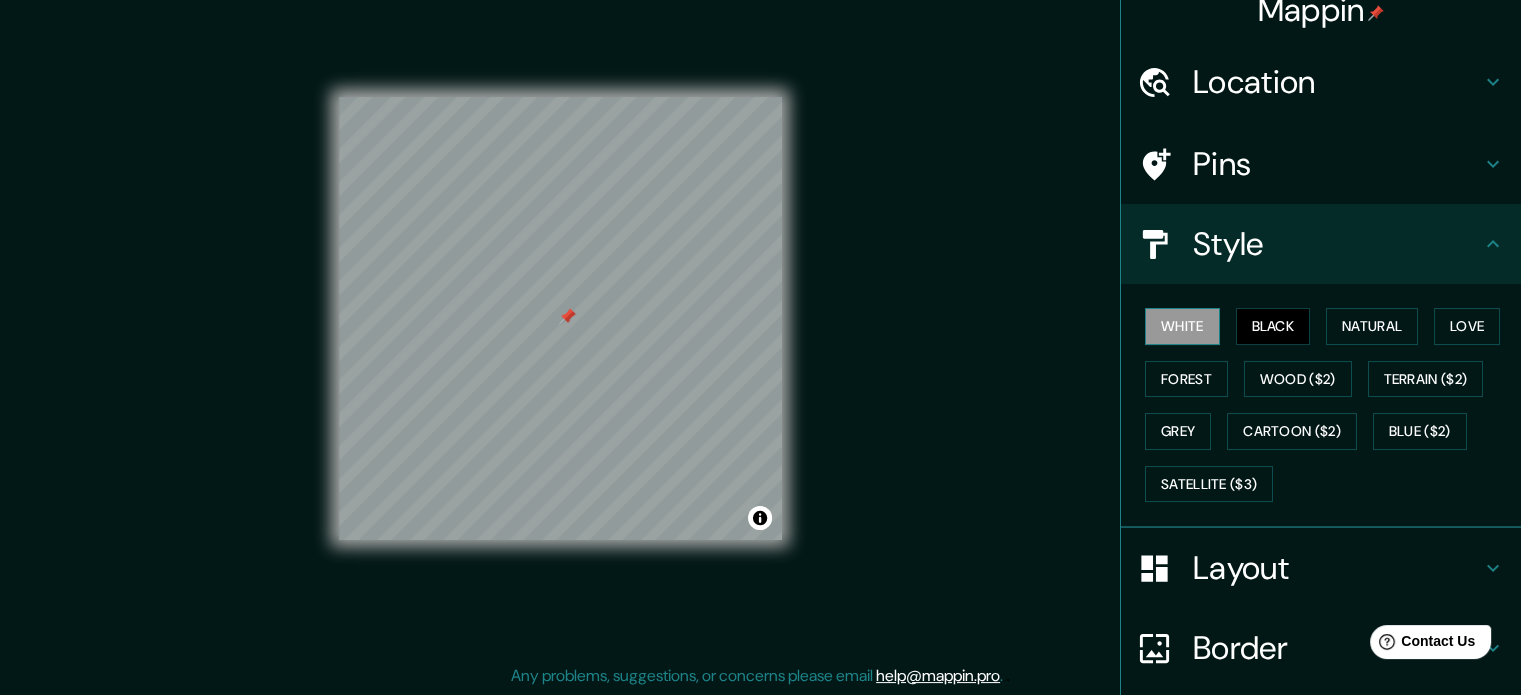 click on "White" at bounding box center (1182, 326) 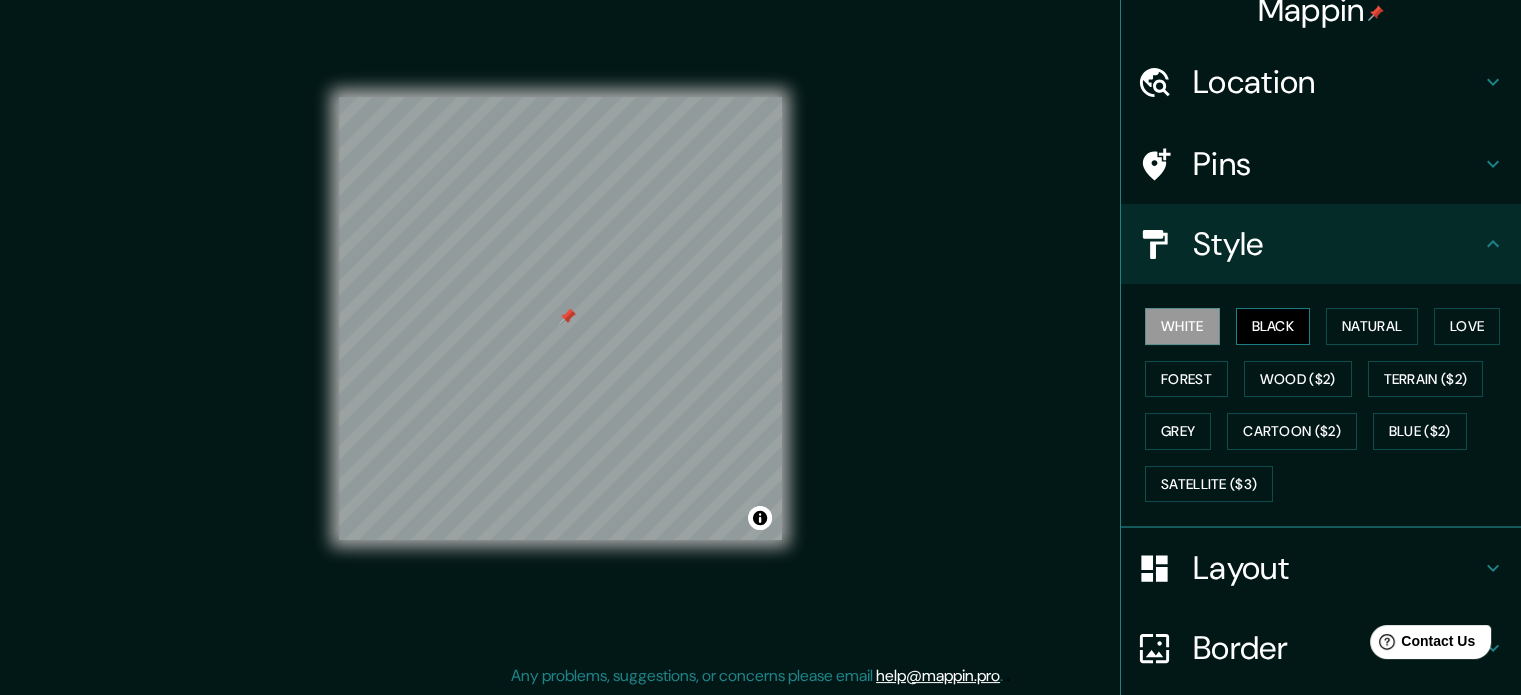 click on "Black" at bounding box center (1273, 326) 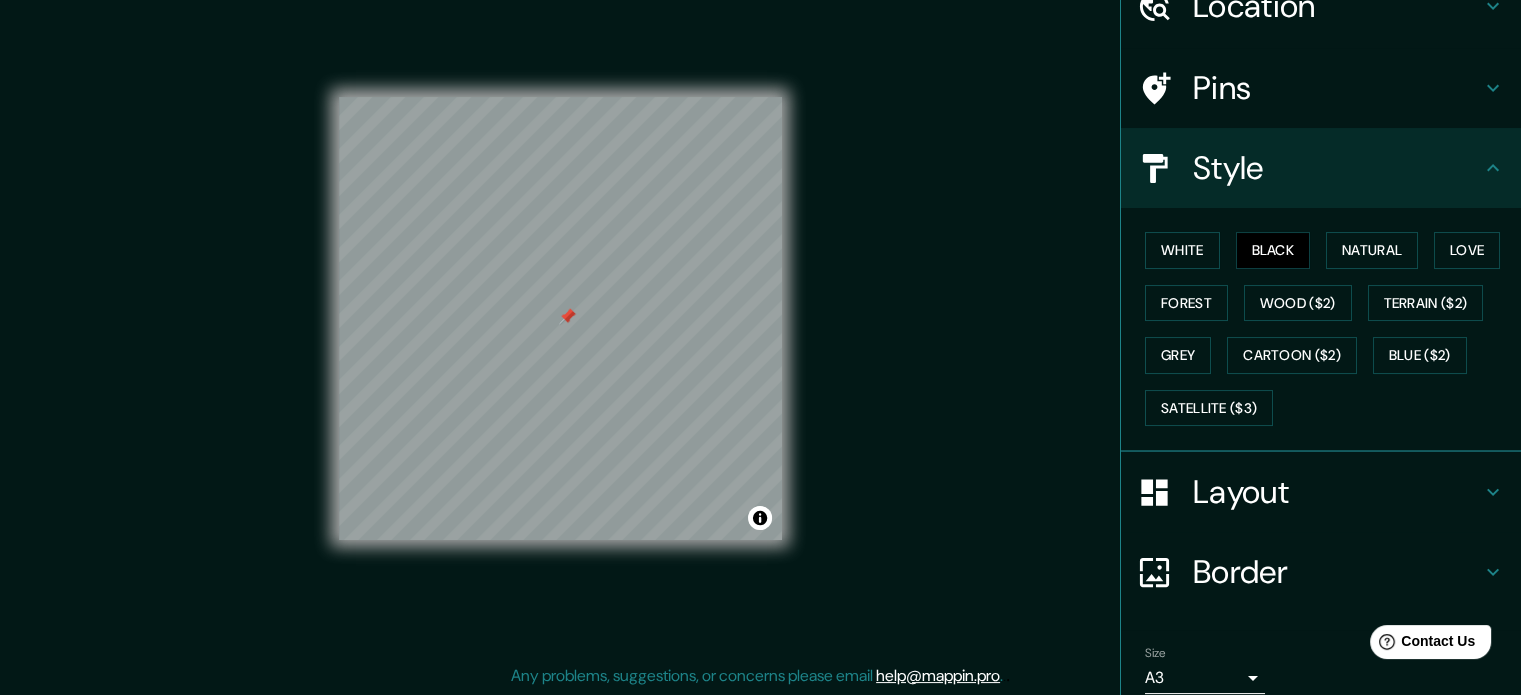 scroll, scrollTop: 178, scrollLeft: 0, axis: vertical 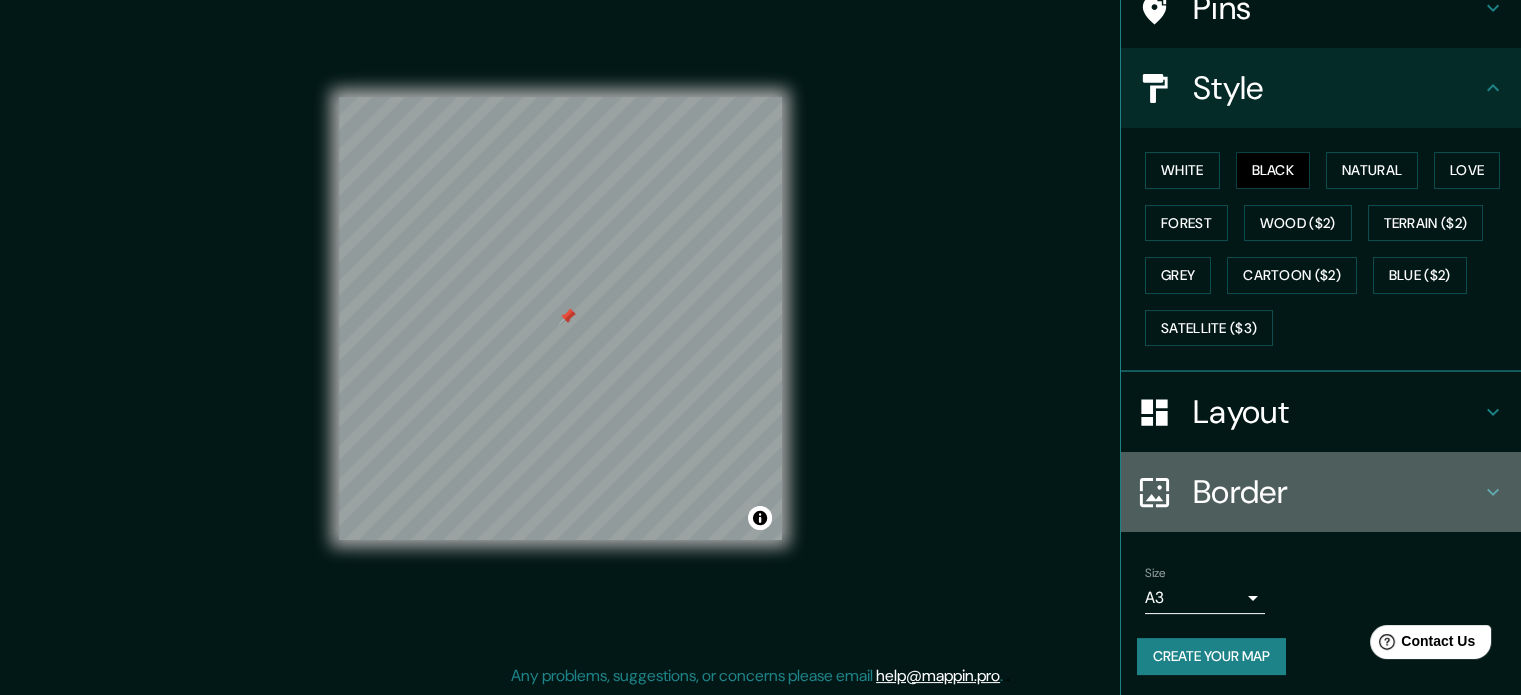 click on "Border" at bounding box center (1337, 492) 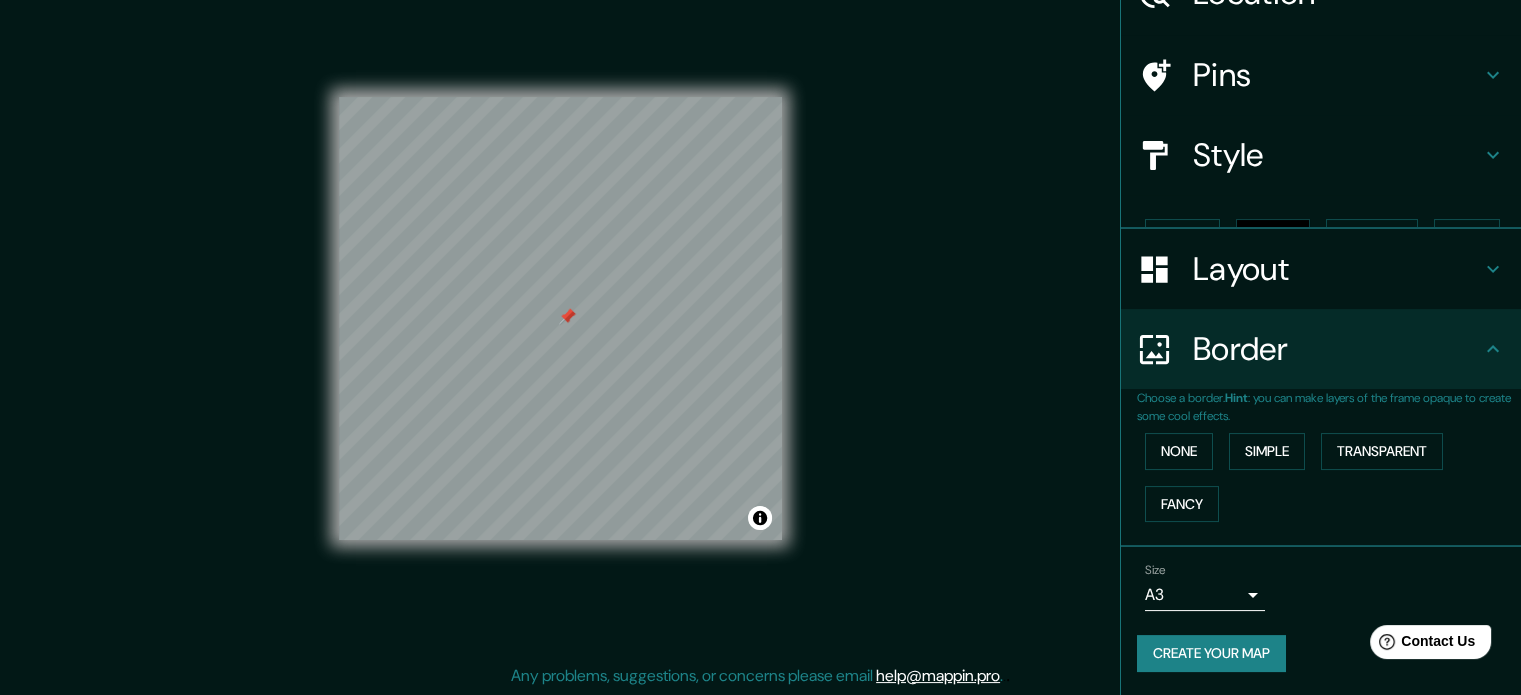 scroll, scrollTop: 76, scrollLeft: 0, axis: vertical 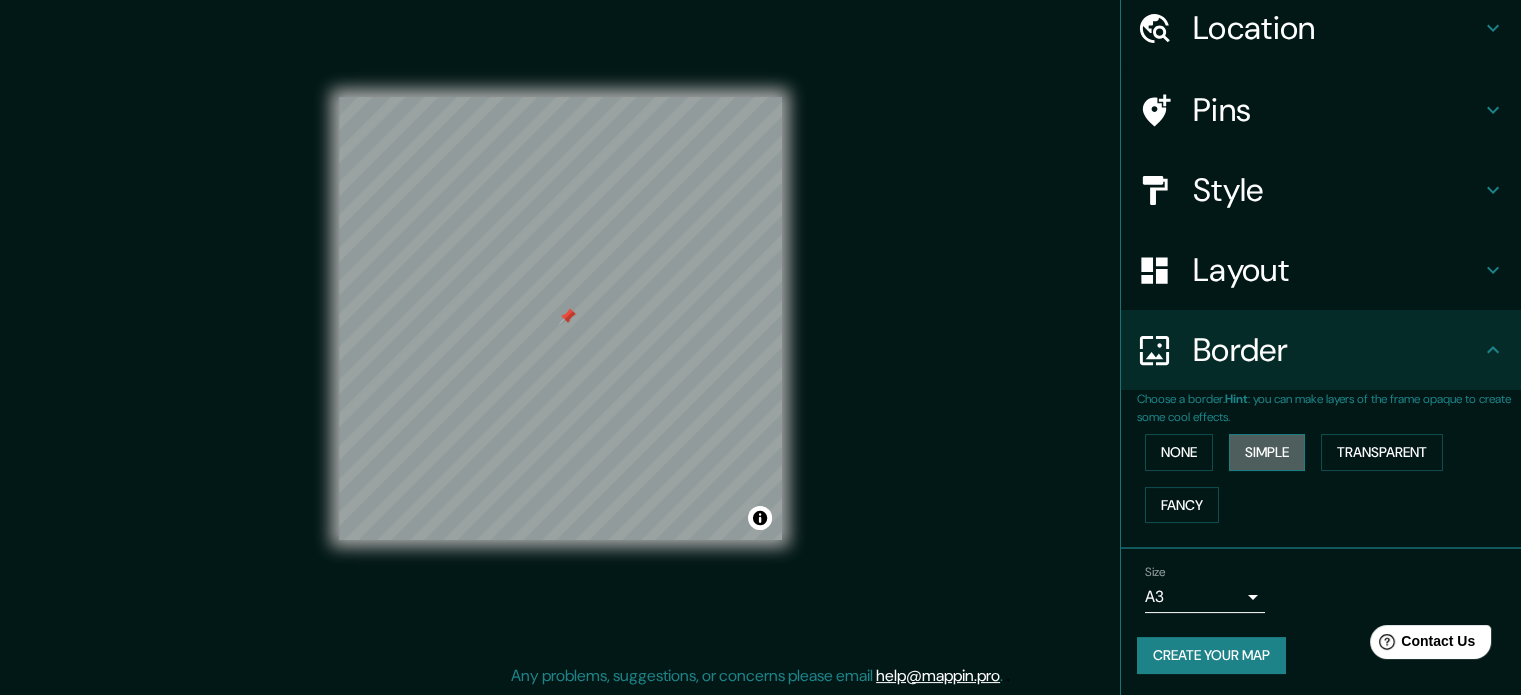 click on "Simple" at bounding box center [1267, 452] 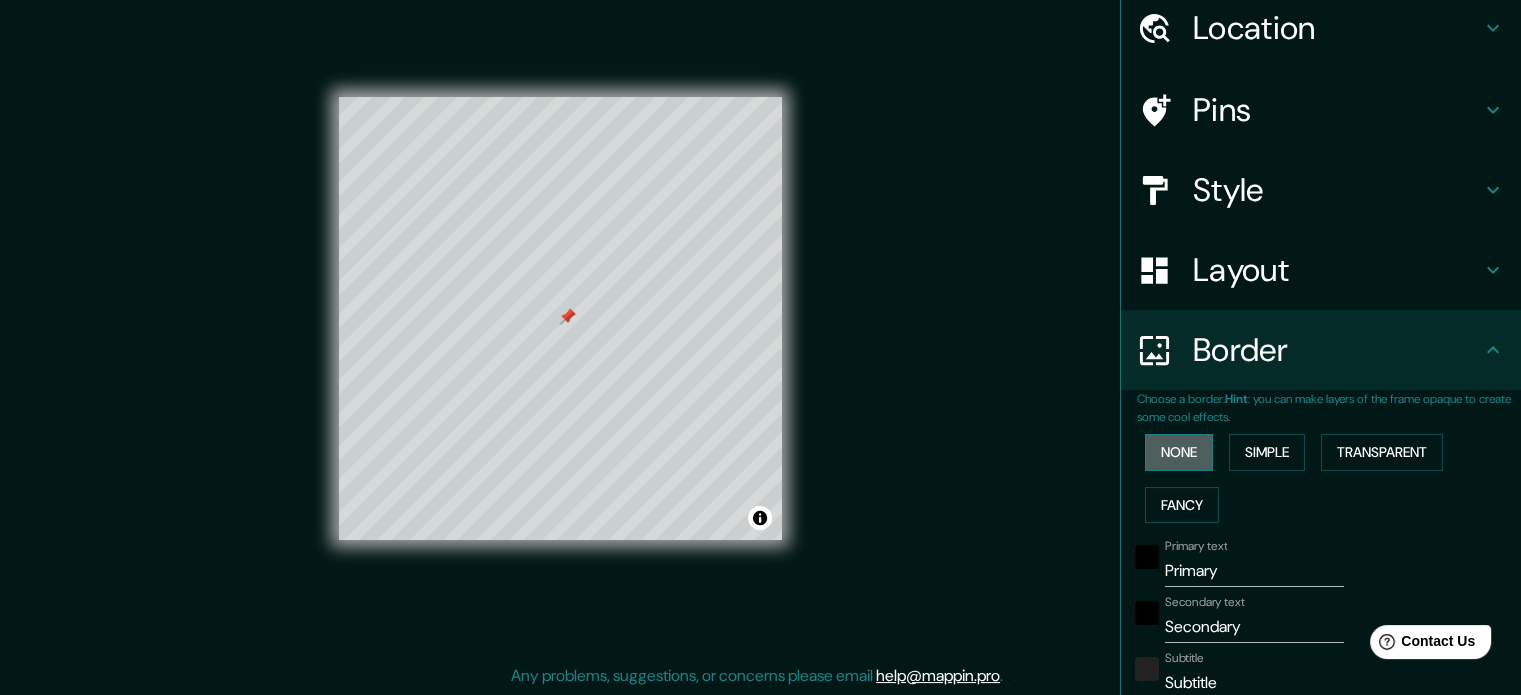 click on "None" at bounding box center (1179, 452) 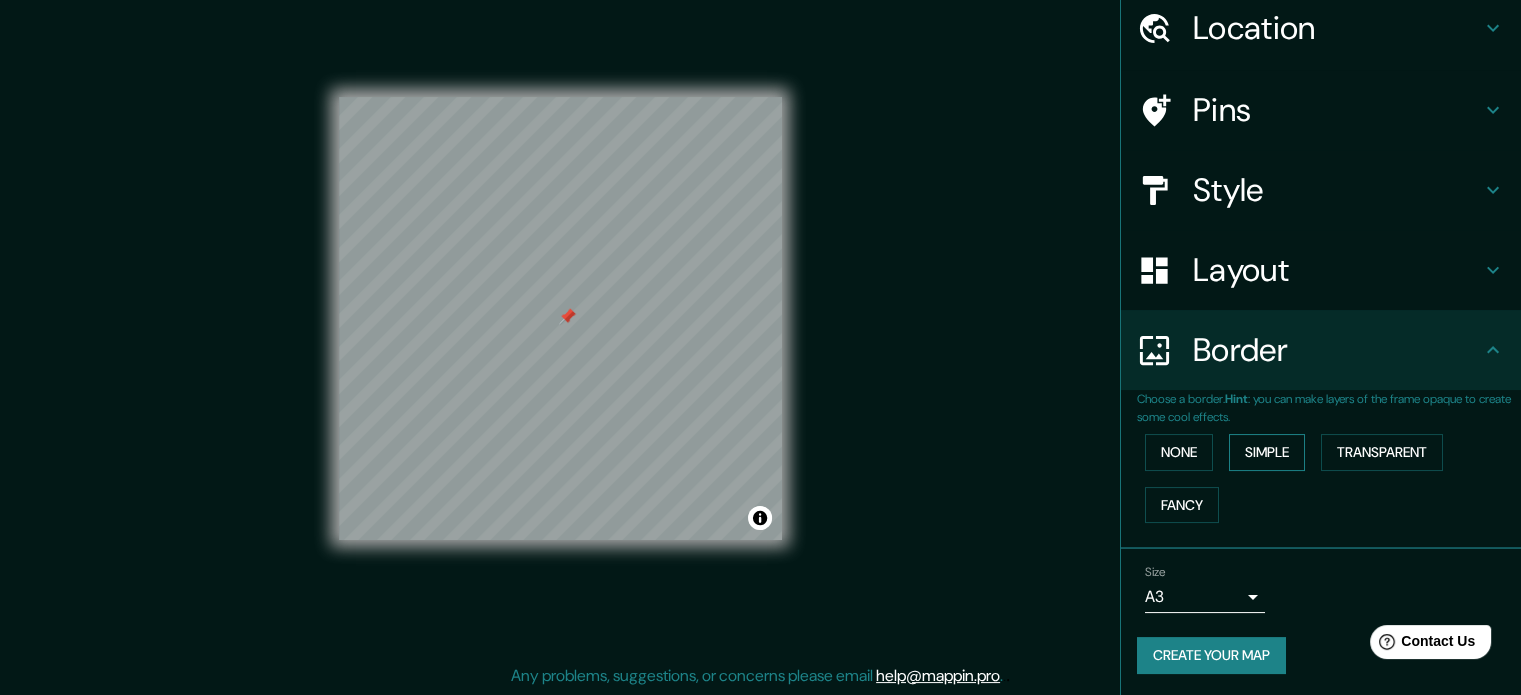 click on "Simple" at bounding box center [1267, 452] 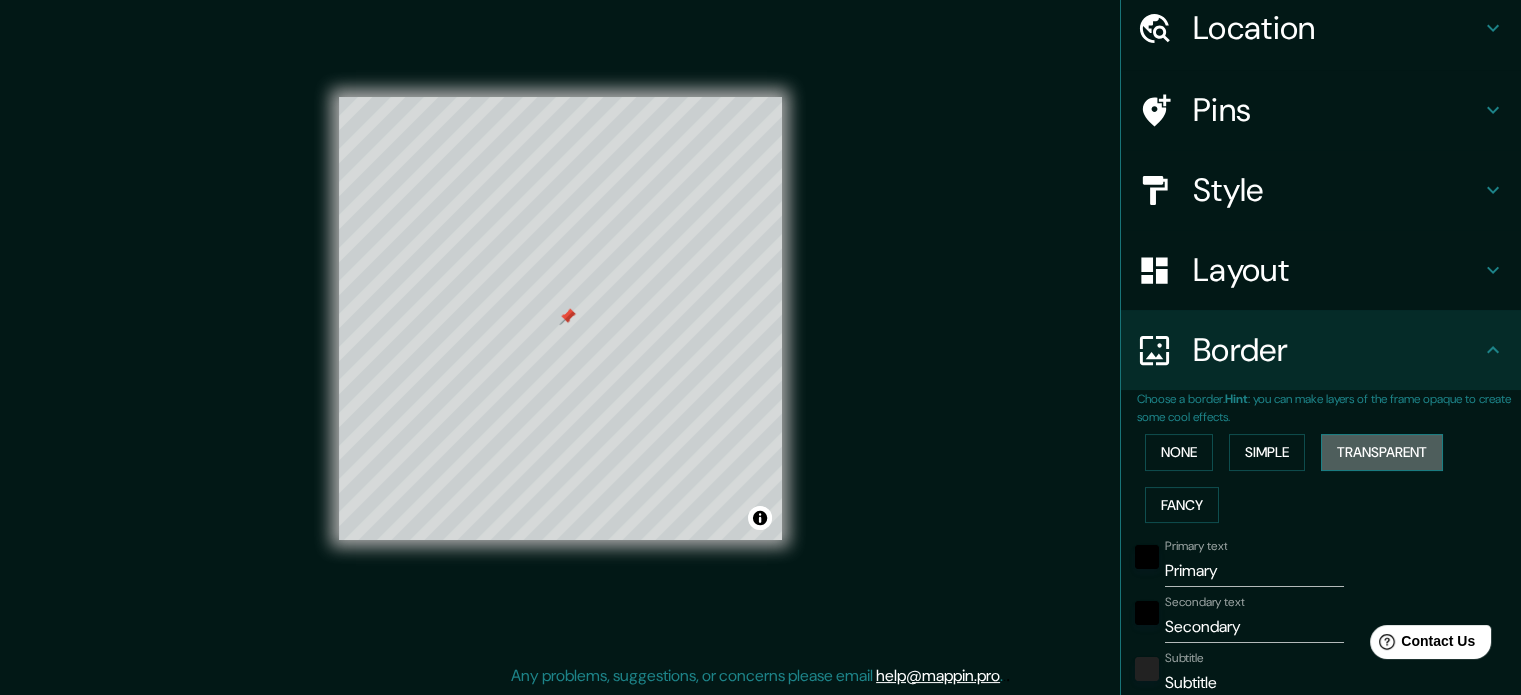 click on "Transparent" at bounding box center [1382, 452] 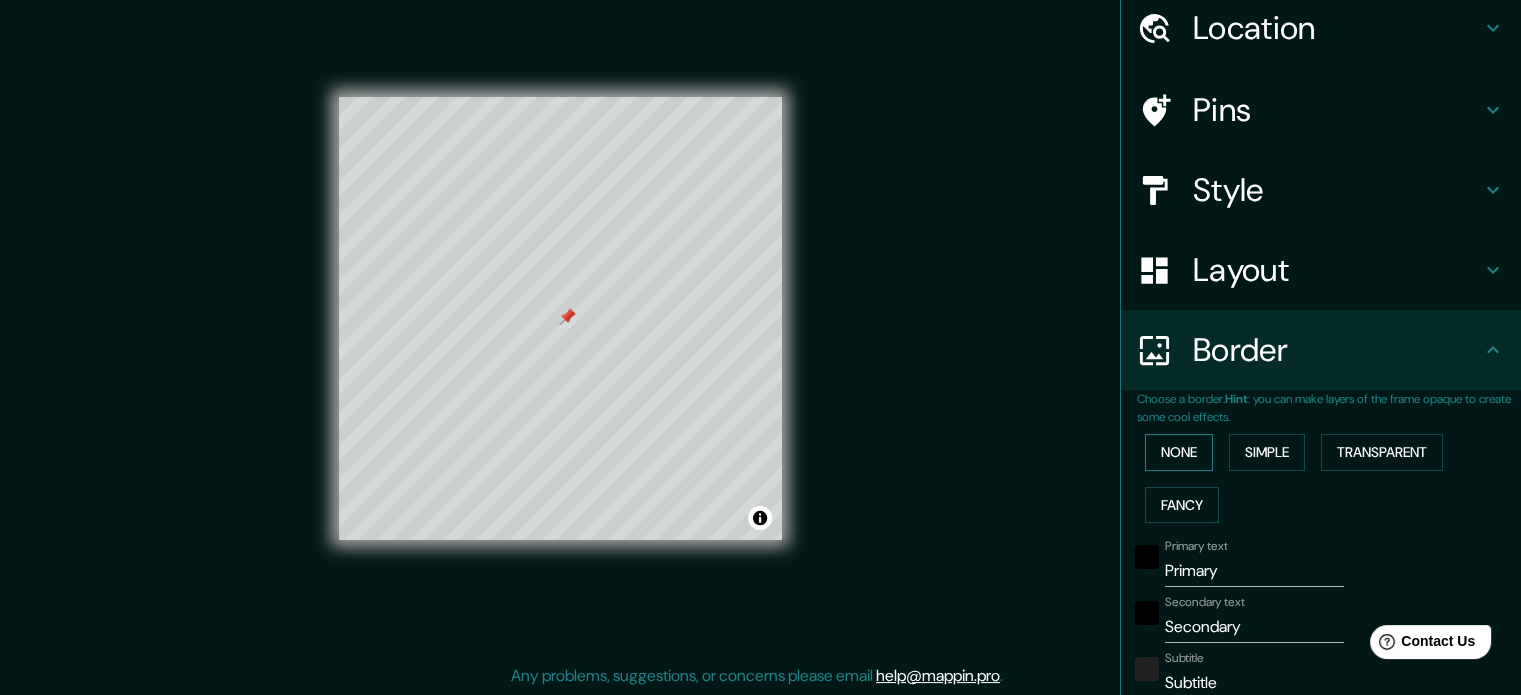 click on "None" at bounding box center [1179, 452] 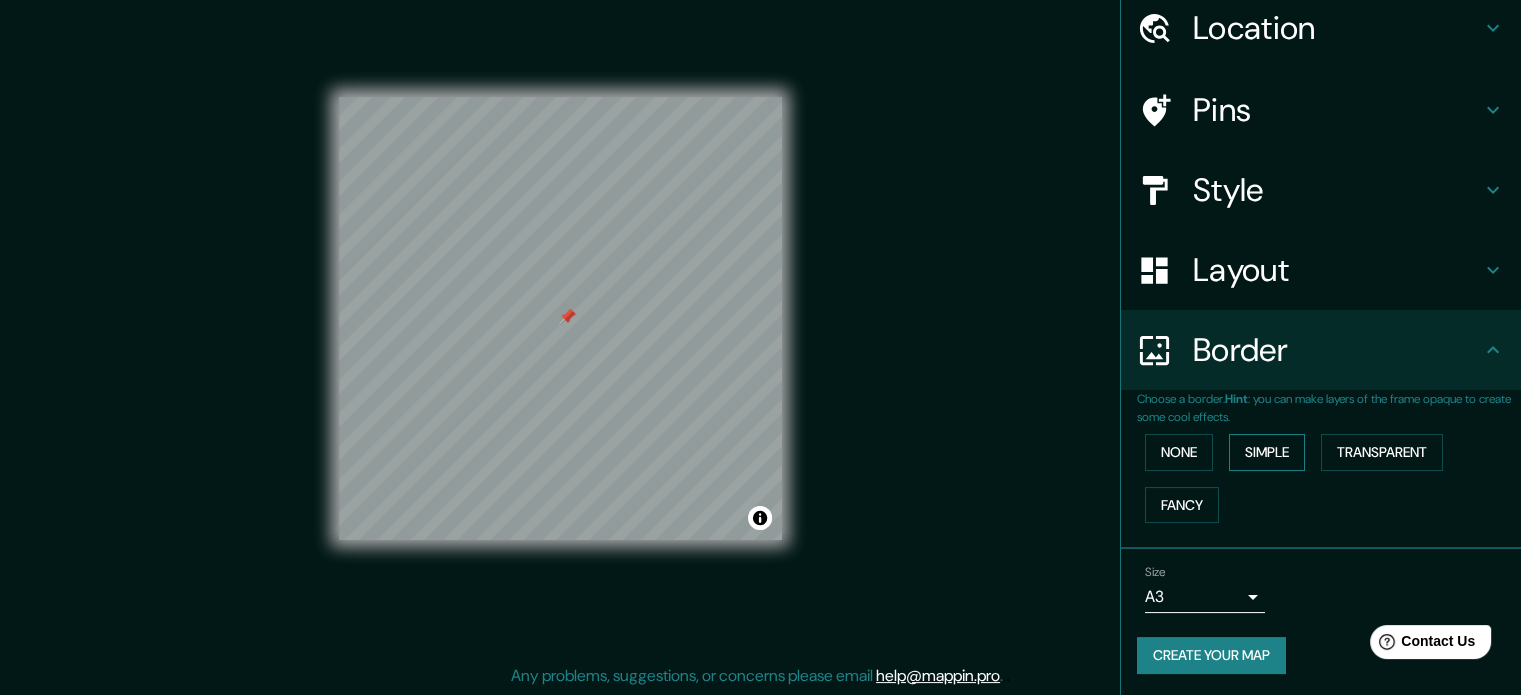 click on "Simple" at bounding box center [1267, 452] 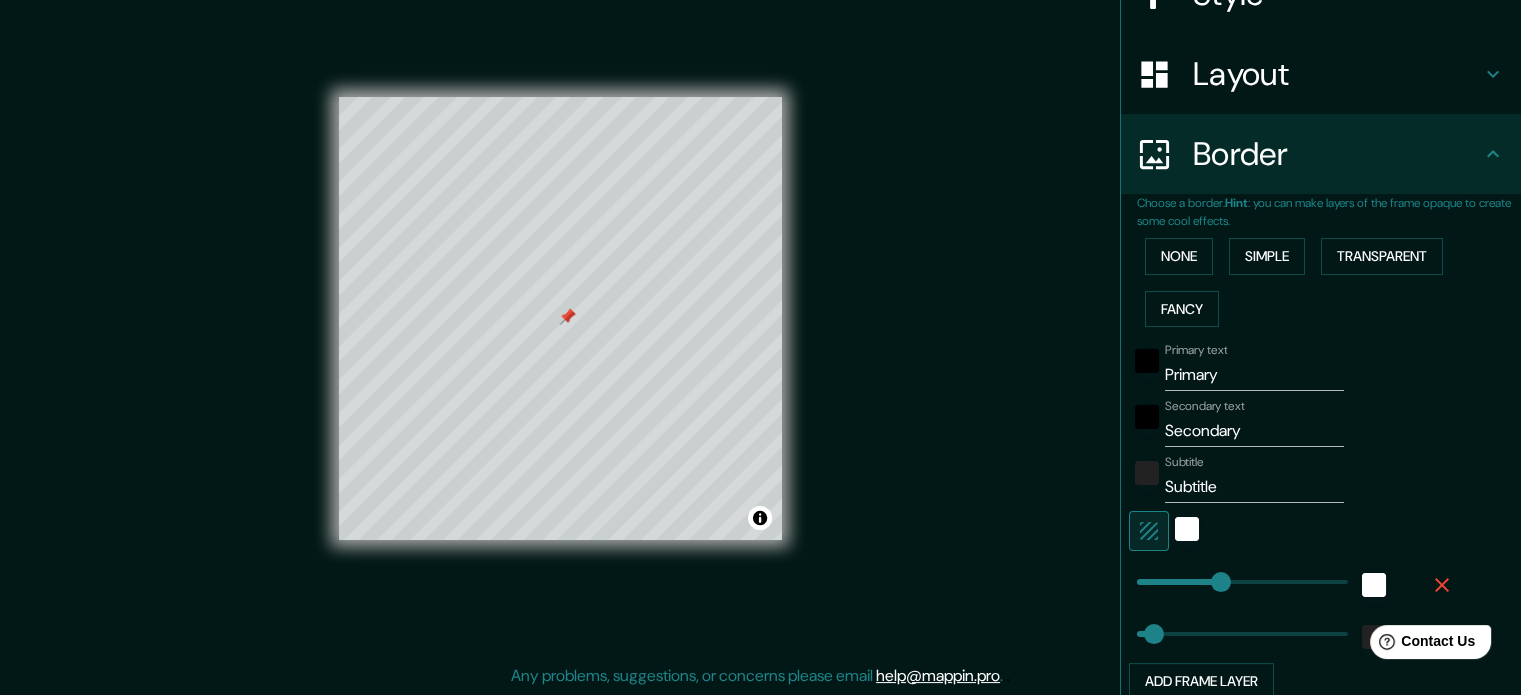 scroll, scrollTop: 276, scrollLeft: 0, axis: vertical 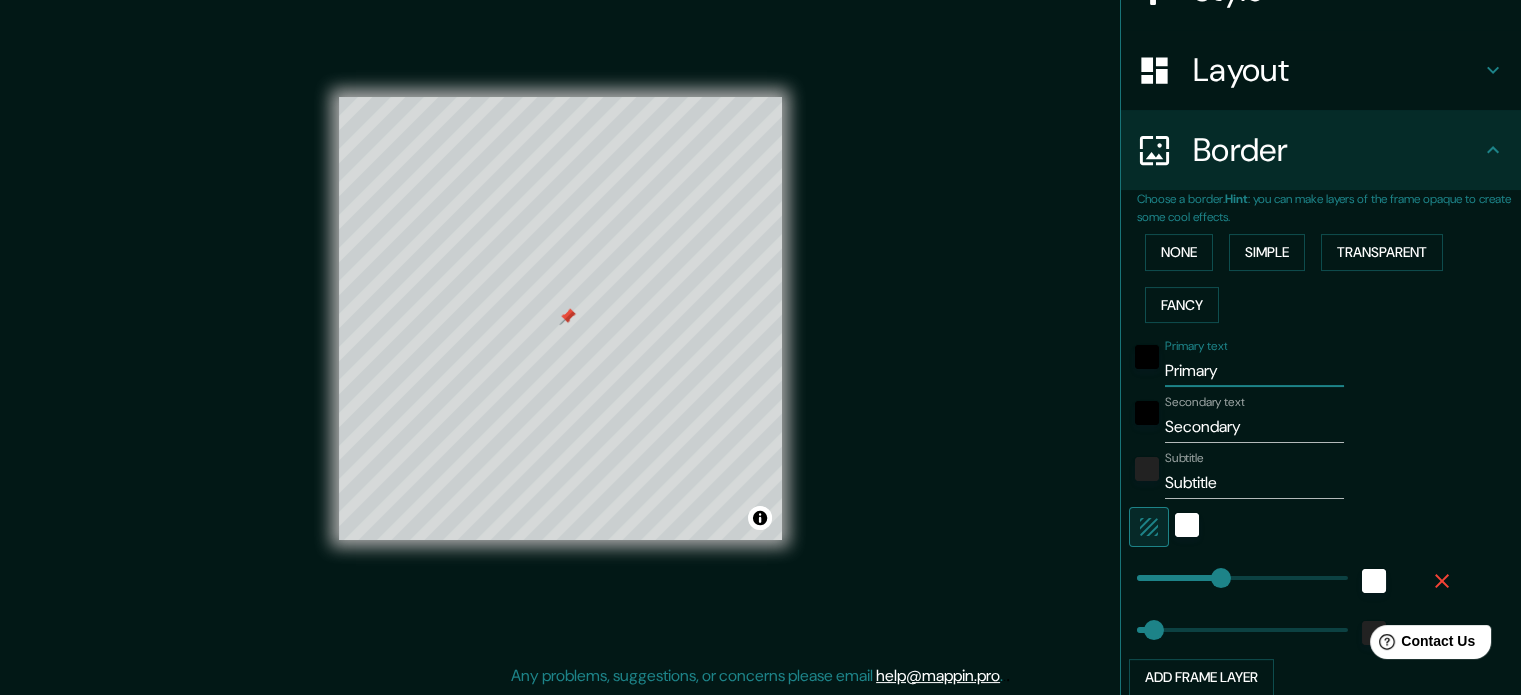 click on "Primary" at bounding box center [1254, 371] 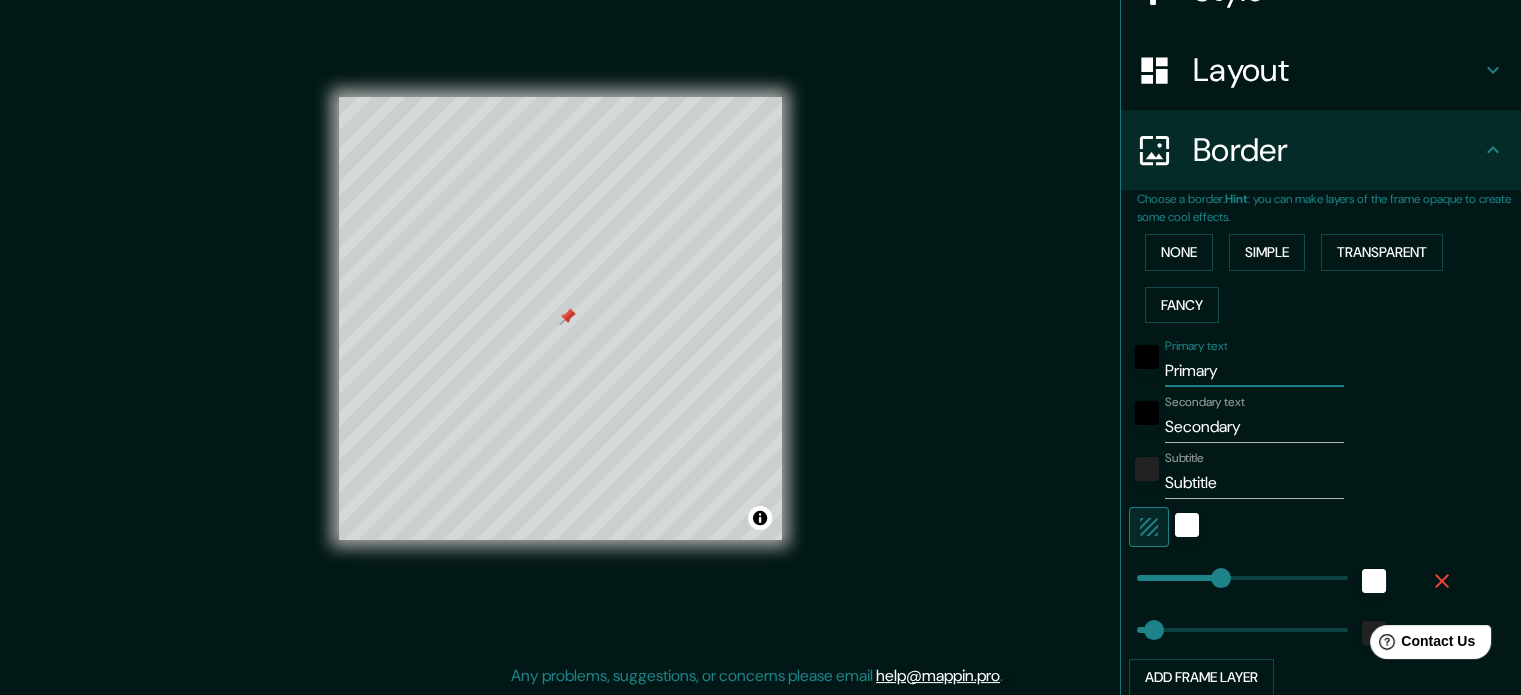click on "Primary" at bounding box center [1254, 371] 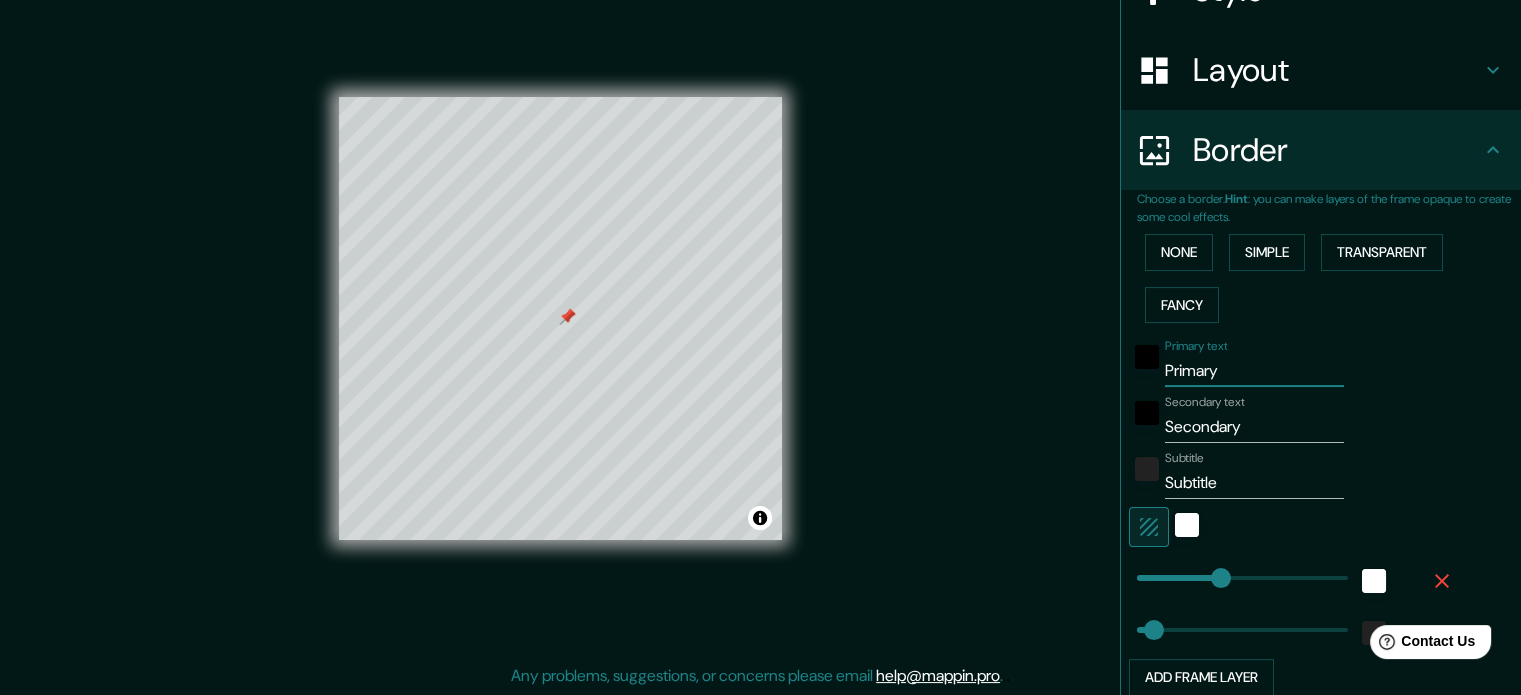 paste on "[LATITUDE]" 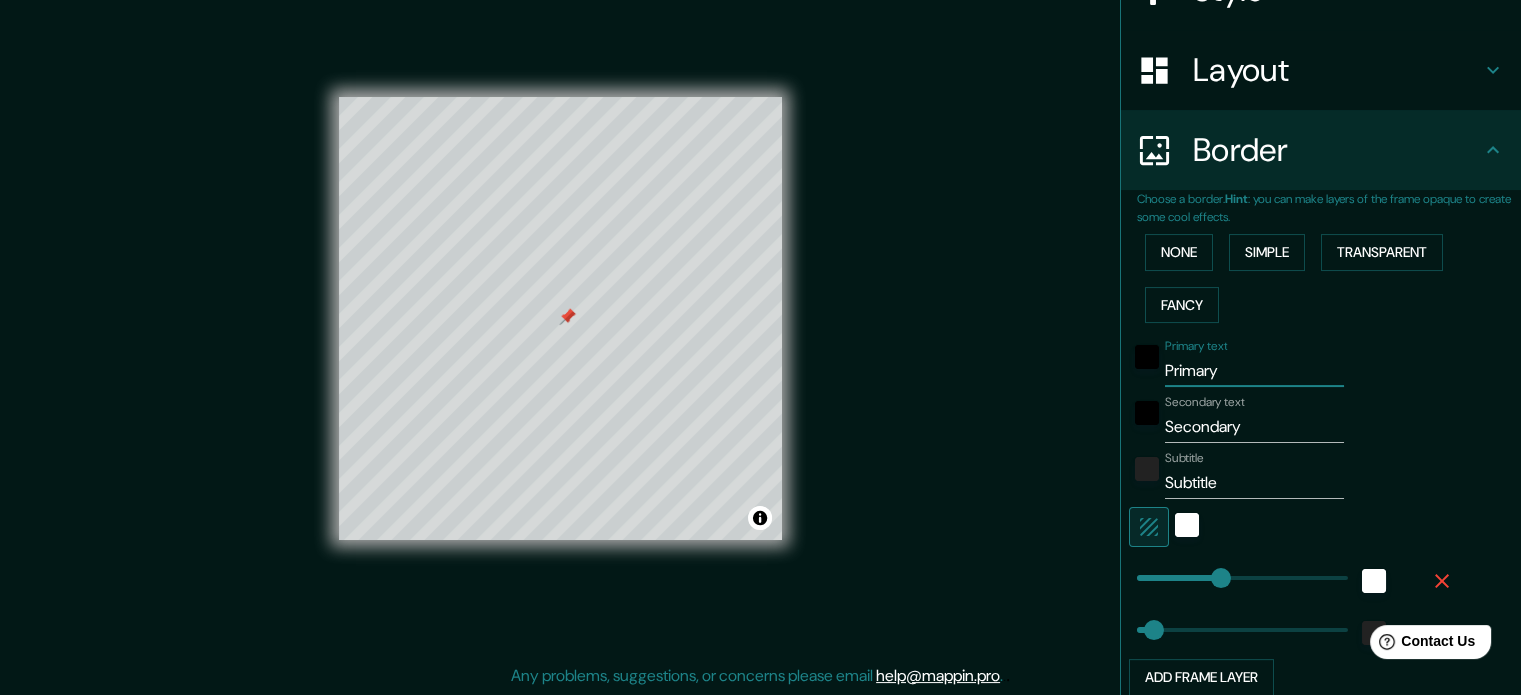 type on "177" 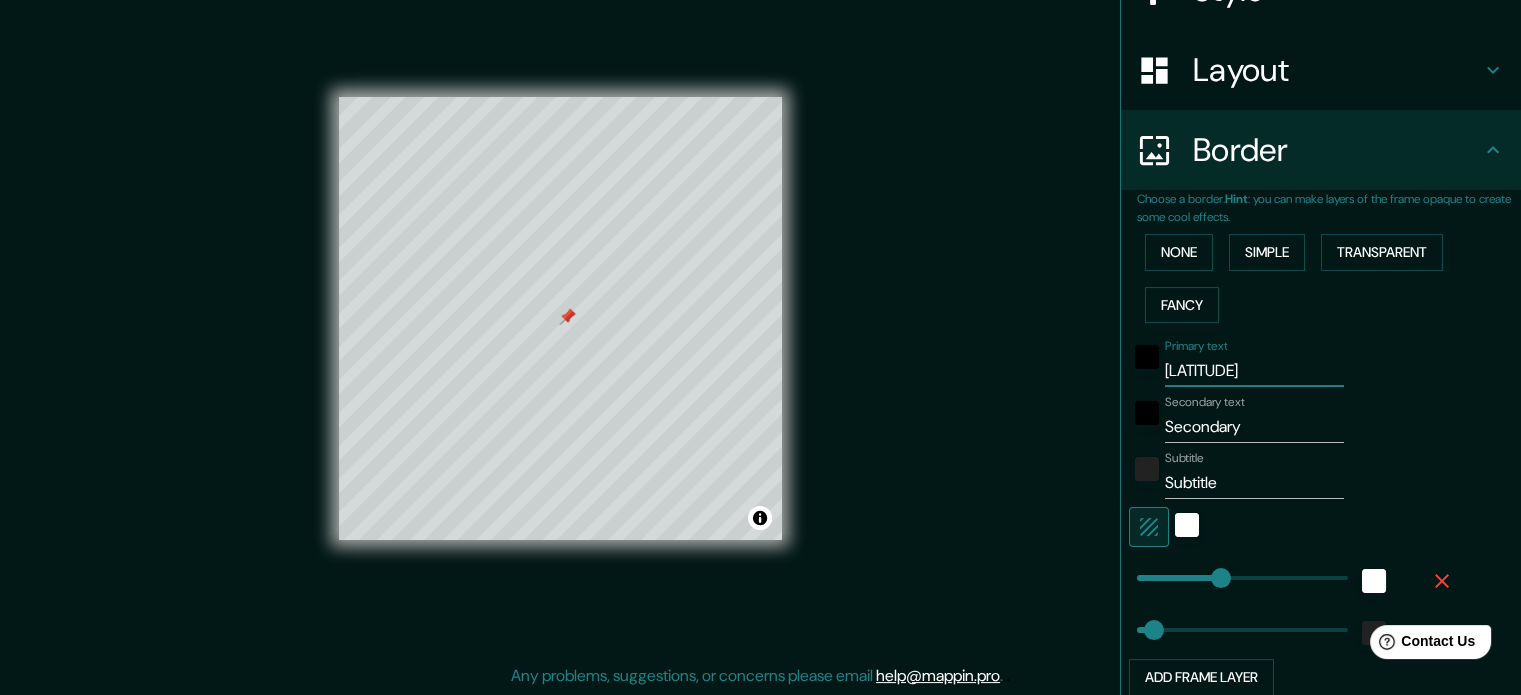 type on "35" 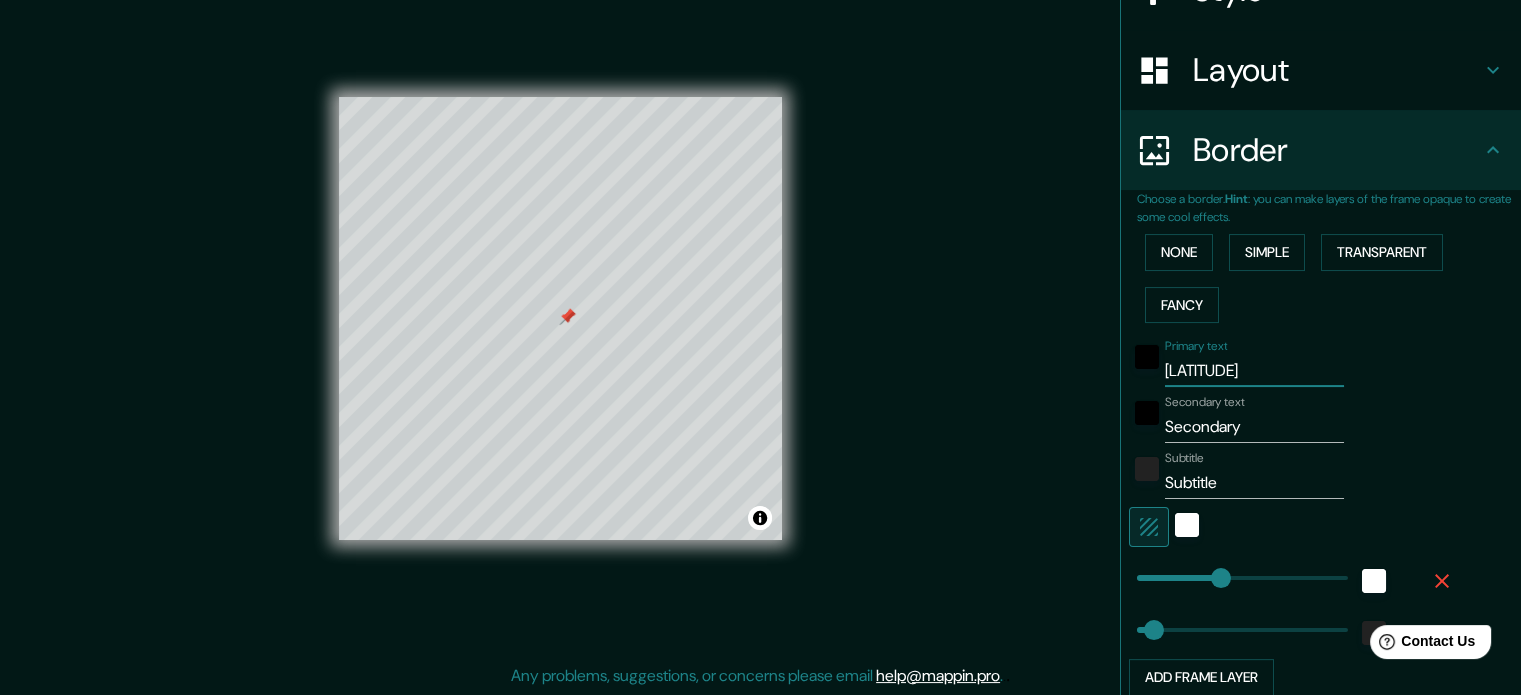 click on "Choose a border. Hint : you can make layers of the frame opaque to create some cool effects. None Simple Transparent Fancy Primary text [LATITUDE] Secondary text Secondary Subtitle Subtitle Add frame layer" at bounding box center (1321, 452) 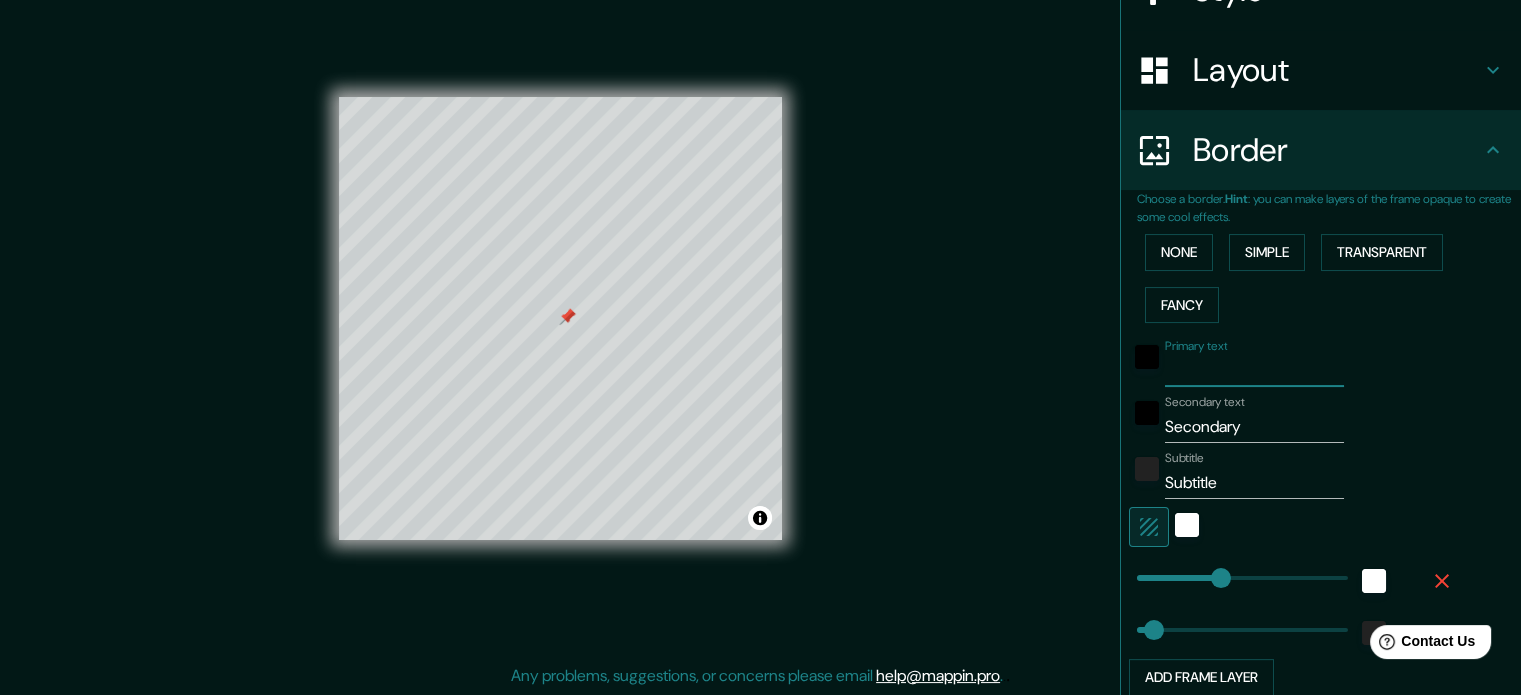 type on "177" 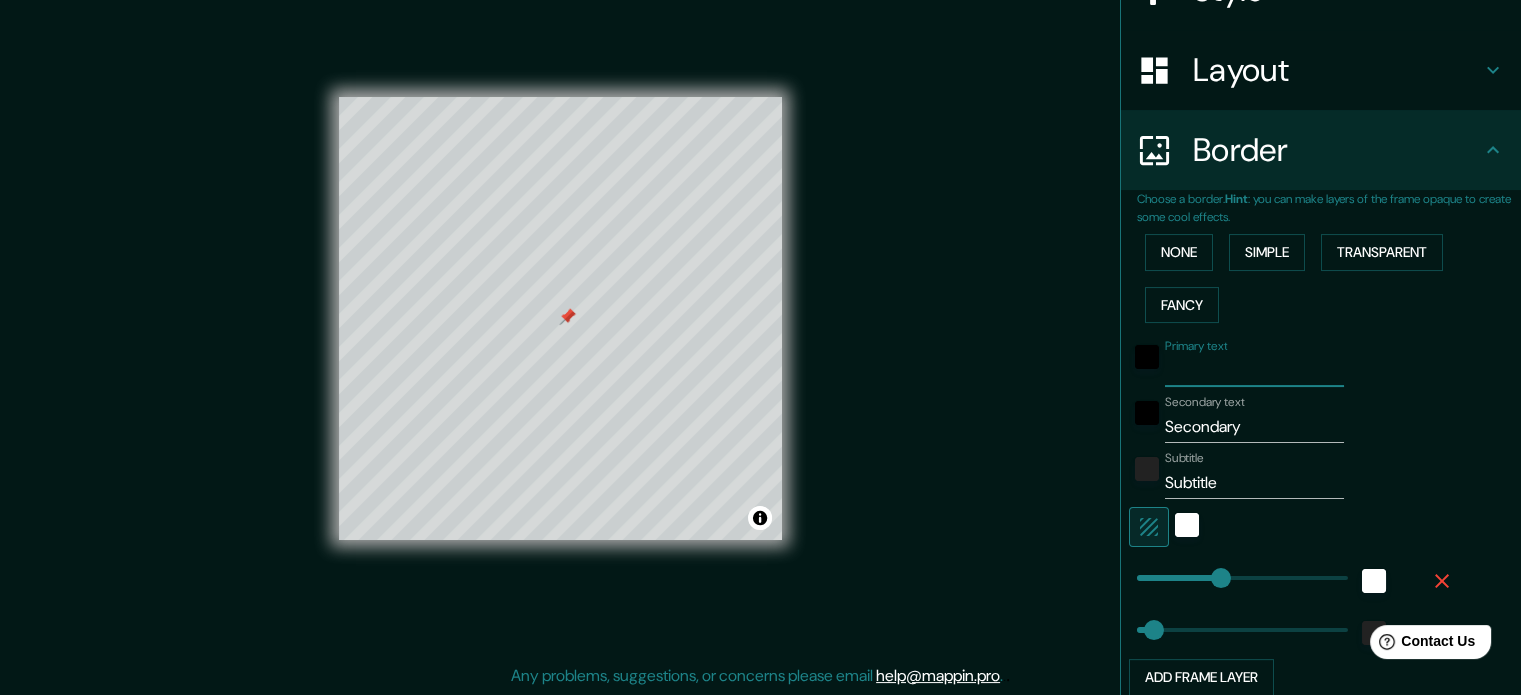 paste on "[LATITUDE]" 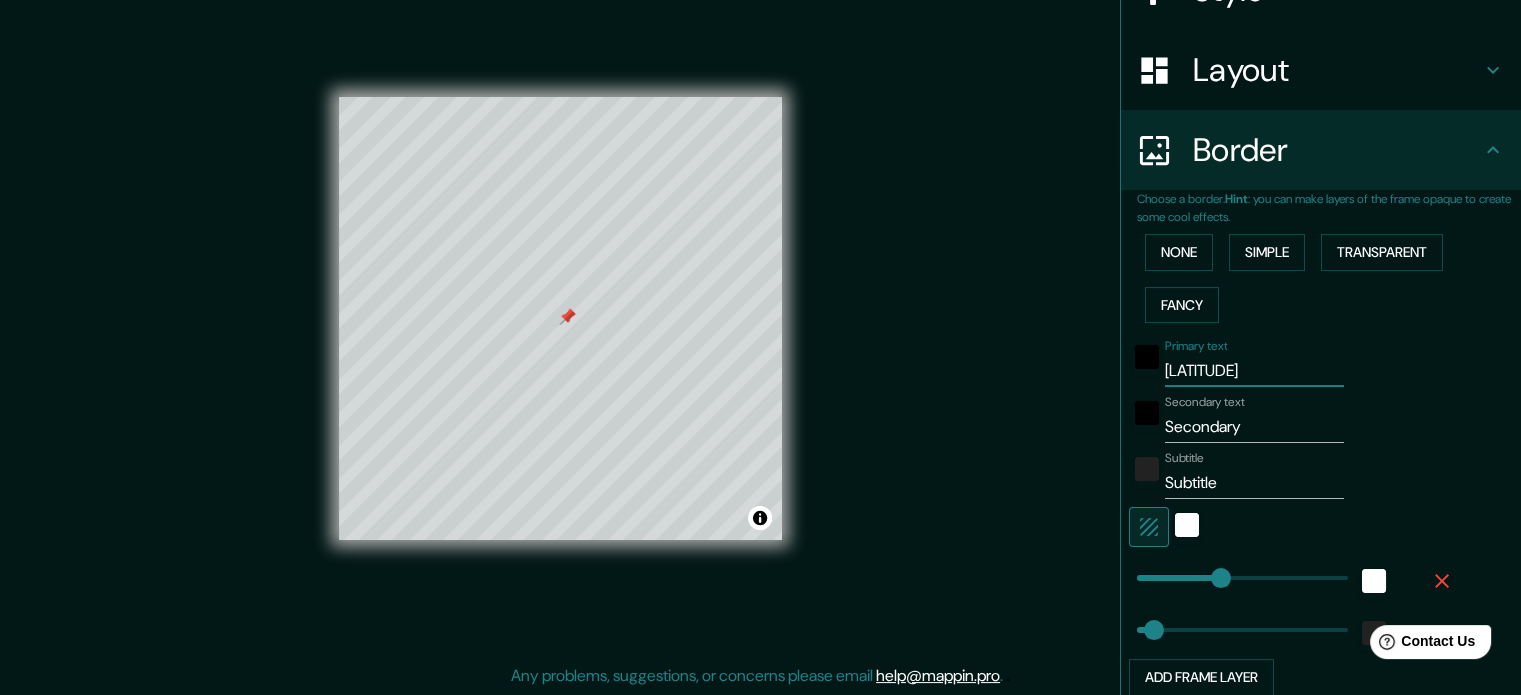 drag, startPoint x: 1175, startPoint y: 370, endPoint x: 1209, endPoint y: 367, distance: 34.132095 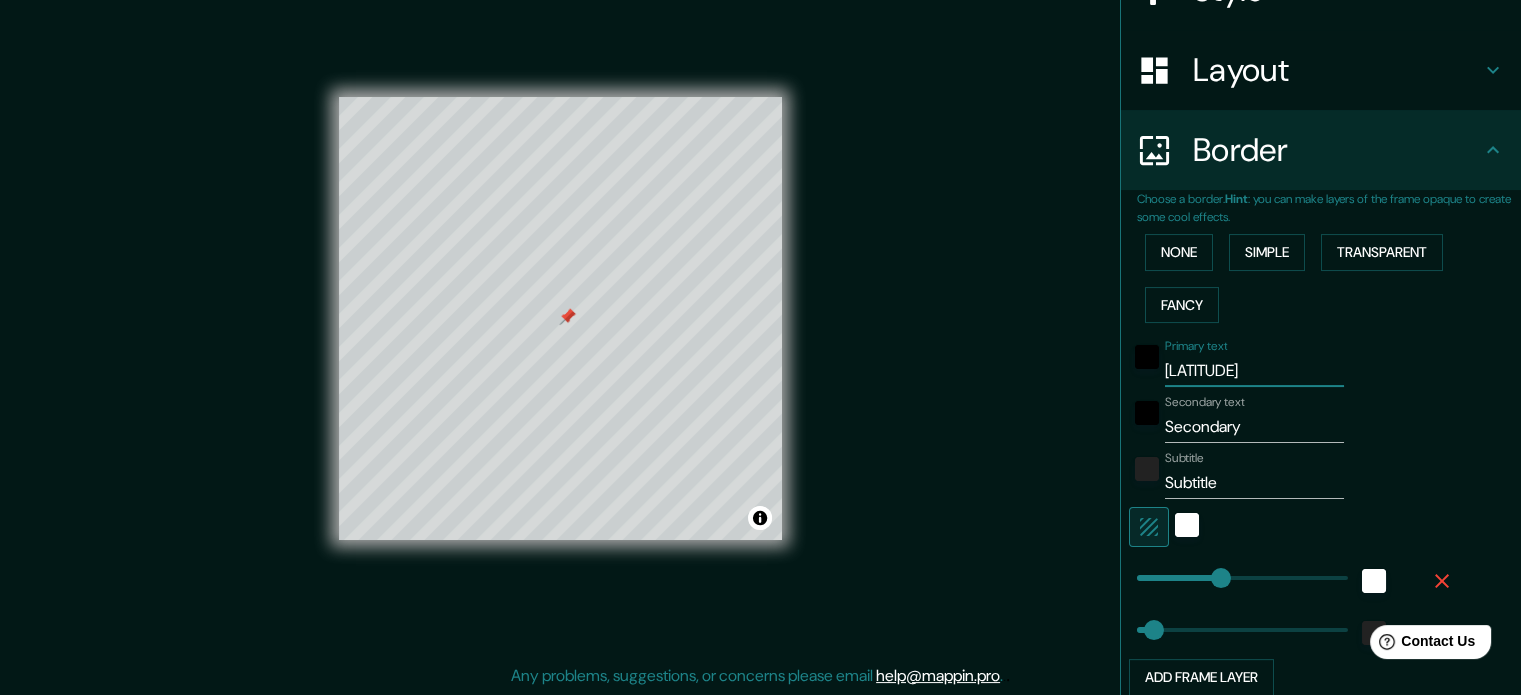 type on "177" 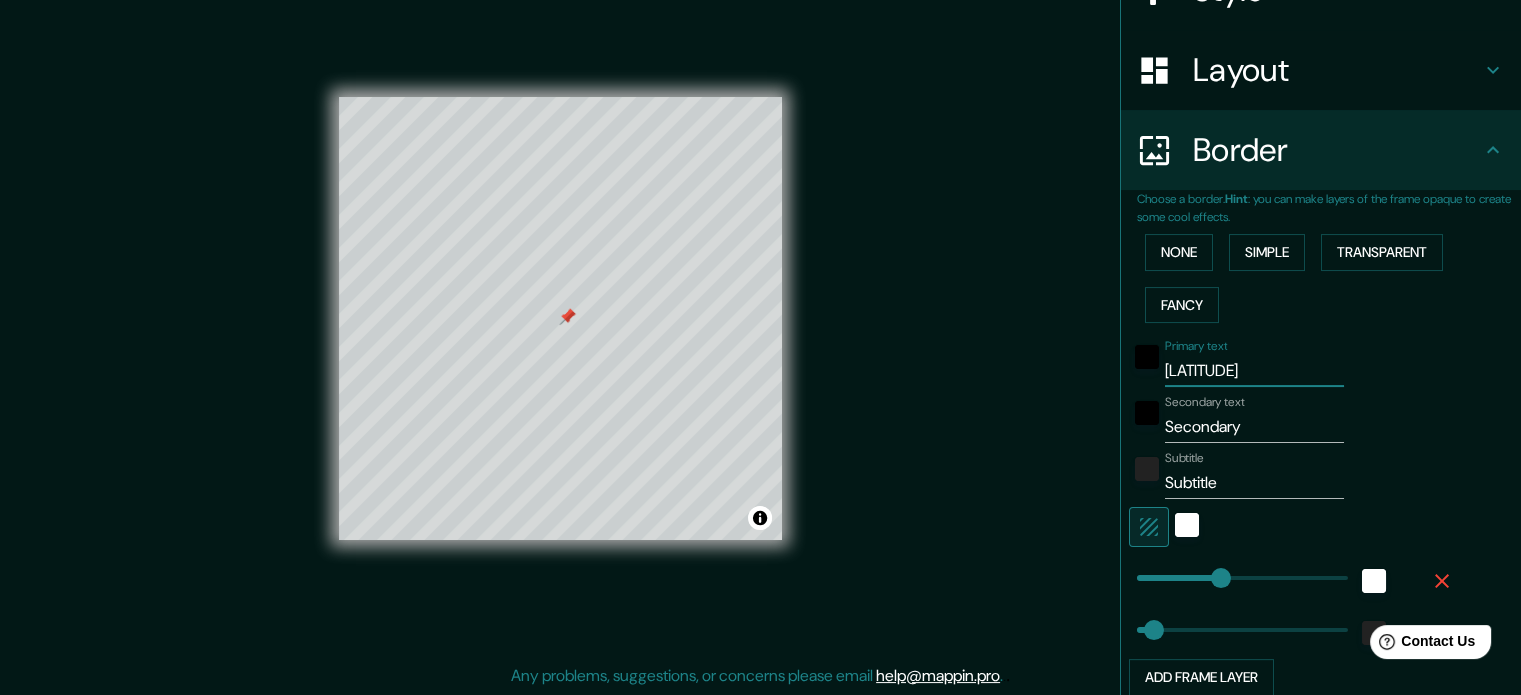 type on "[LATITUDE]" 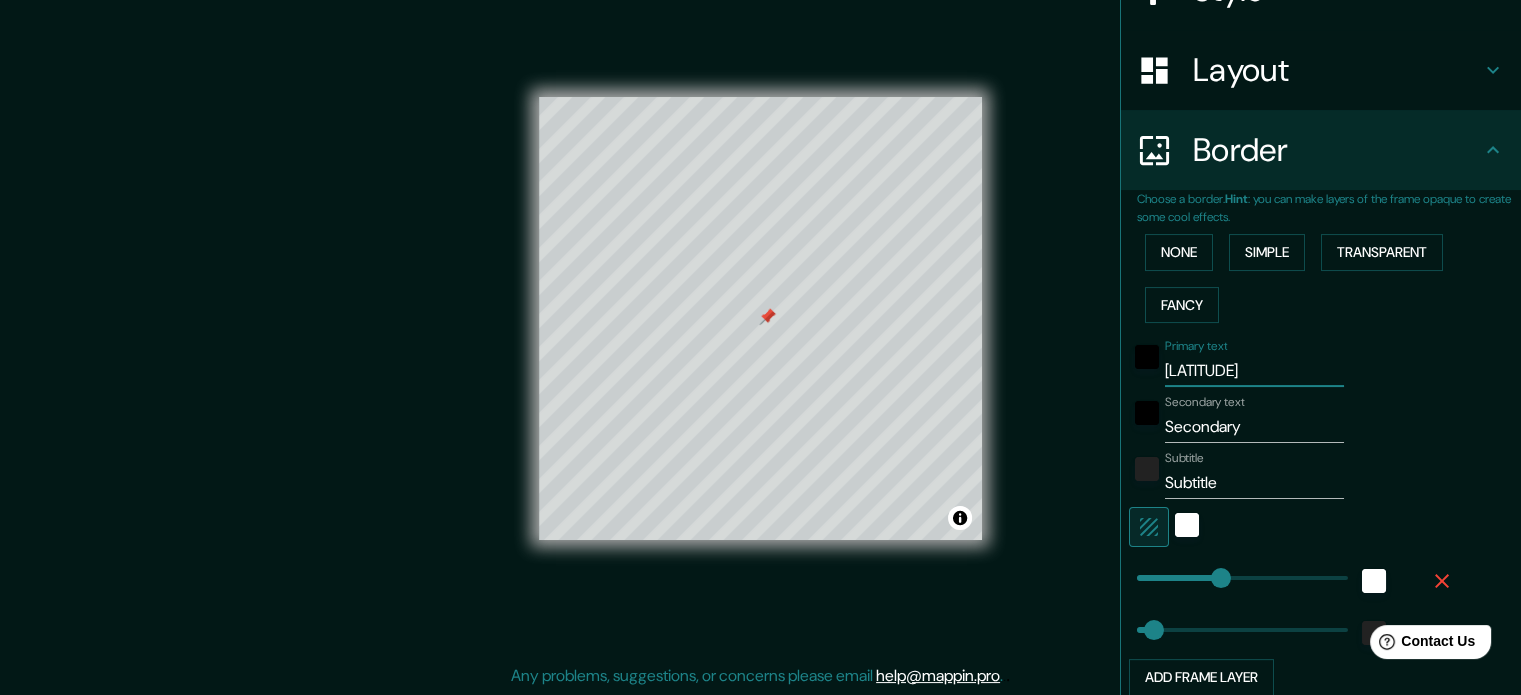 type on "177" 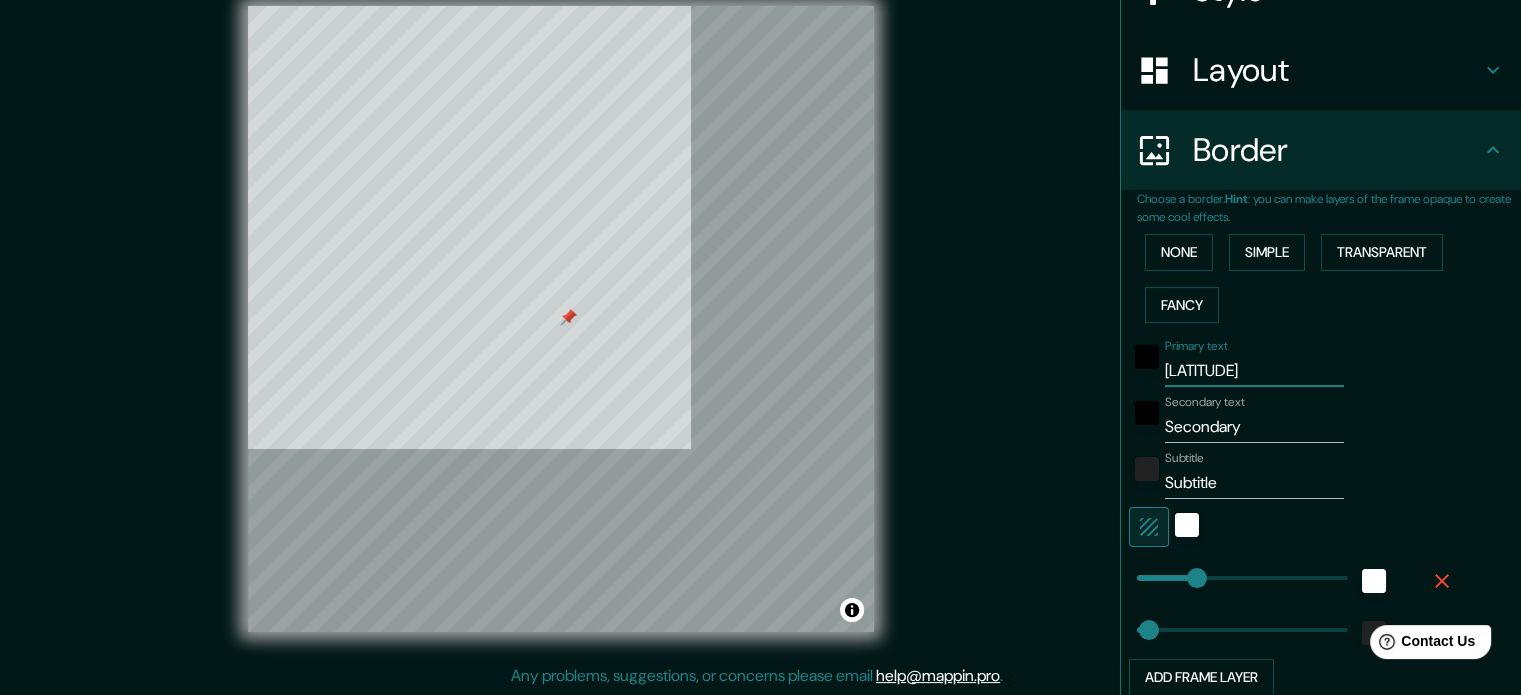 paste on "Latitud: [LATITUDE]" 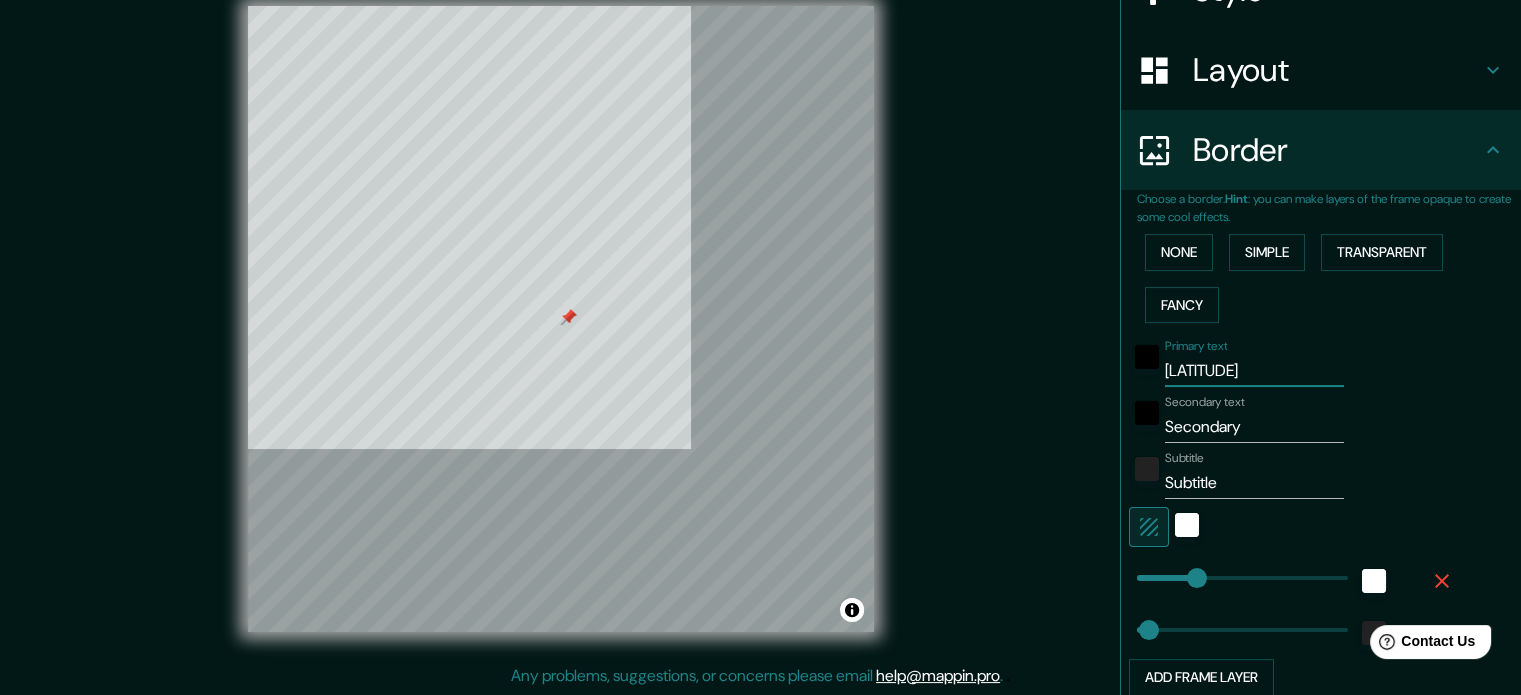 type on "Latitud: [LATITUDE]" 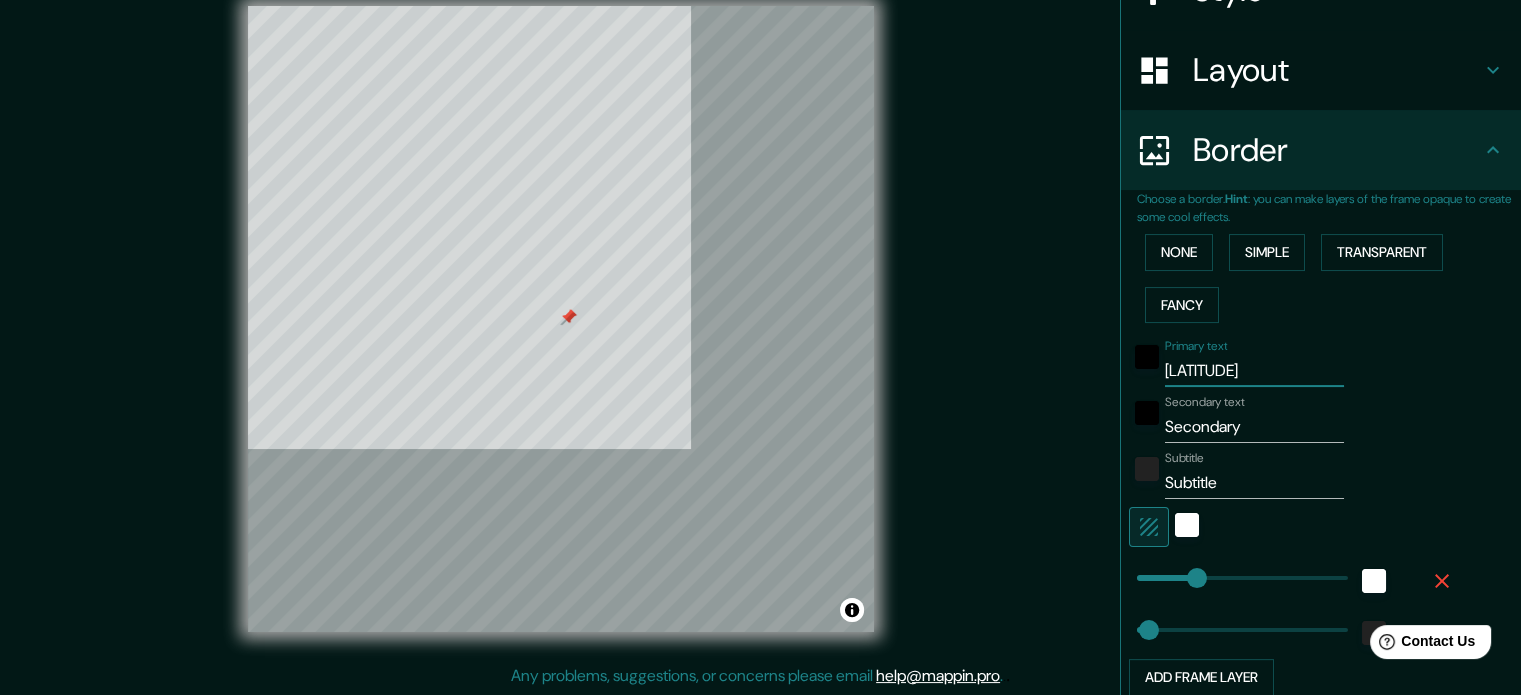 type on "177" 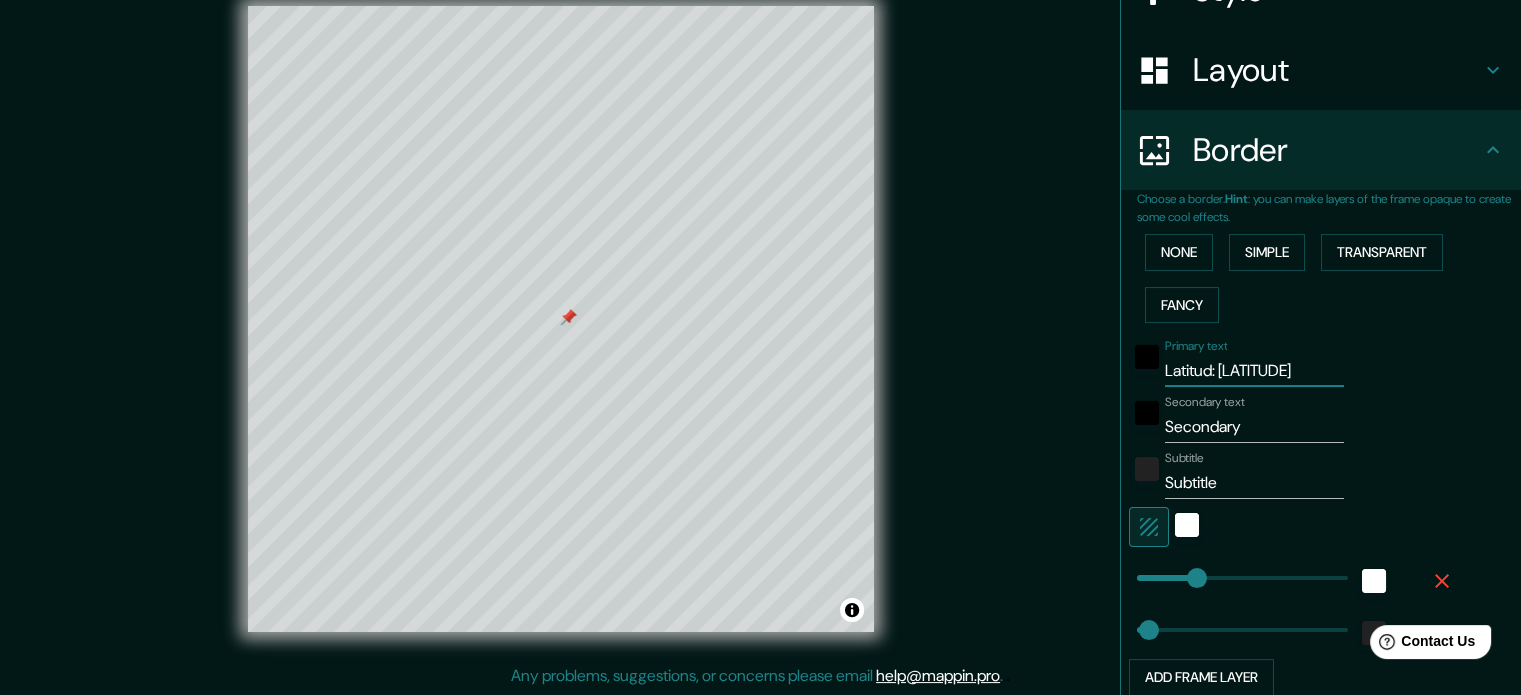 drag, startPoint x: 1220, startPoint y: 368, endPoint x: 986, endPoint y: 352, distance: 234.54637 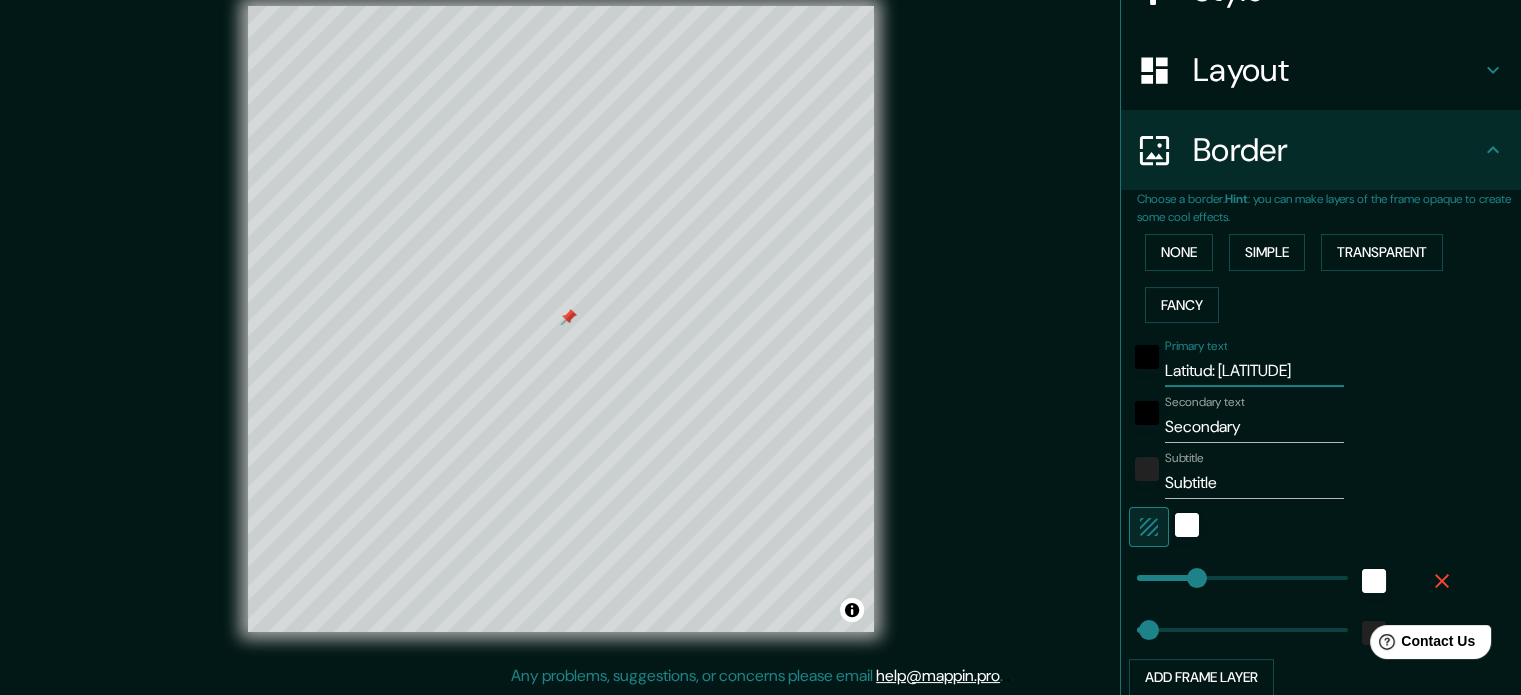 type 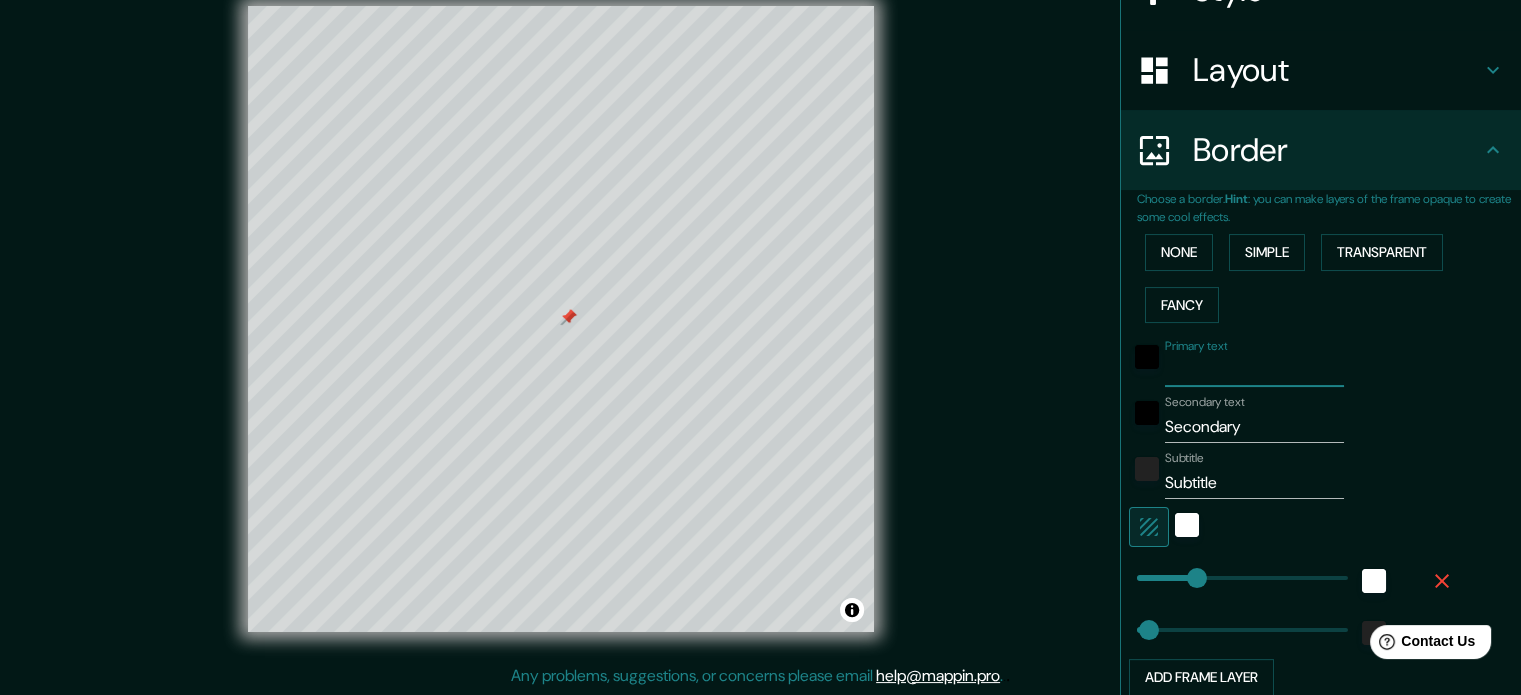 type on "177" 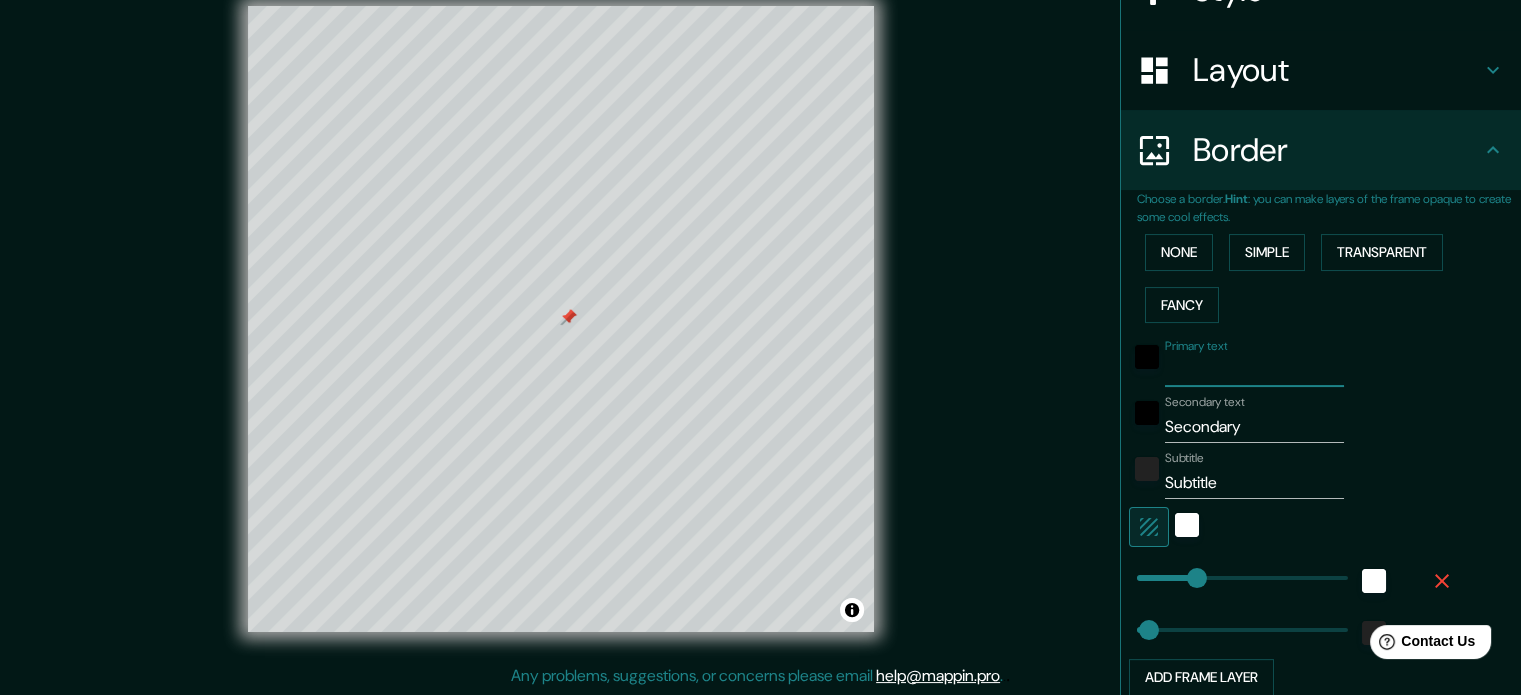 type on "35" 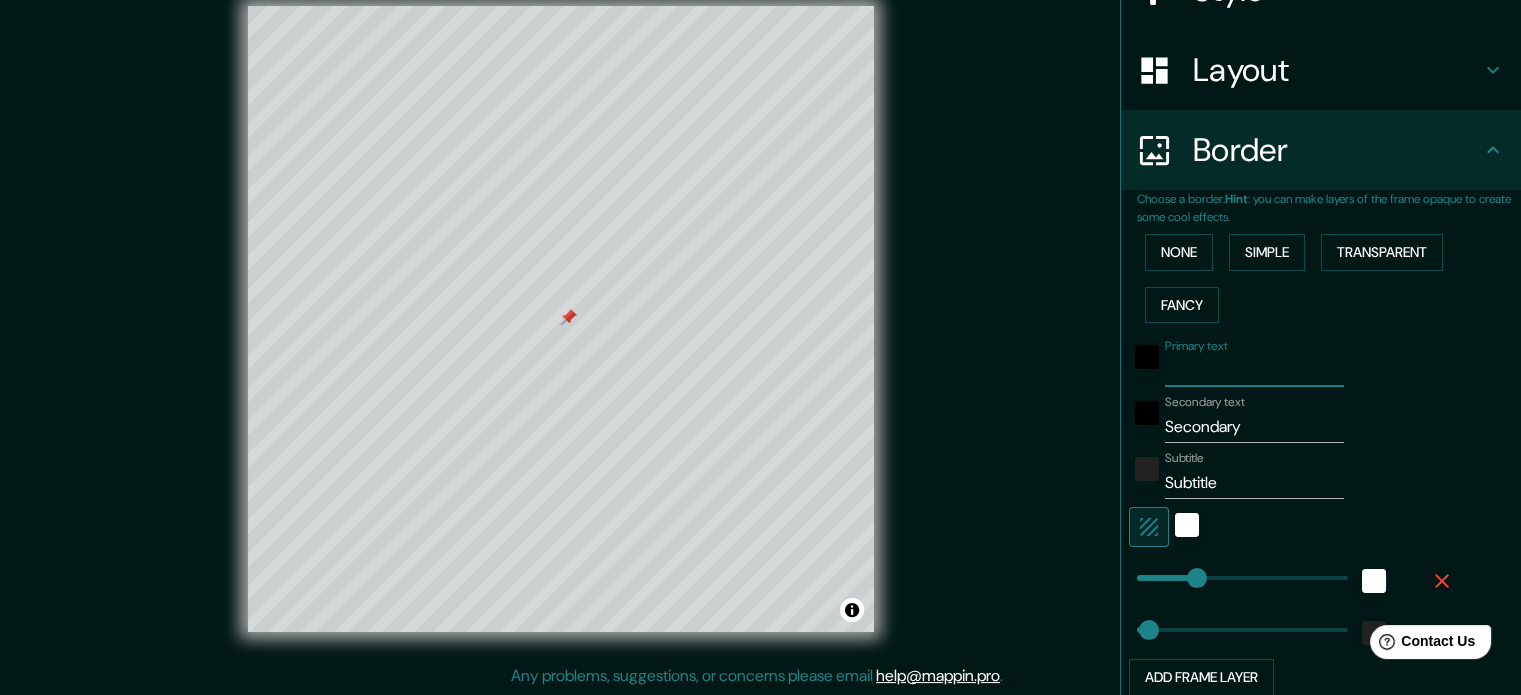 type 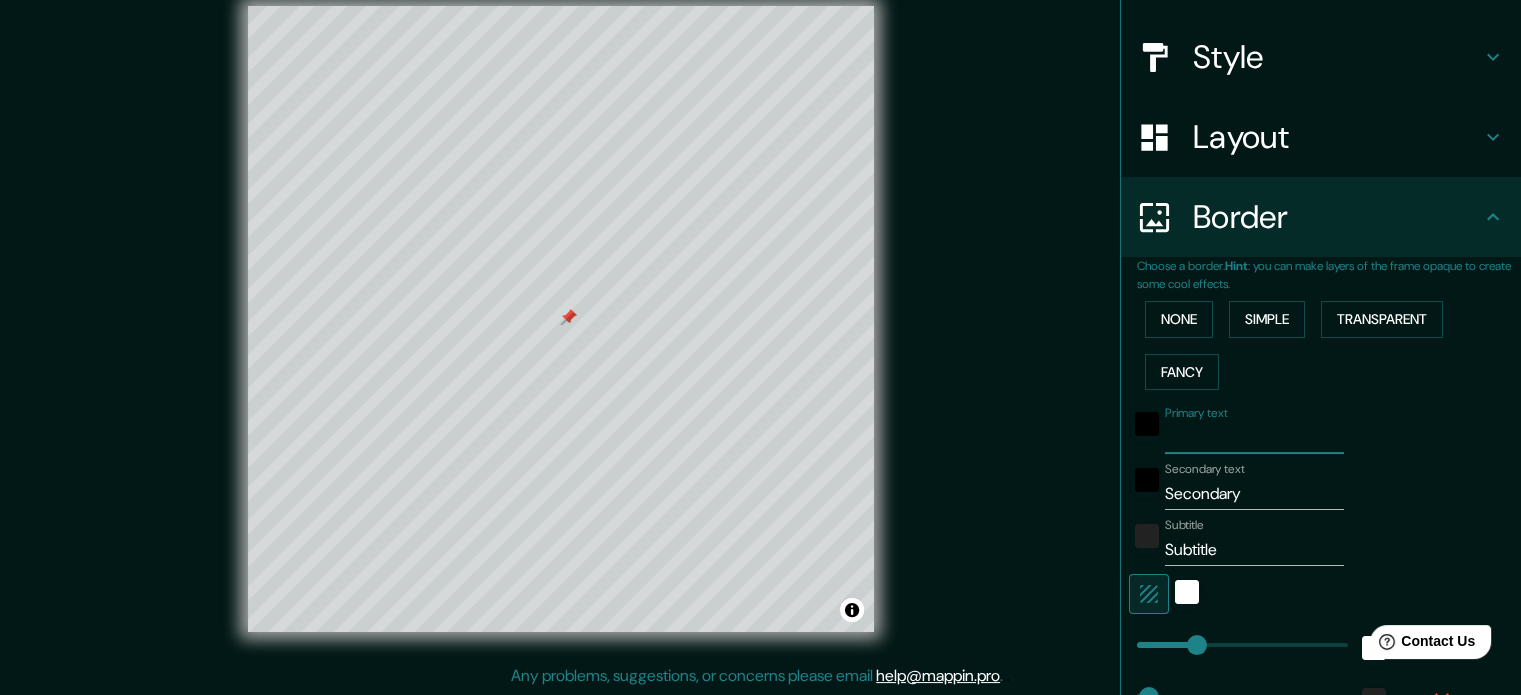 scroll, scrollTop: 0, scrollLeft: 0, axis: both 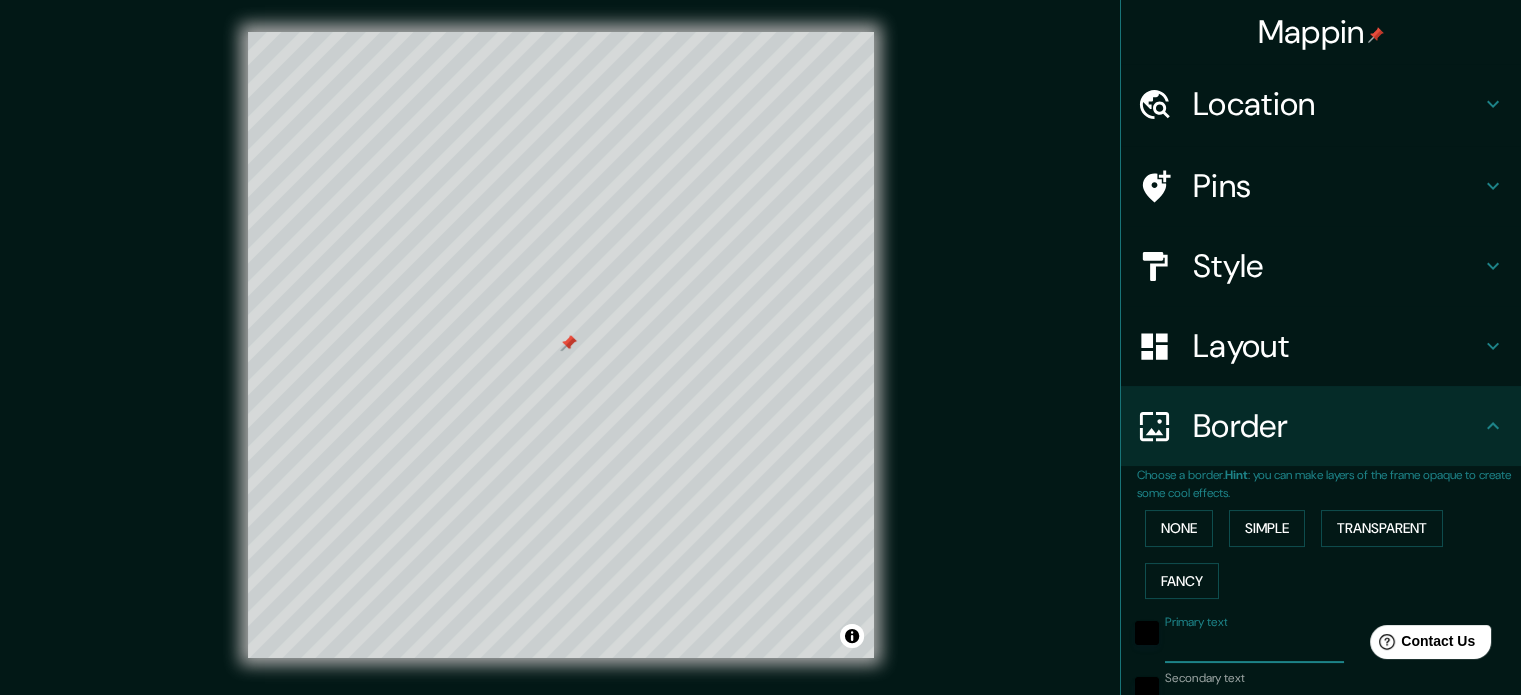 click on "Location" at bounding box center [1337, 104] 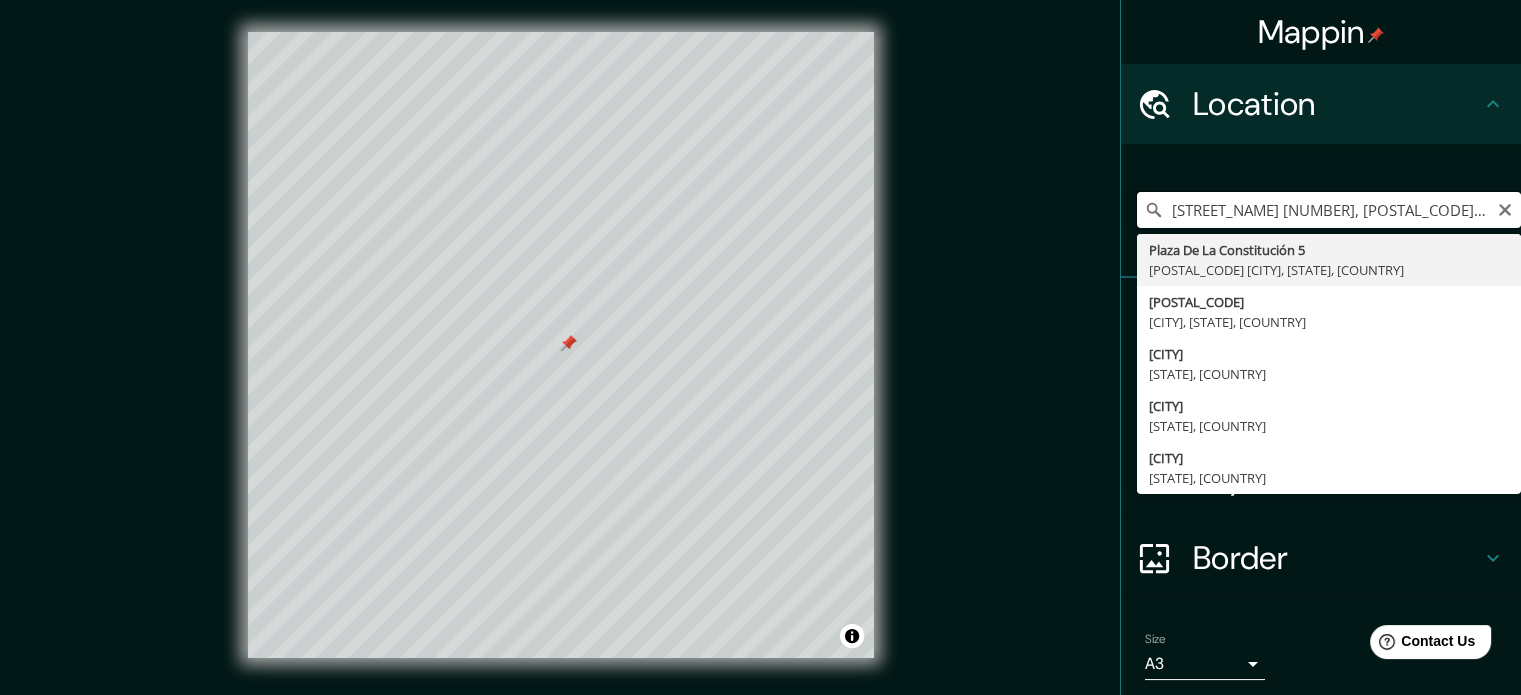 click on "[STREET_NAME] [NUMBER], [POSTAL_CODE] [CITY], [STATE], [COUNTRY]" at bounding box center (1329, 210) 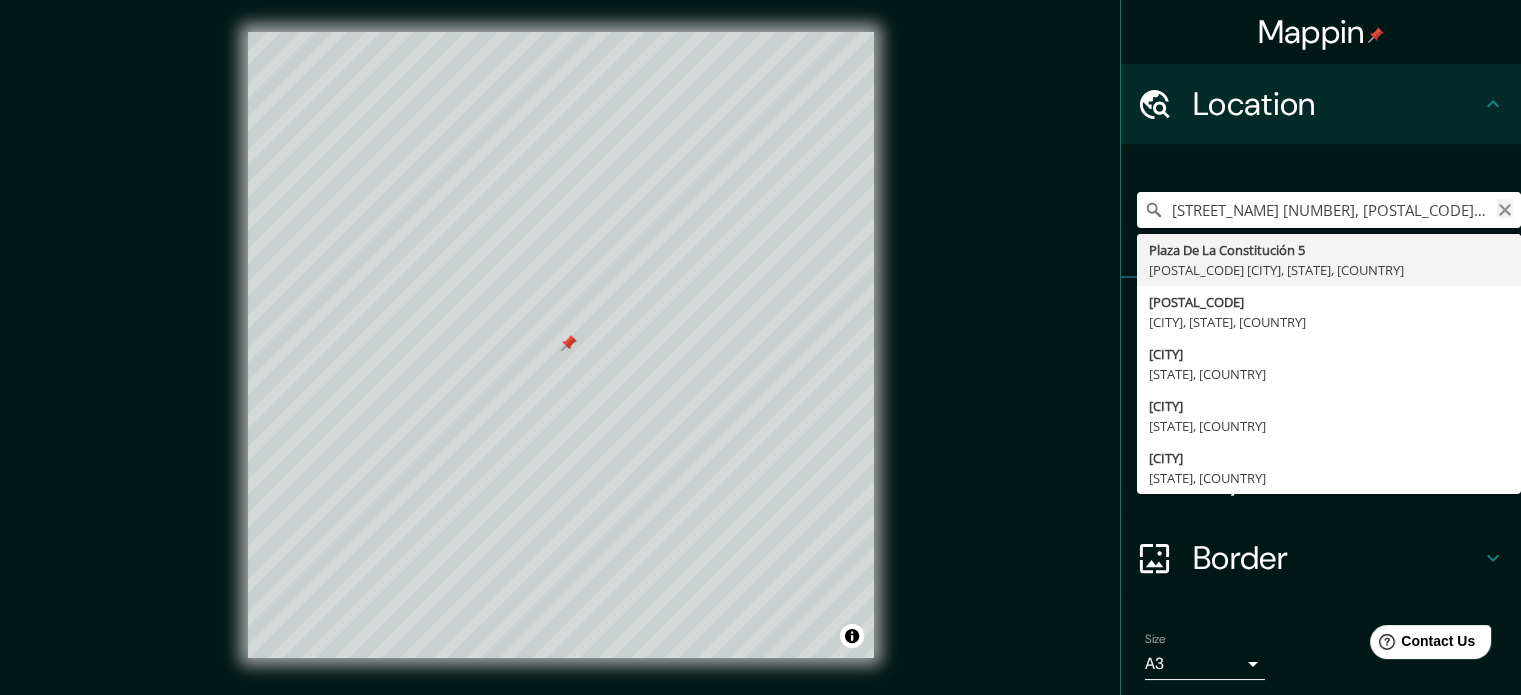 click 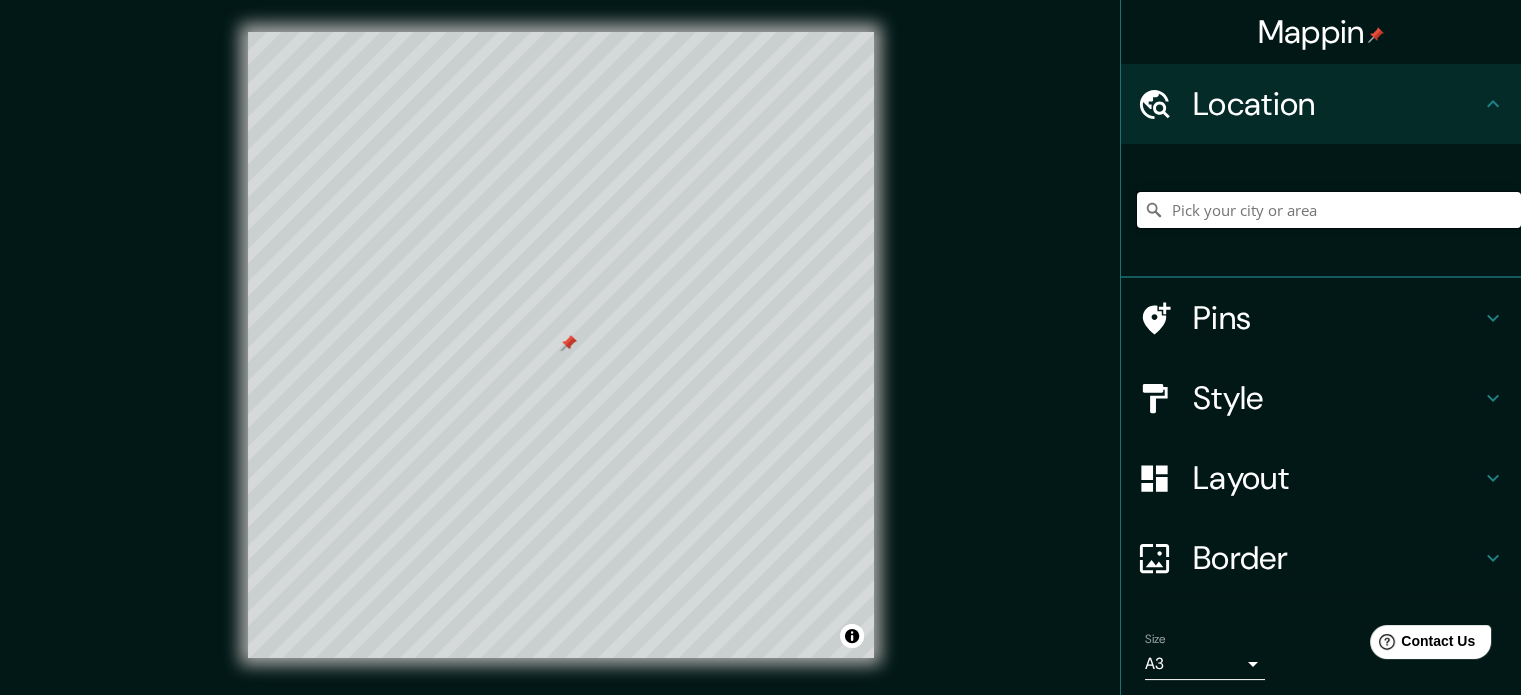 paste on "[COORDINATES]" 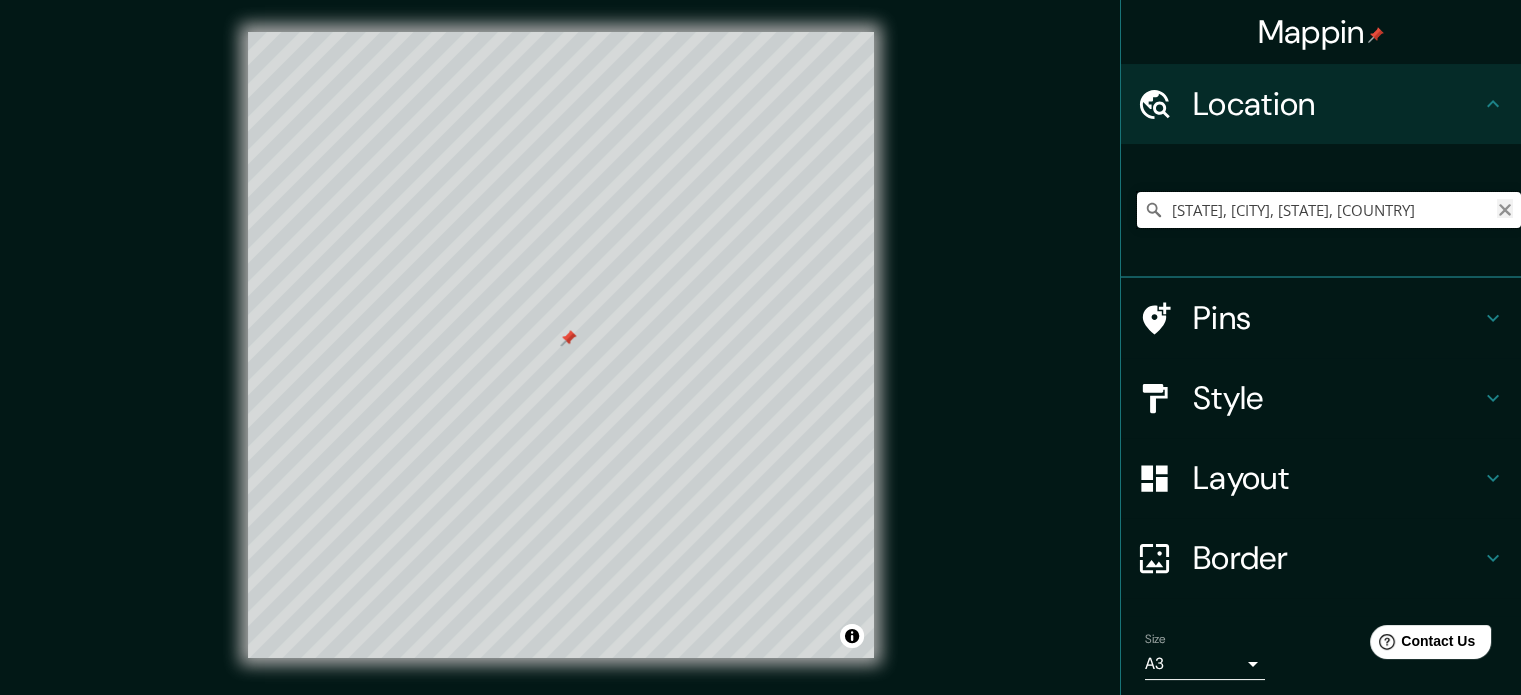 type on "[STATE], [CITY], [STATE], [COUNTRY]" 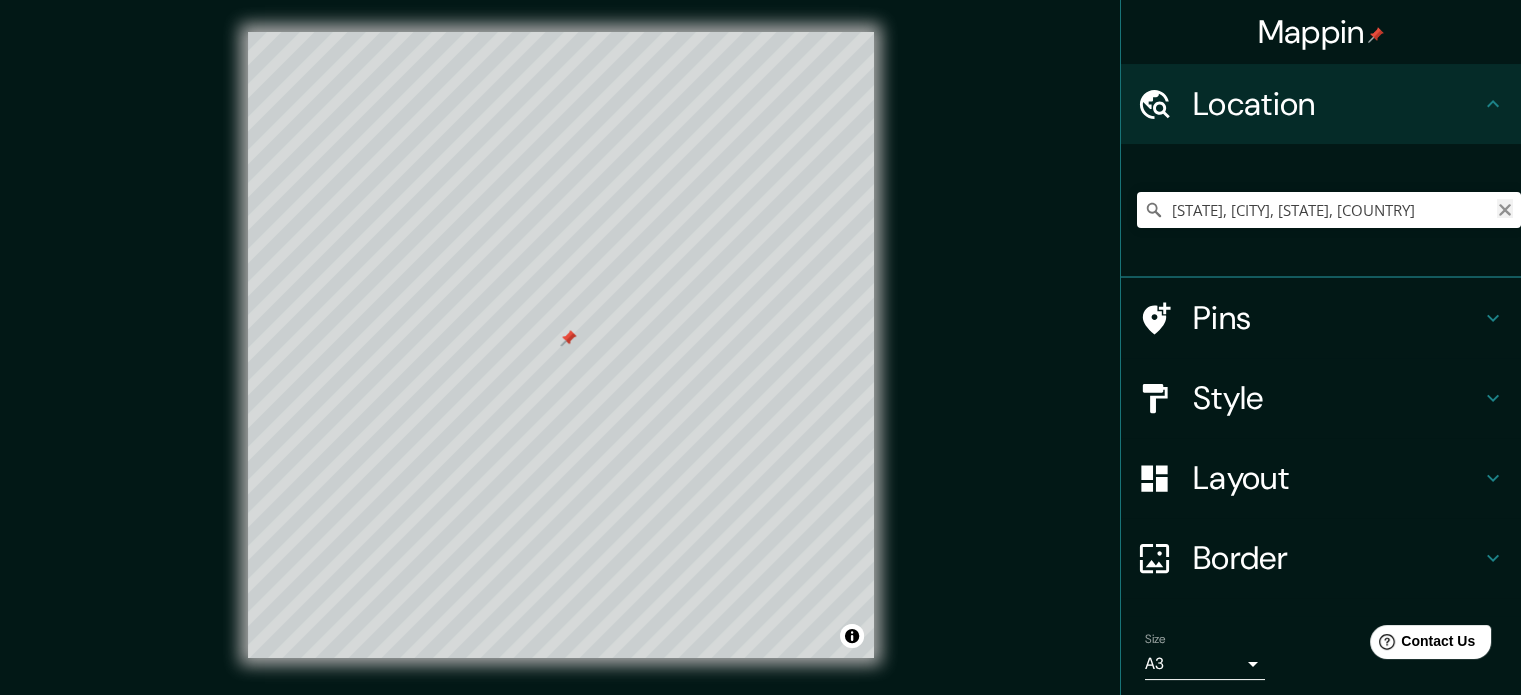 click 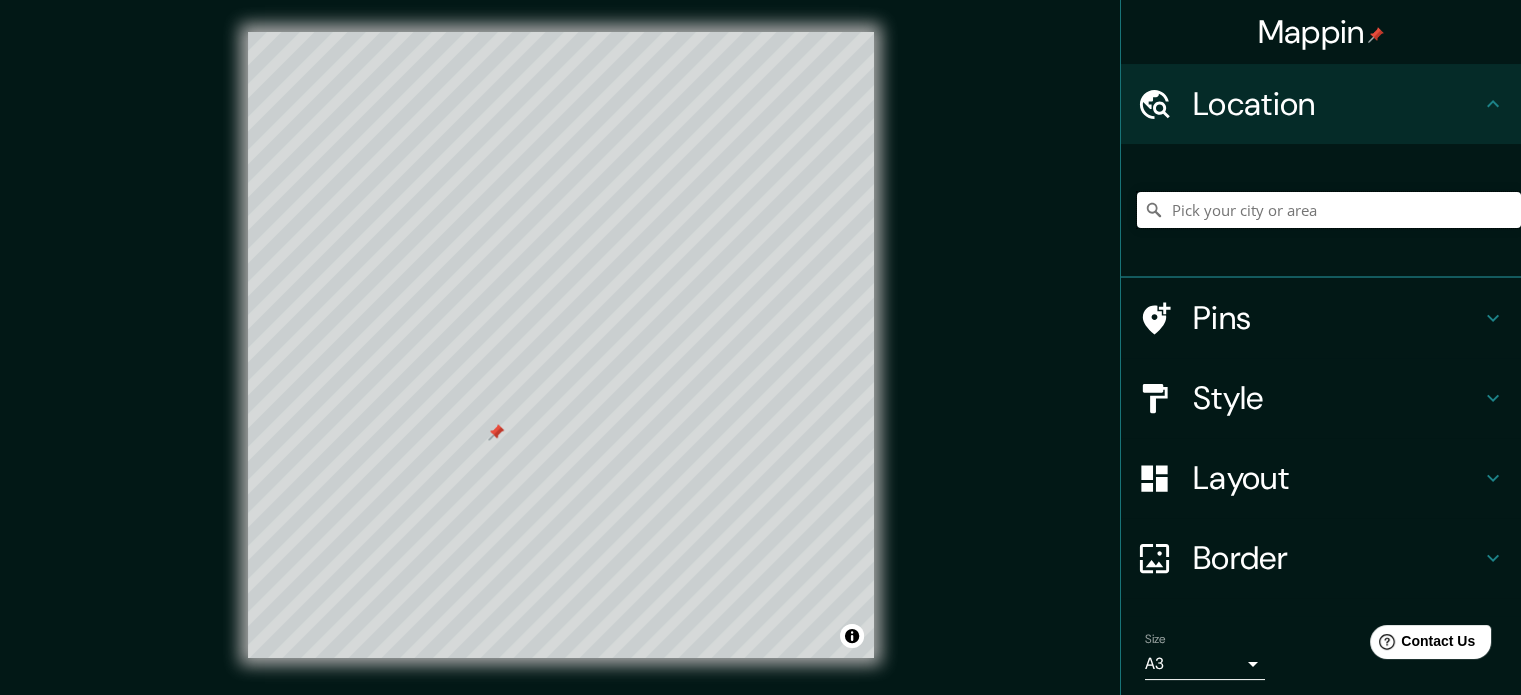click at bounding box center (1329, 210) 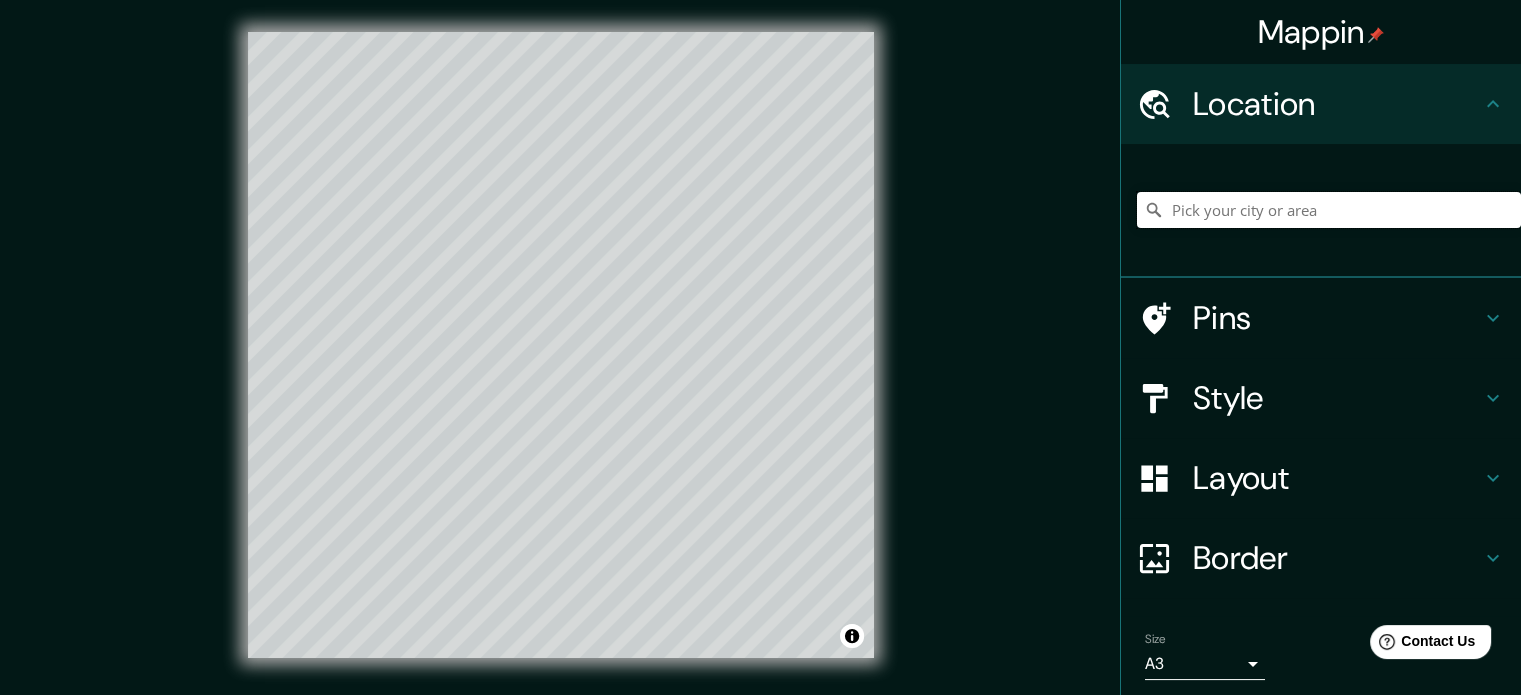 paste on "[COORDINATES]" 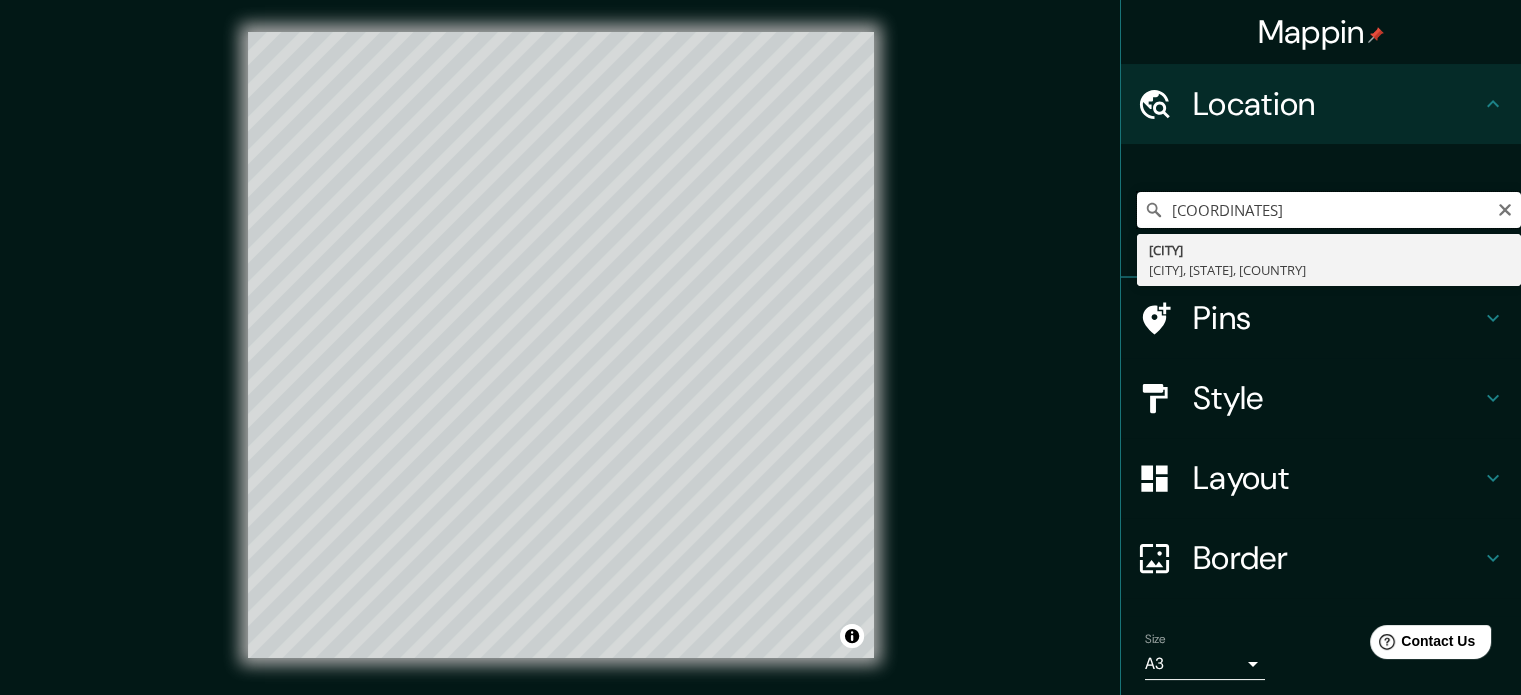 type on "[COORDINATES]" 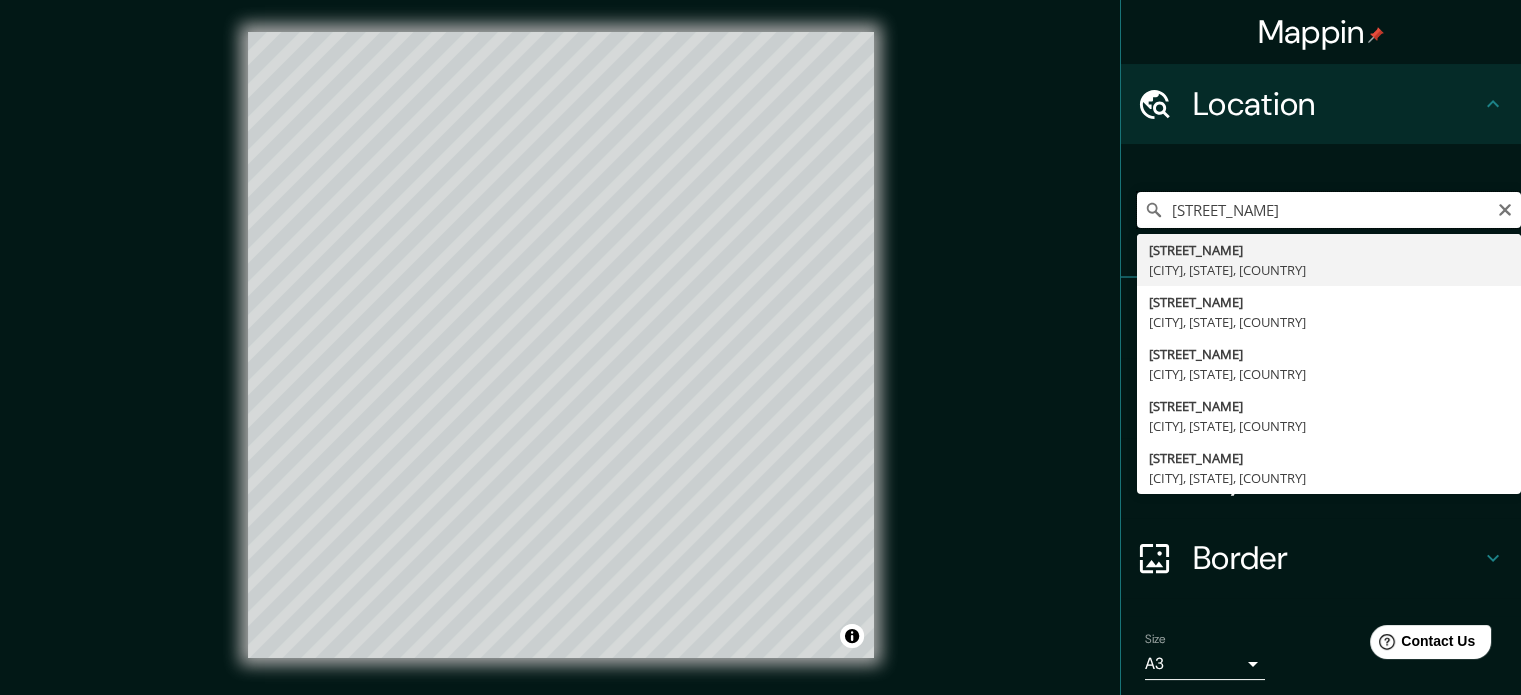 type on "[STREET_NAME]" 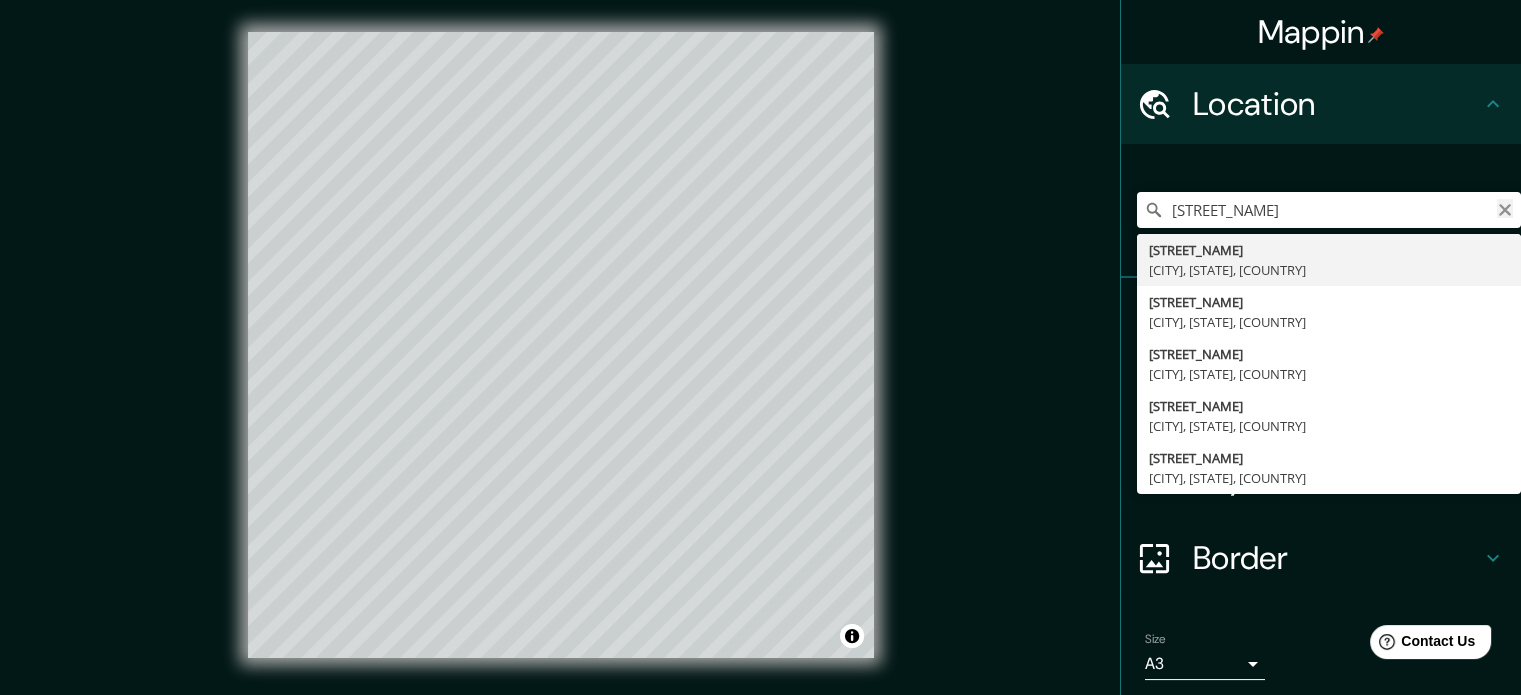 click 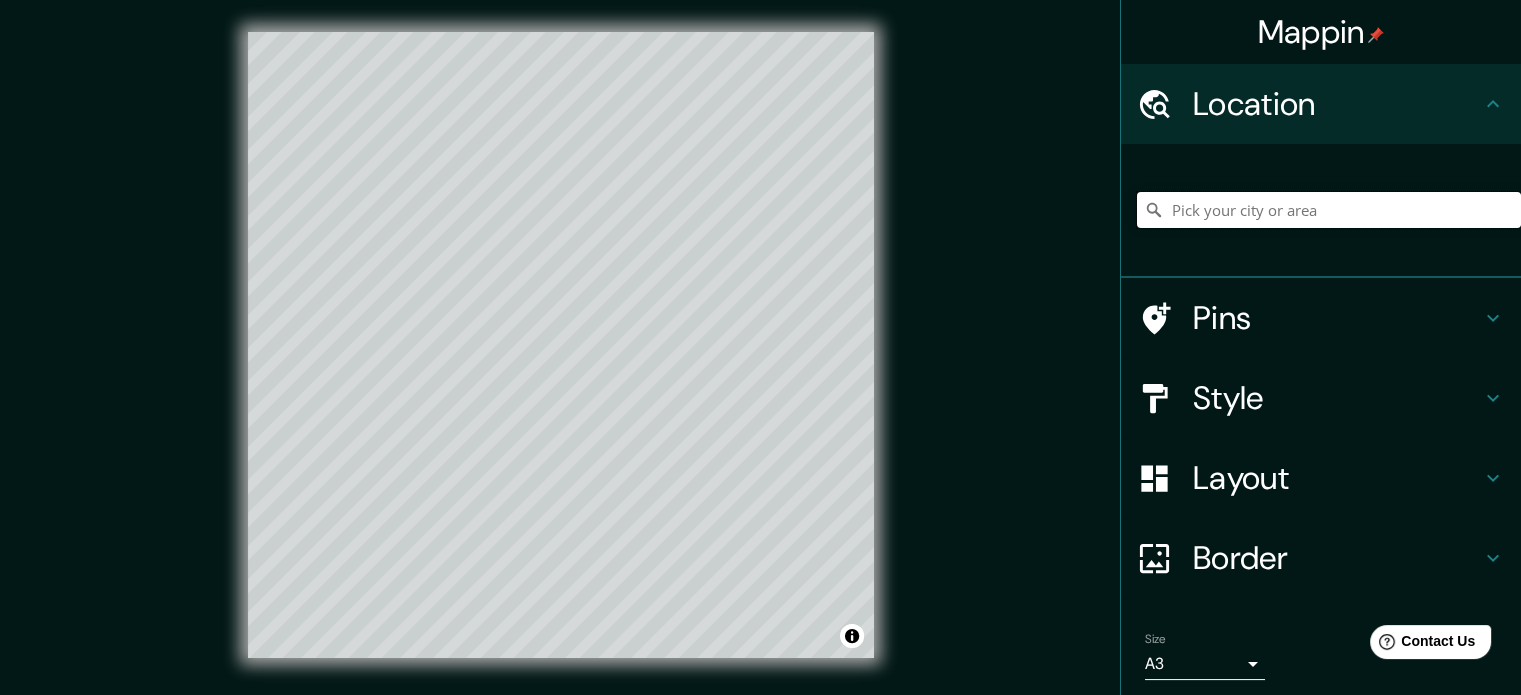 paste on "[POSTAL_CODE] [CITY]" 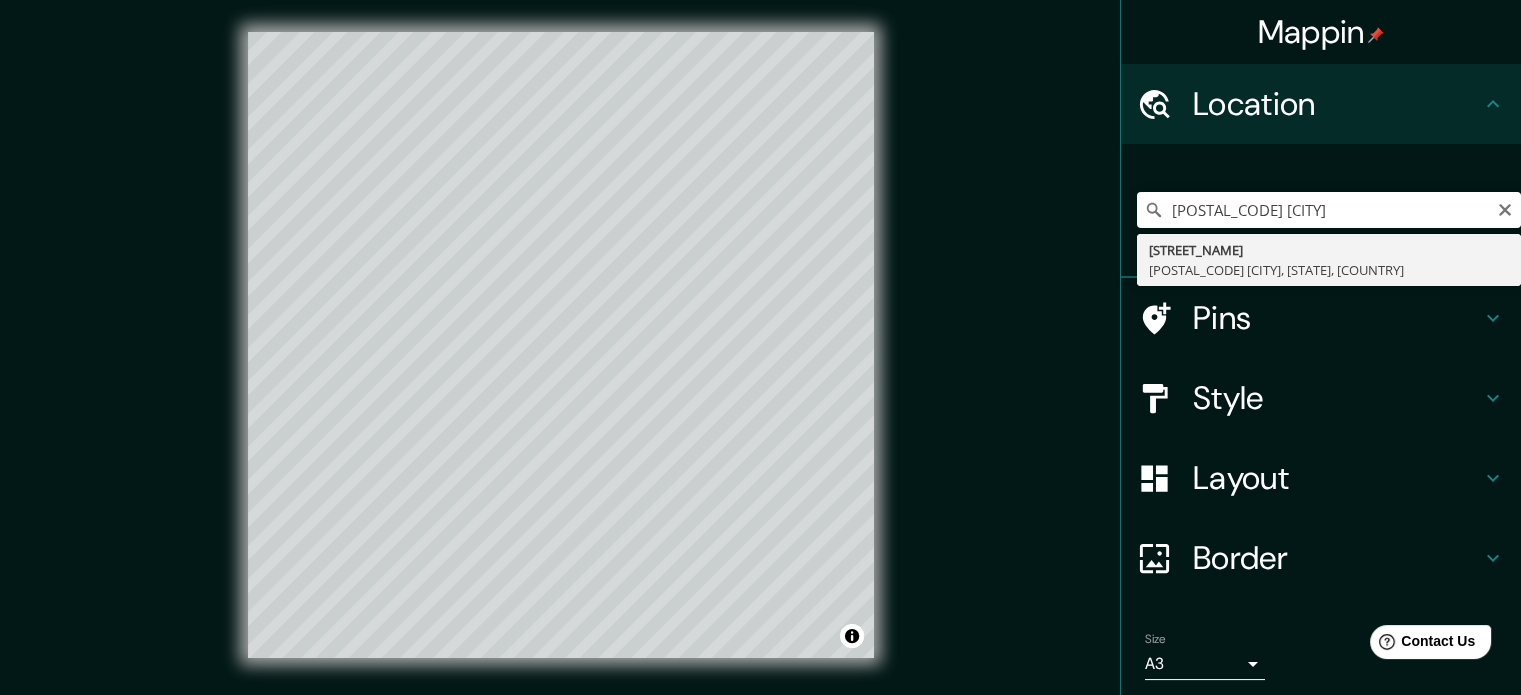 type on "[STREET_NAME] [CITY], [POSTAL_CODE] [CITY], [STATE], [COUNTRY]" 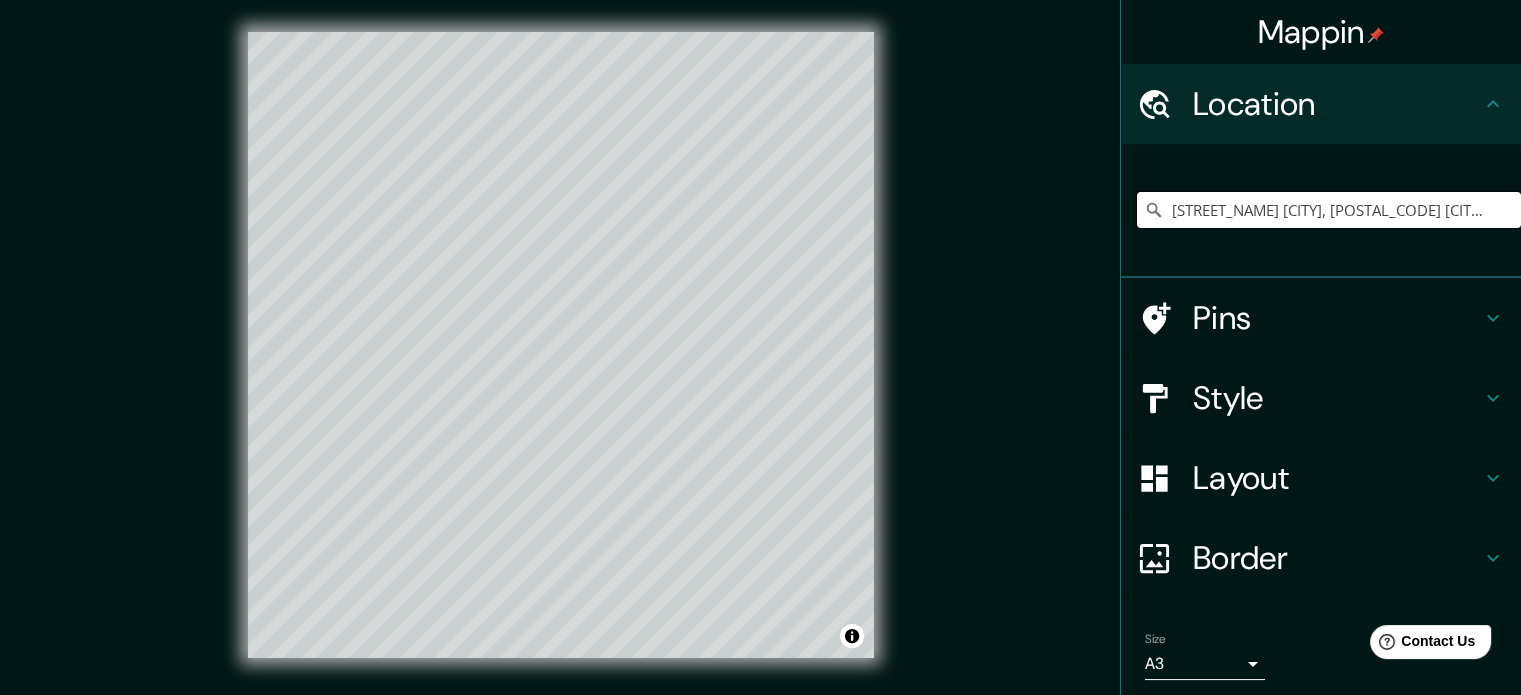 scroll, scrollTop: 0, scrollLeft: 0, axis: both 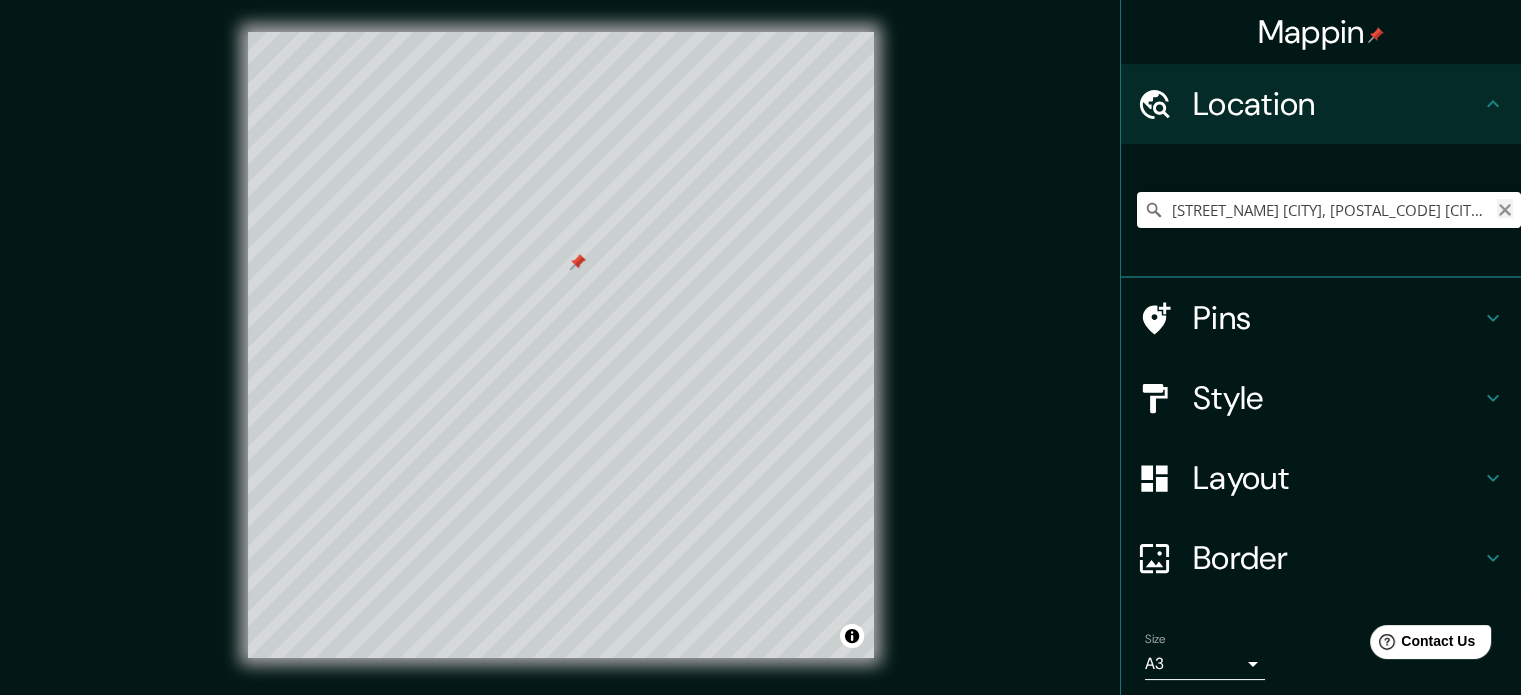 click 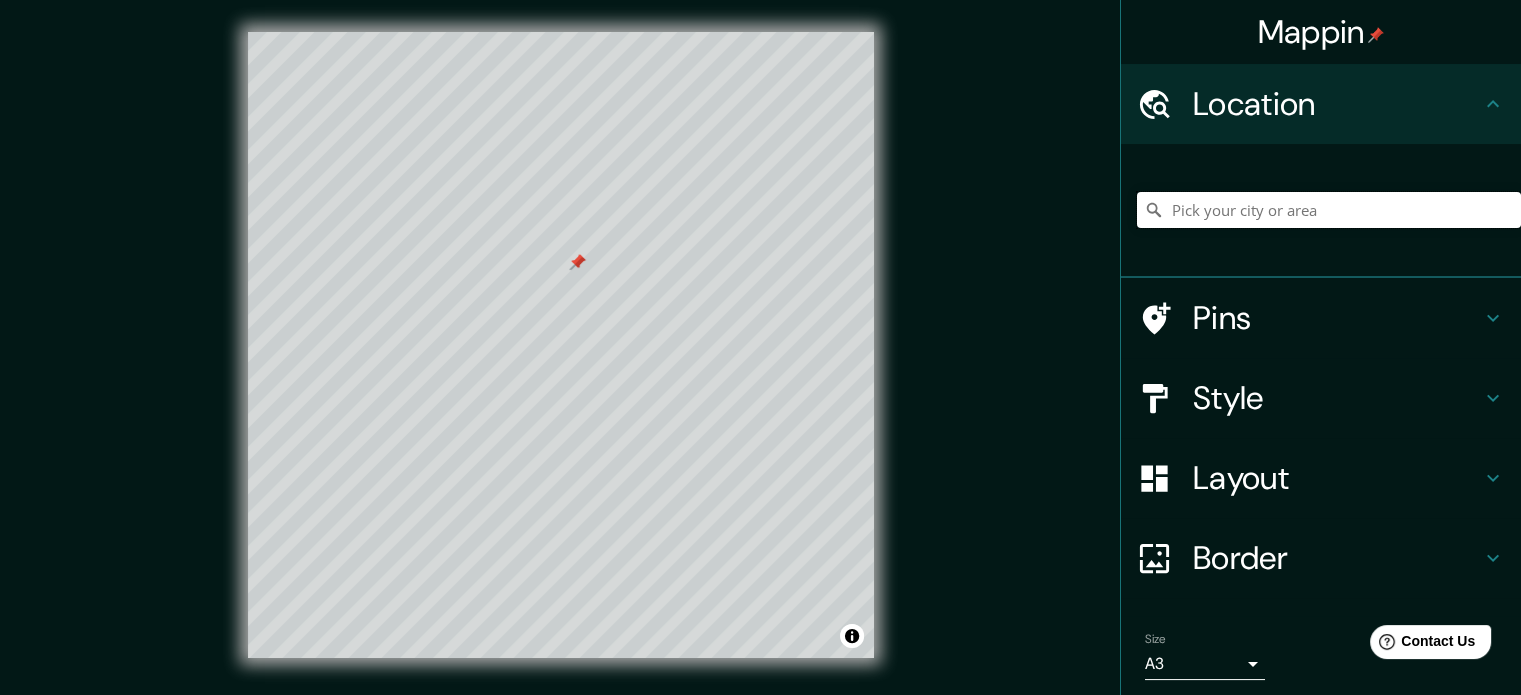 paste on "[STREET_NAME], [NUMBER]" 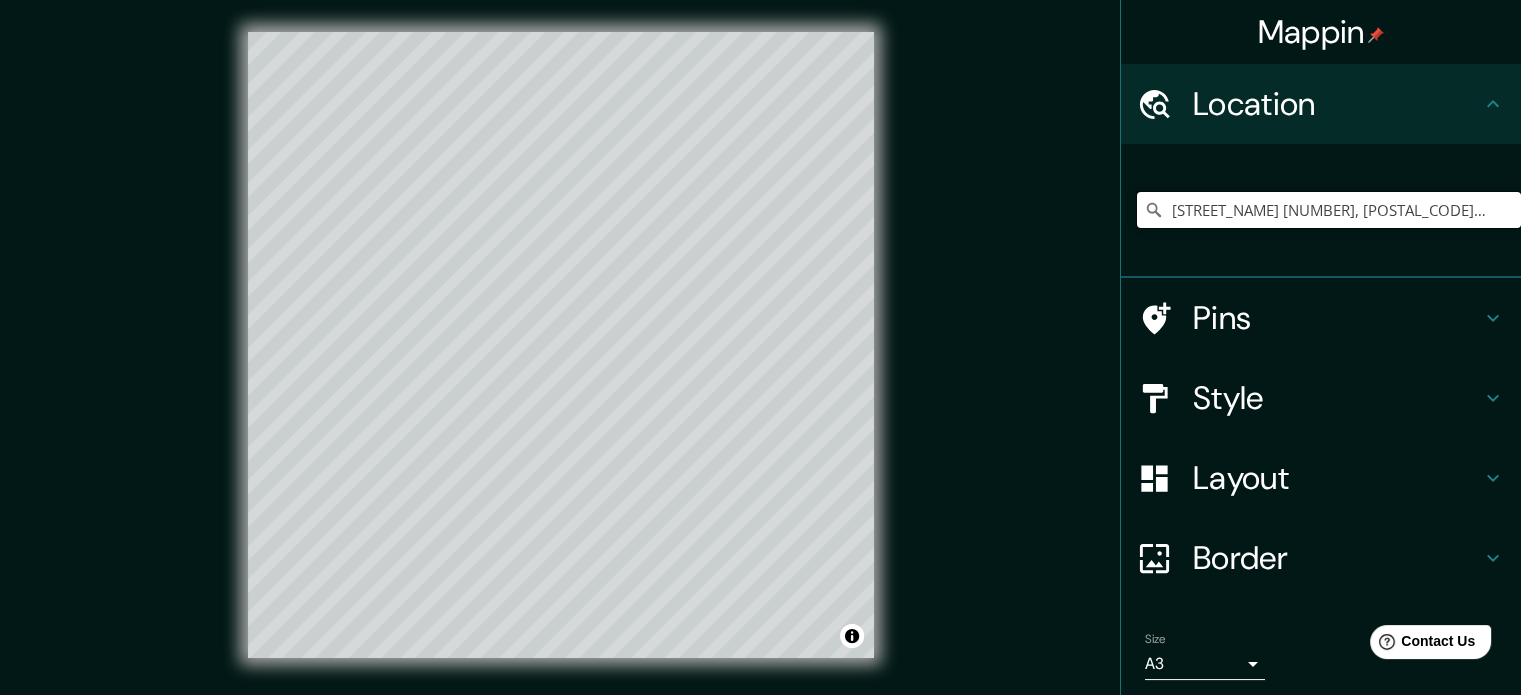 scroll, scrollTop: 0, scrollLeft: 286, axis: horizontal 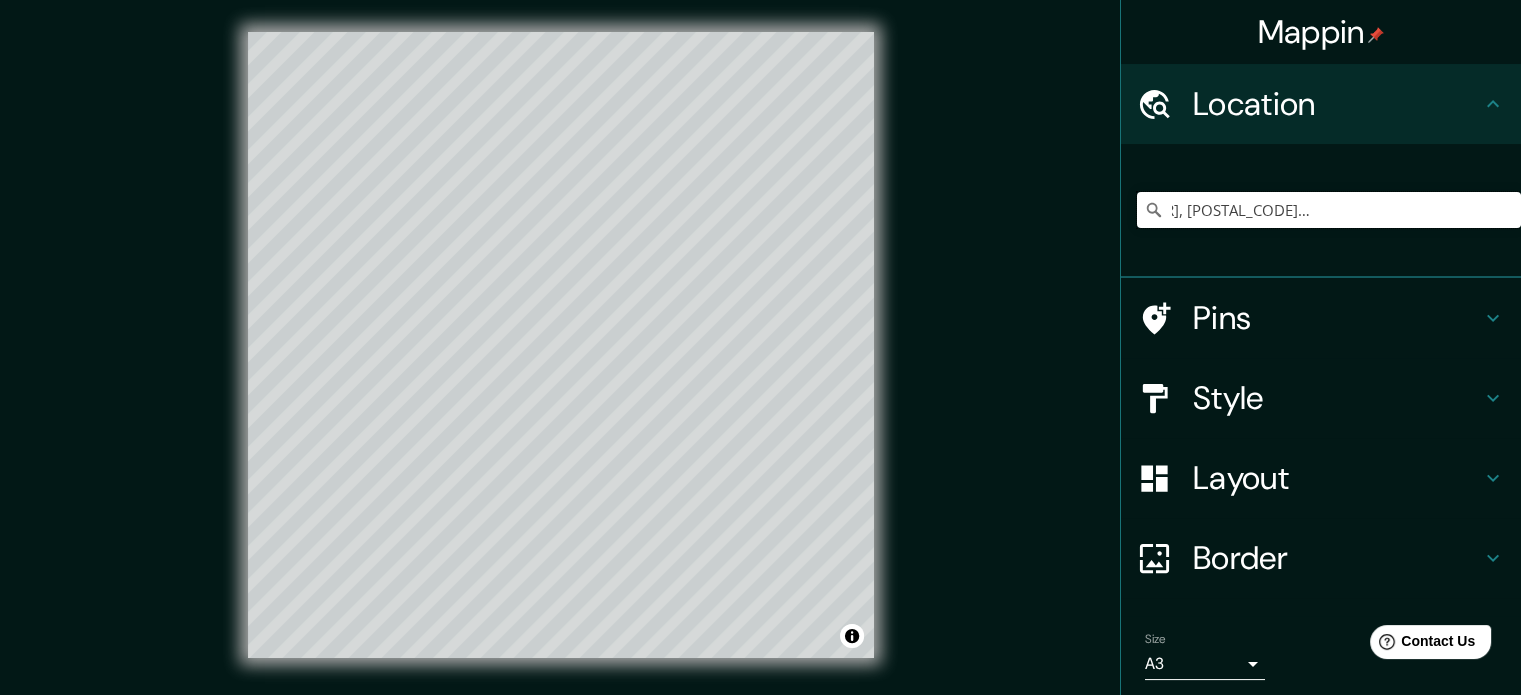 drag, startPoint x: 1452, startPoint y: 216, endPoint x: 1535, endPoint y: 296, distance: 115.27792 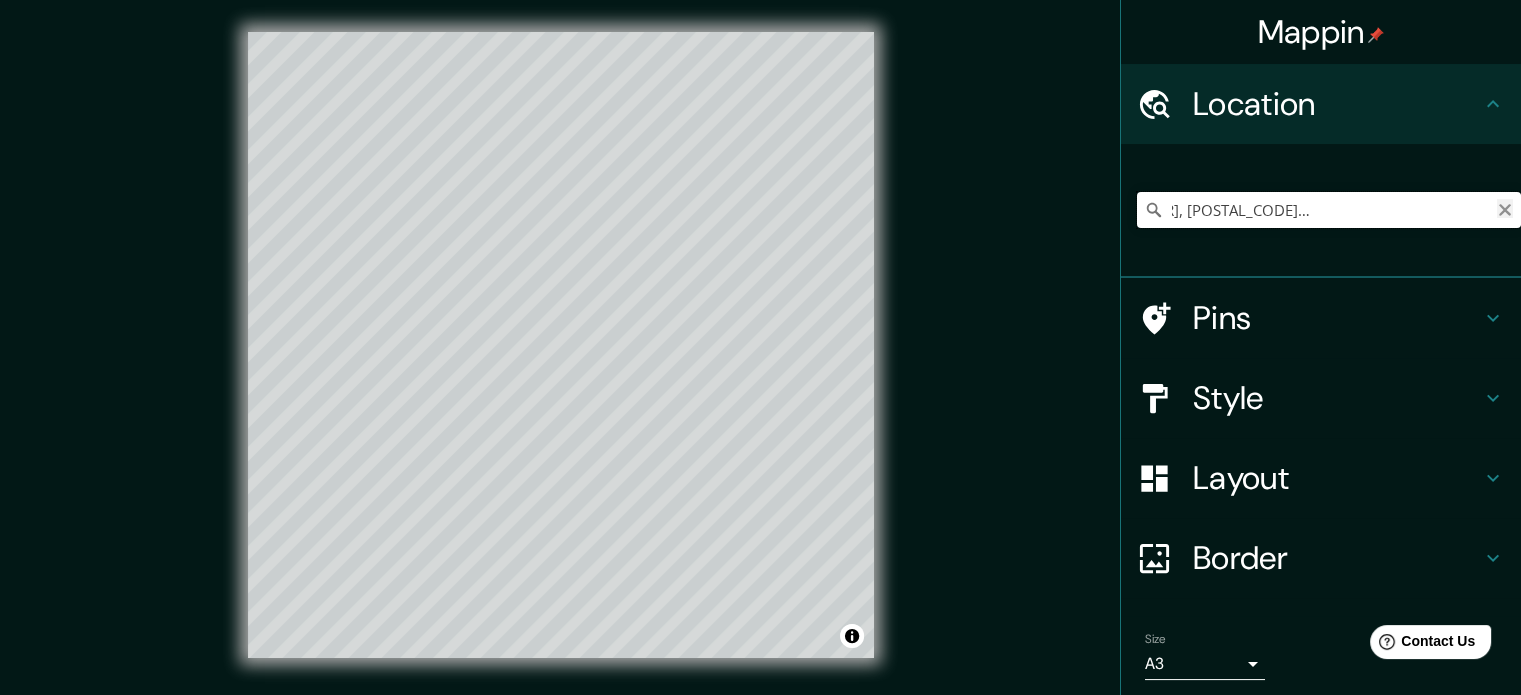 type on "[STREET_NAME] [NUMBER], [POSTAL_CODE] [CITY], [STATE], [COUNTRY]" 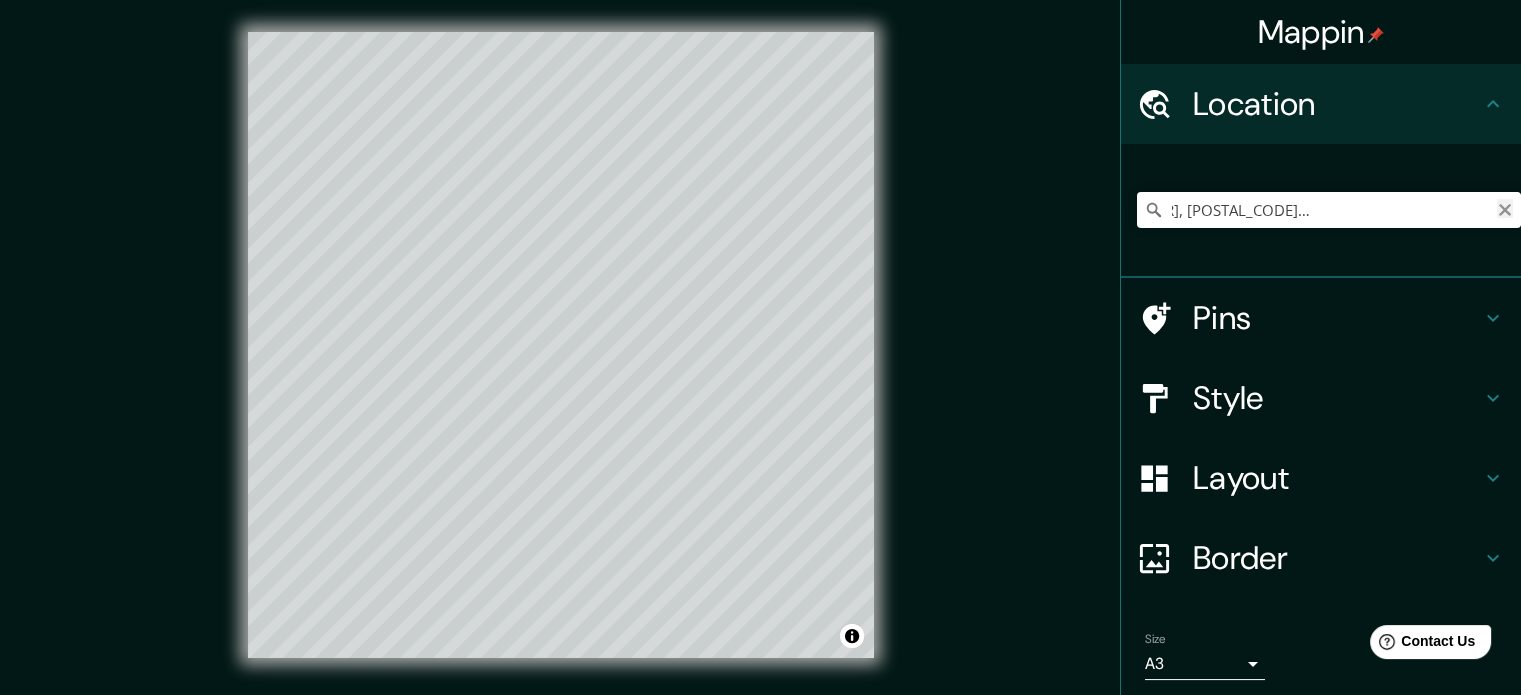 scroll, scrollTop: 0, scrollLeft: 0, axis: both 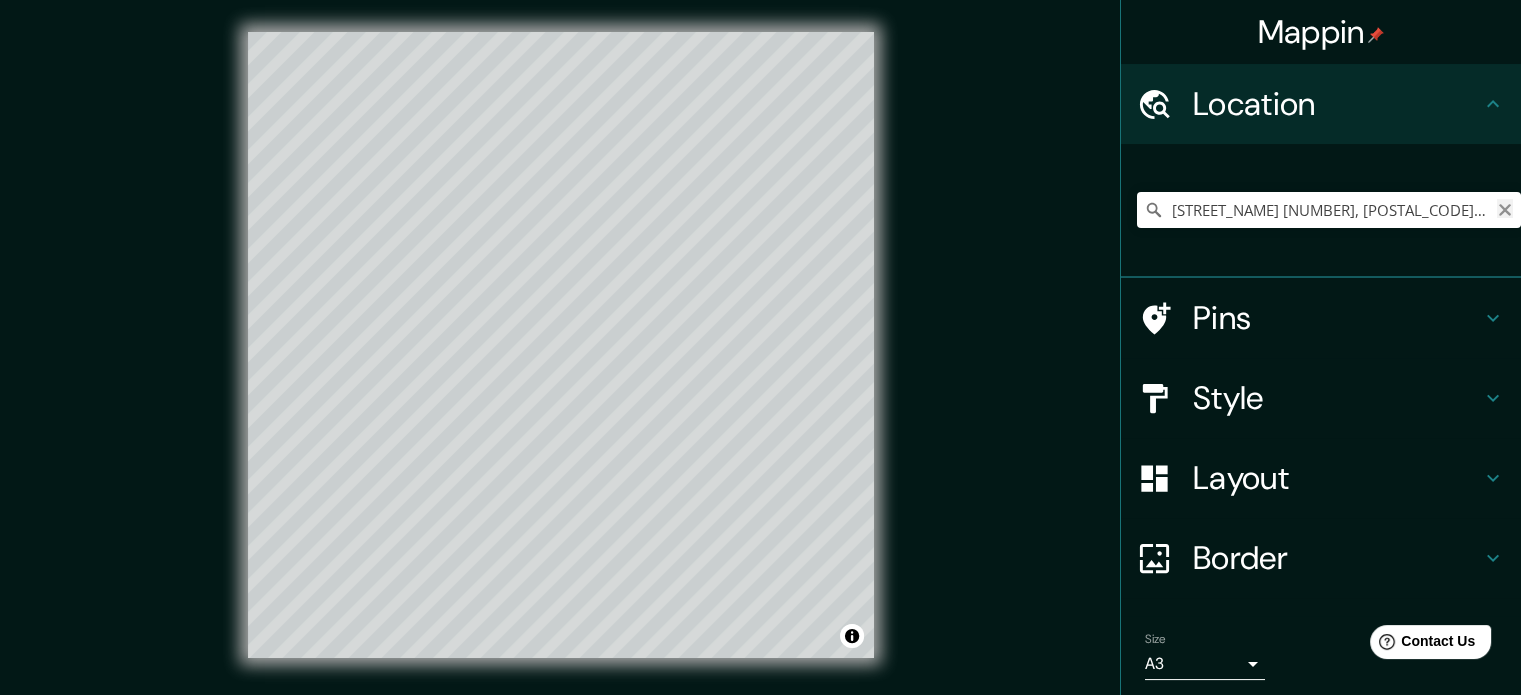 click 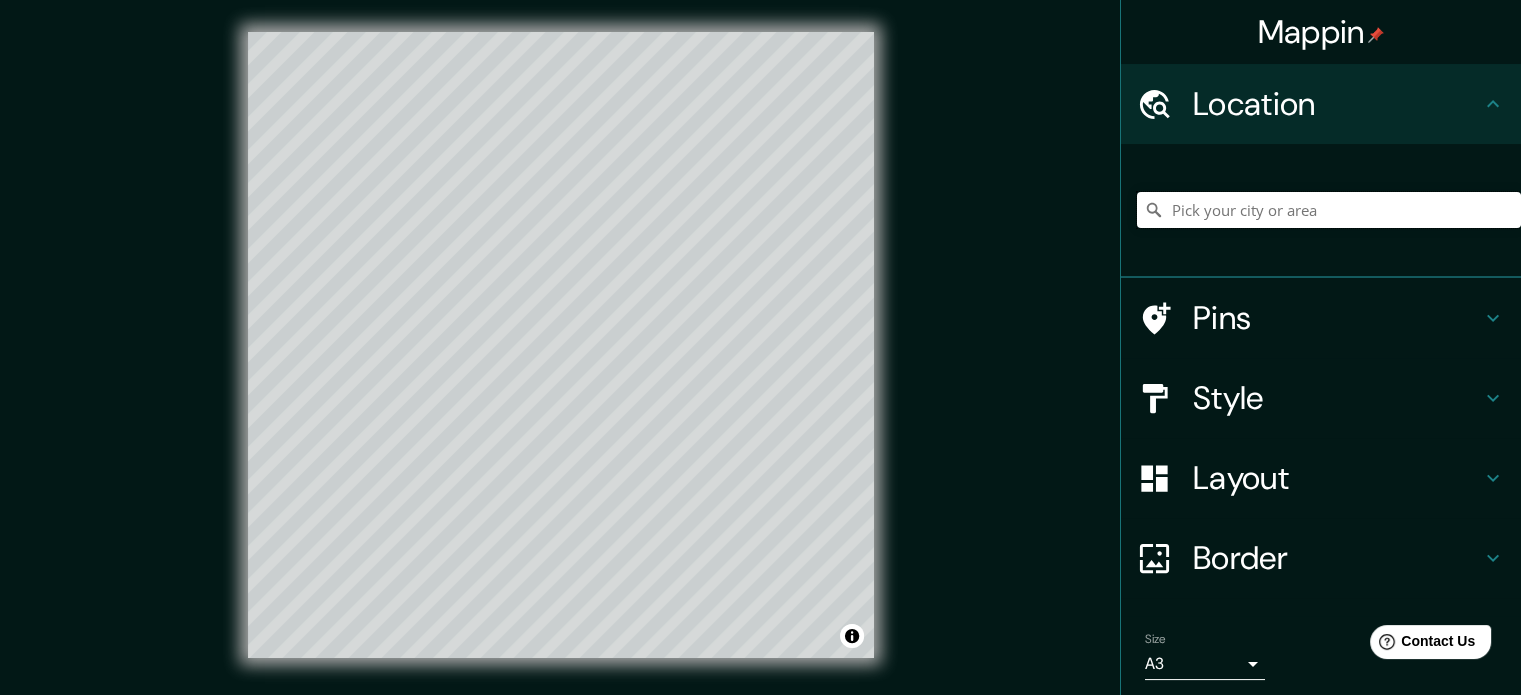 paste on "[STREET_NAME], [NUMBER]" 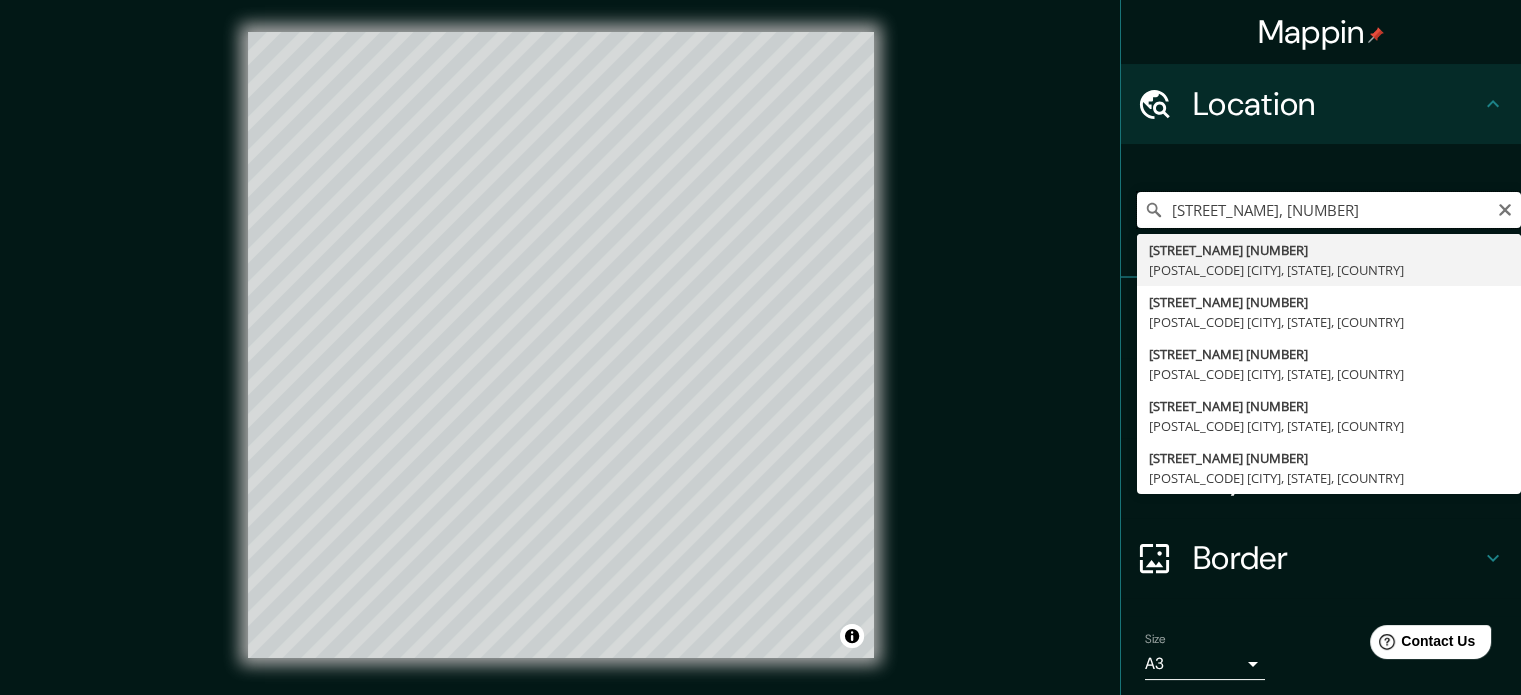 type on "[STREET_NAME], [NUMBER]" 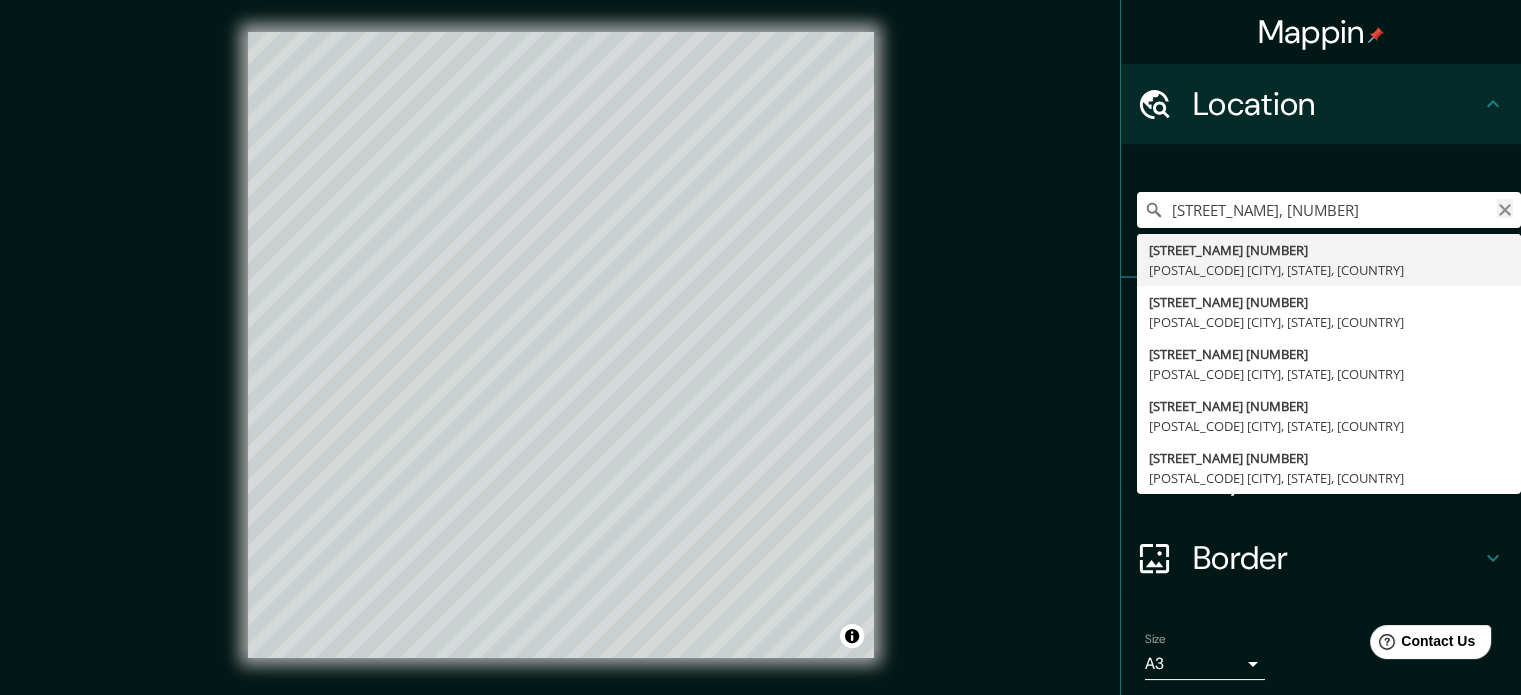click 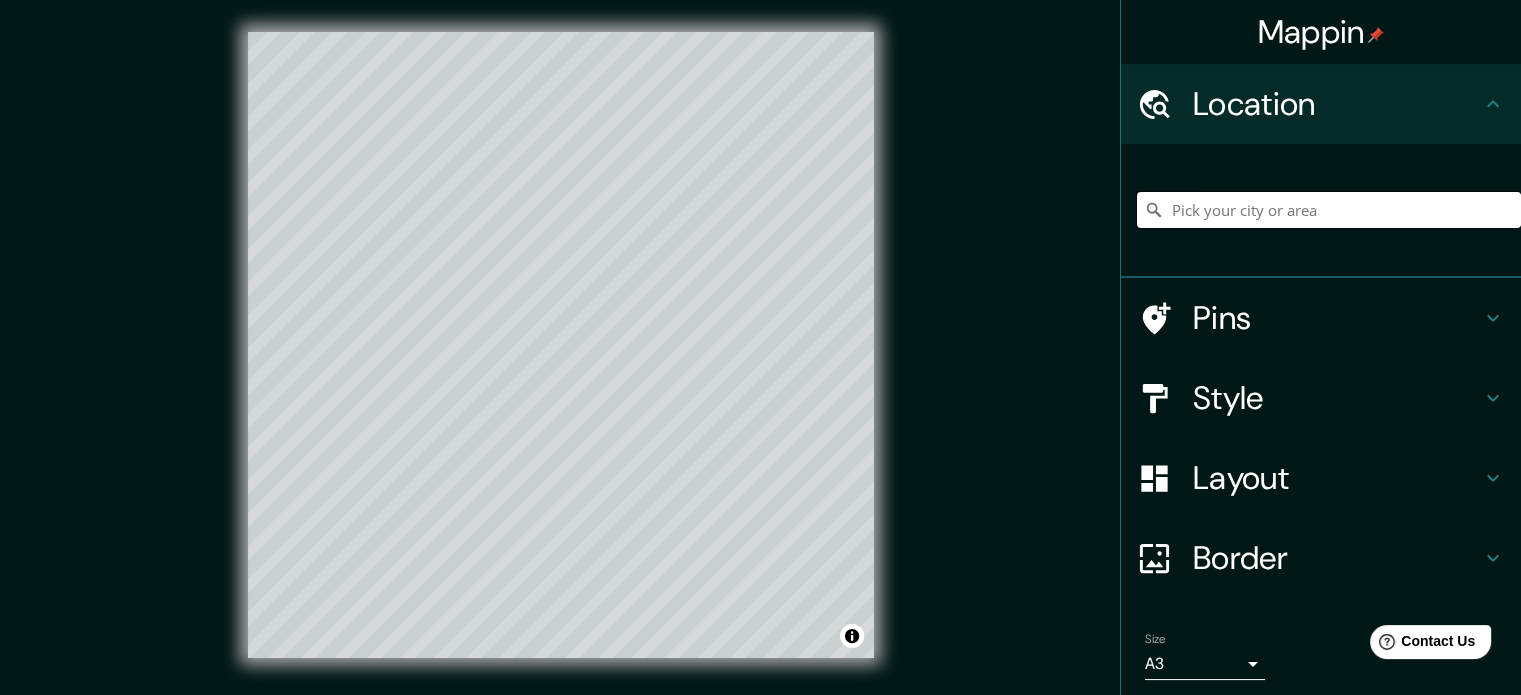 paste on "[STREET_NAME], [NUMBER], [POSTAL_CODE] [CITY], [STATE]" 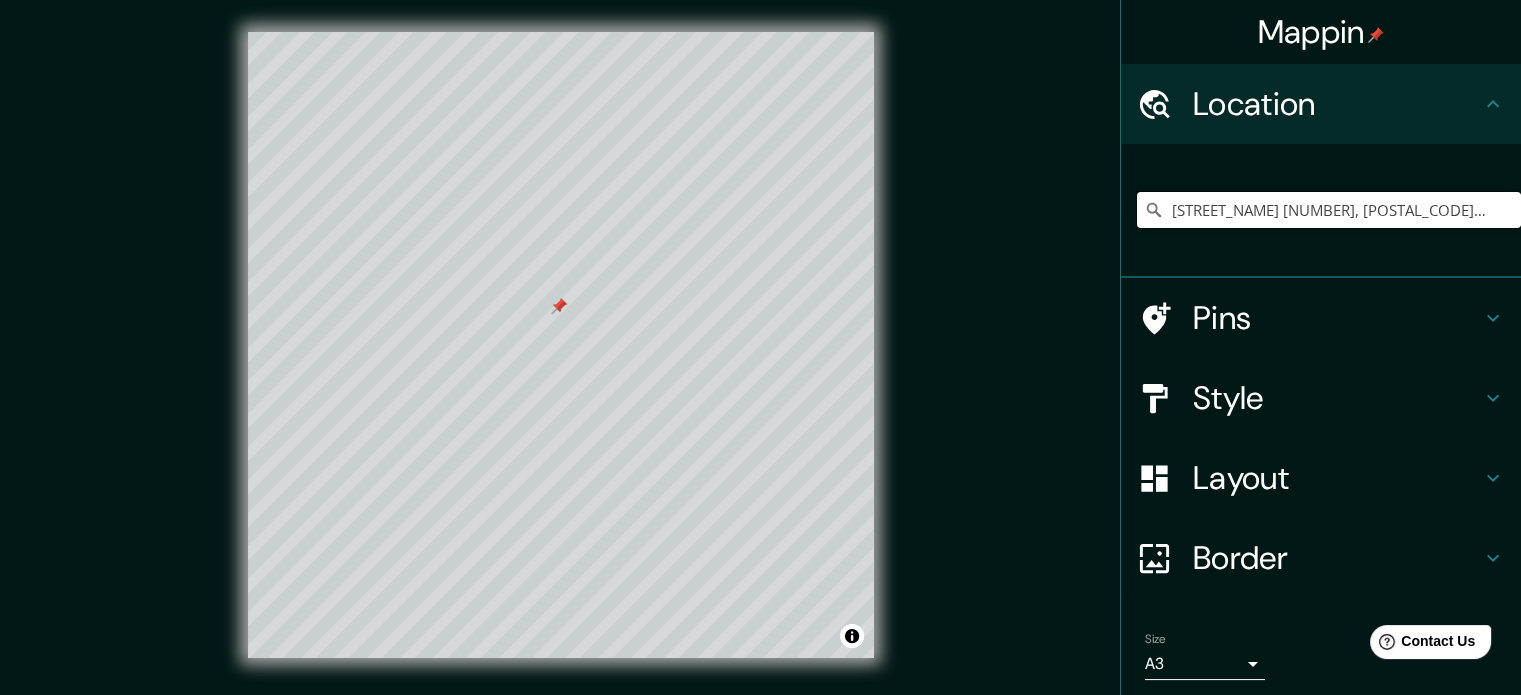 type on "[STREET_NAME] [NUMBER], [POSTAL_CODE] [CITY], [STATE], [COUNTRY]" 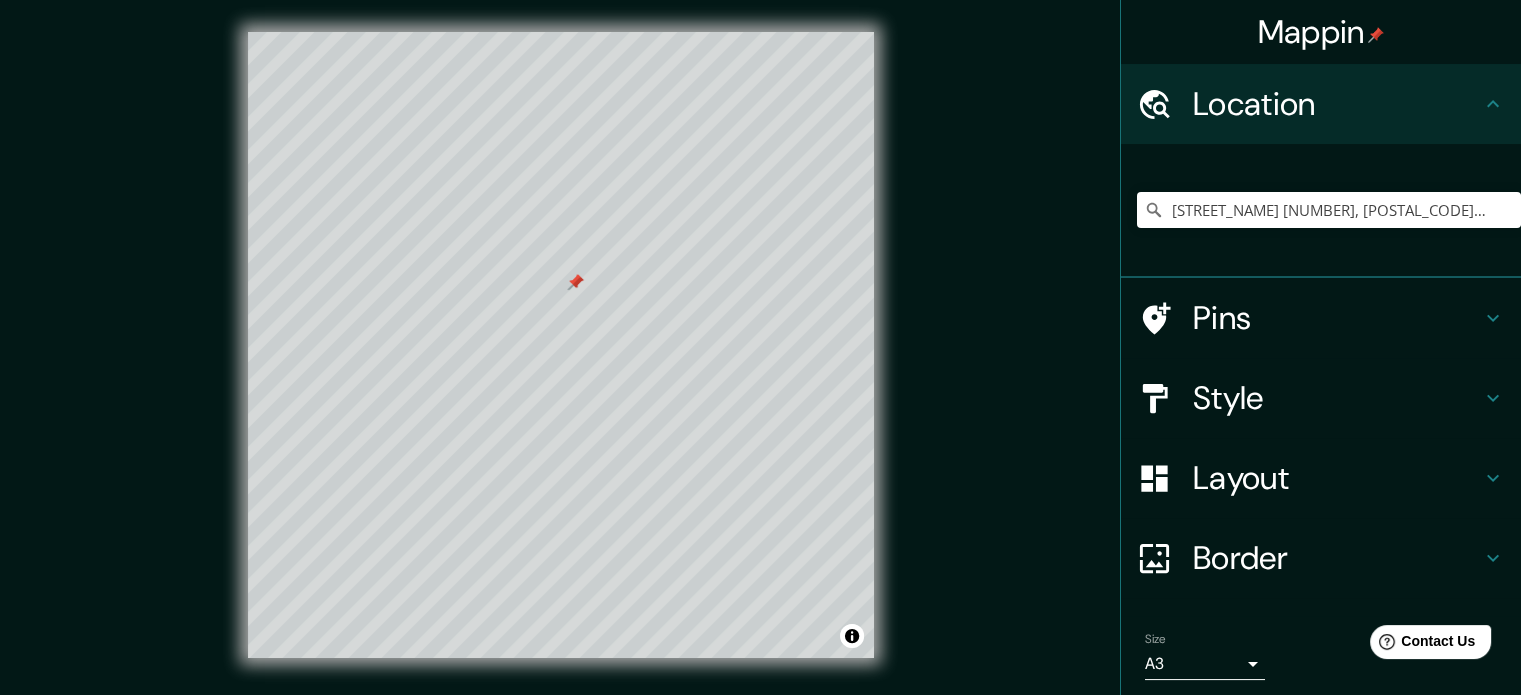 click on "Border" at bounding box center [1337, 558] 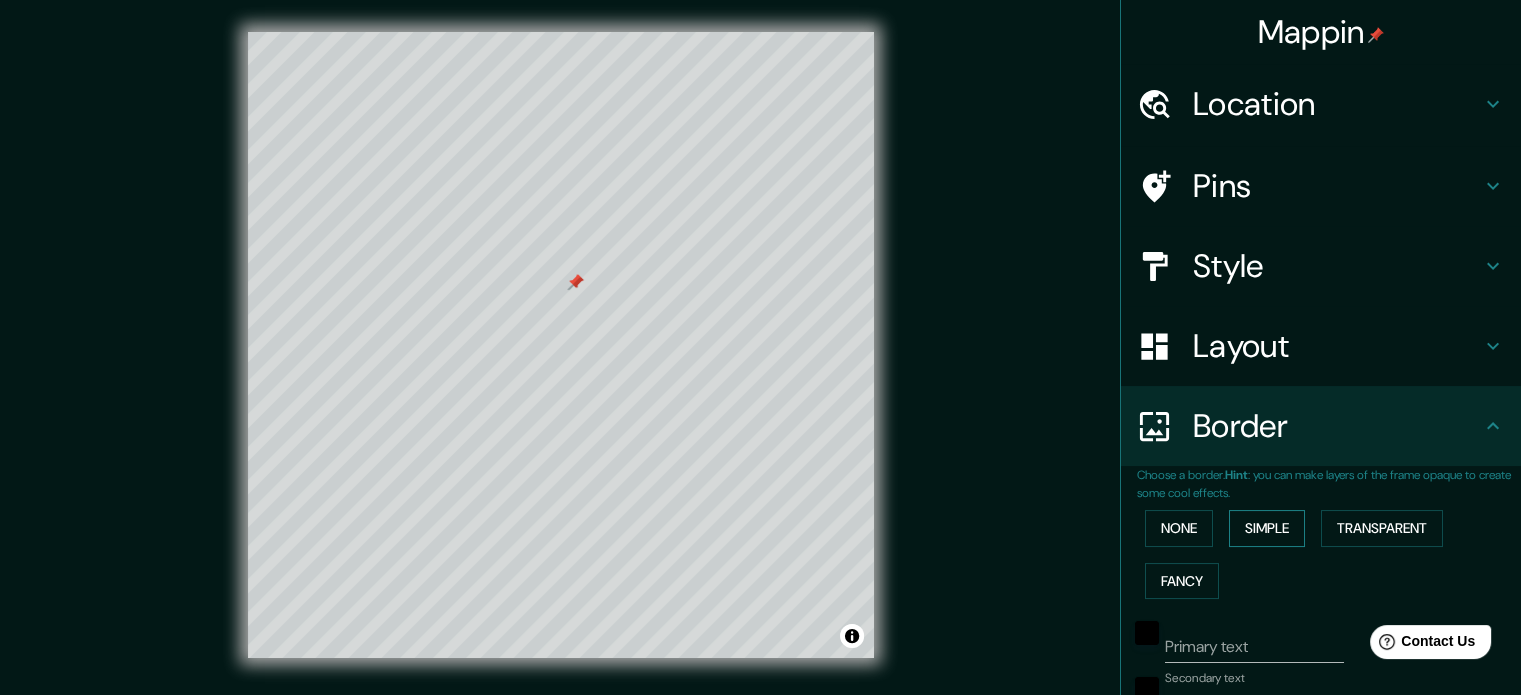 scroll, scrollTop: 100, scrollLeft: 0, axis: vertical 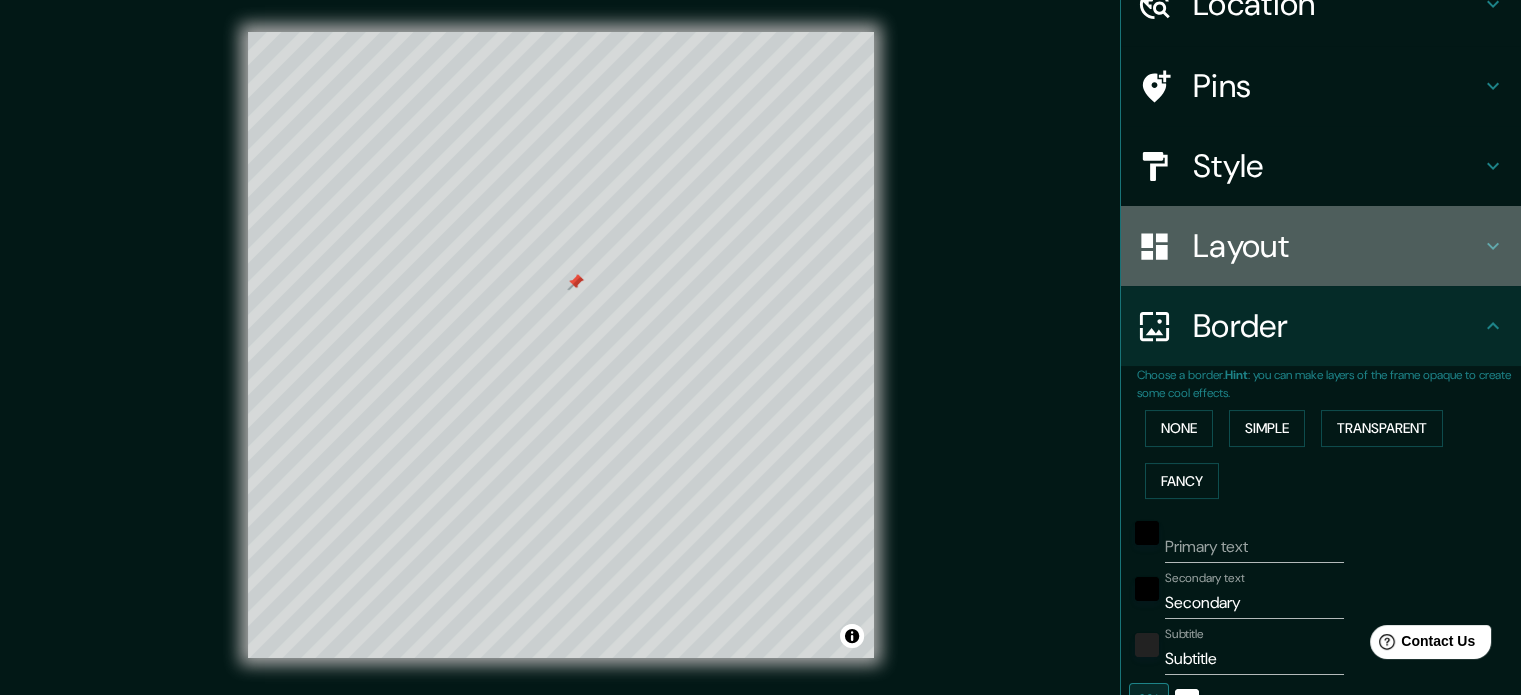 click on "Layout" at bounding box center [1337, 246] 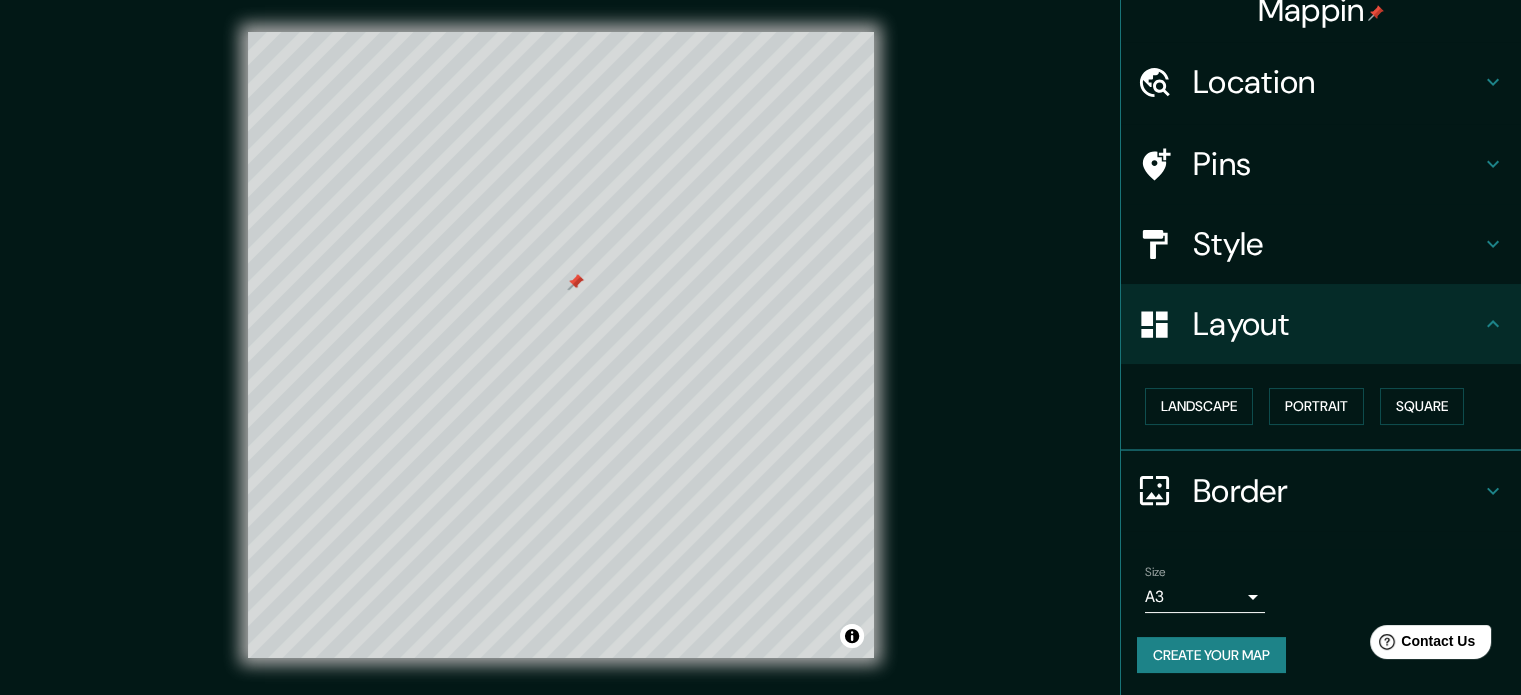 scroll, scrollTop: 22, scrollLeft: 0, axis: vertical 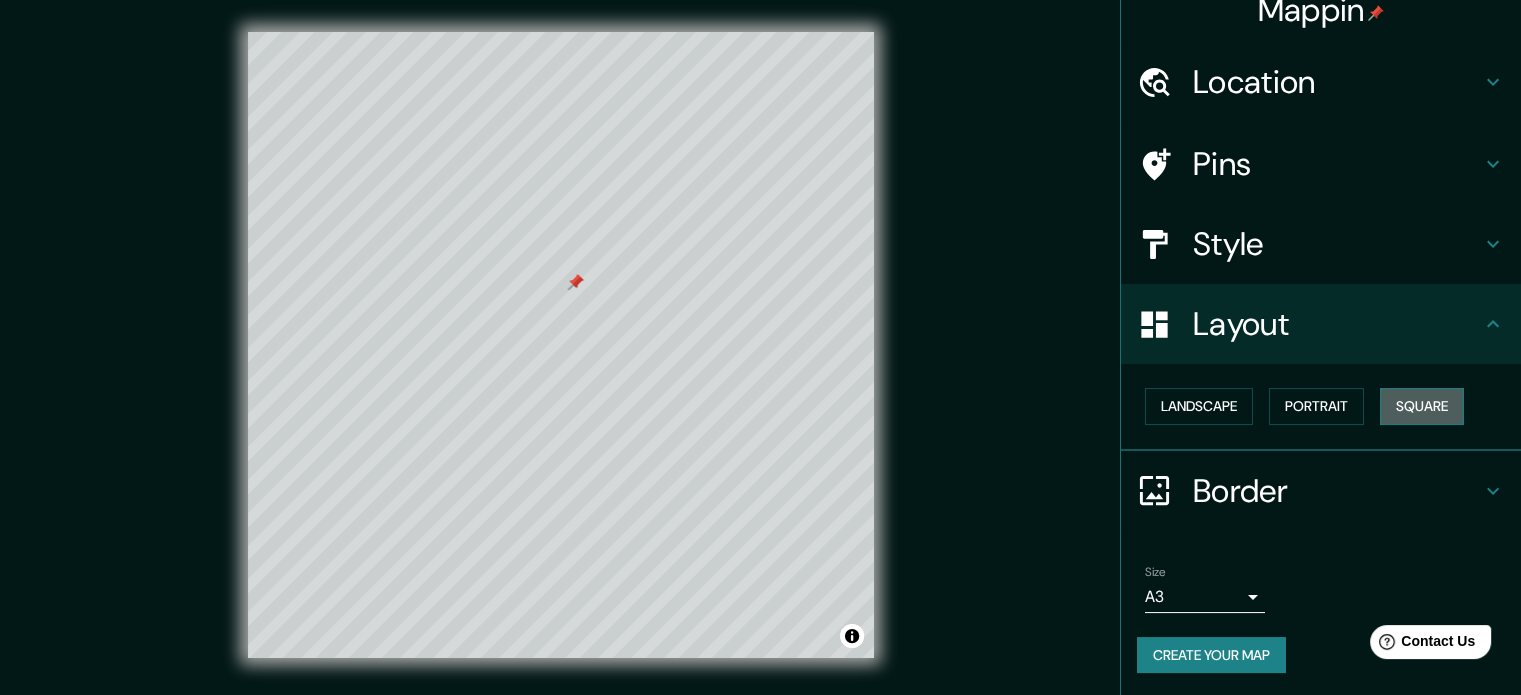 click on "Square" at bounding box center (1422, 406) 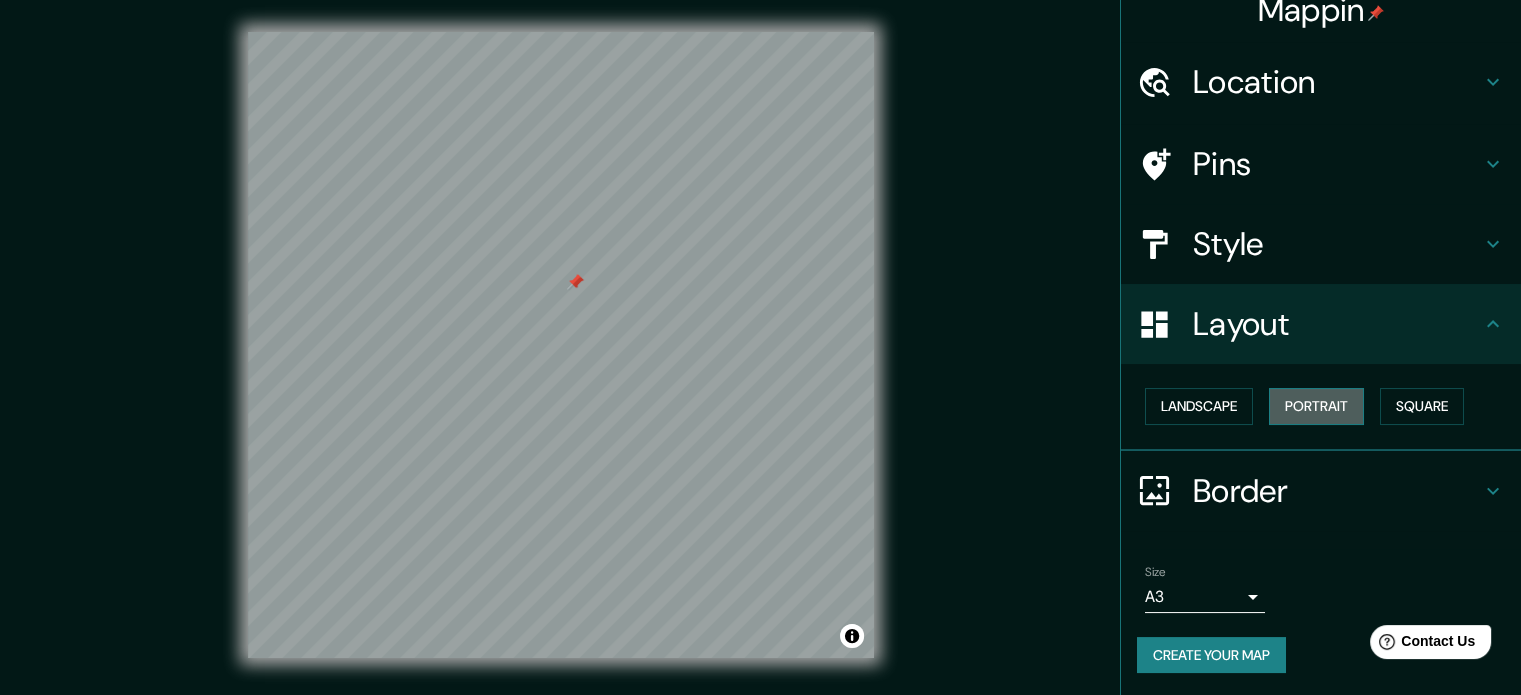 click on "Portrait" at bounding box center [1316, 406] 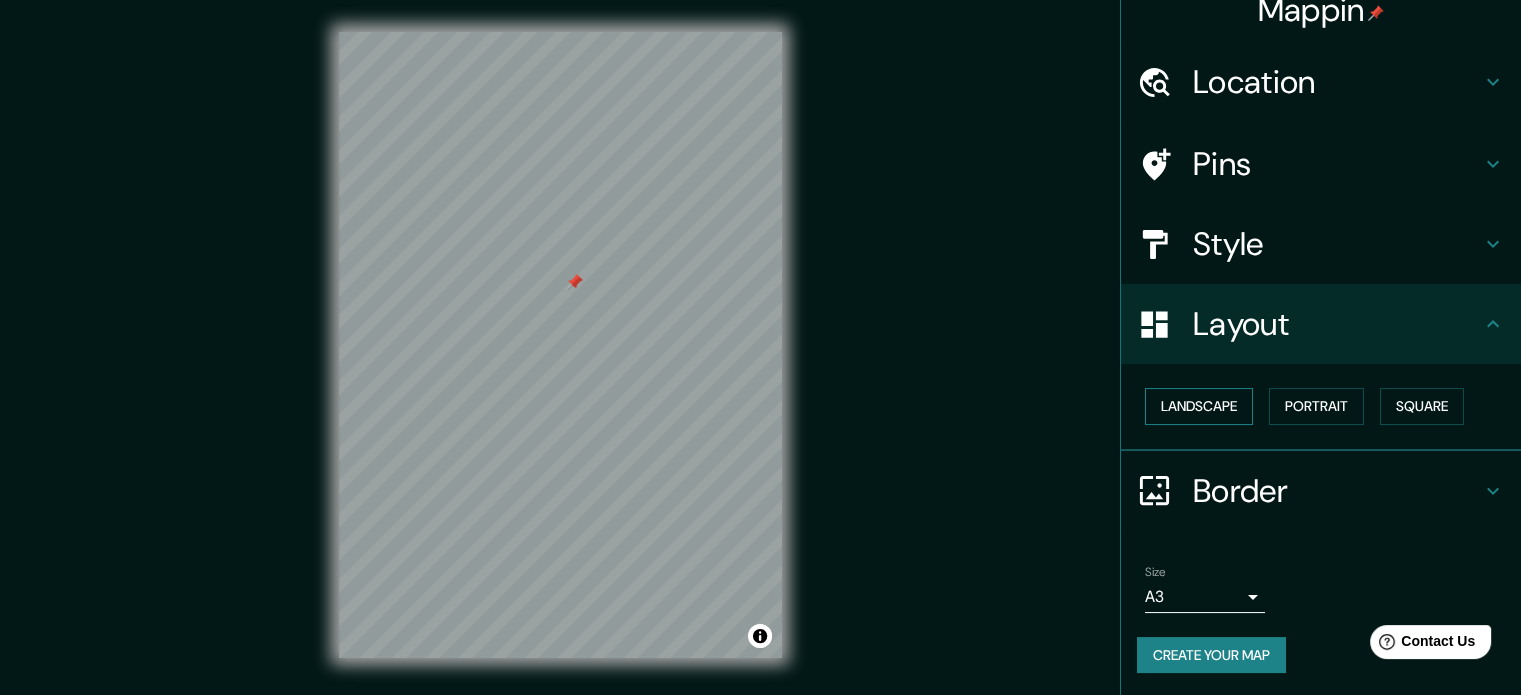 click on "Landscape" at bounding box center (1199, 406) 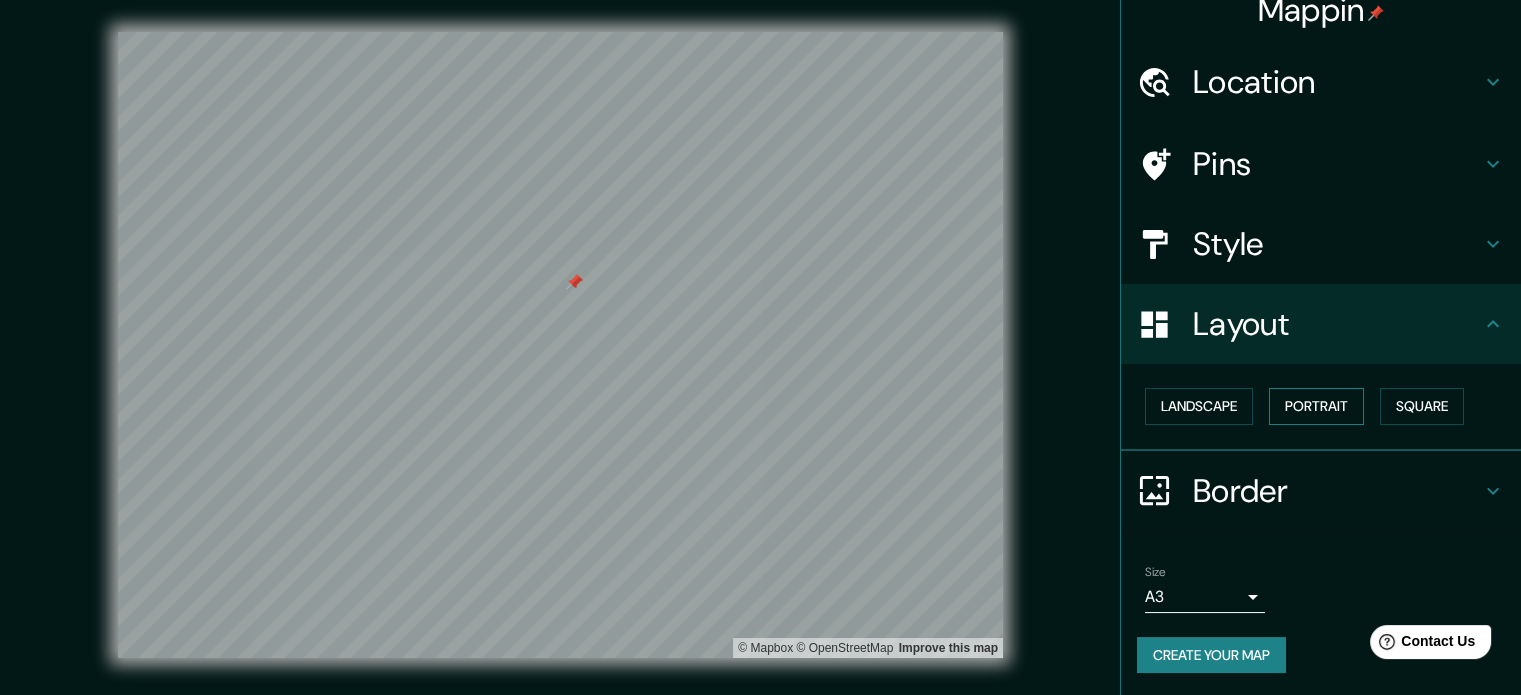 click on "Portrait" at bounding box center (1316, 406) 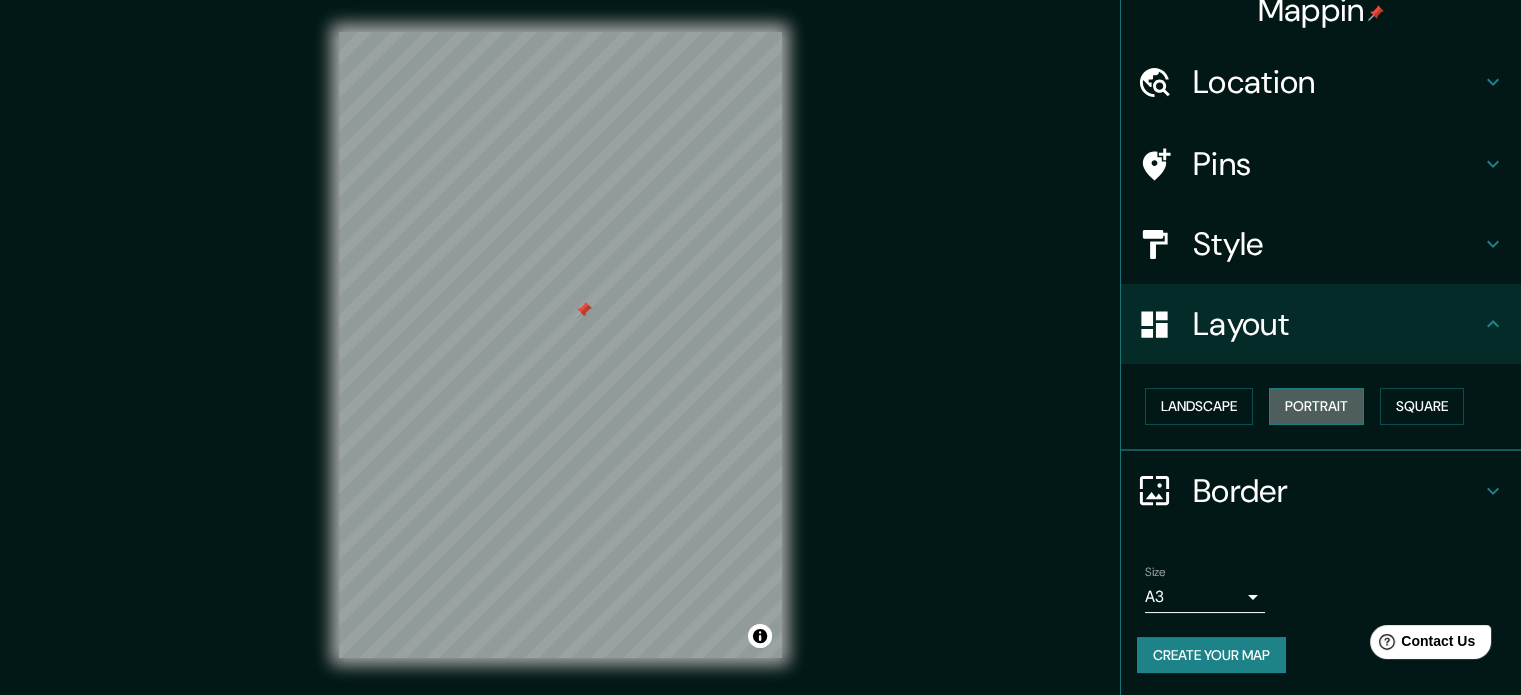 click on "Portrait" at bounding box center [1316, 406] 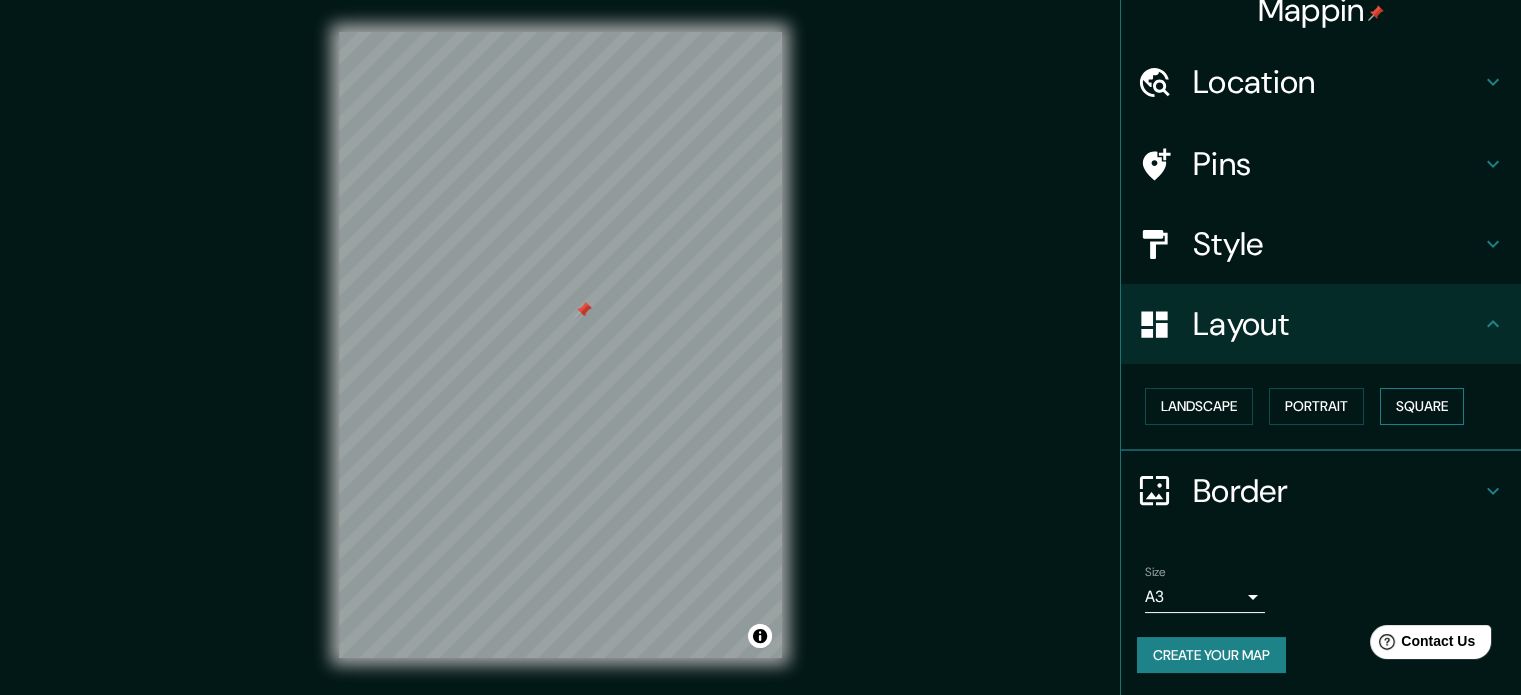 click on "Square" at bounding box center (1422, 406) 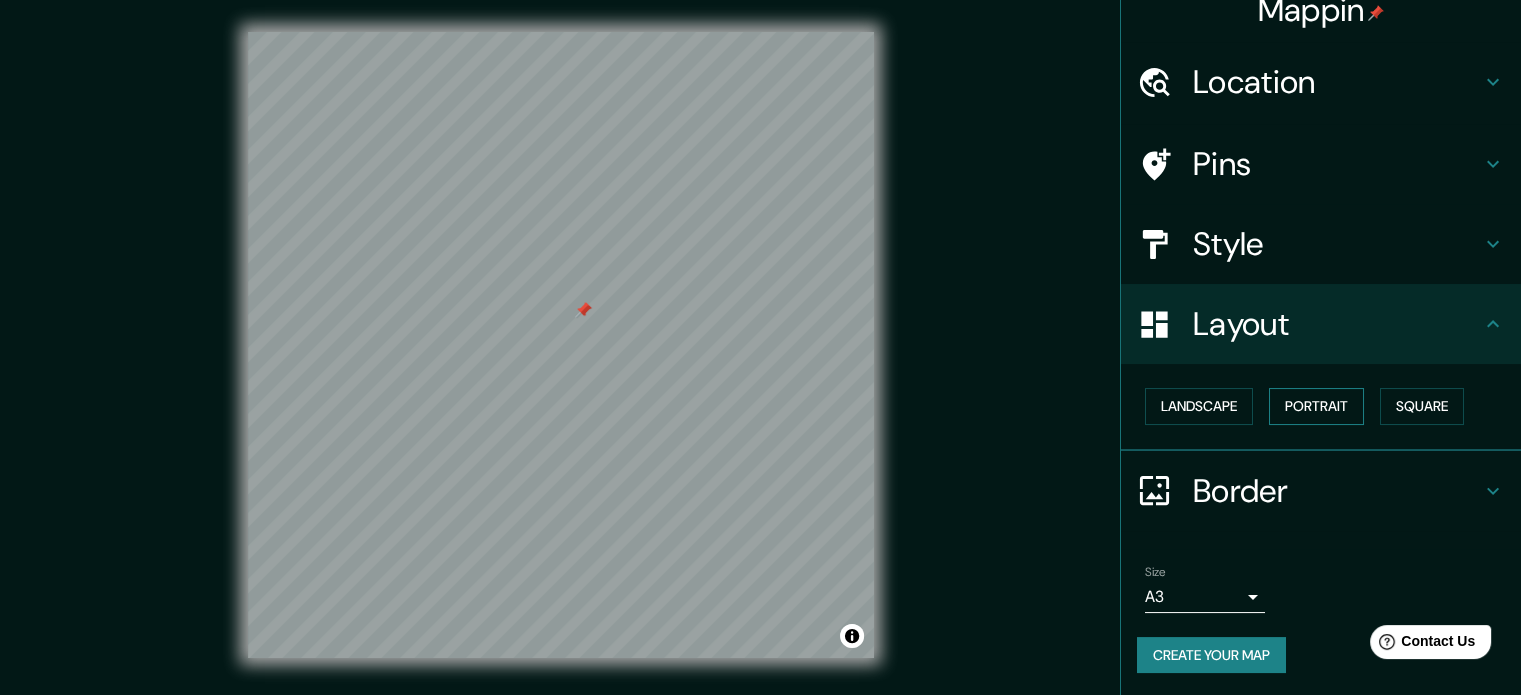 click on "Portrait" at bounding box center [1316, 406] 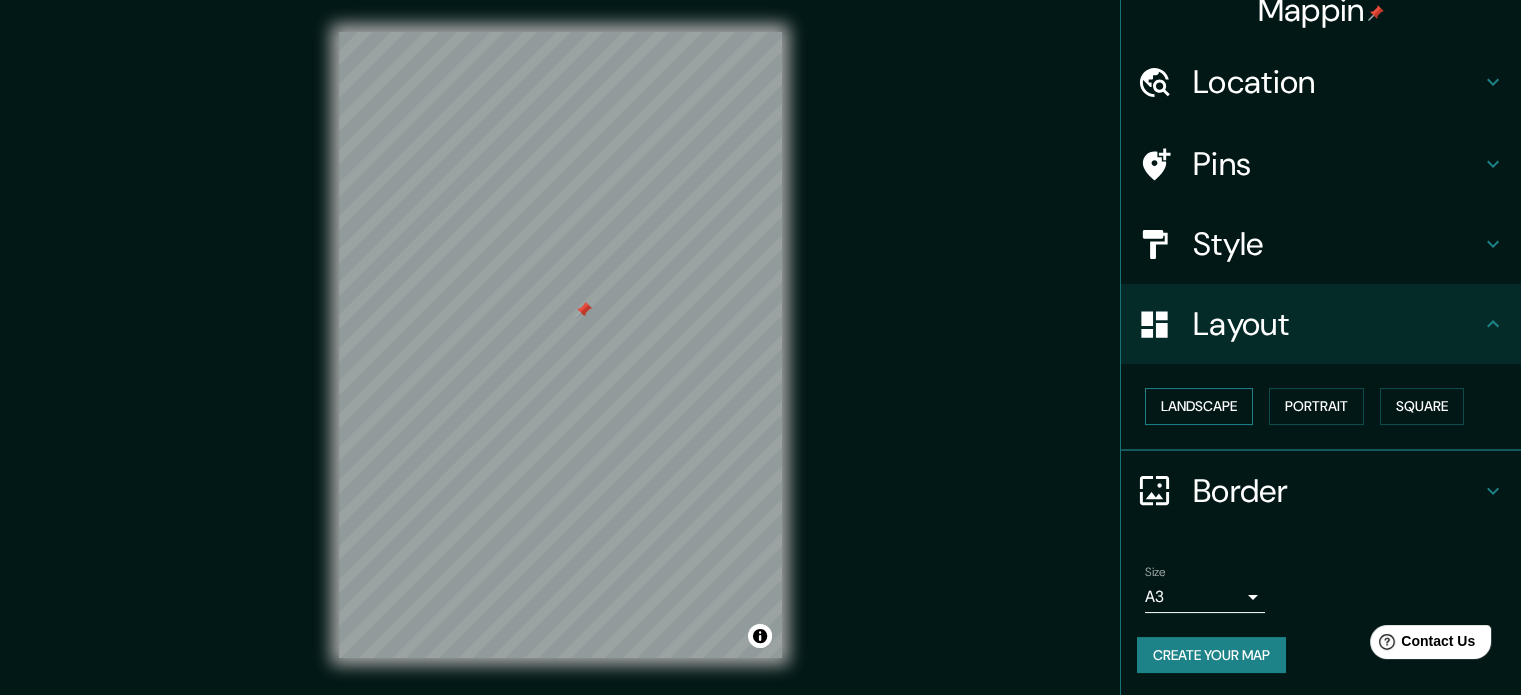 click on "Landscape" at bounding box center (1199, 406) 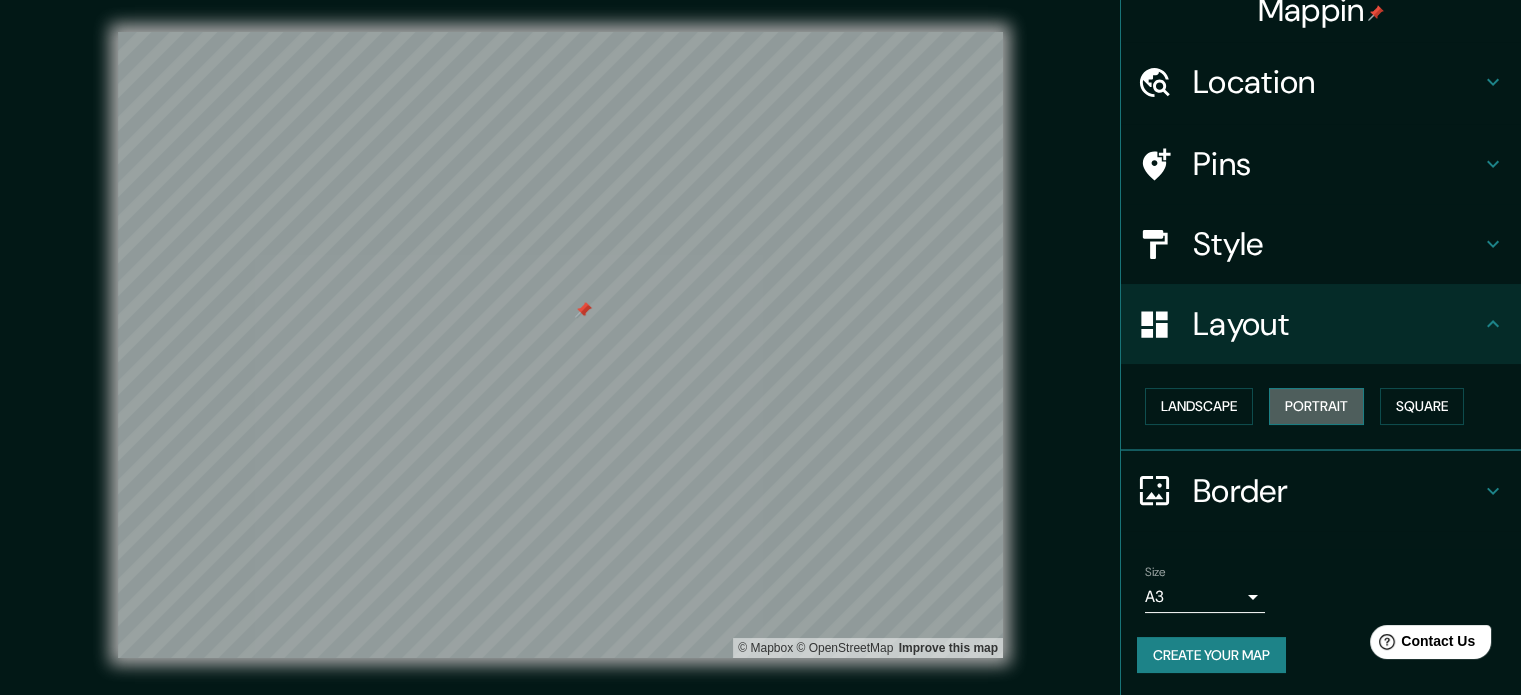 click on "Portrait" at bounding box center [1316, 406] 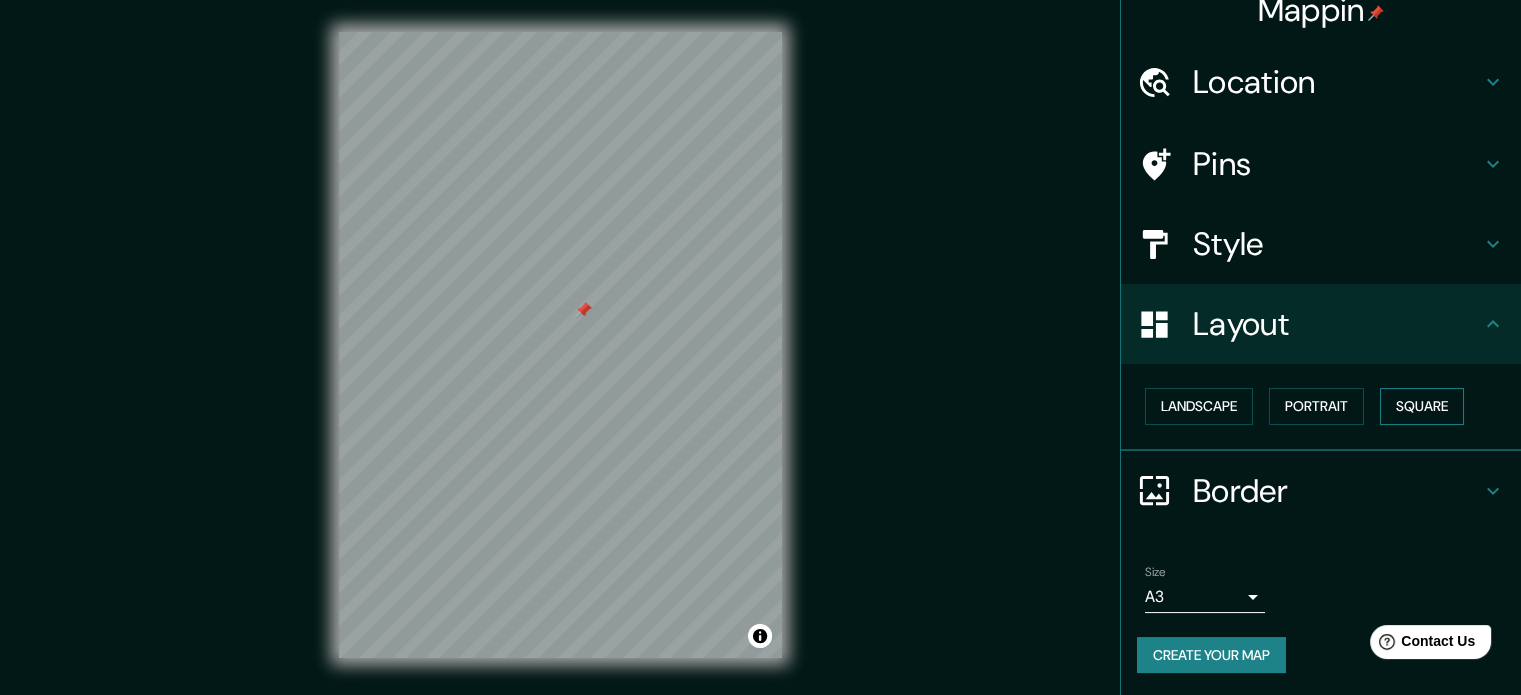 click on "Square" at bounding box center [1422, 406] 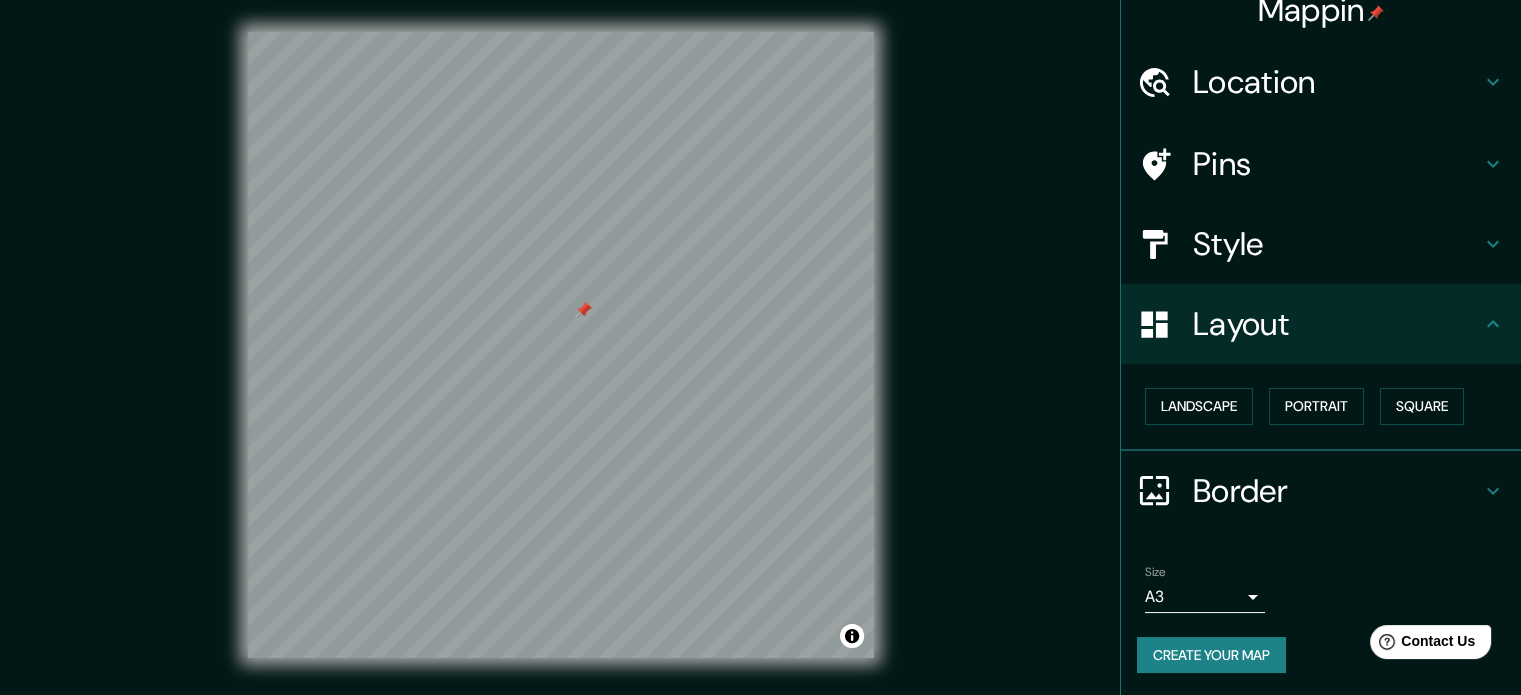 click on "Landscape Portrait Square" at bounding box center (1329, 406) 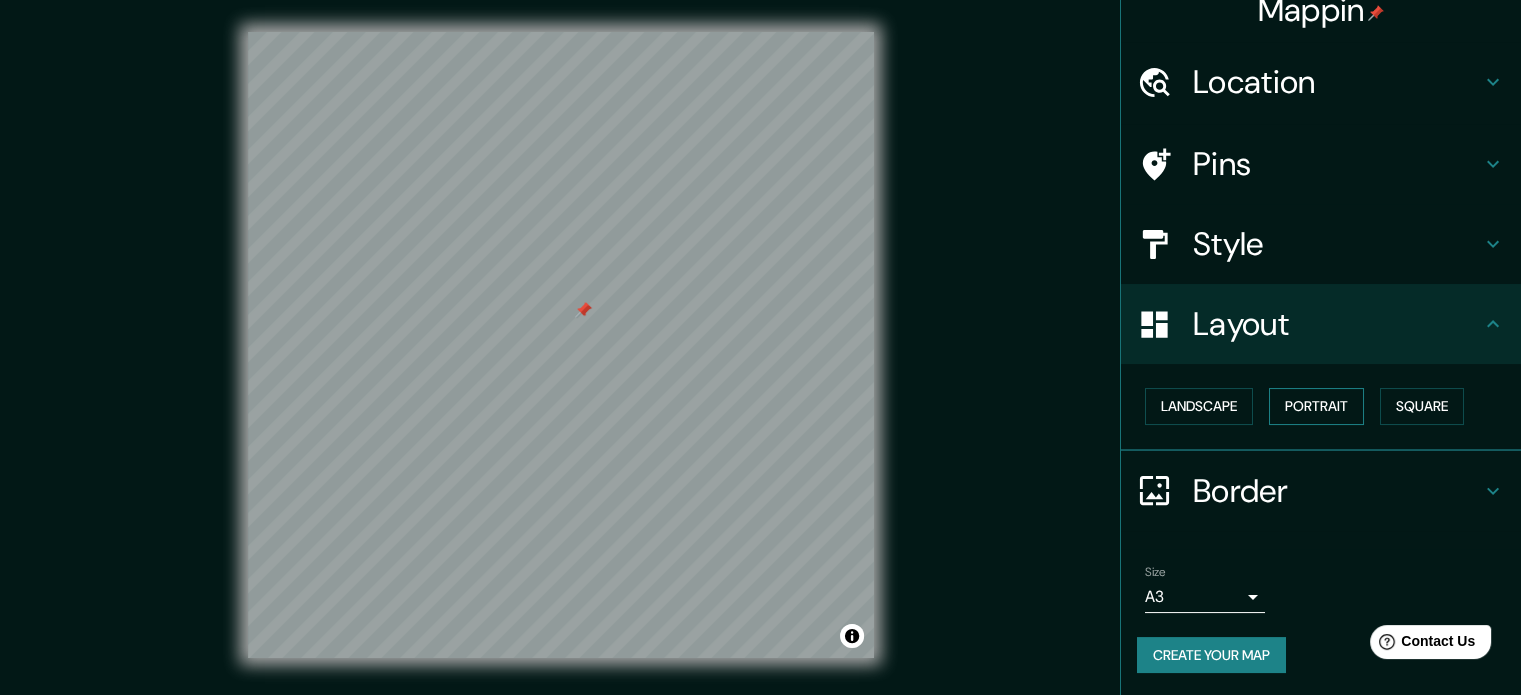click on "Portrait" at bounding box center [1316, 406] 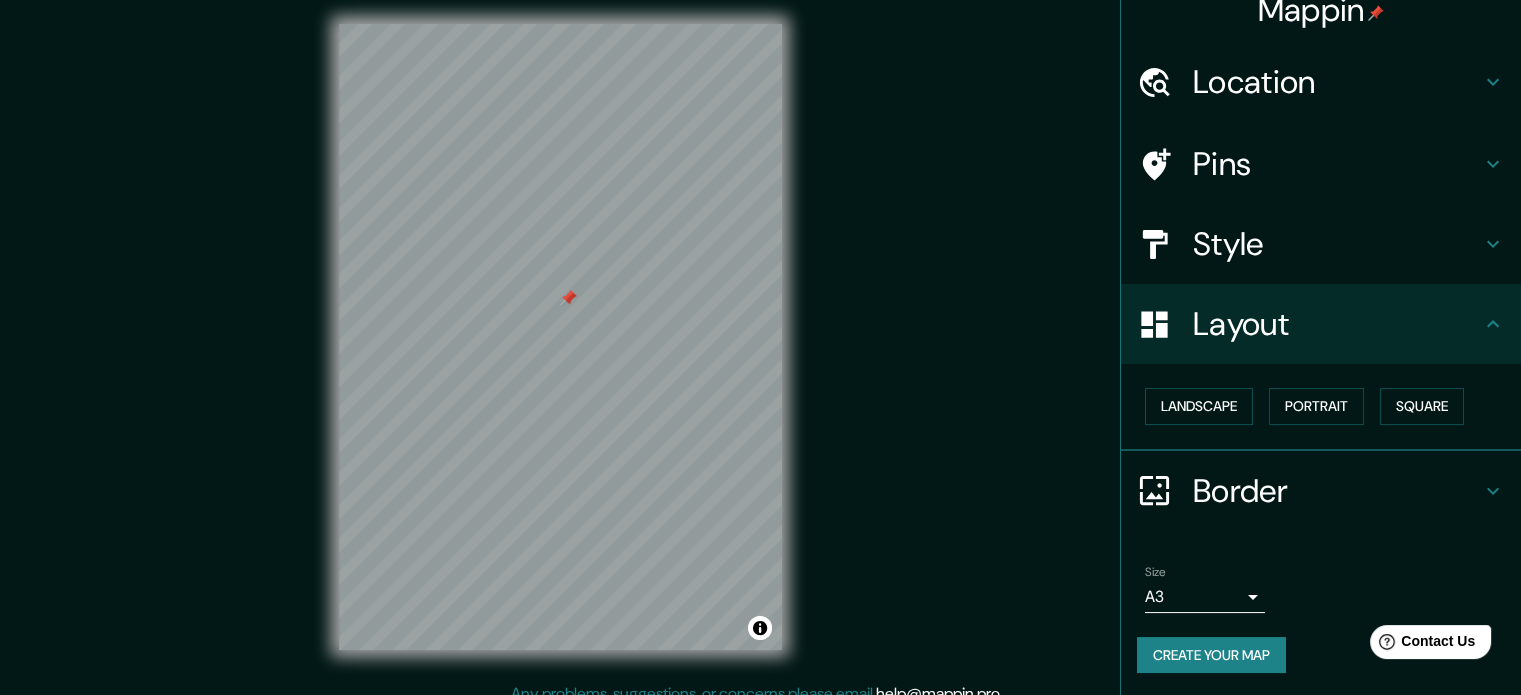 scroll, scrollTop: 0, scrollLeft: 0, axis: both 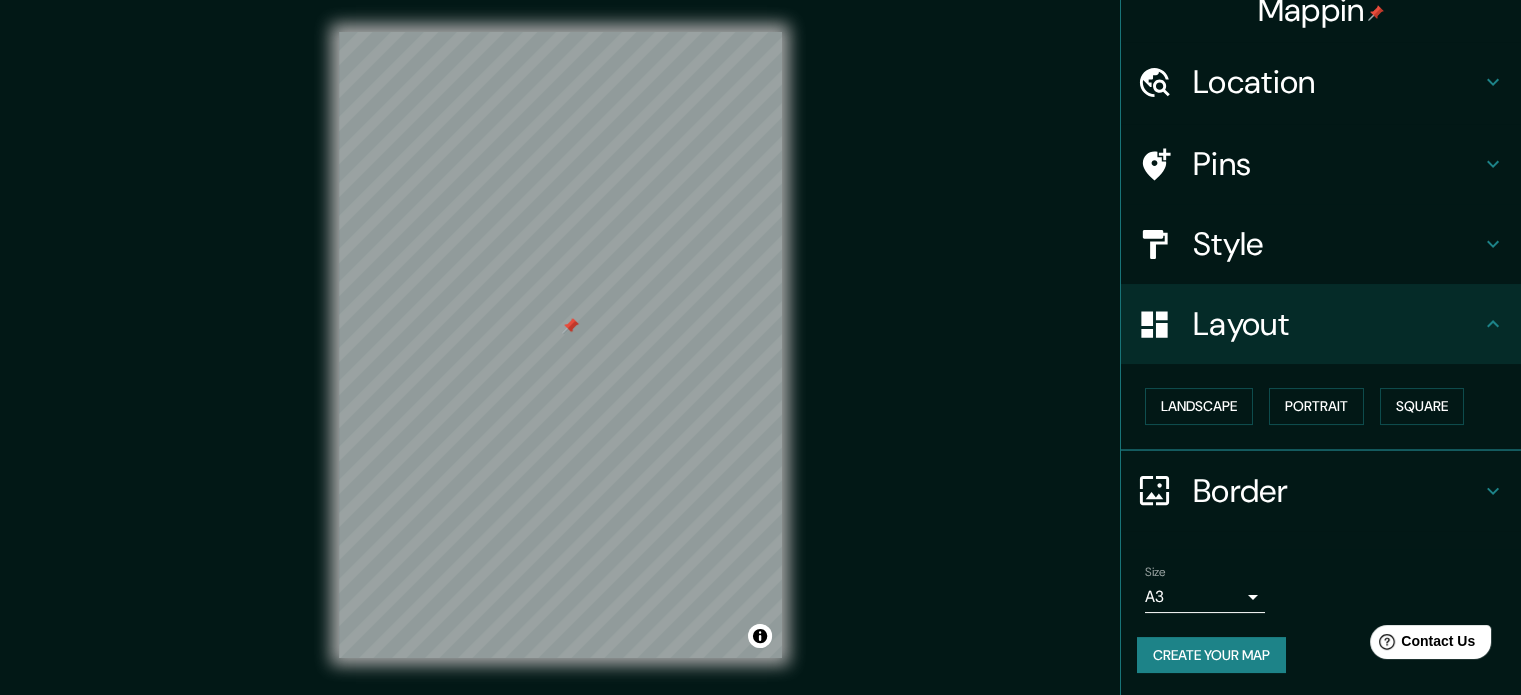 drag, startPoint x: 571, startPoint y: 308, endPoint x: 573, endPoint y: 328, distance: 20.09975 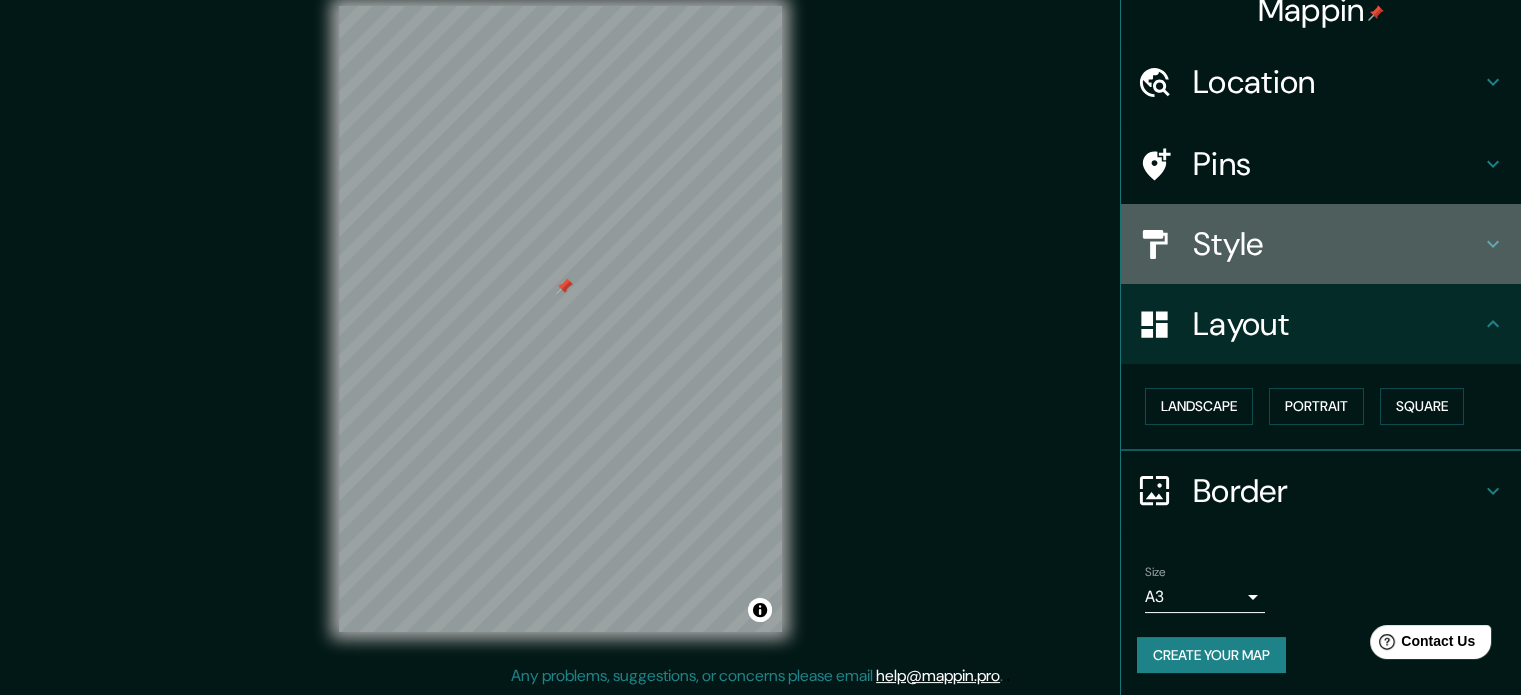 click on "Style" at bounding box center (1337, 244) 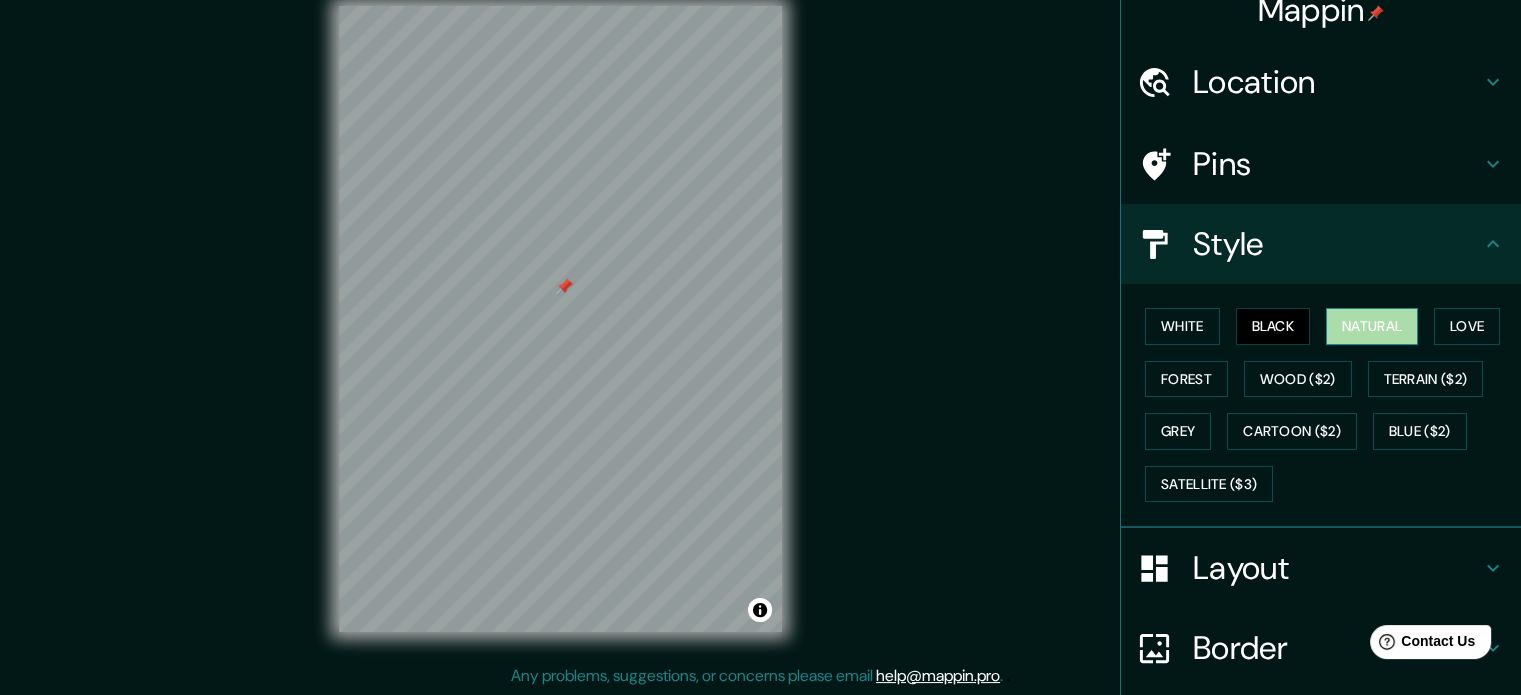 click on "Natural" at bounding box center [1372, 326] 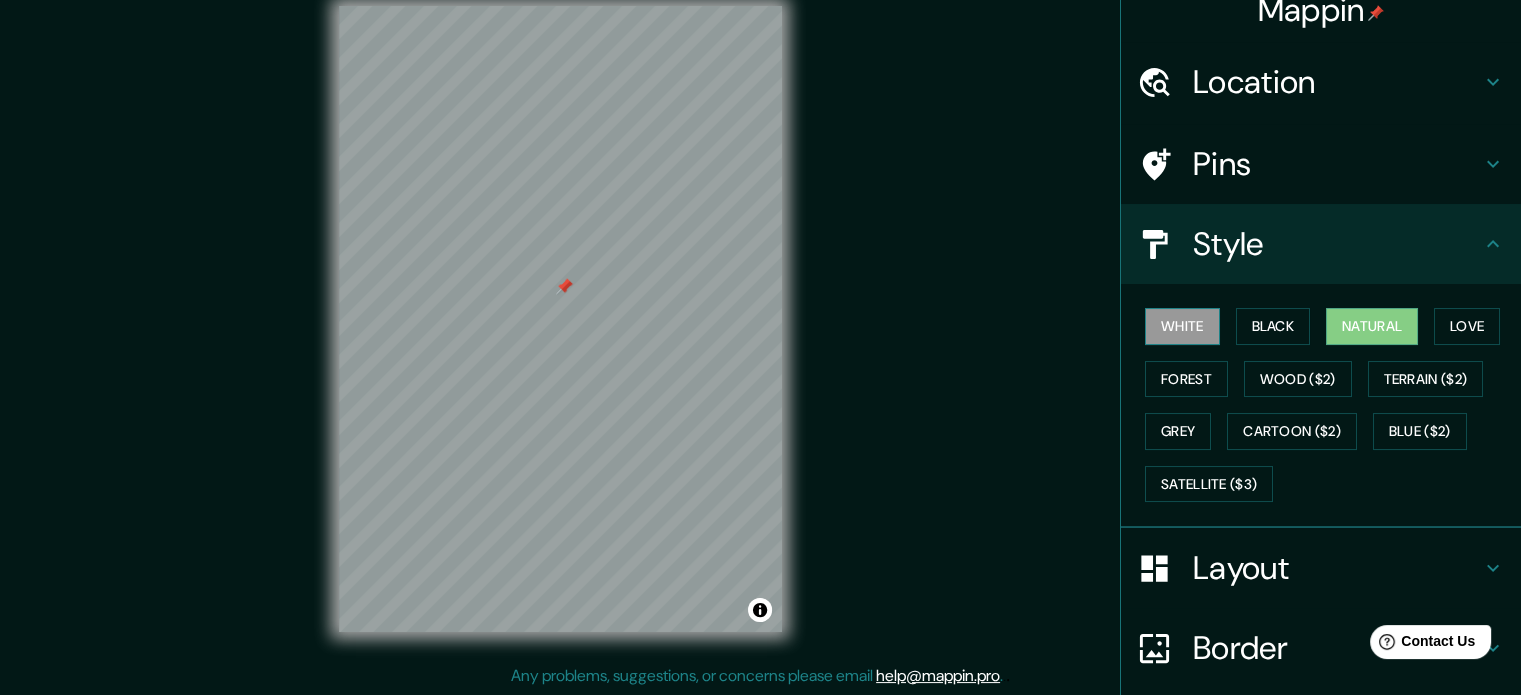 click on "White" at bounding box center [1182, 326] 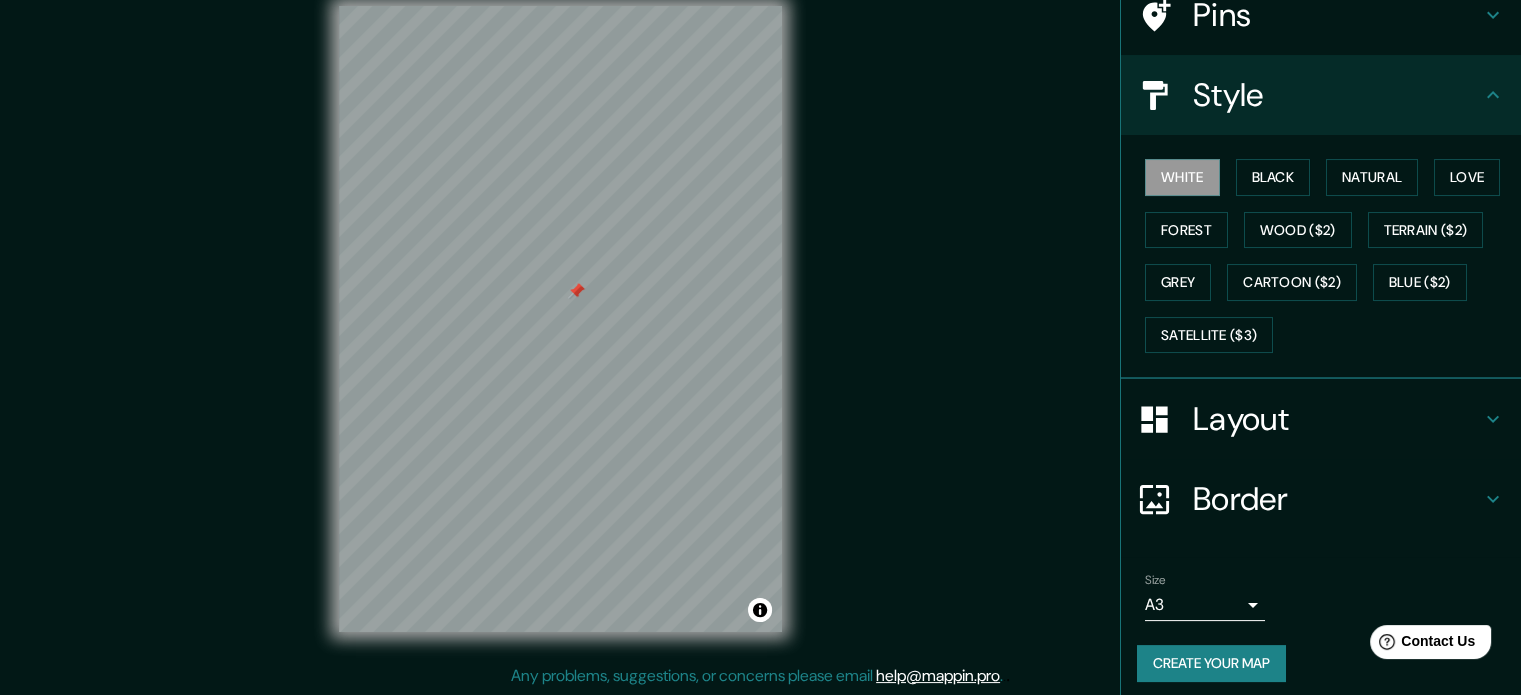 scroll, scrollTop: 178, scrollLeft: 0, axis: vertical 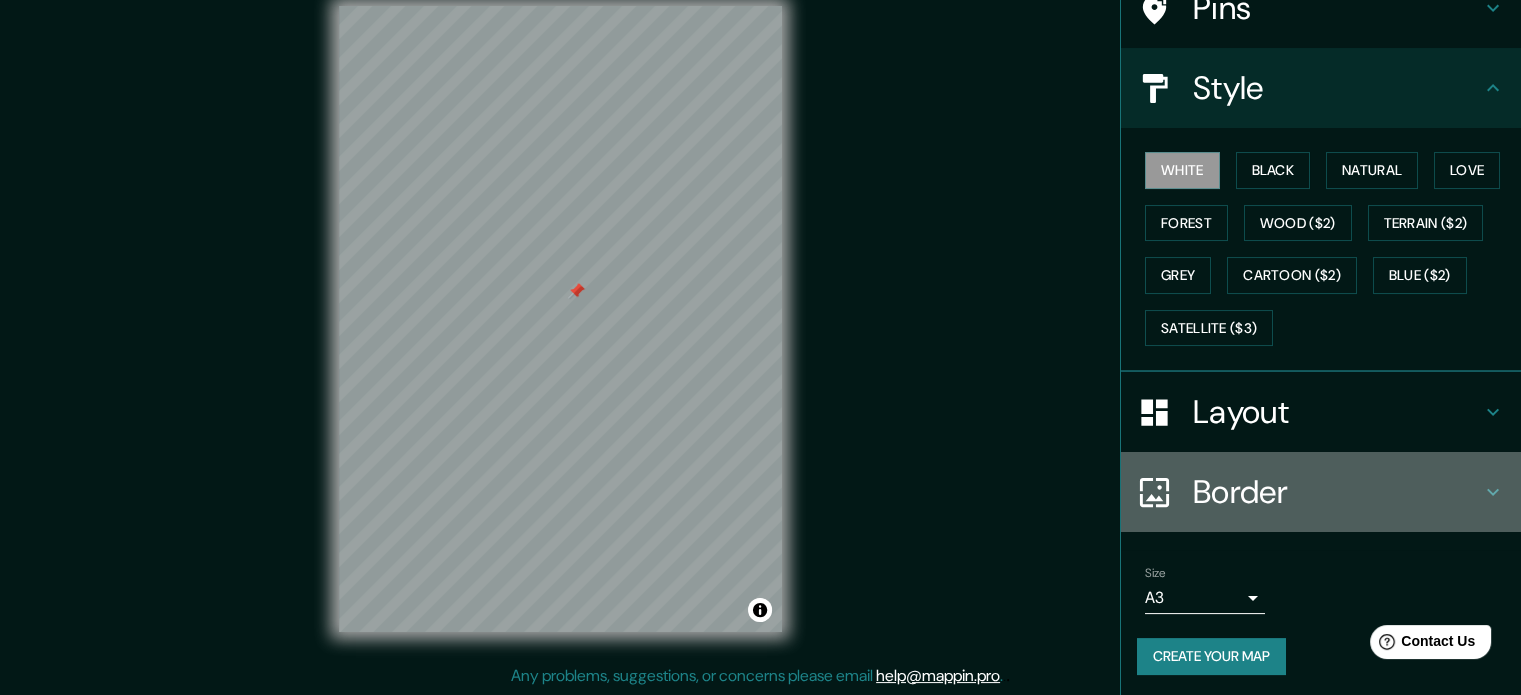 click on "Border" at bounding box center (1337, 492) 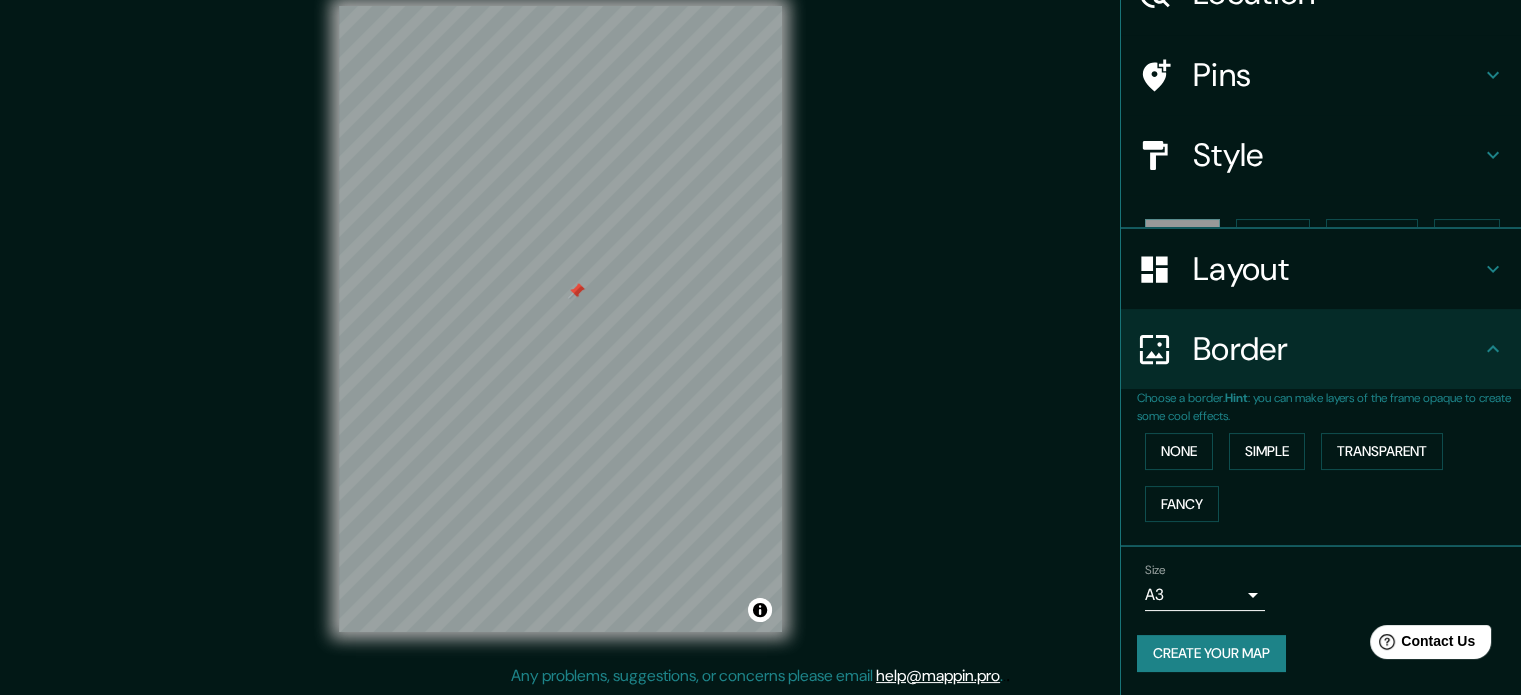 scroll, scrollTop: 76, scrollLeft: 0, axis: vertical 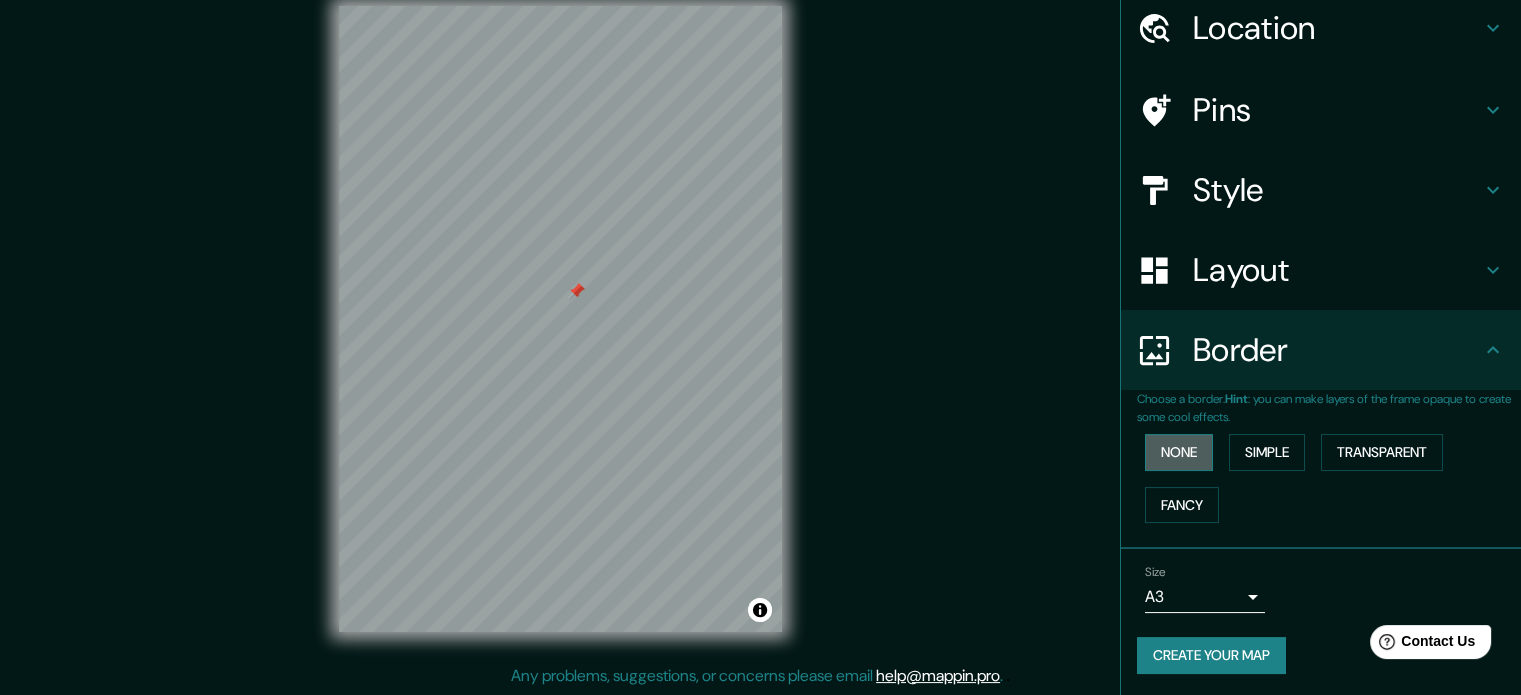 click on "None" at bounding box center [1179, 452] 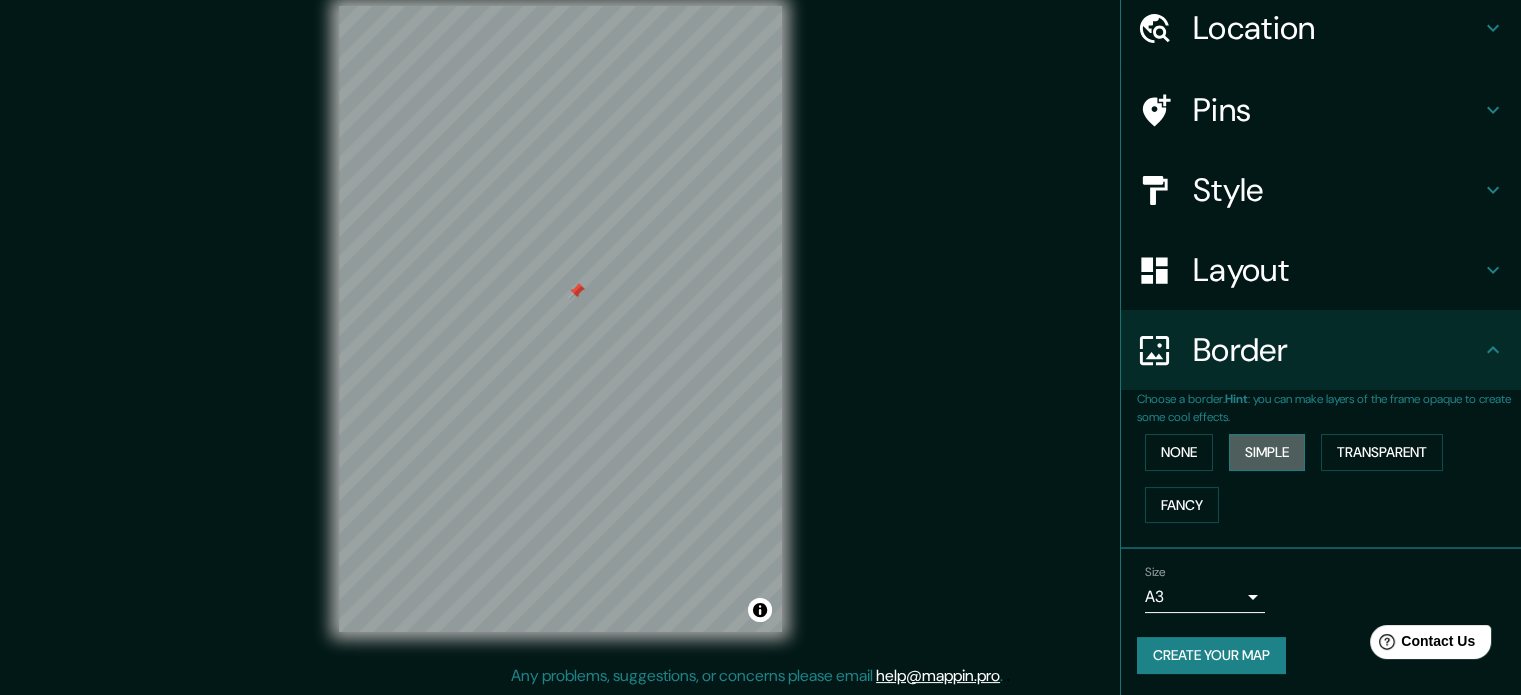 click on "Simple" at bounding box center [1267, 452] 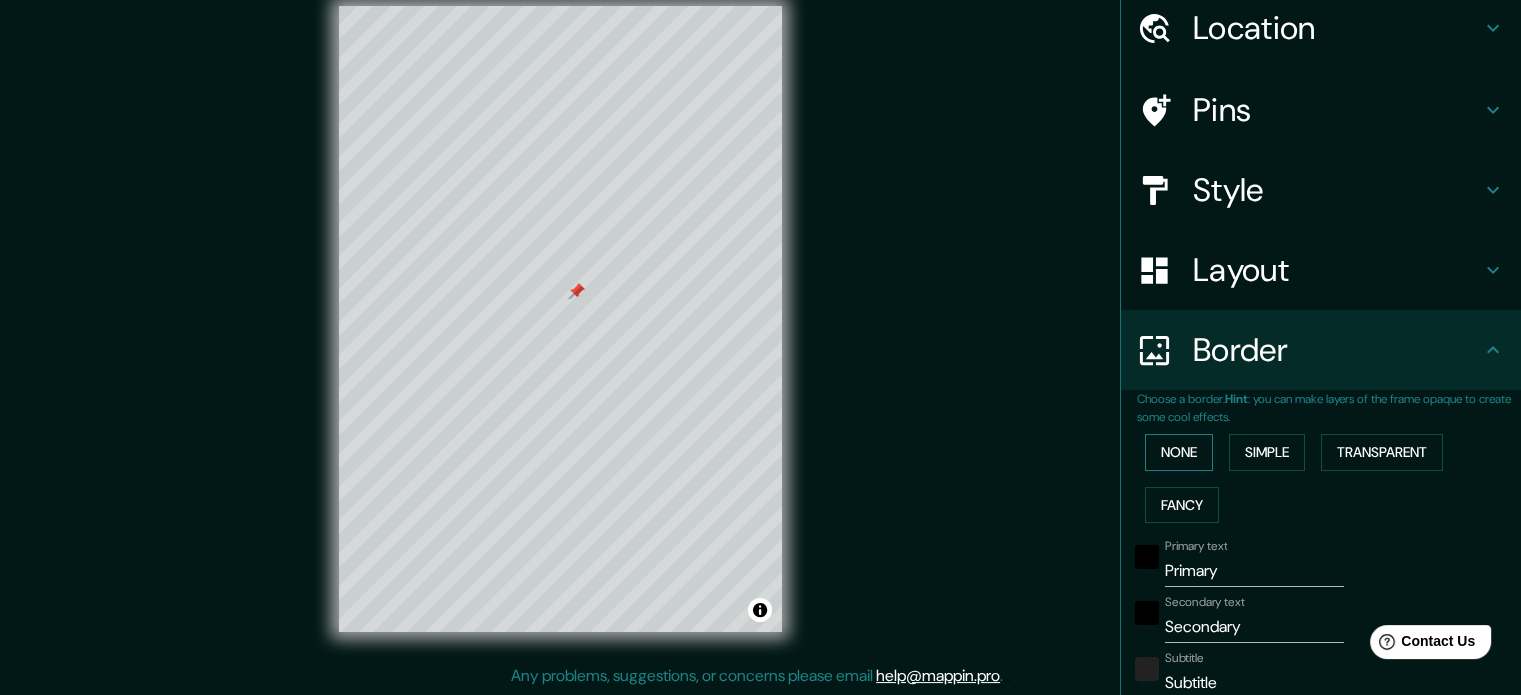 click on "None" at bounding box center [1179, 452] 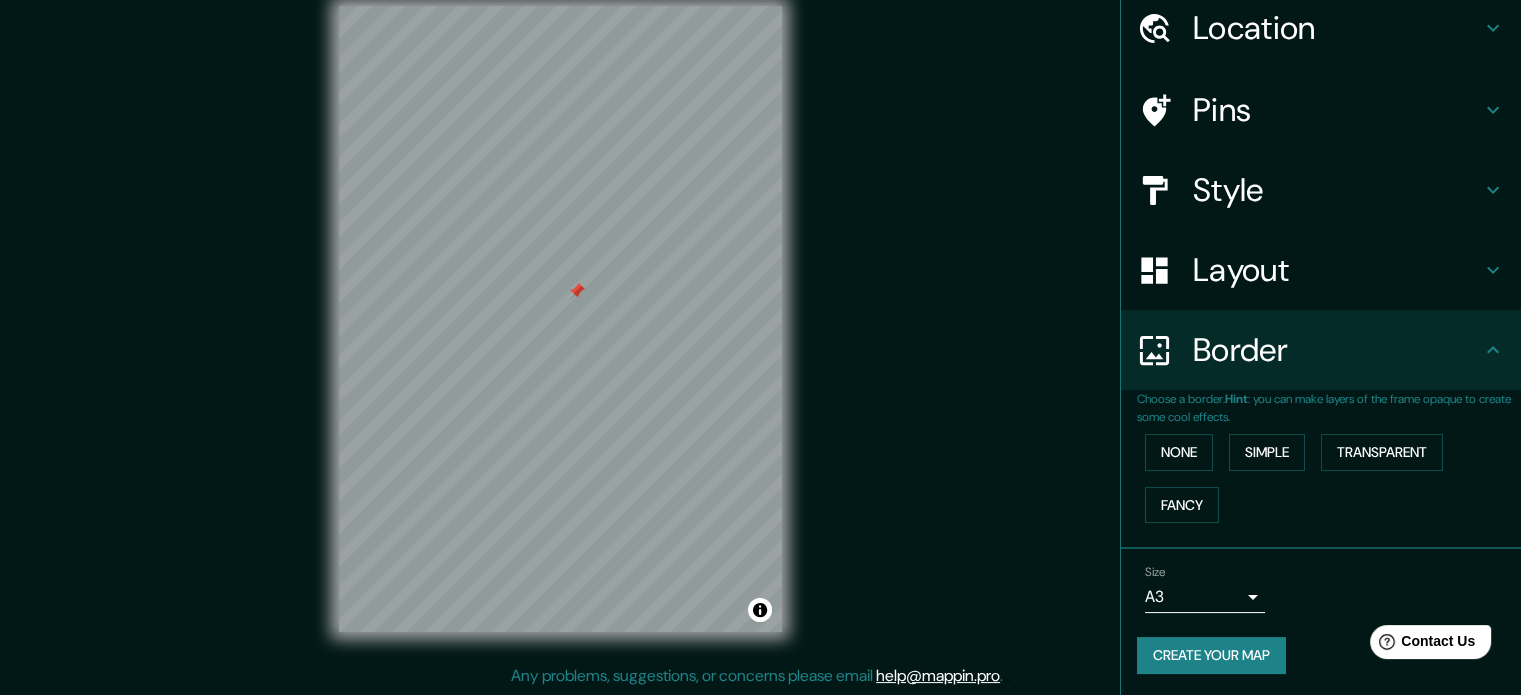click on "Layout" at bounding box center (1321, 270) 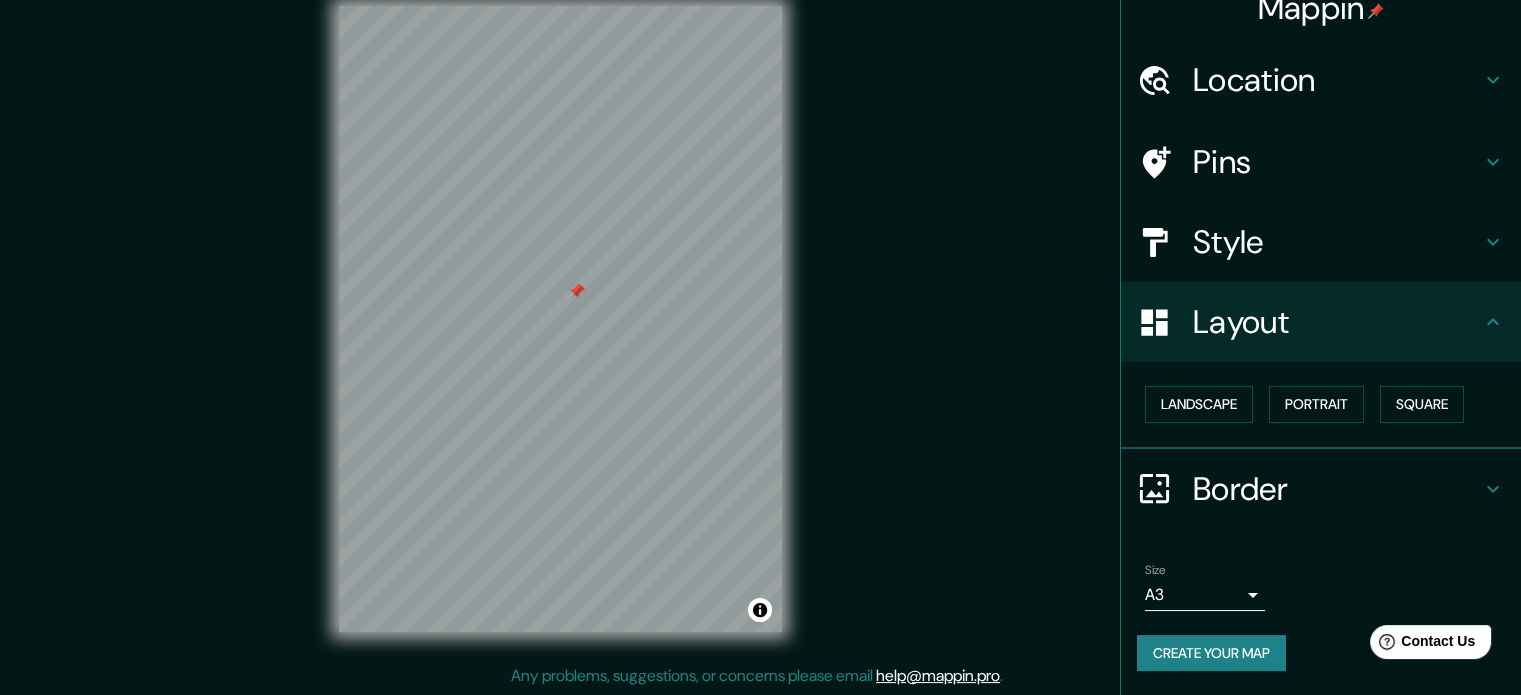 scroll, scrollTop: 22, scrollLeft: 0, axis: vertical 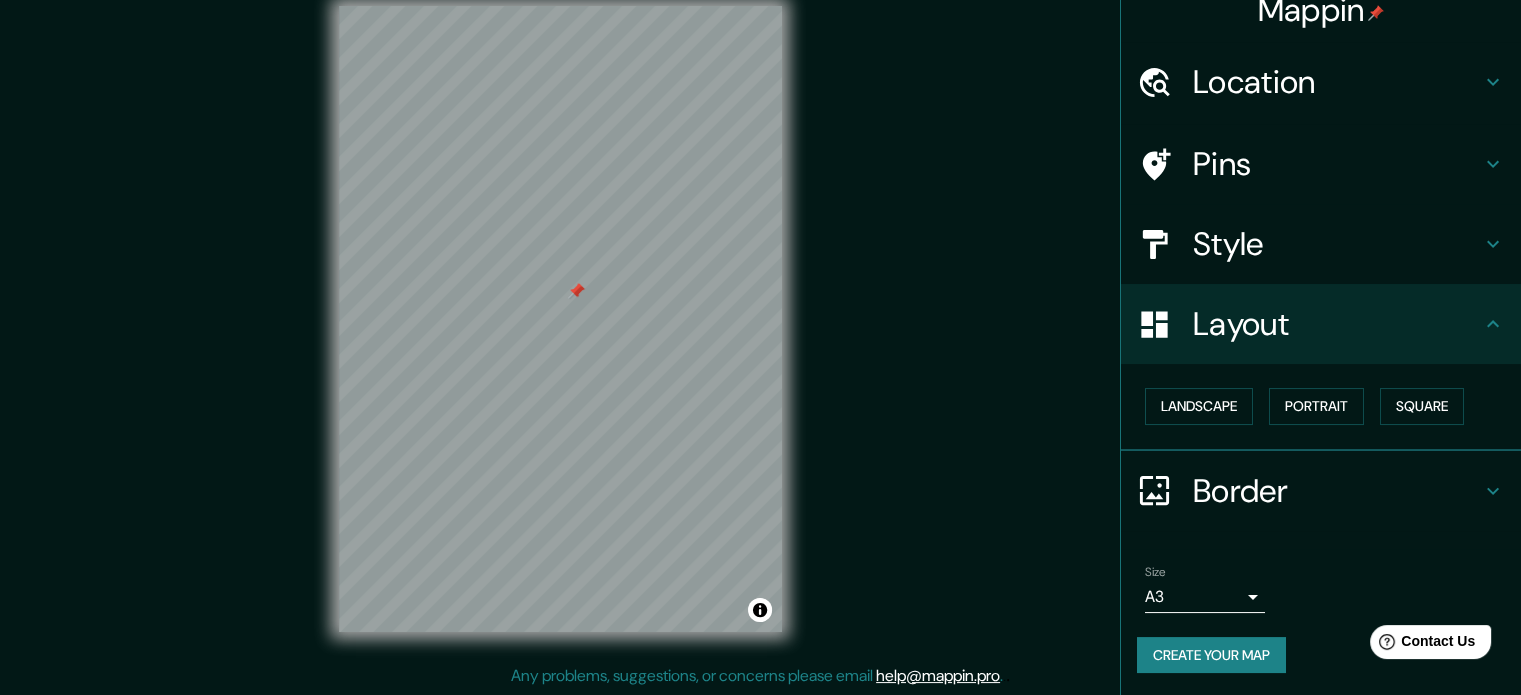 click on "Style" at bounding box center (1337, 244) 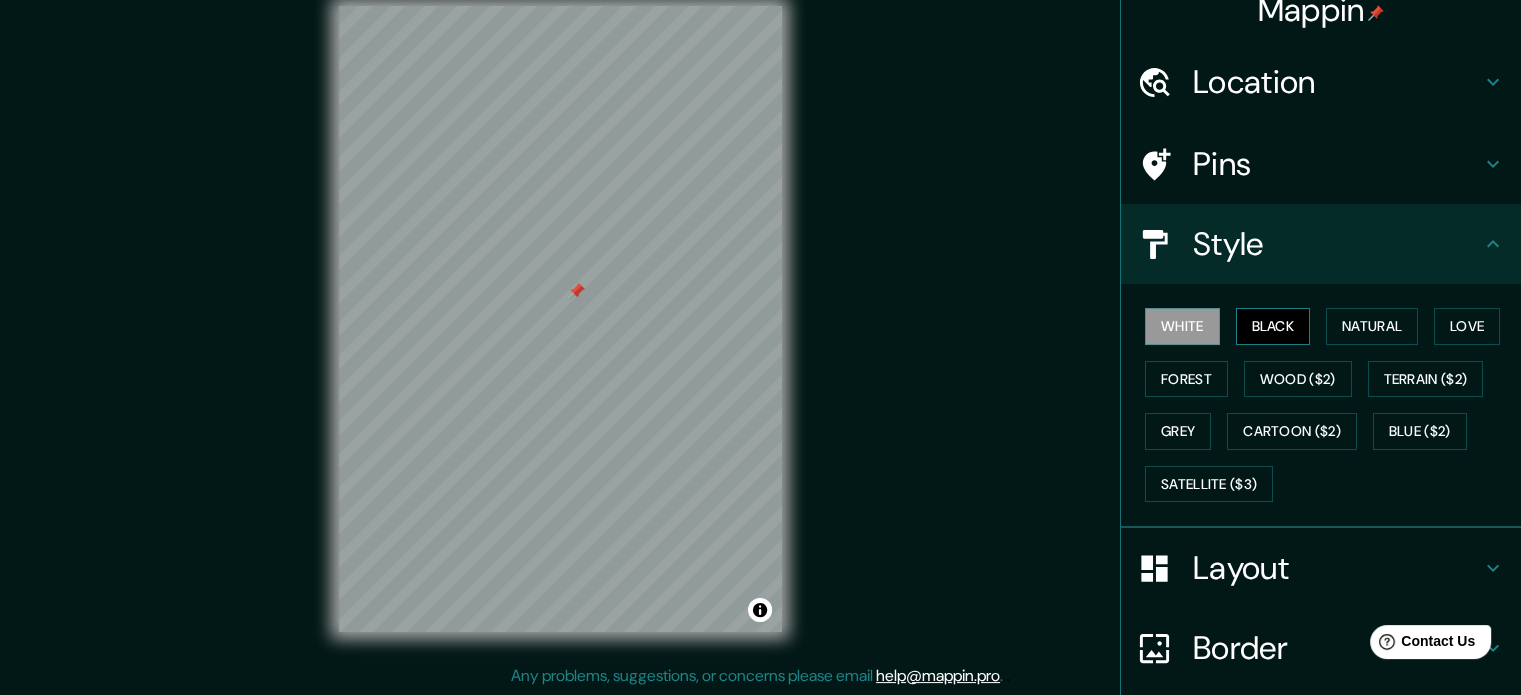 click on "Black" at bounding box center [1273, 326] 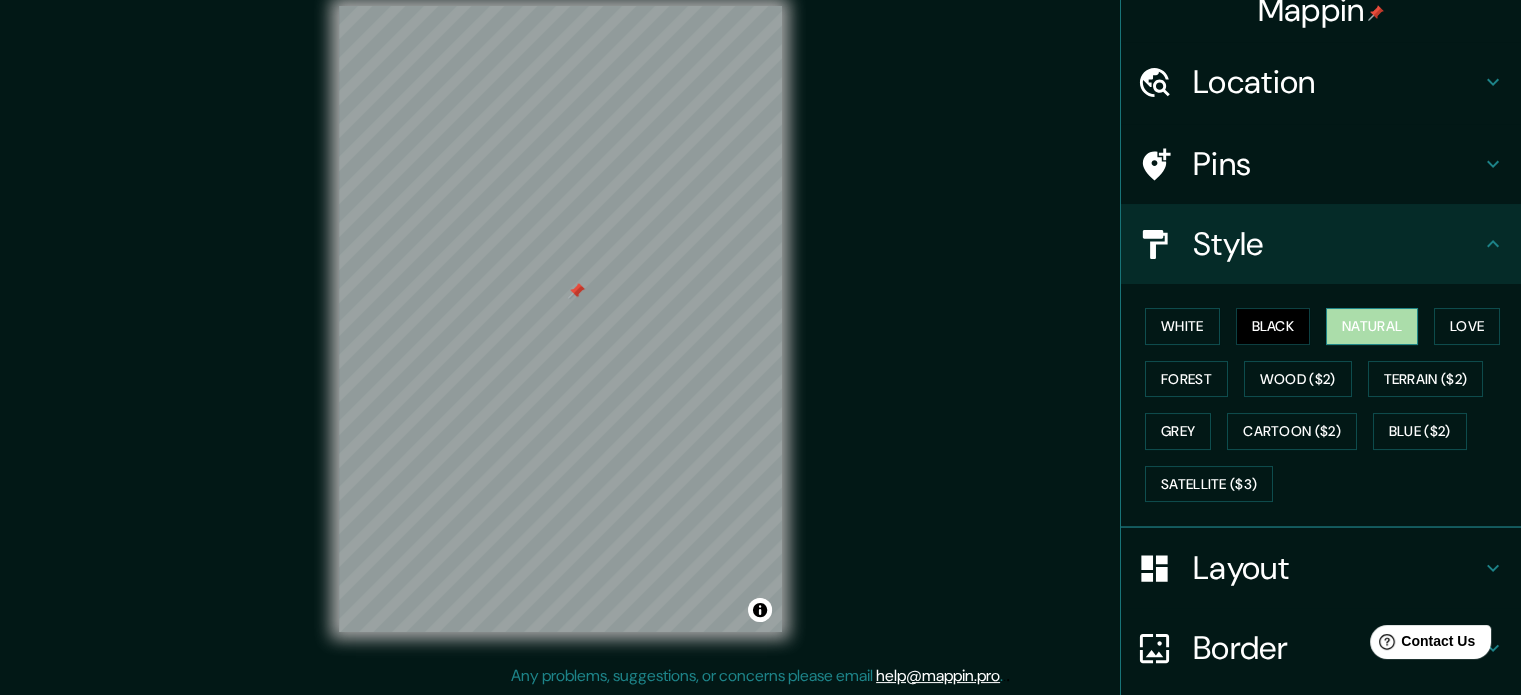 click on "Natural" at bounding box center [1372, 326] 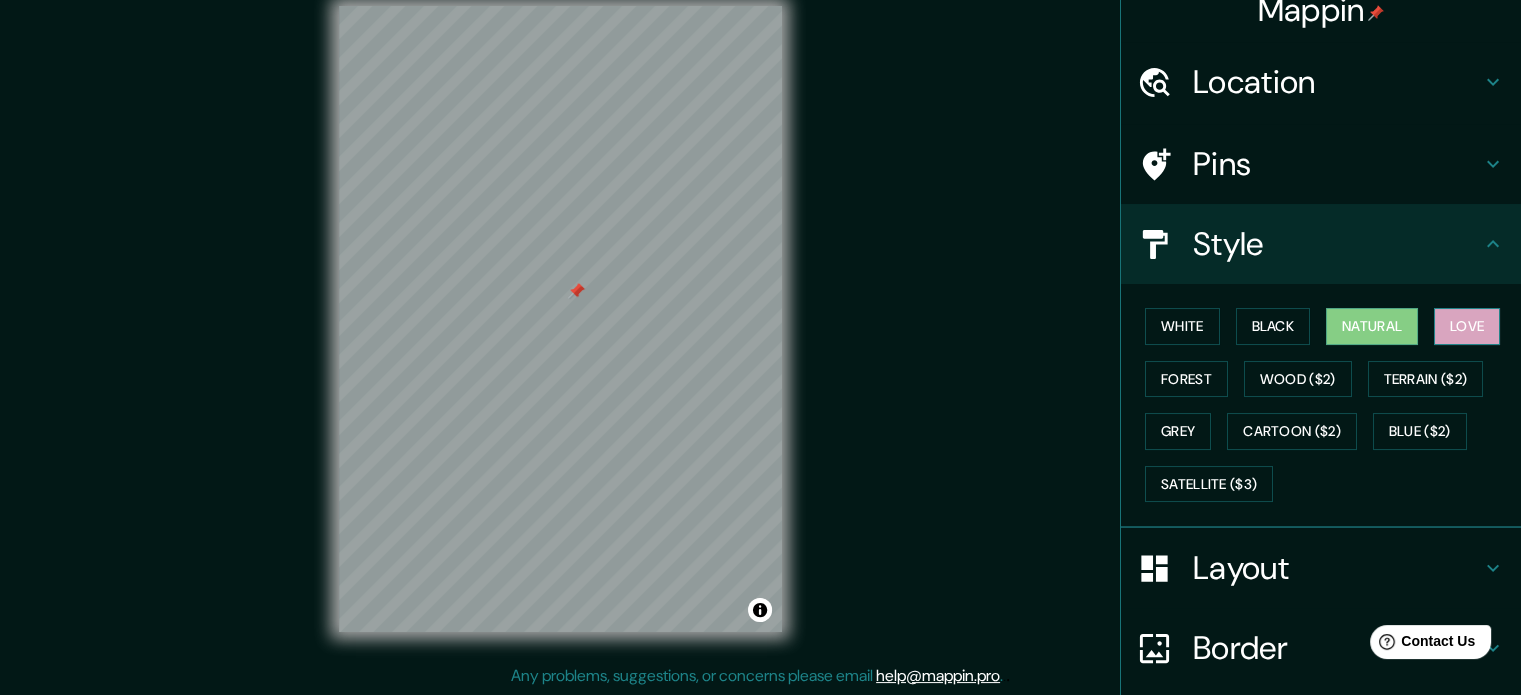 click on "Love" at bounding box center (1467, 326) 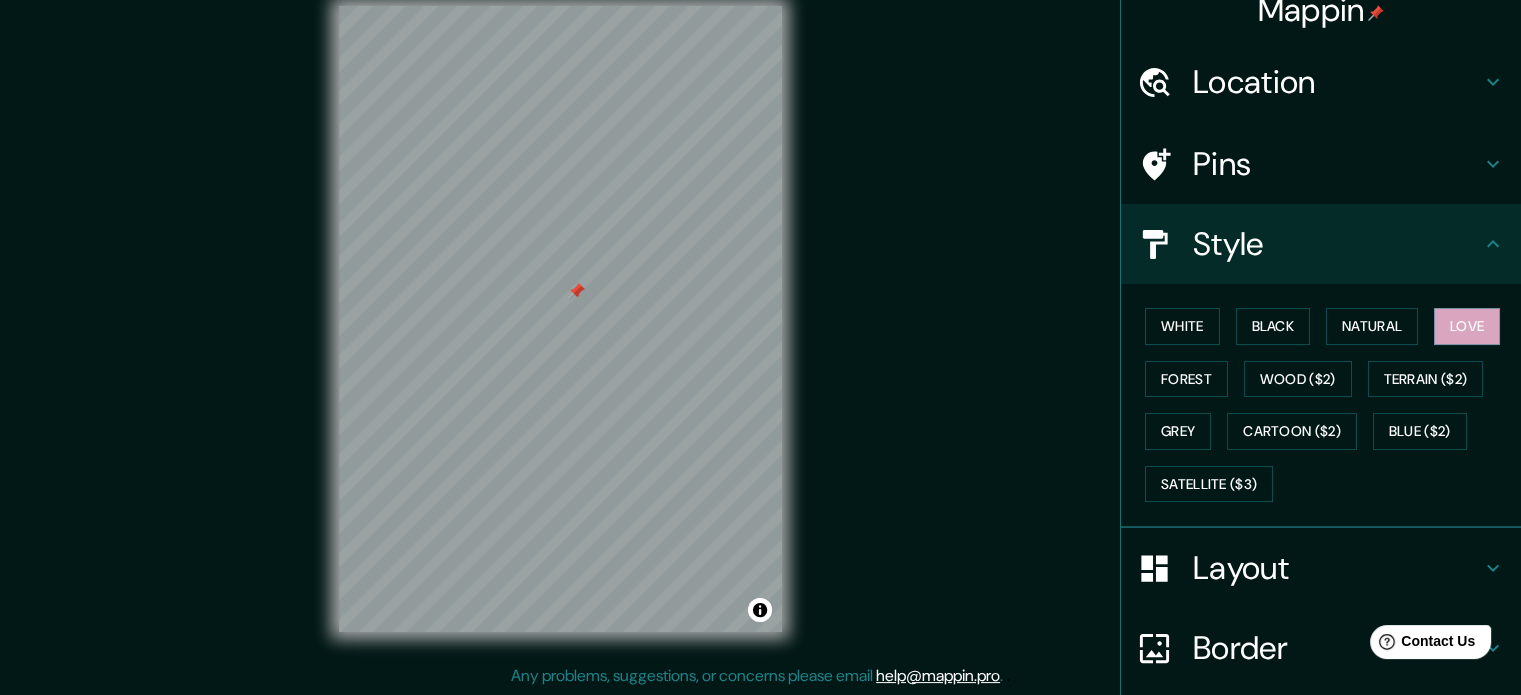 click on "White Black Natural Love Forest Wood ($2) Terrain ($2) Grey Cartoon ($2) Blue ($2) Satellite ($3)" at bounding box center [1329, 405] 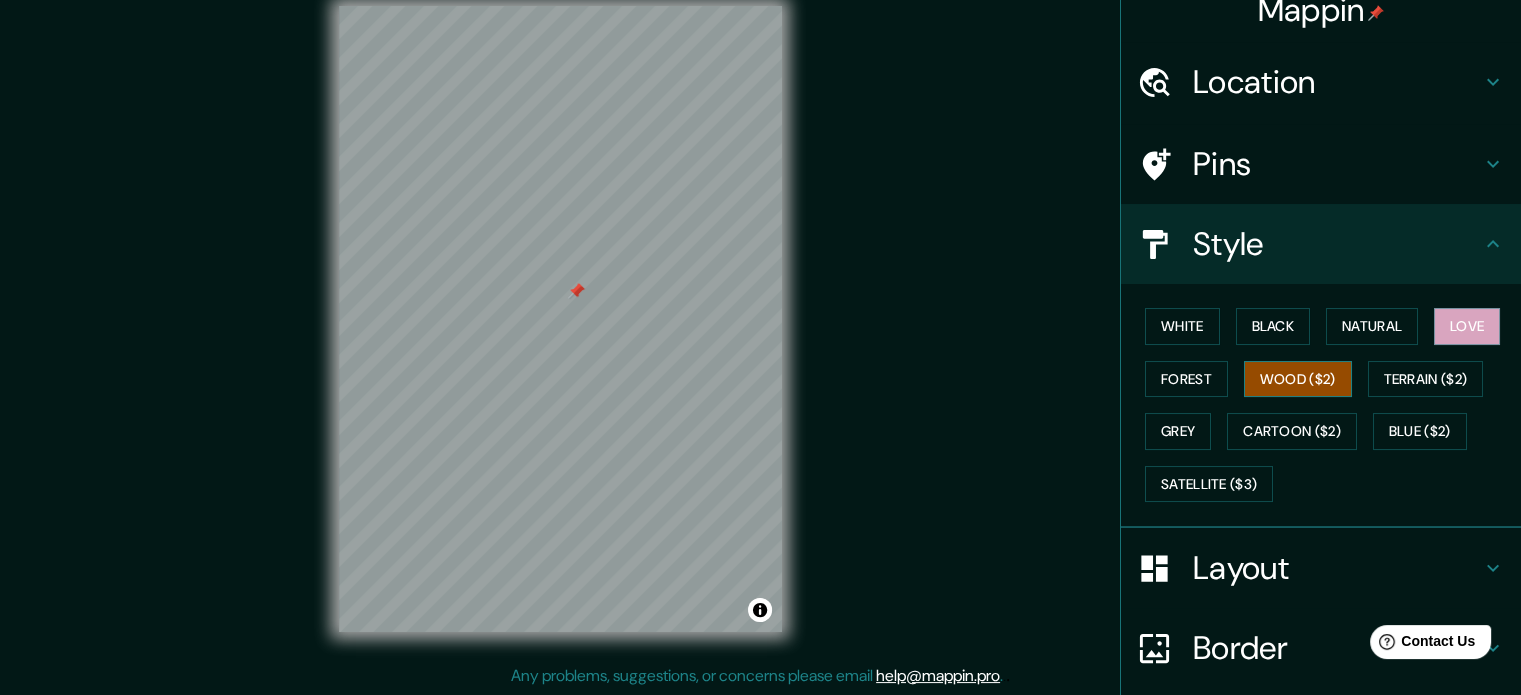 click on "Wood ($2)" at bounding box center [1298, 379] 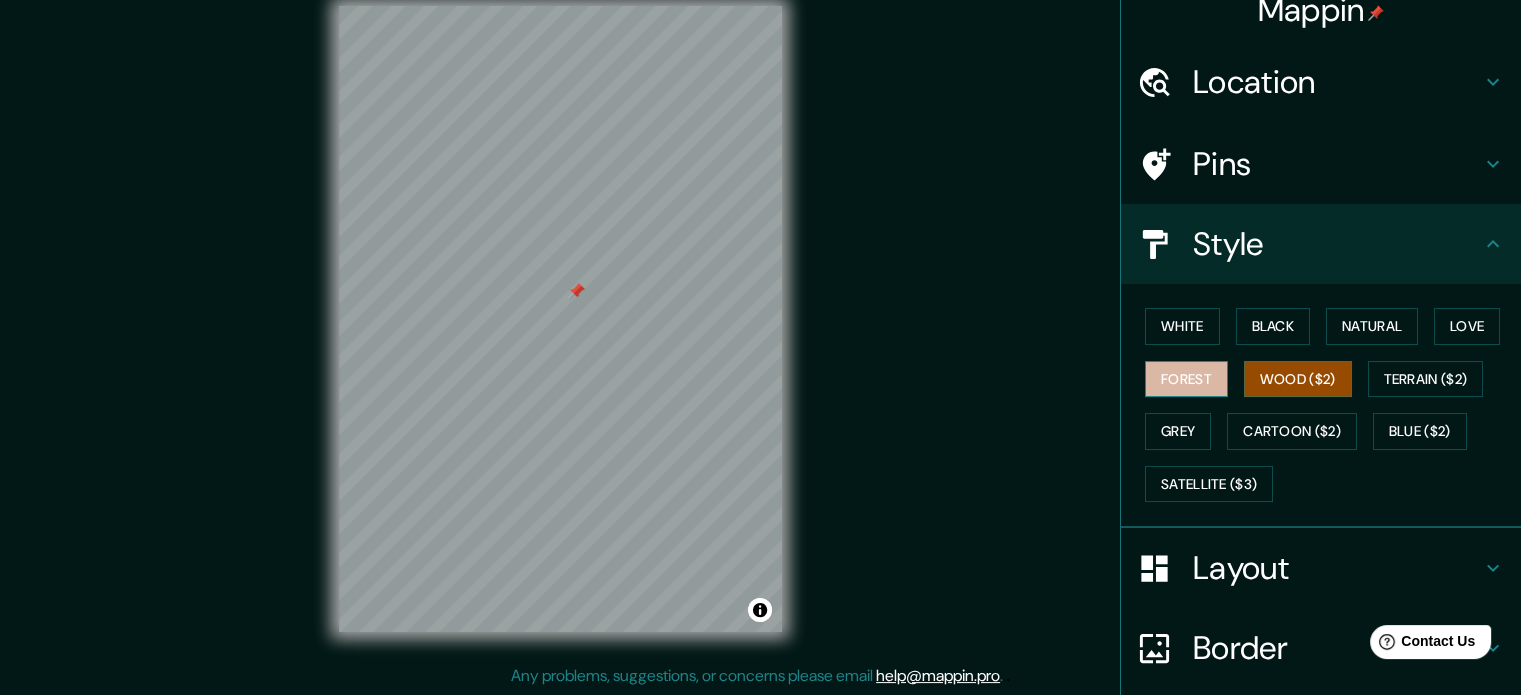 click on "Forest" at bounding box center [1186, 379] 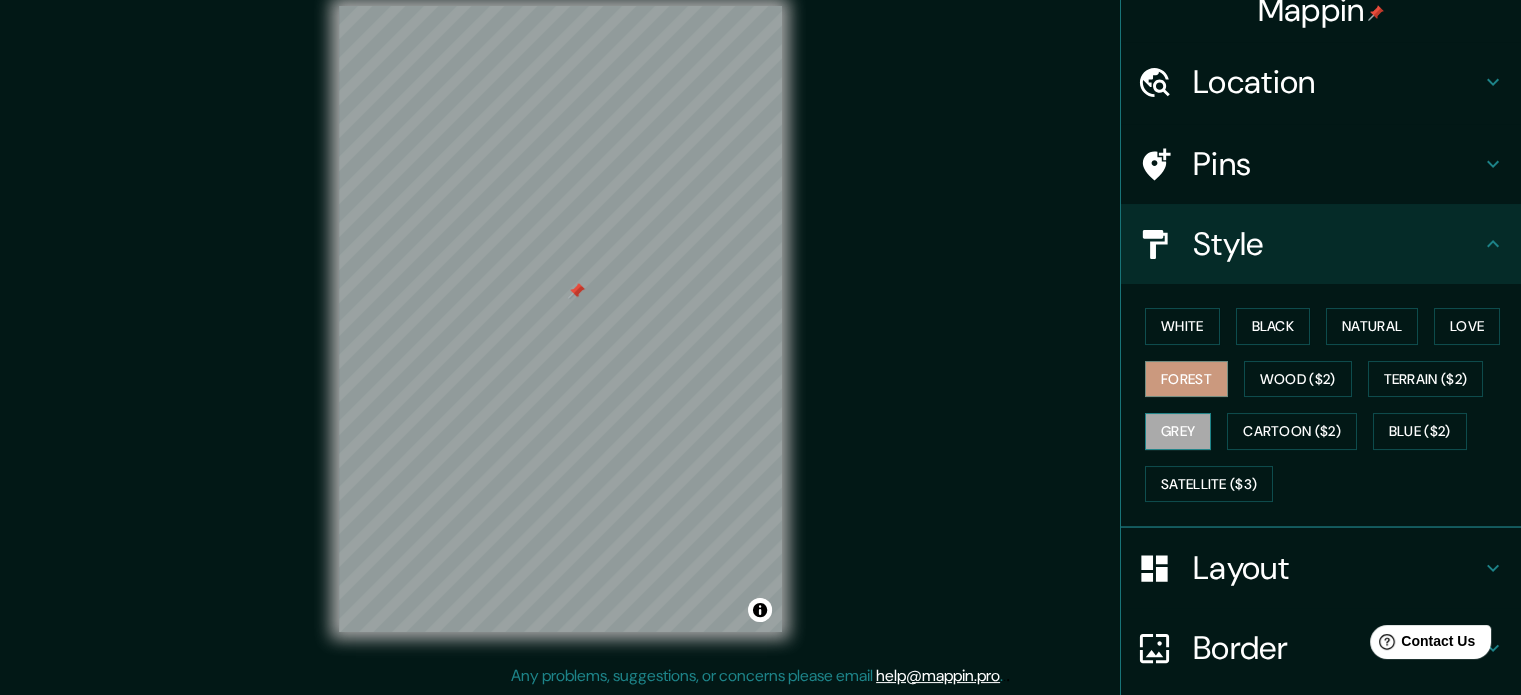 click on "Grey" at bounding box center (1178, 431) 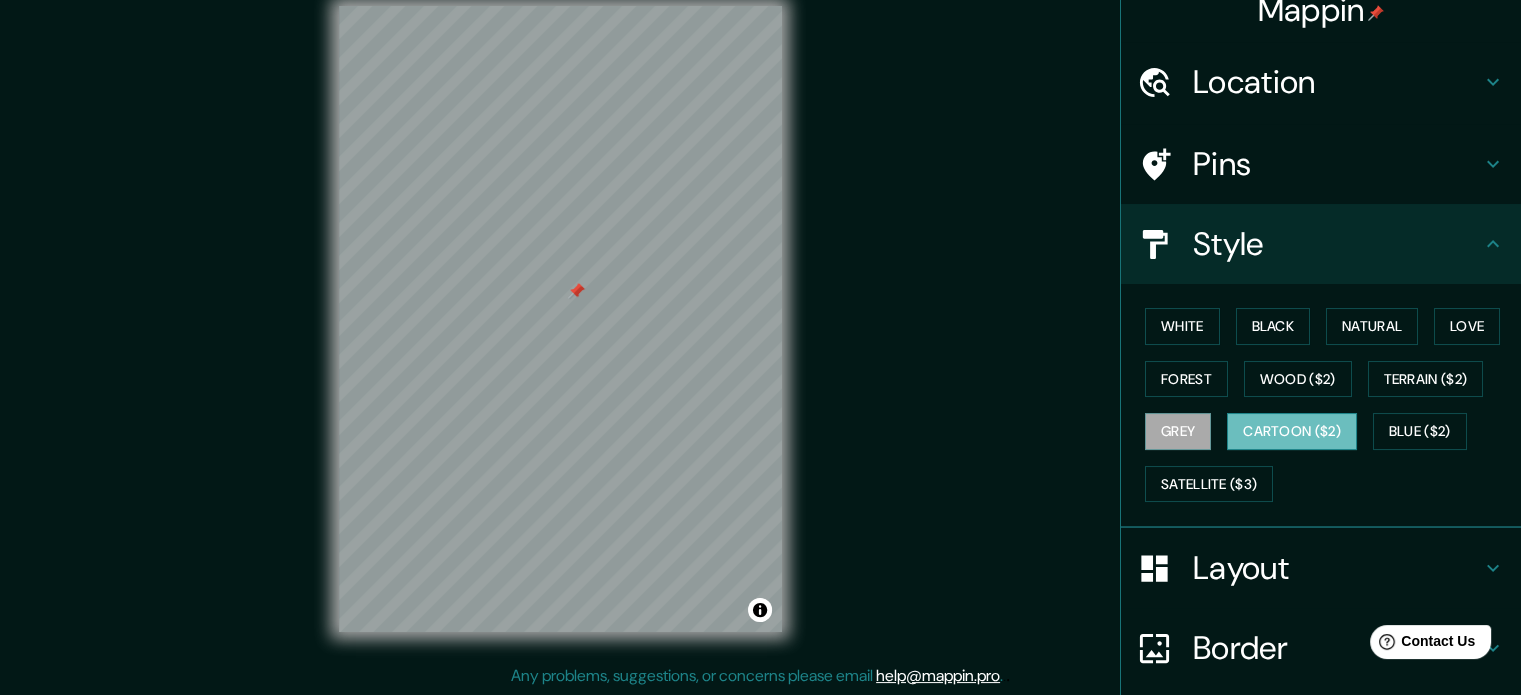 click on "Cartoon ($2)" at bounding box center [1292, 431] 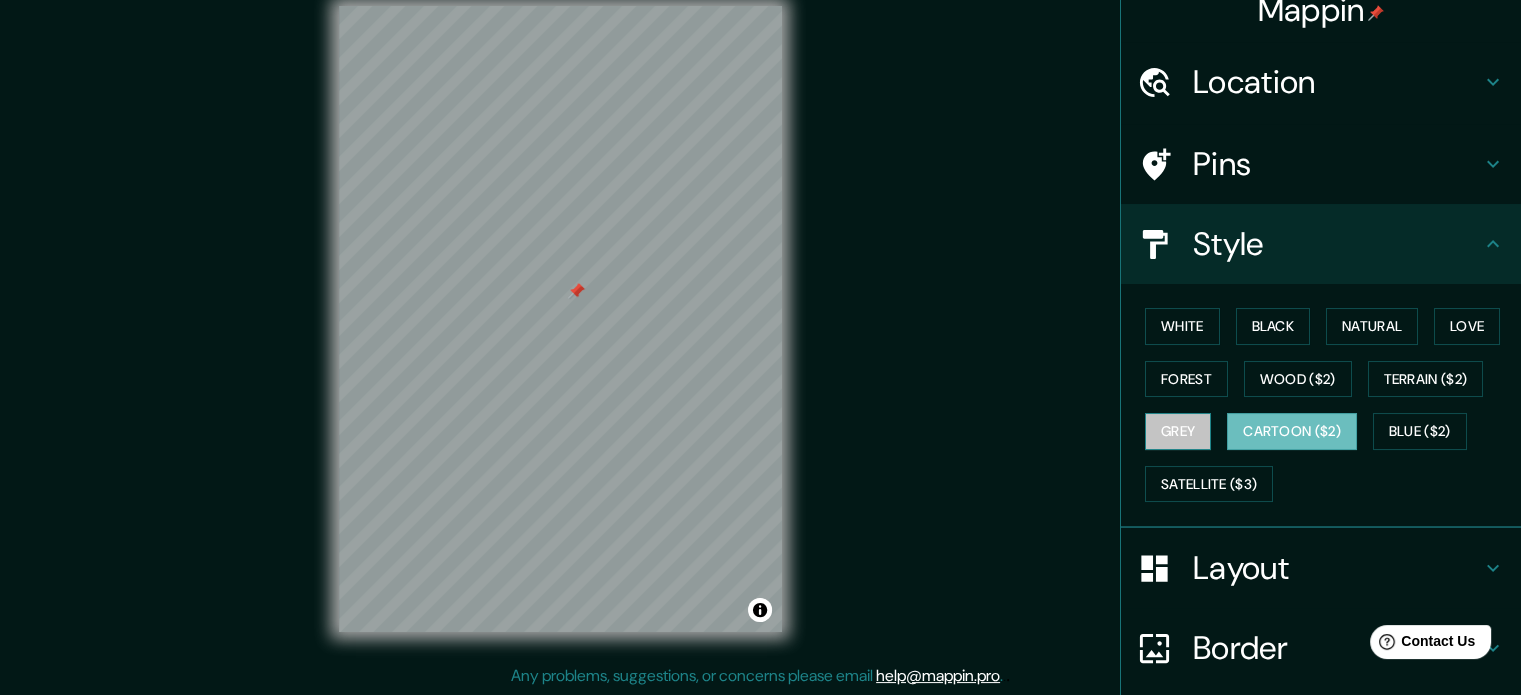 click on "Grey" at bounding box center [1178, 431] 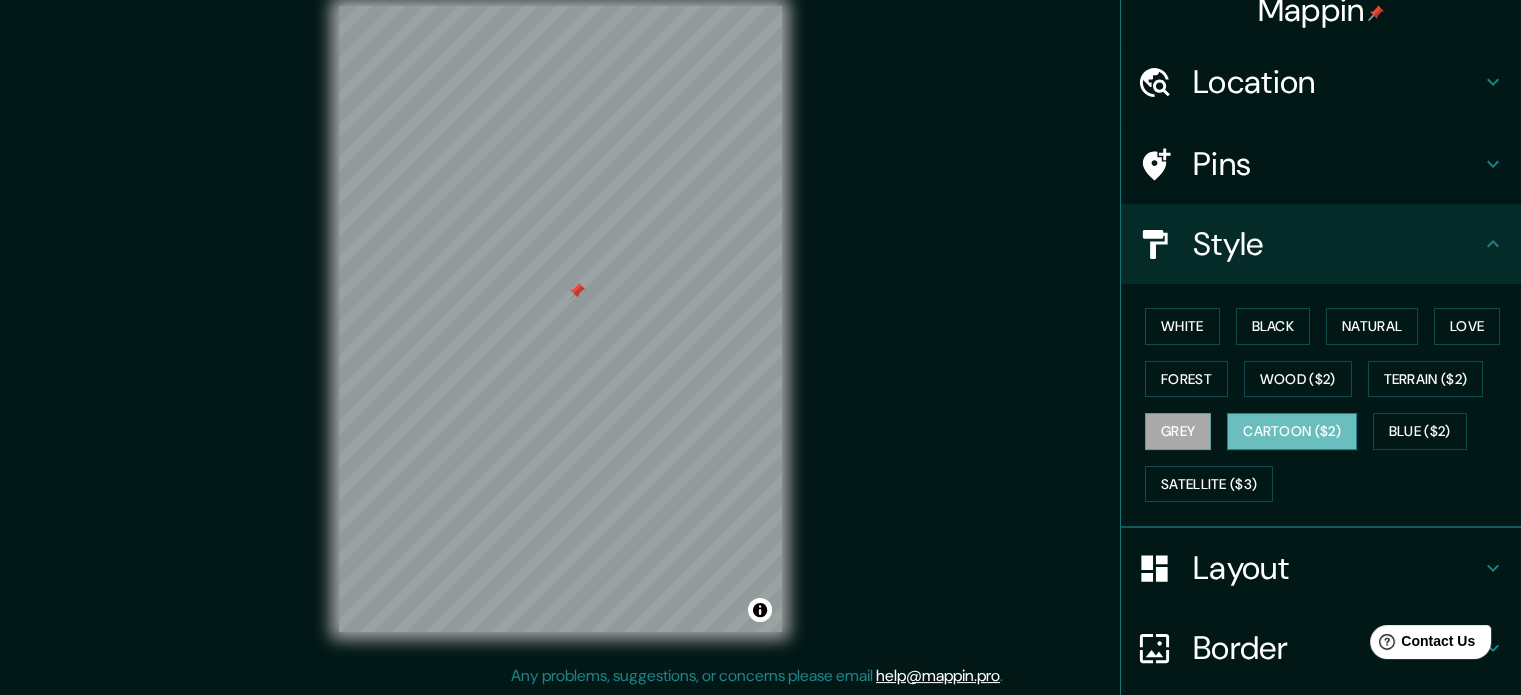 click on "Cartoon ($2)" at bounding box center (1292, 431) 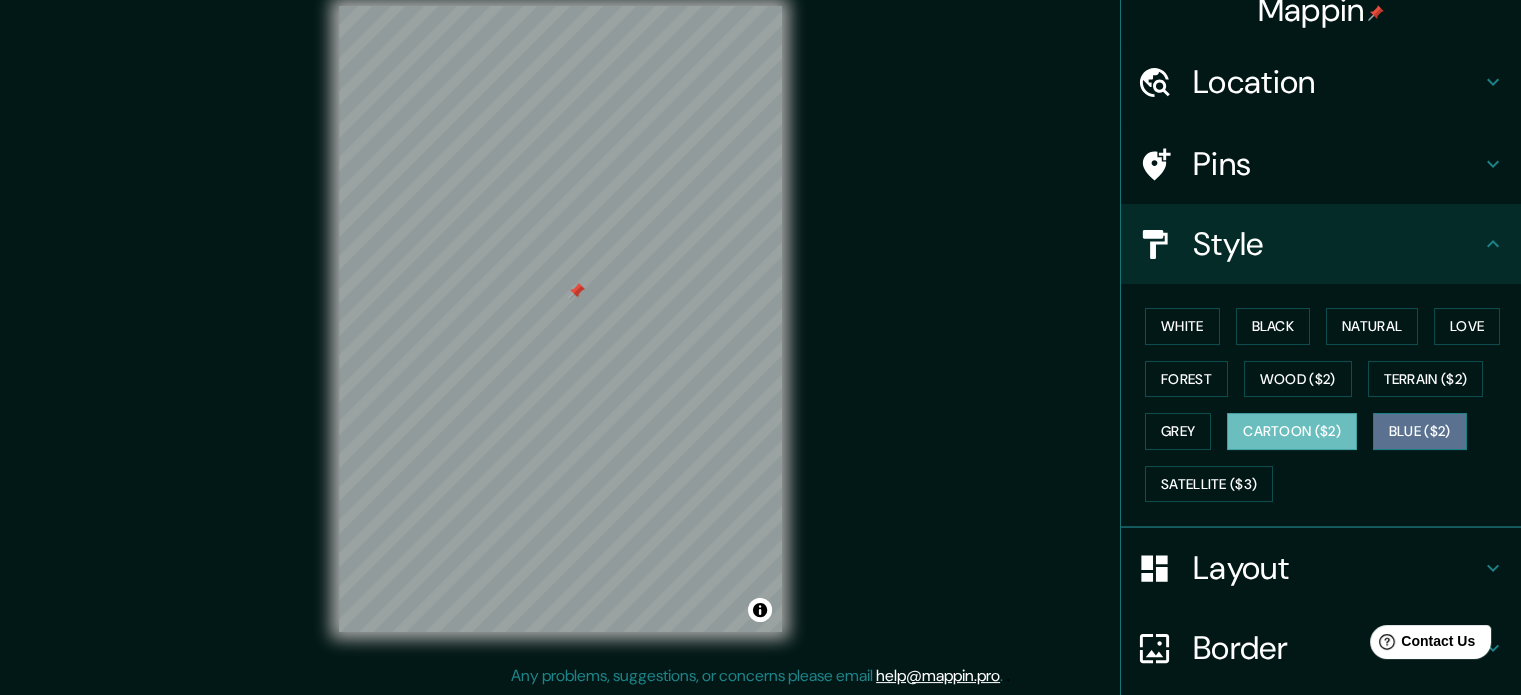 click on "Blue ($2)" at bounding box center [1420, 431] 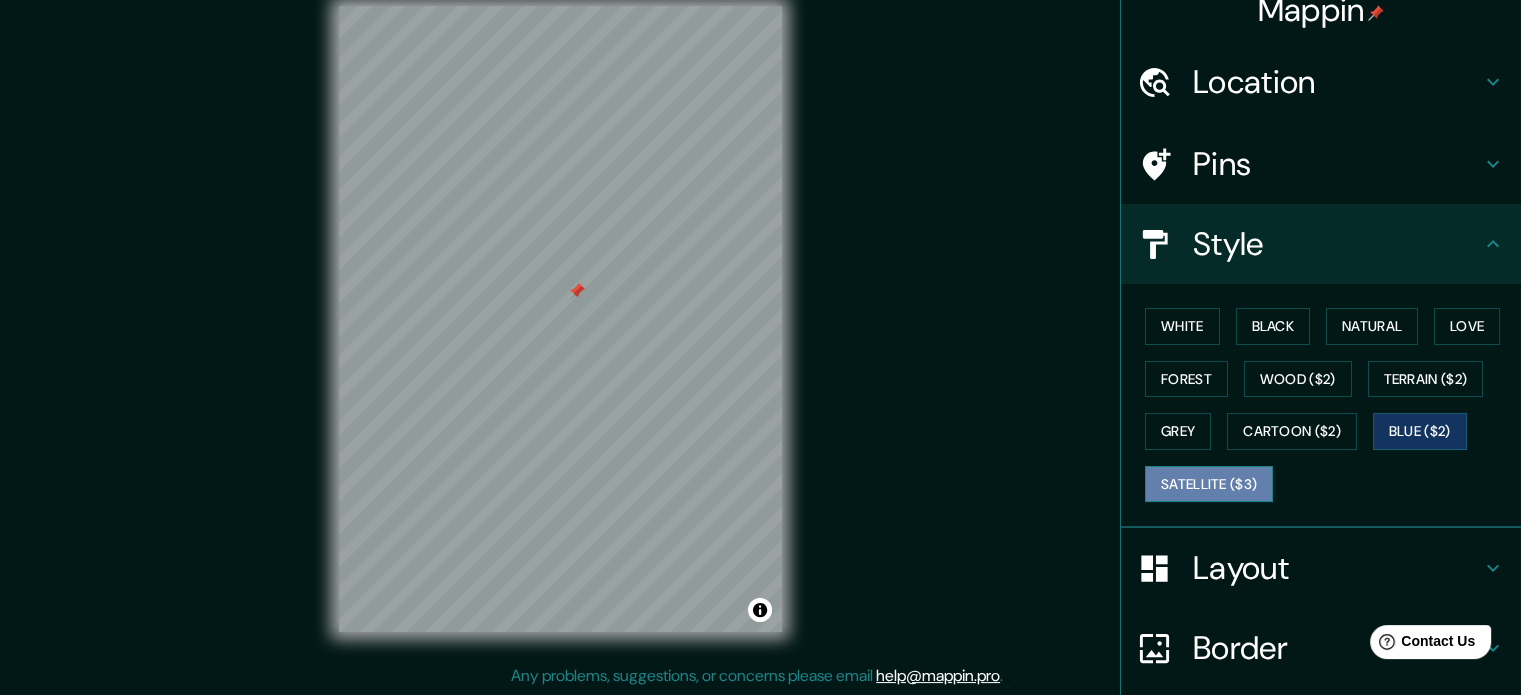 click on "Satellite ($3)" at bounding box center (1209, 484) 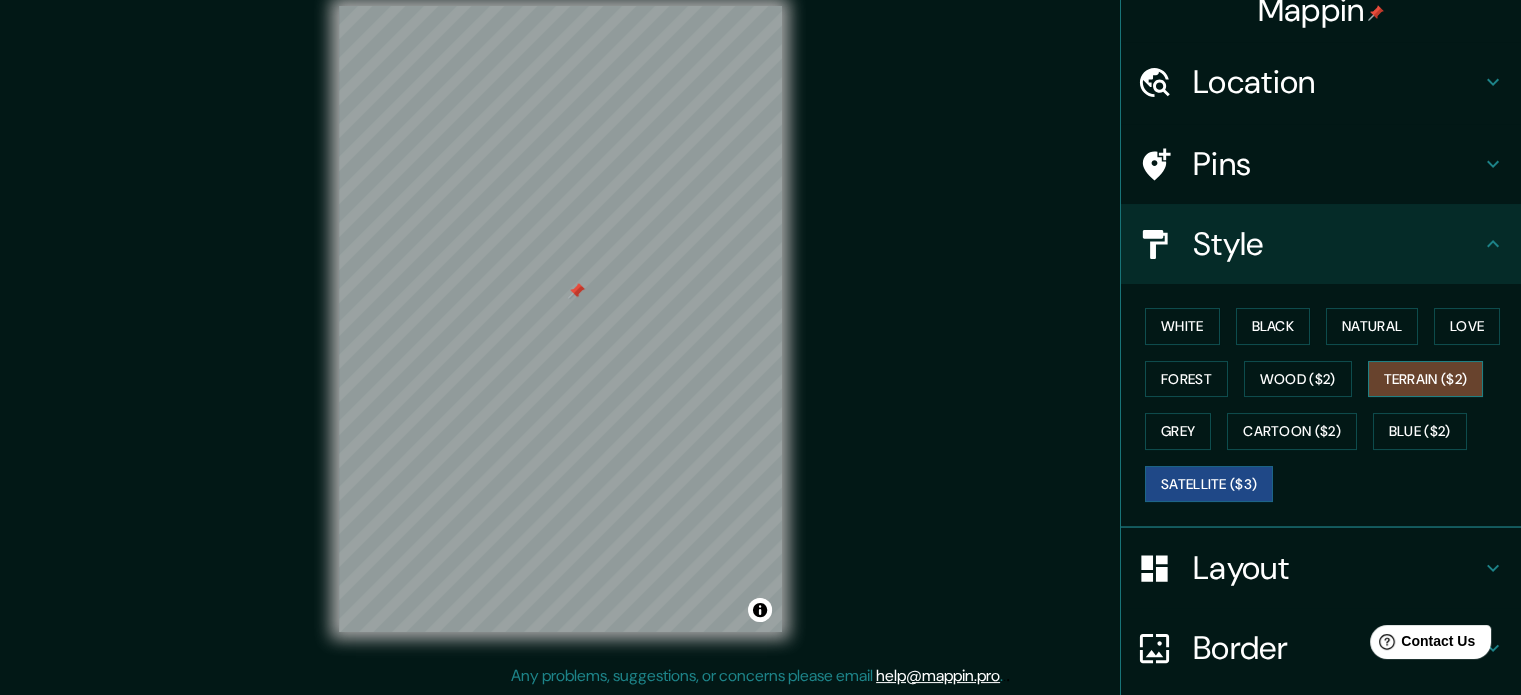 click on "Terrain ($2)" at bounding box center (1426, 379) 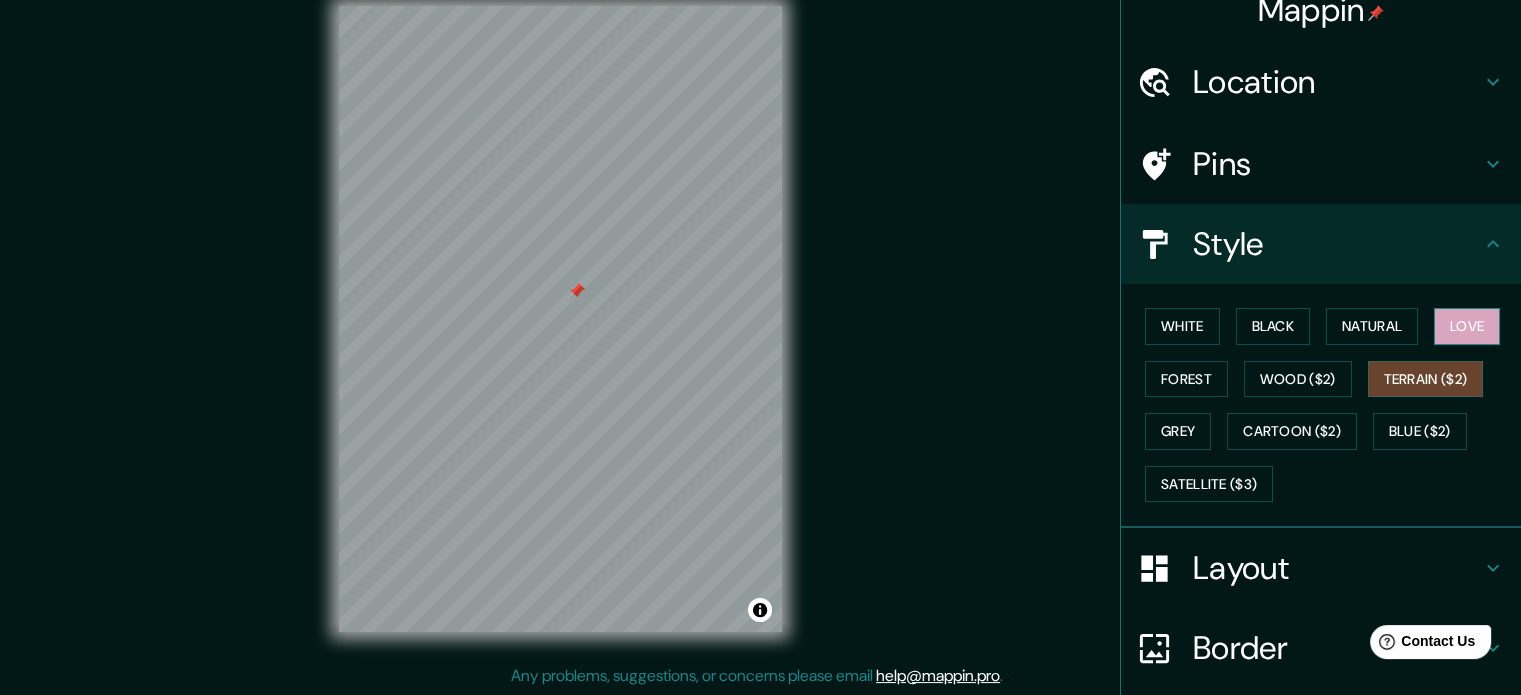 click on "Love" at bounding box center [1467, 326] 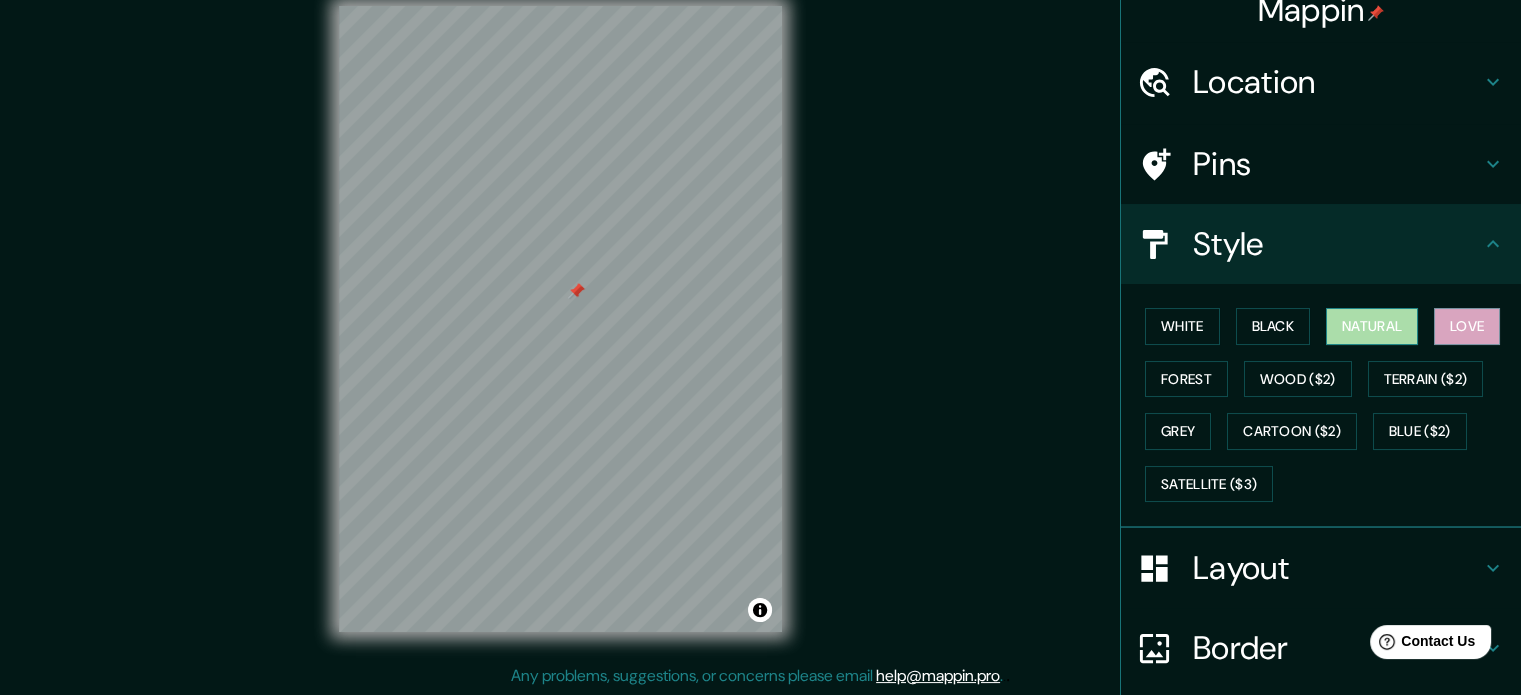 click on "Natural" at bounding box center [1372, 326] 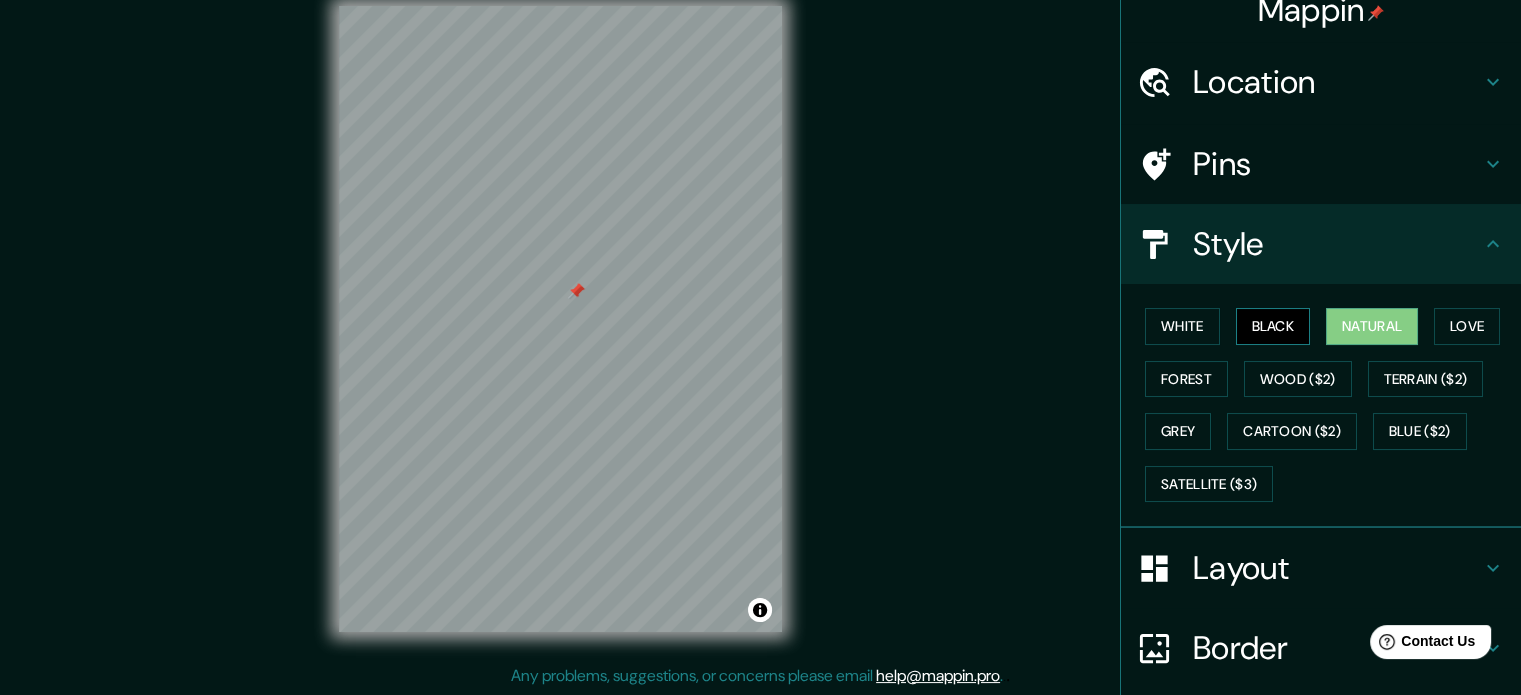 click on "Black" at bounding box center (1273, 326) 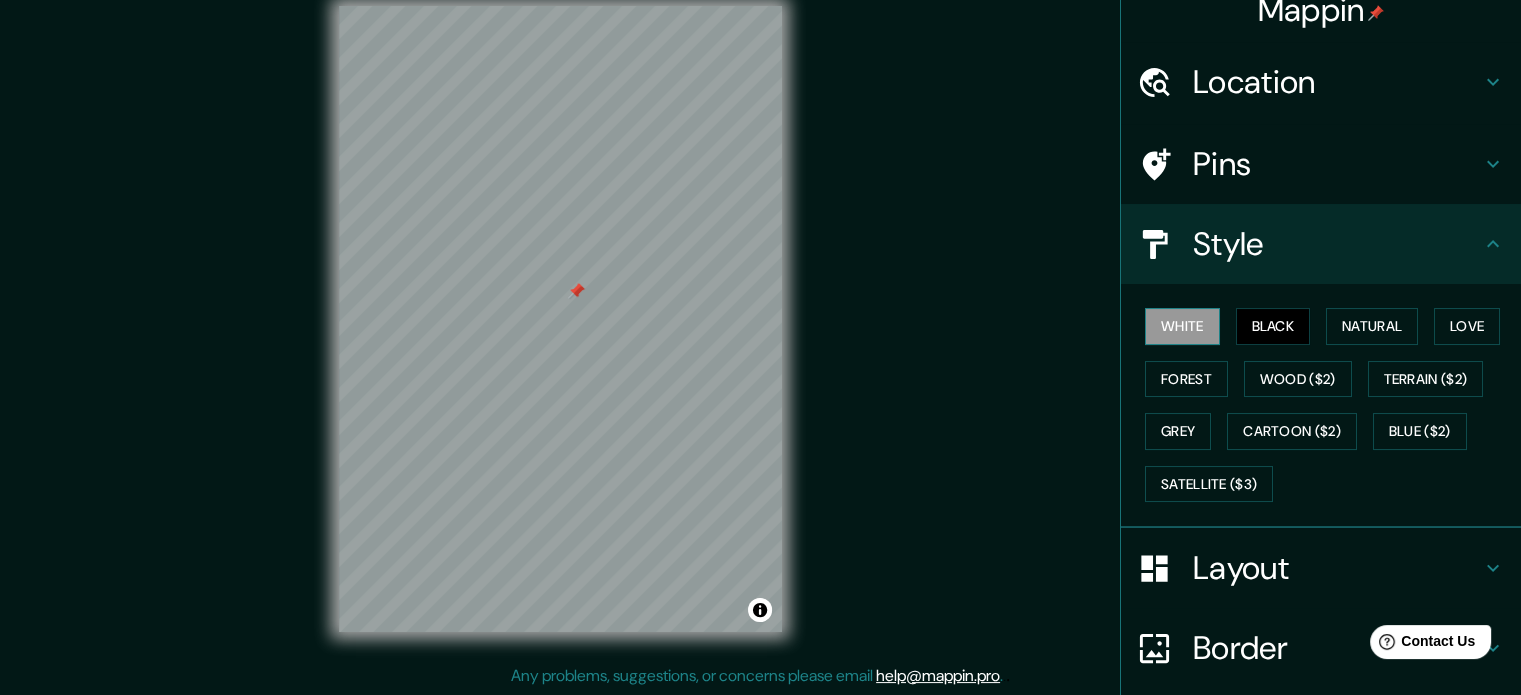 click on "White" at bounding box center [1182, 326] 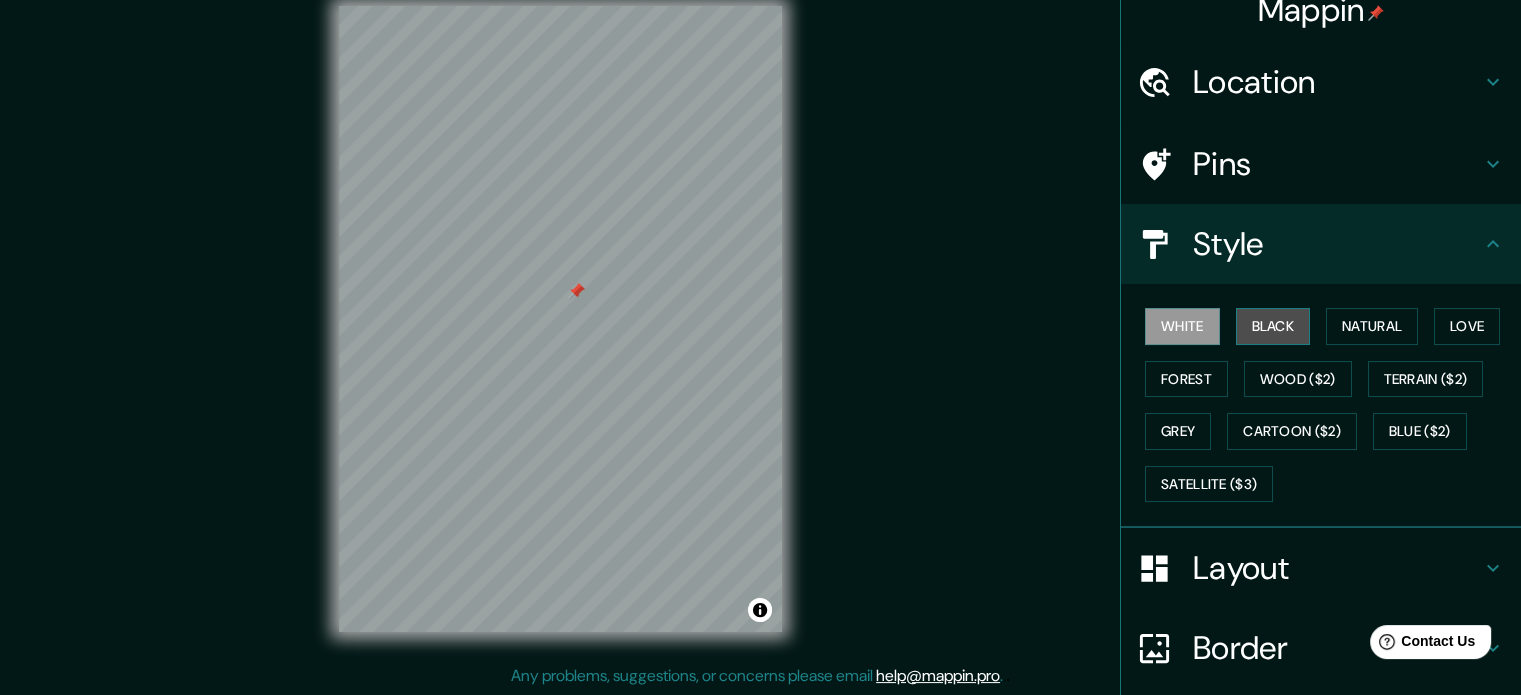 click on "Black" at bounding box center [1273, 326] 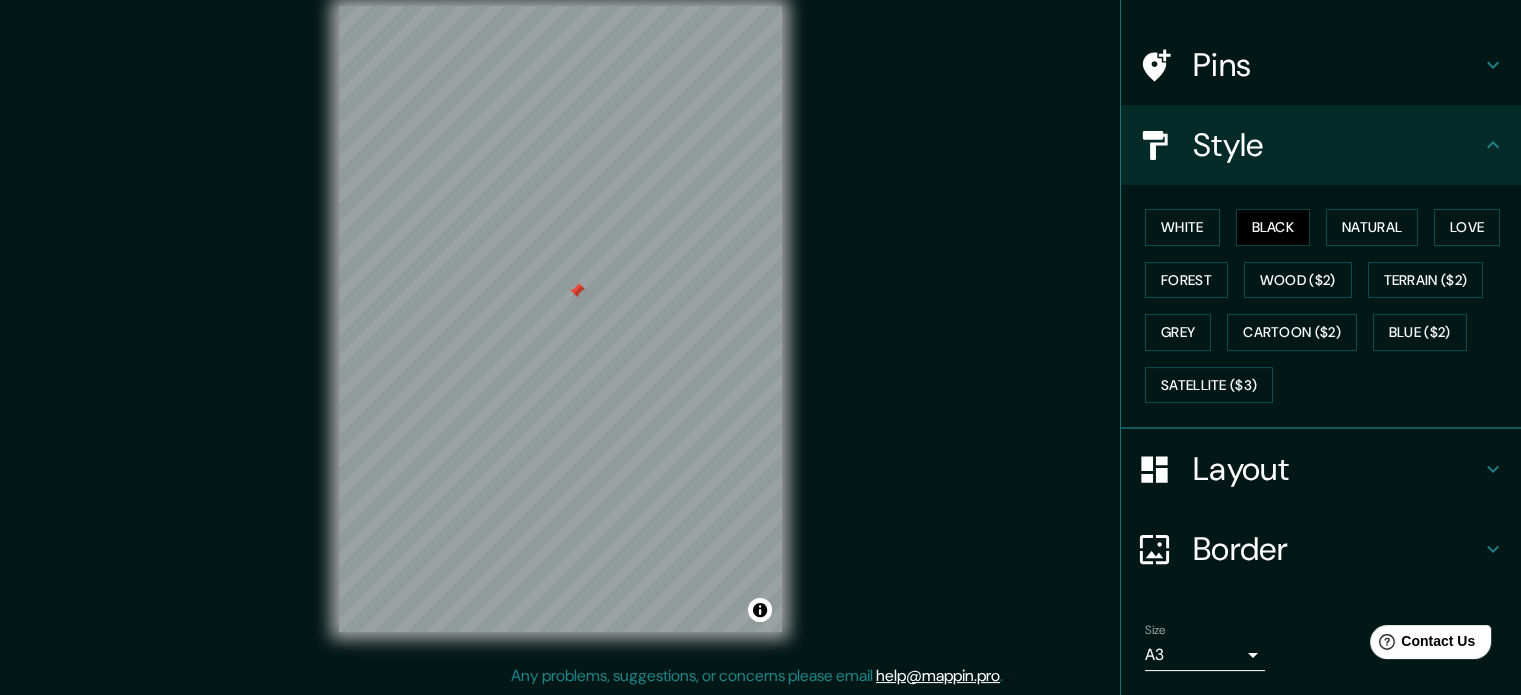 scroll, scrollTop: 178, scrollLeft: 0, axis: vertical 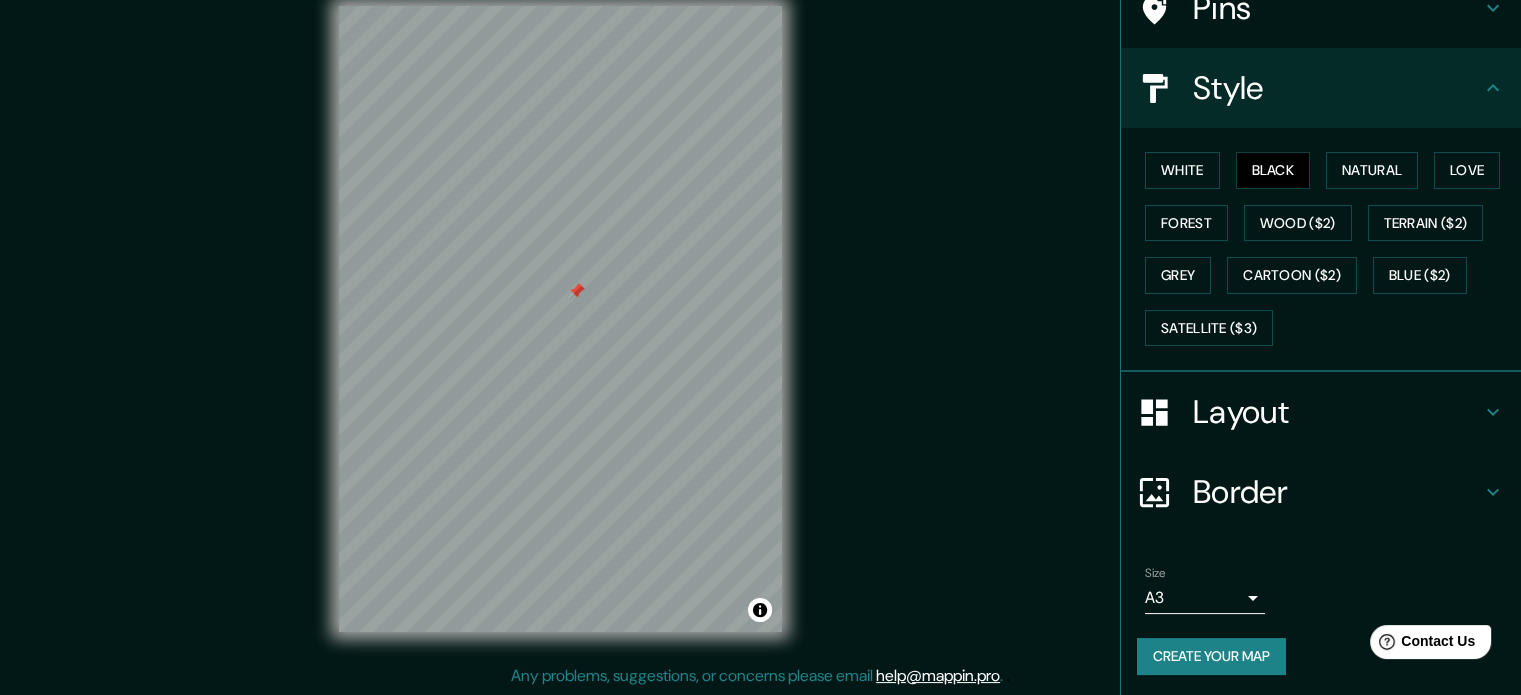 click on "Create your map" at bounding box center [1211, 656] 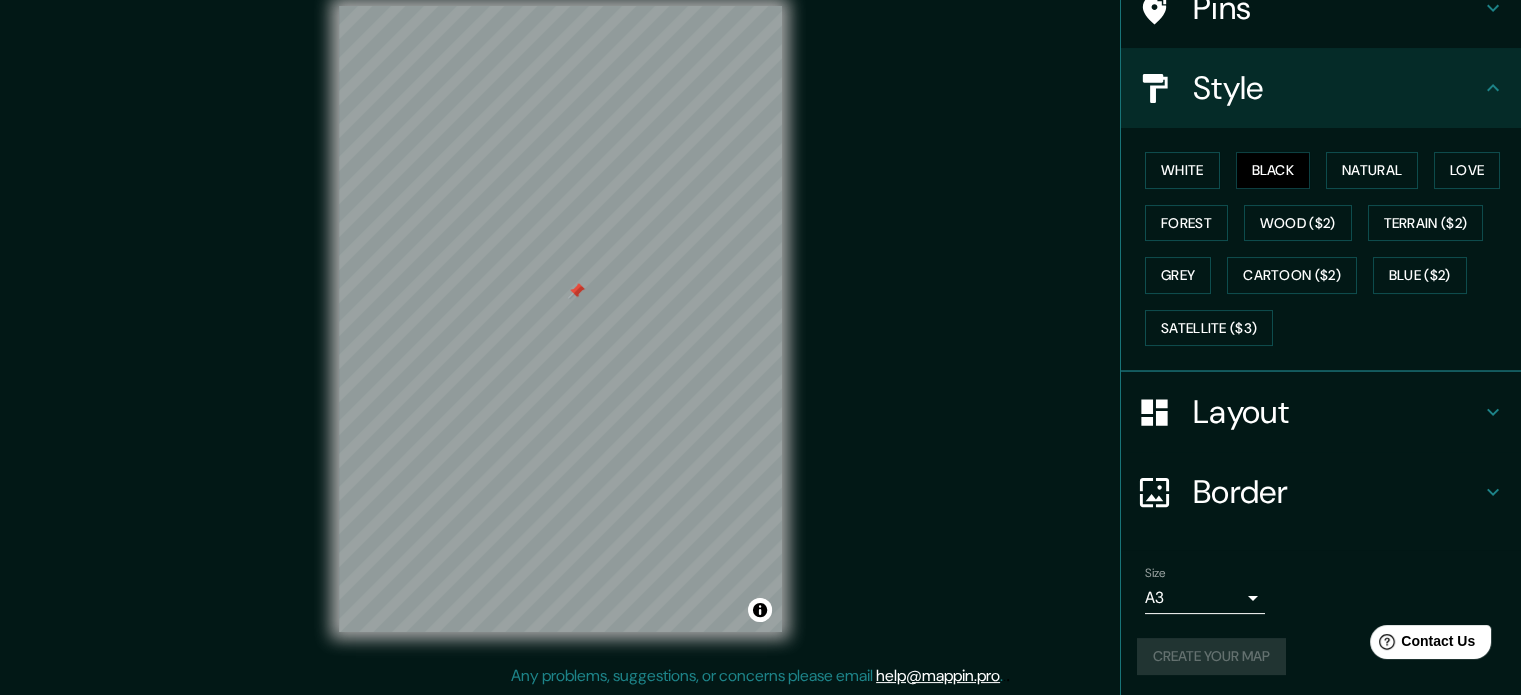 click on "Create your map" at bounding box center [1321, 656] 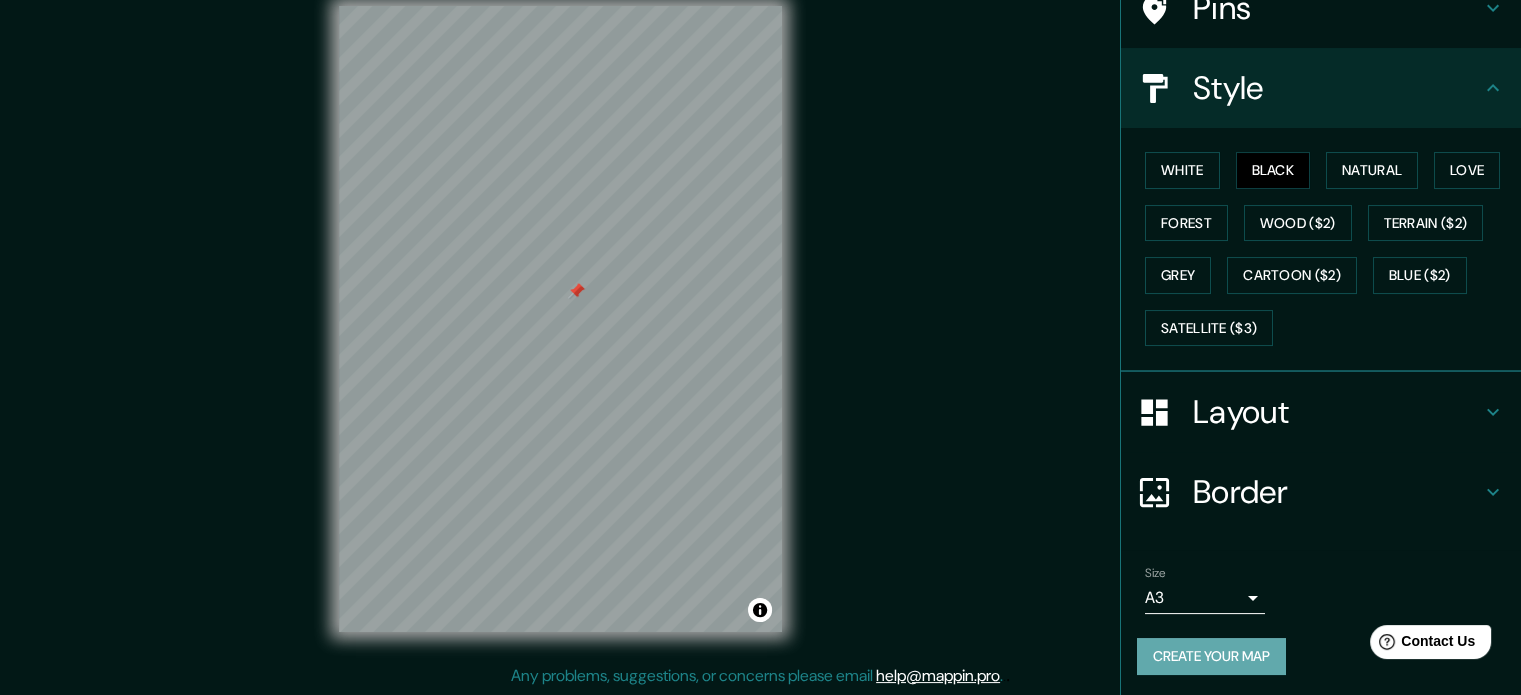 click on "Create your map" at bounding box center [1211, 656] 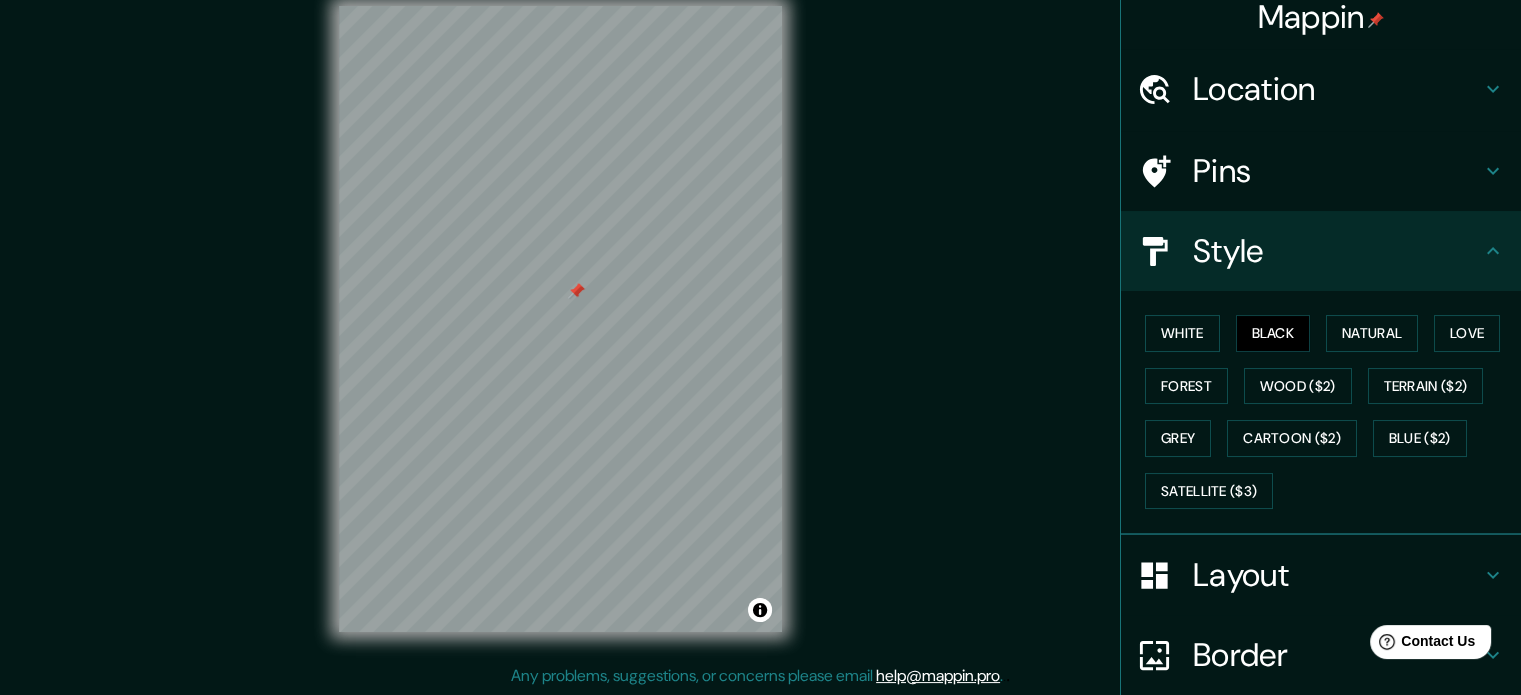 scroll, scrollTop: 0, scrollLeft: 0, axis: both 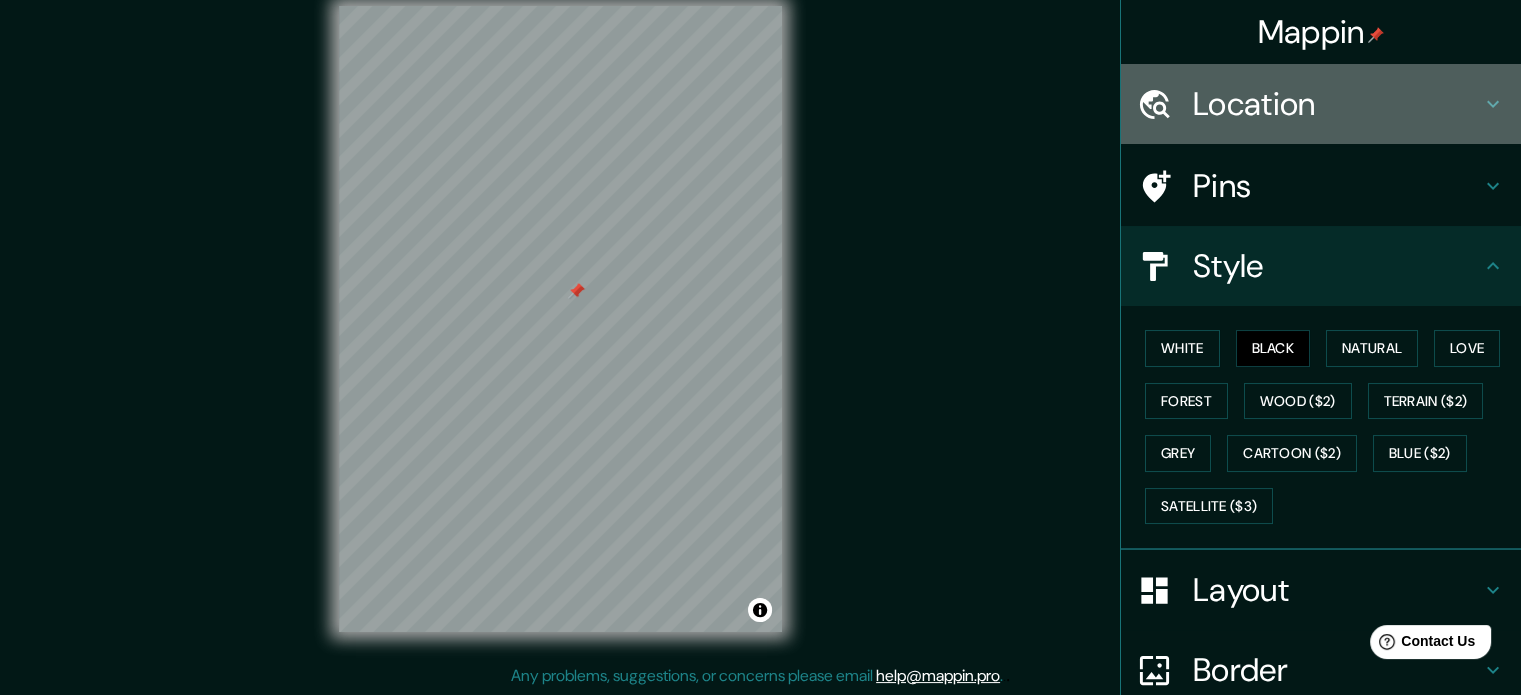 click on "Location" at bounding box center (1321, 104) 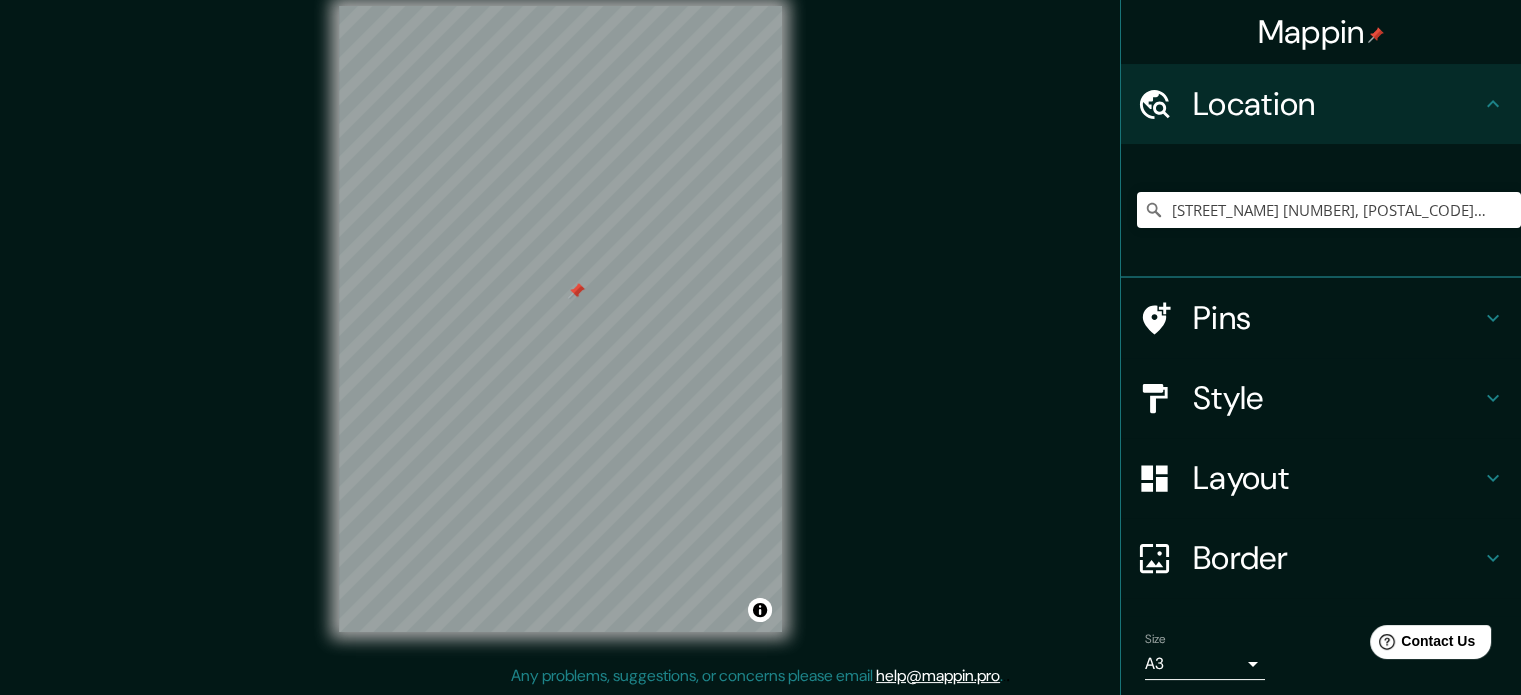 click 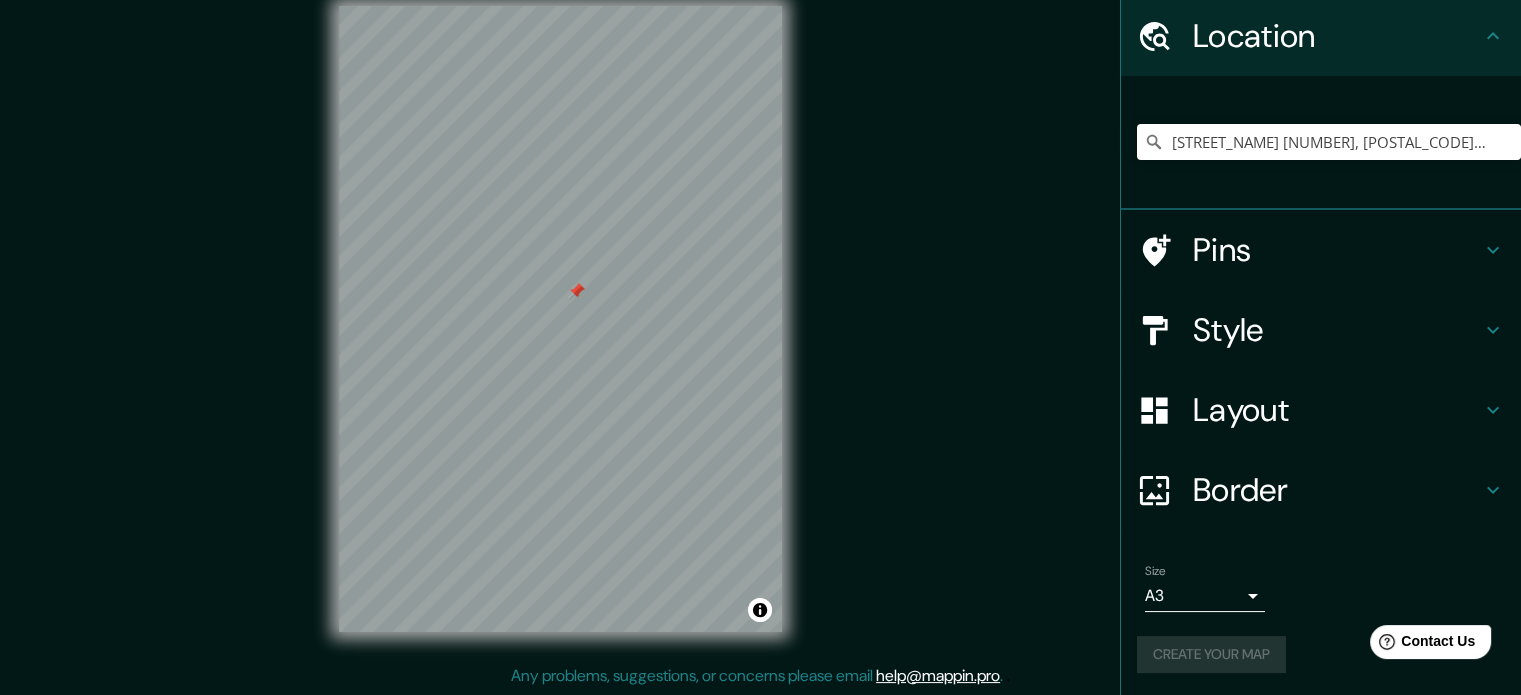 click on "Create your map" at bounding box center [1321, 654] 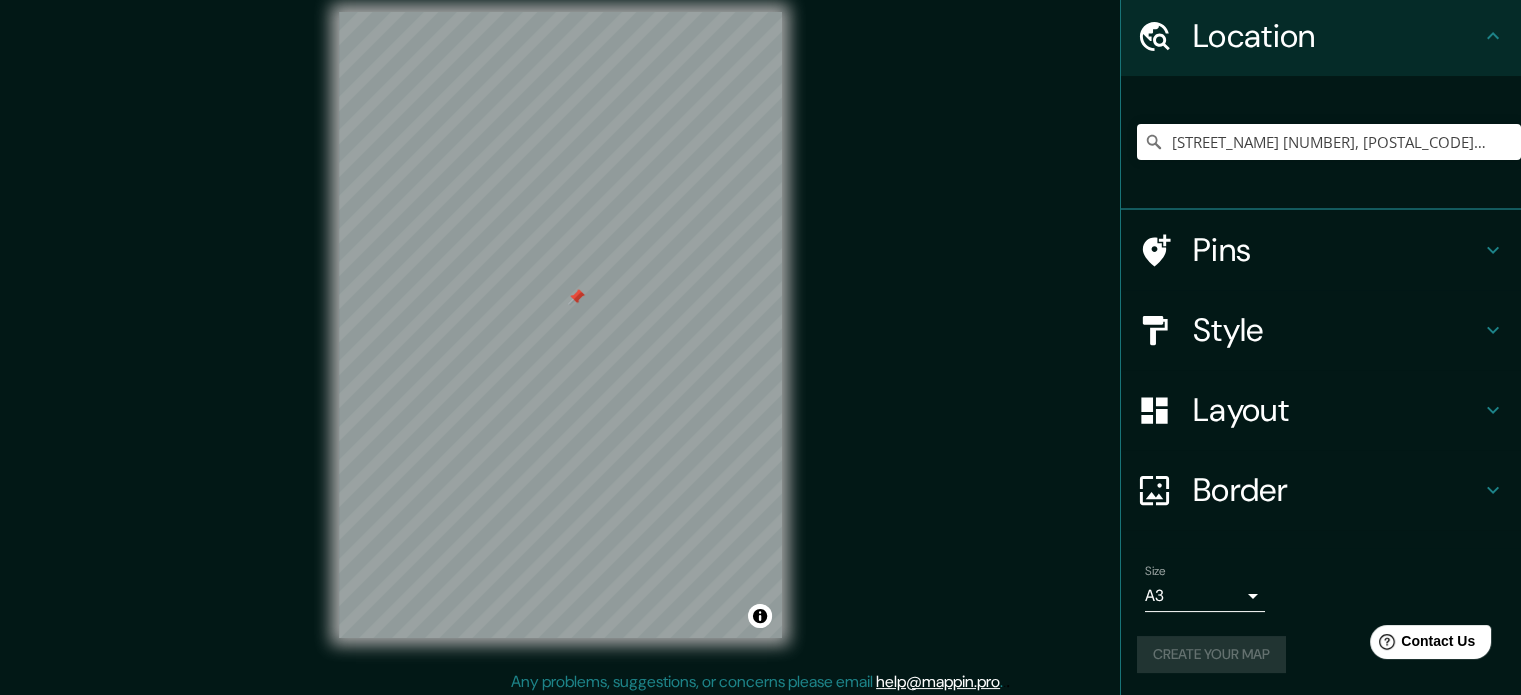 scroll, scrollTop: 26, scrollLeft: 0, axis: vertical 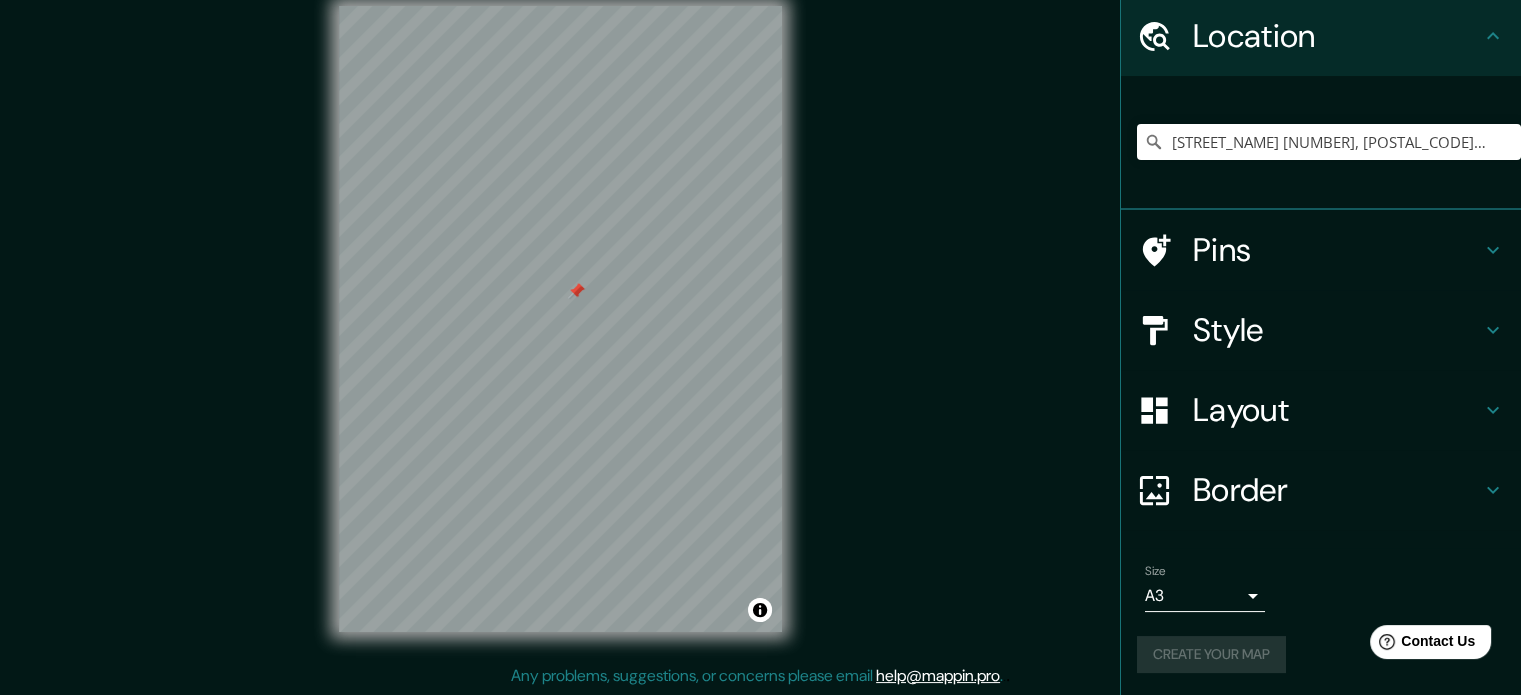 click on "Create your map" at bounding box center (1321, 654) 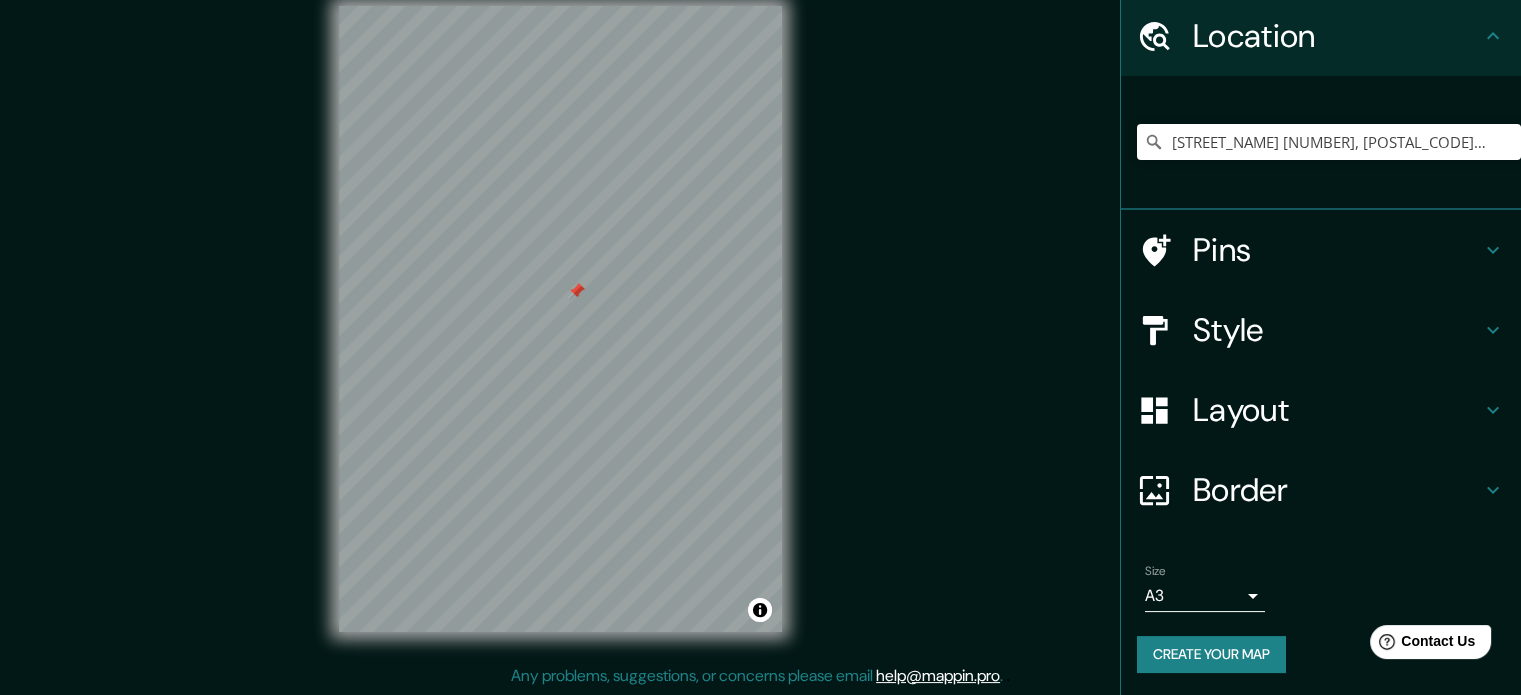 click on "Mappin Location [STREET_NAME] [NUMBER], [POSTAL_CODE] [CITY], [STATE], [COUNTRY] [STREET_NAME] [NUMBER] [POSTAL_CODE] [CITY], [STATE], [COUNTRY] [POSTAL_CODE] [CITY], [STATE], [COUNTRY] [CITY] [STATE], [COUNTRY] Pins Style Layout Border Choose a border. Hint : you can make layers of the frame opaque to create some cool effects. None Simple Transparent Fancy Size A3 a4 Create your map © Mapbox © OpenStreetMap Improve this map Any problems, suggestions, or concerns please email [EMAIL] . . ." at bounding box center (760, 321) 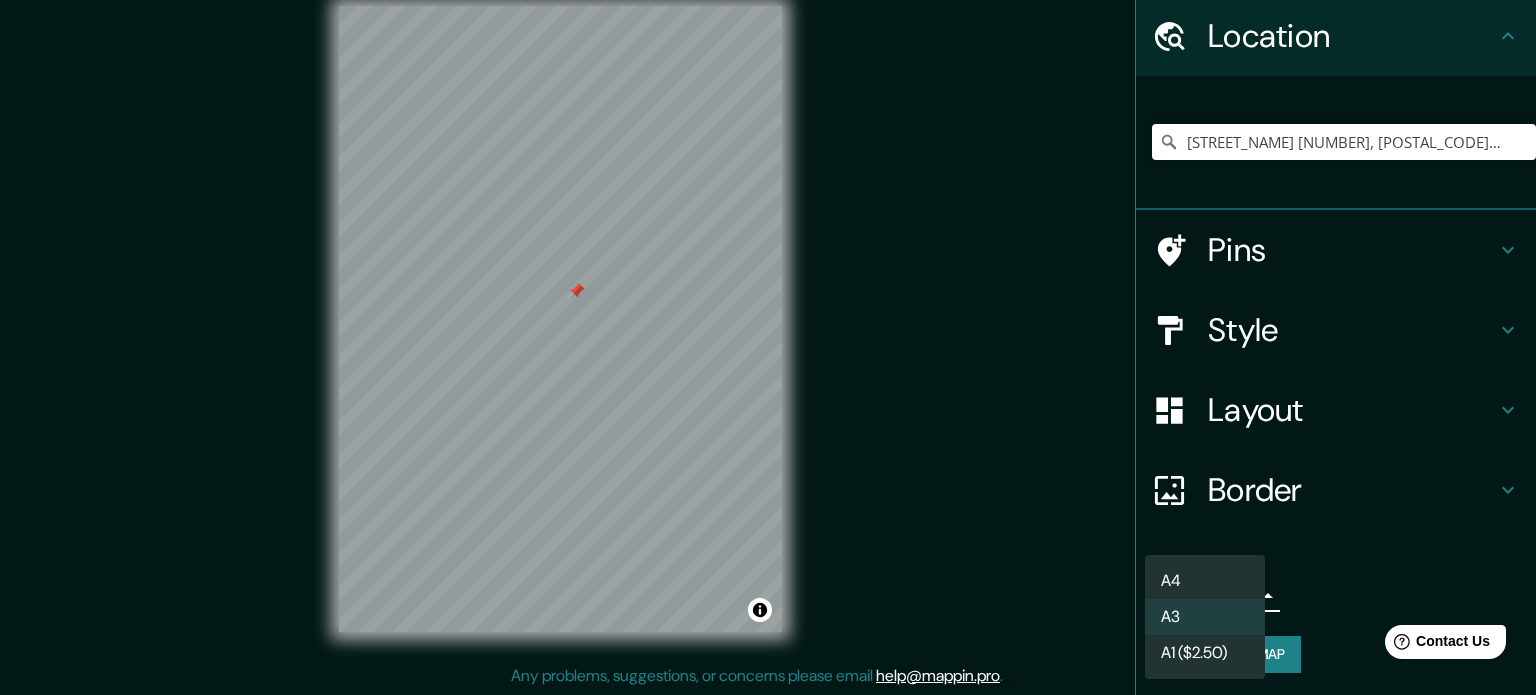 click at bounding box center [768, 347] 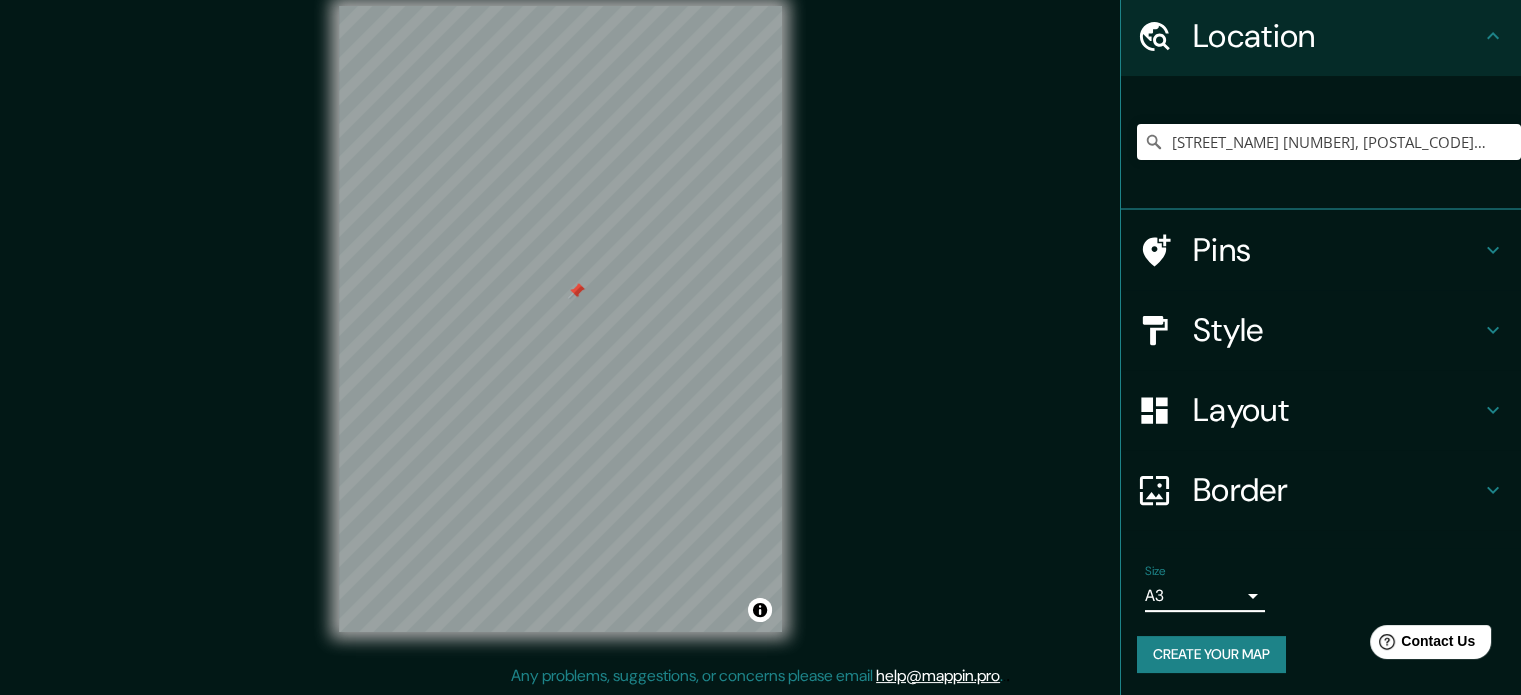 click on "Create your map" at bounding box center (1211, 654) 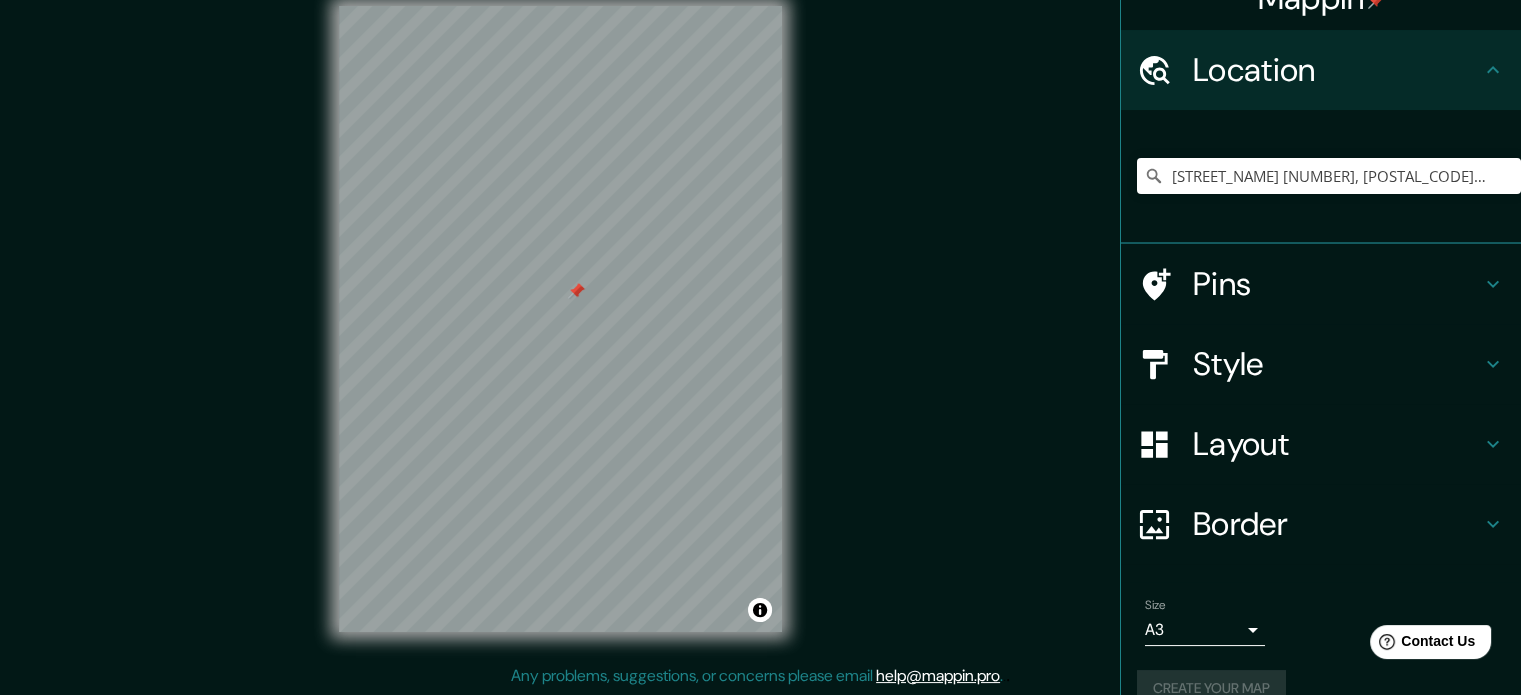 scroll, scrollTop: 0, scrollLeft: 0, axis: both 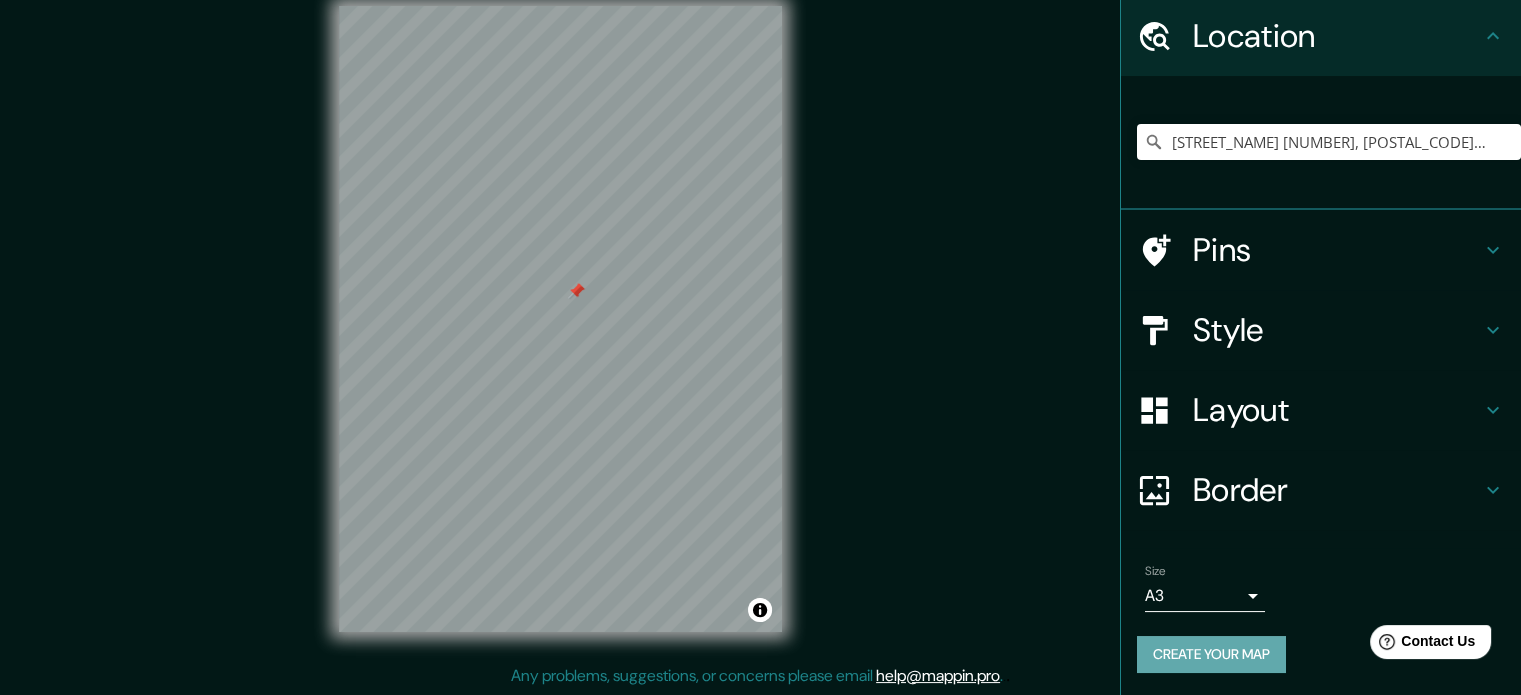 drag, startPoint x: 1214, startPoint y: 658, endPoint x: 1236, endPoint y: 649, distance: 23.769728 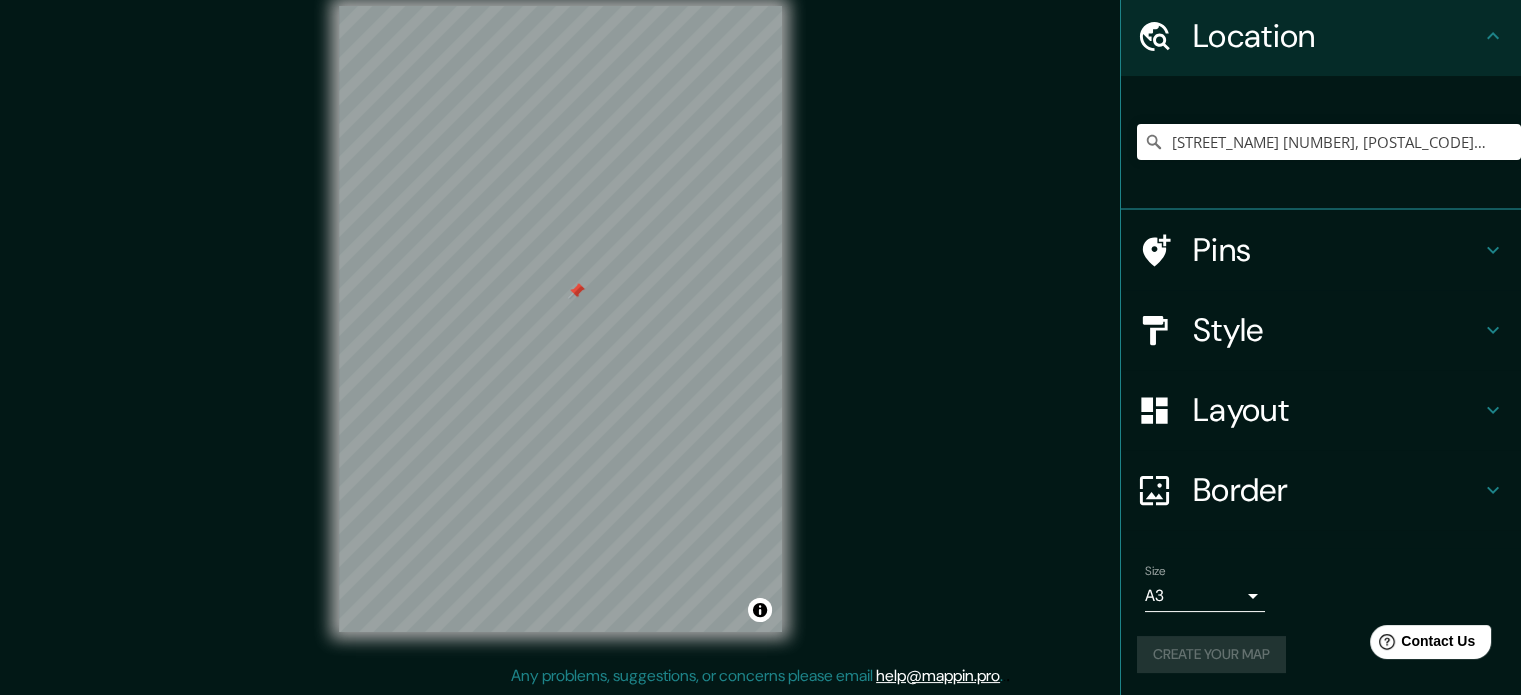 click on "Create your map" at bounding box center (1321, 654) 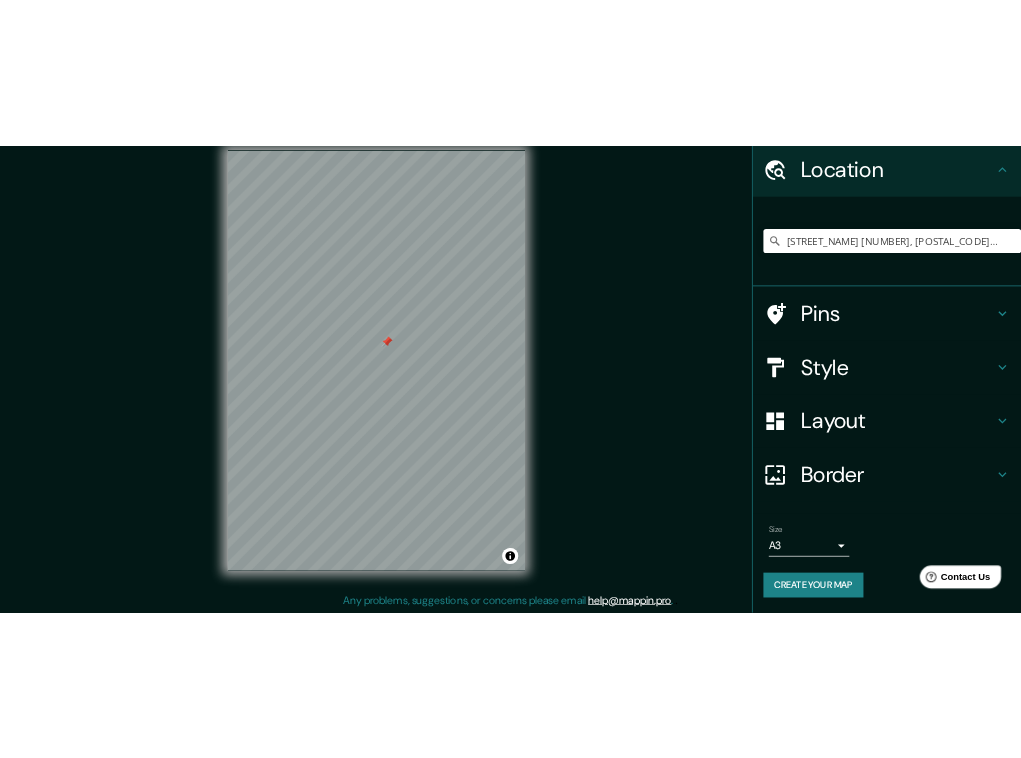 scroll, scrollTop: 20, scrollLeft: 0, axis: vertical 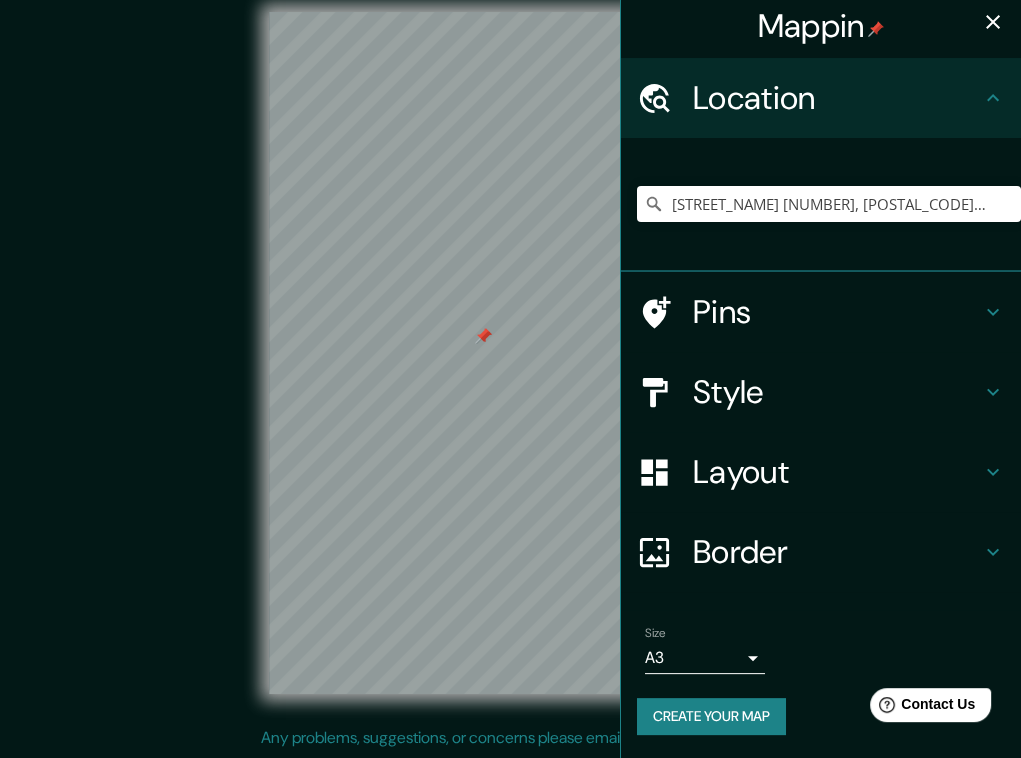 click on "Create your map" at bounding box center [711, 716] 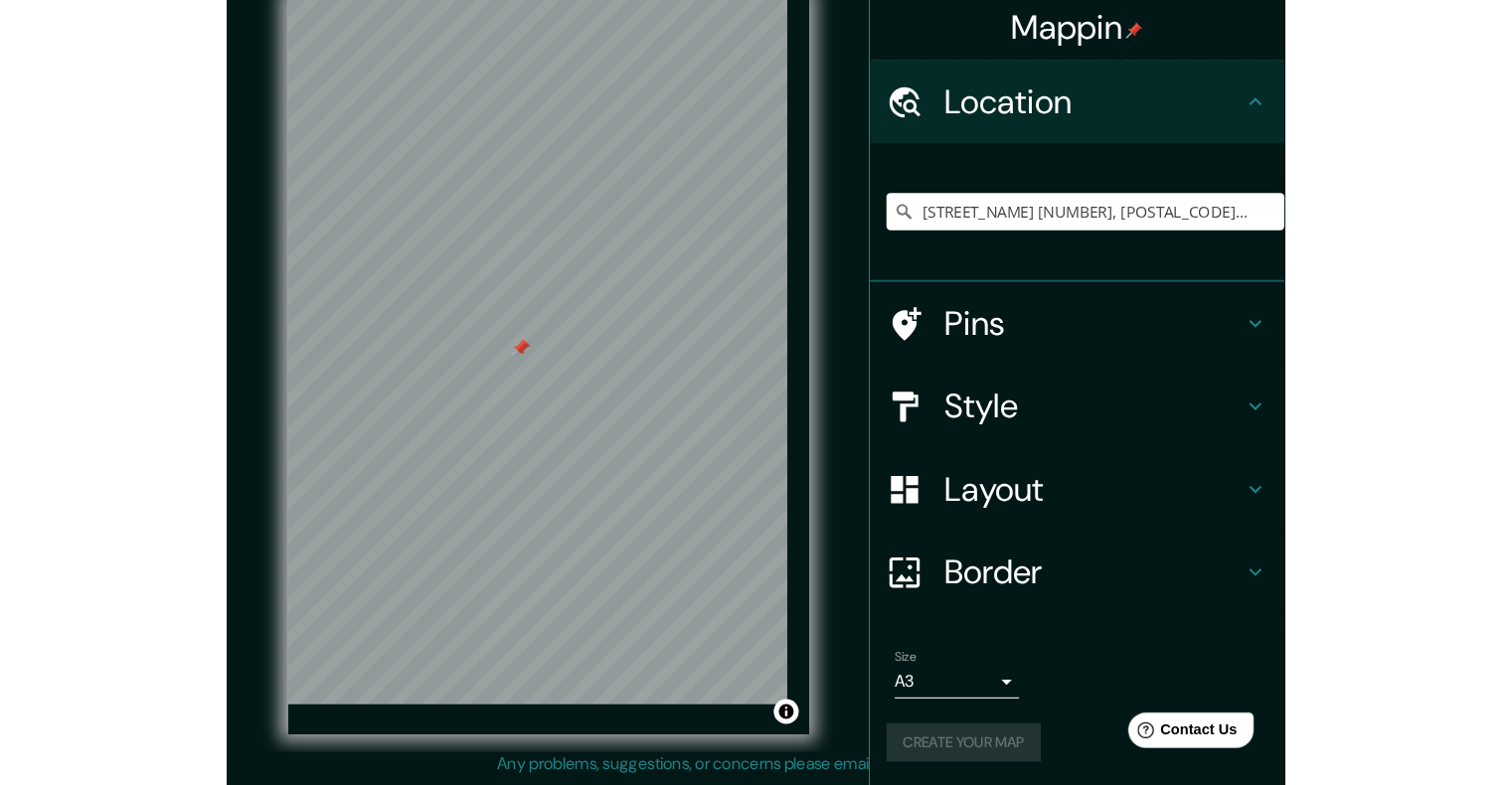 scroll, scrollTop: 16, scrollLeft: 0, axis: vertical 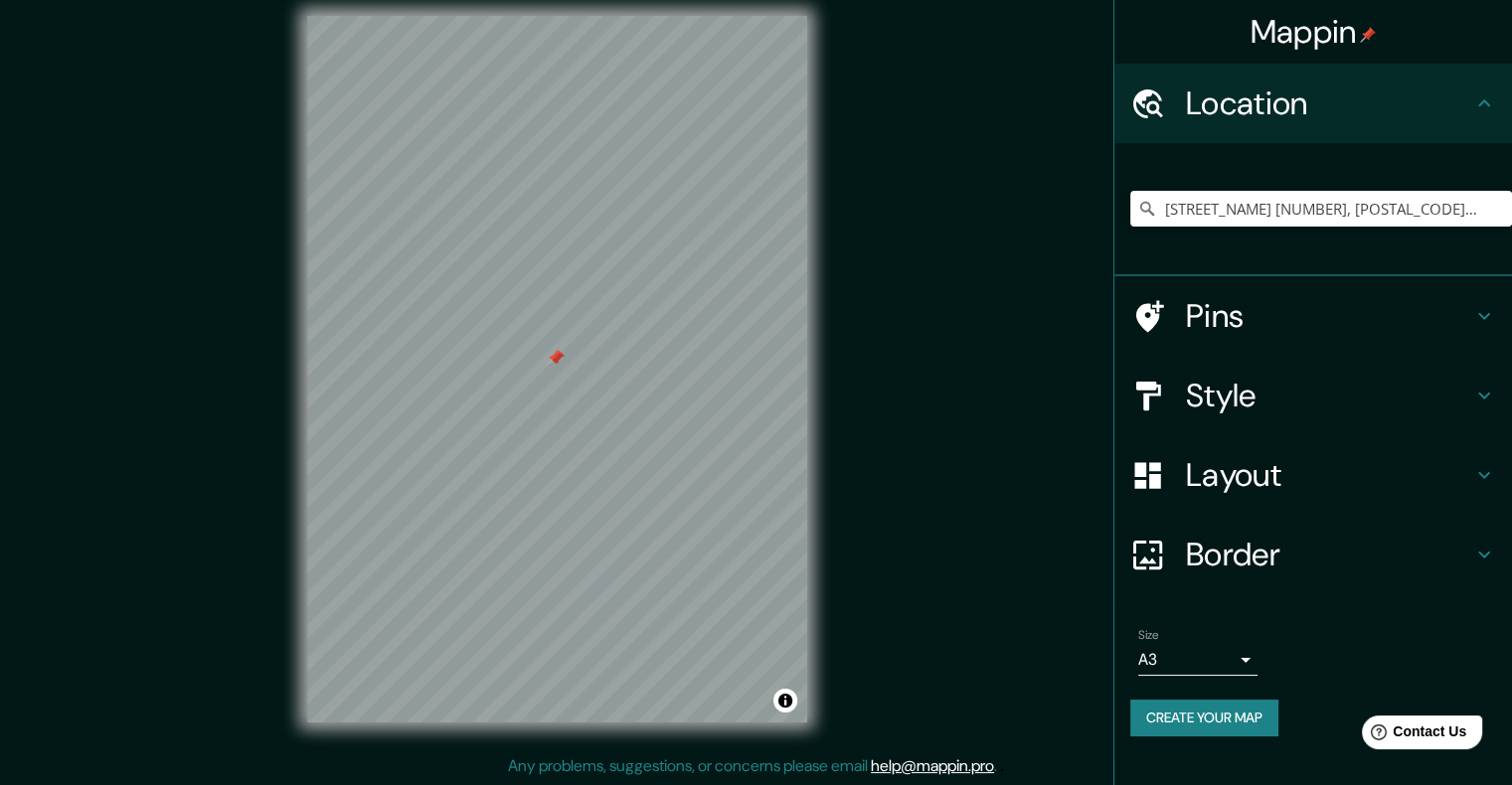 click on "Create your map" at bounding box center (1204, 717) 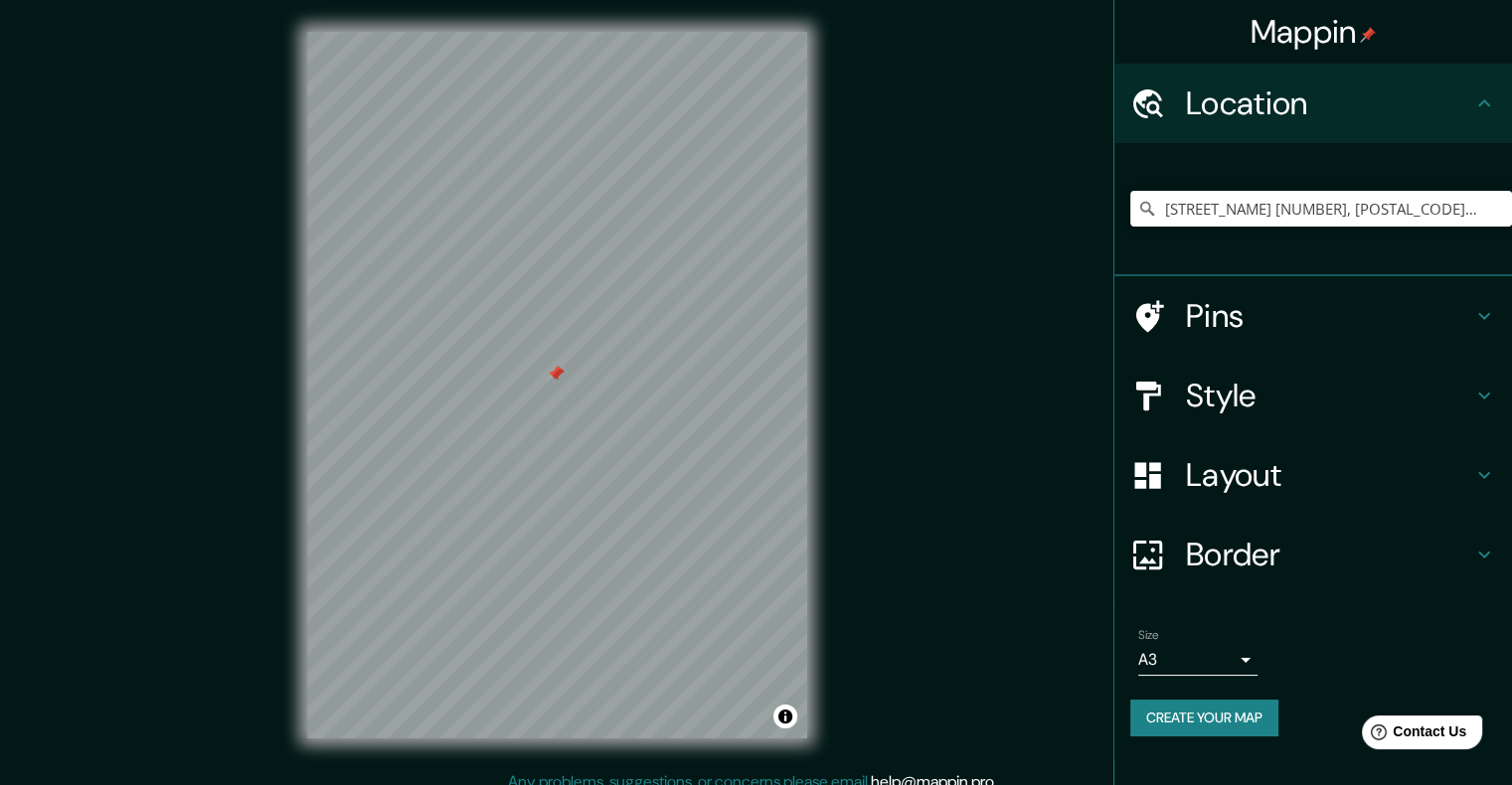 scroll, scrollTop: 16, scrollLeft: 0, axis: vertical 